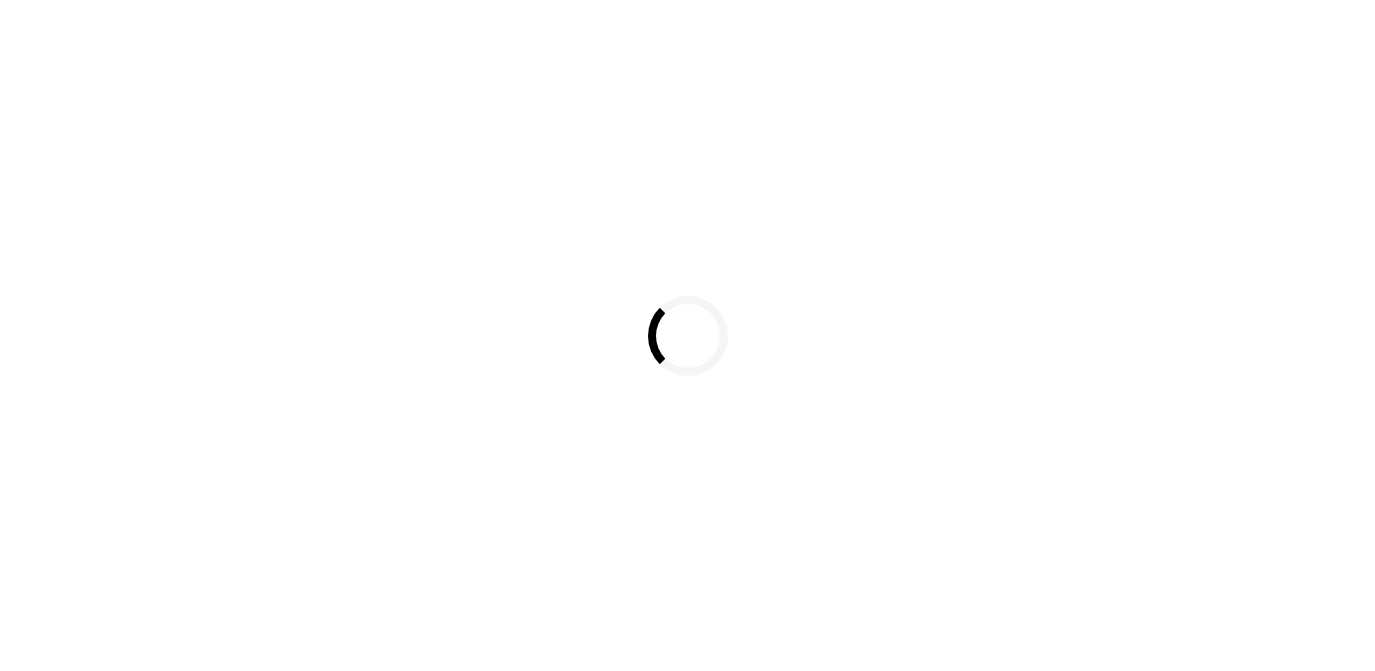 scroll, scrollTop: 0, scrollLeft: 0, axis: both 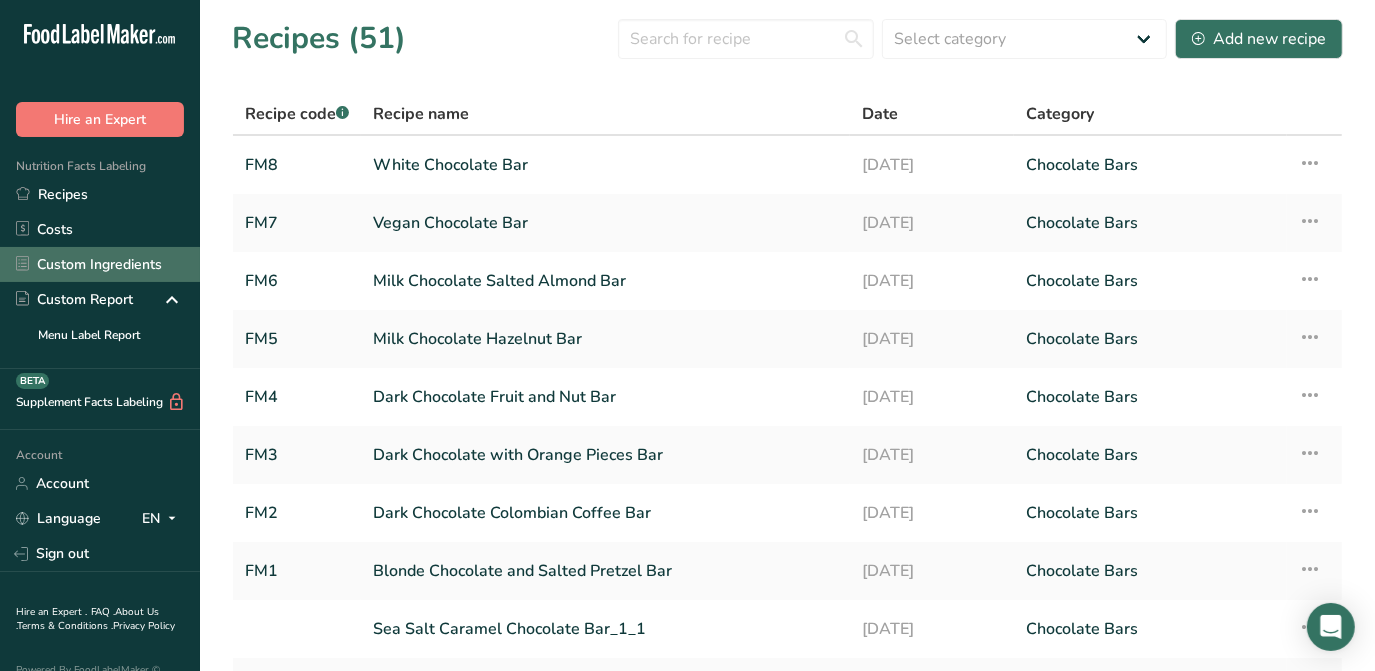 click on "Custom Ingredients" at bounding box center (100, 264) 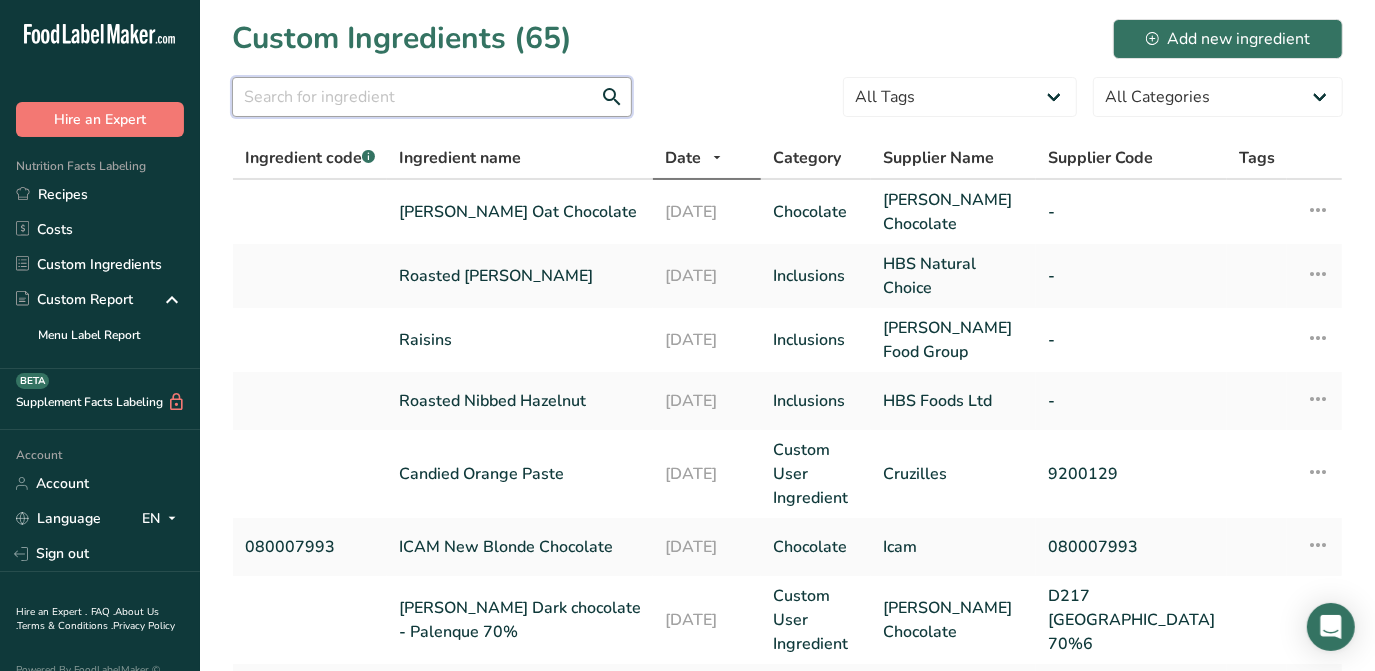 click at bounding box center (432, 97) 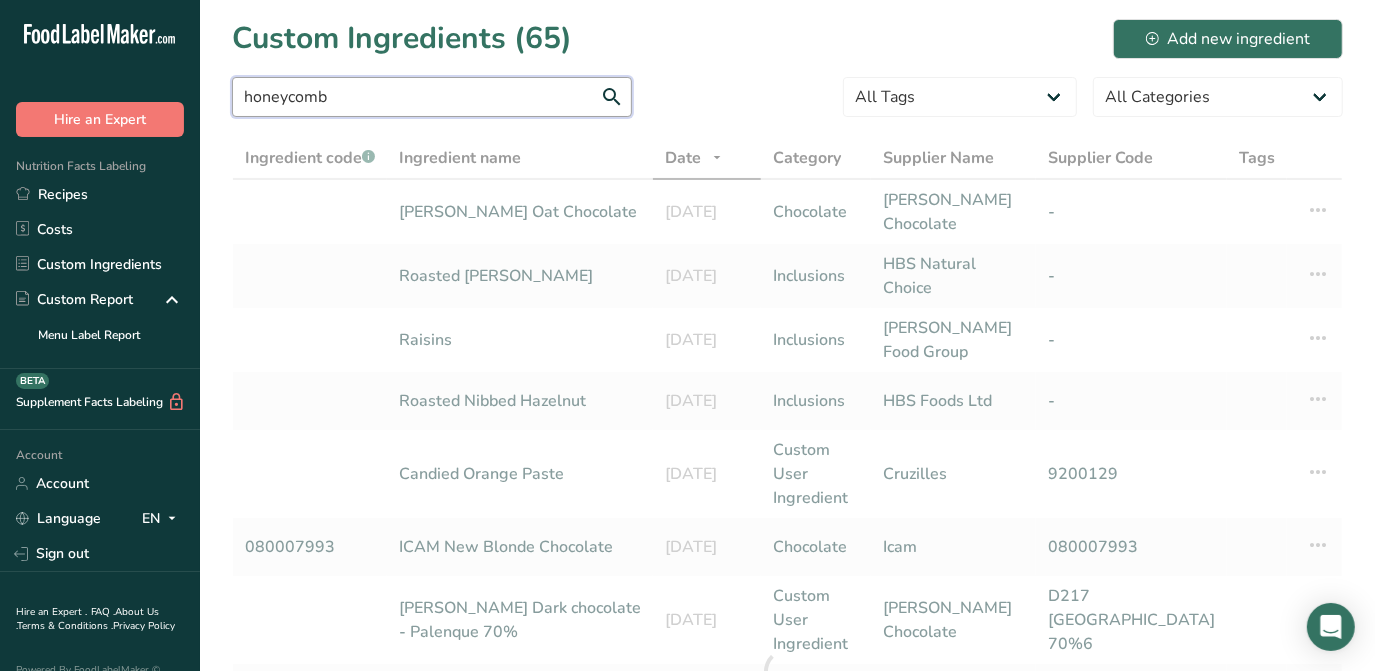 type on "honeycomb" 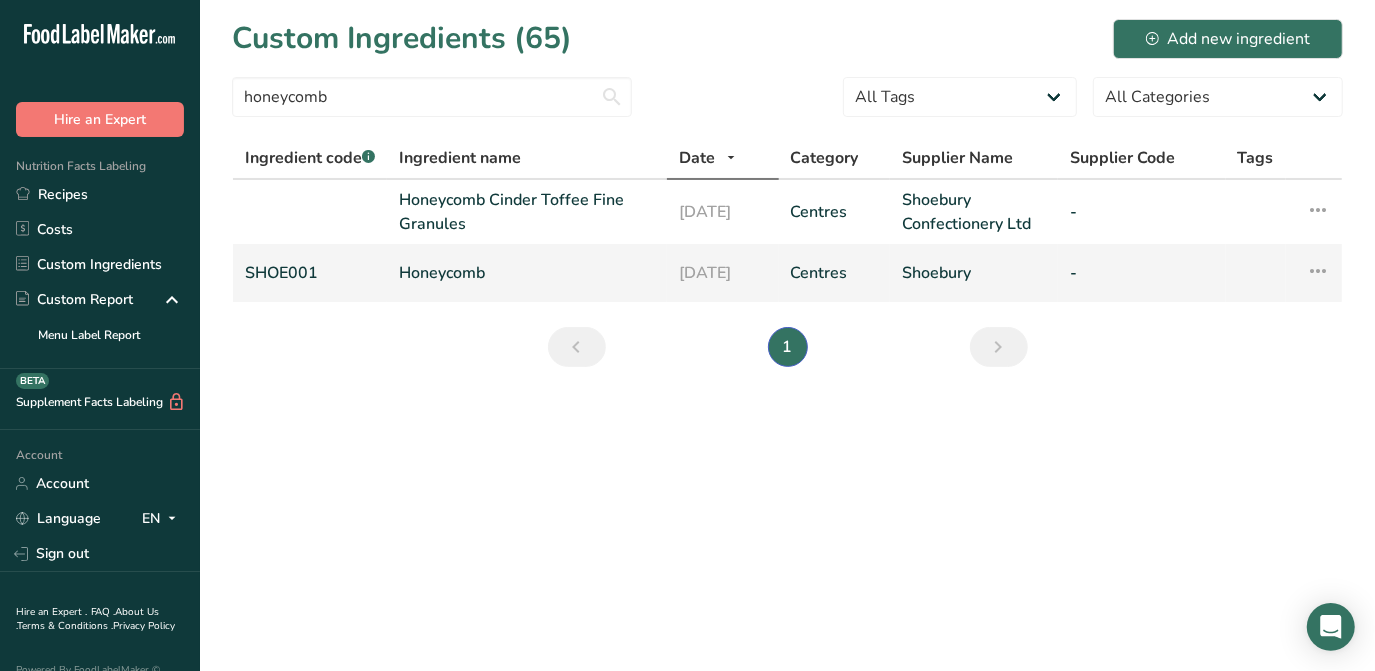 click on "Honeycomb" at bounding box center [526, 273] 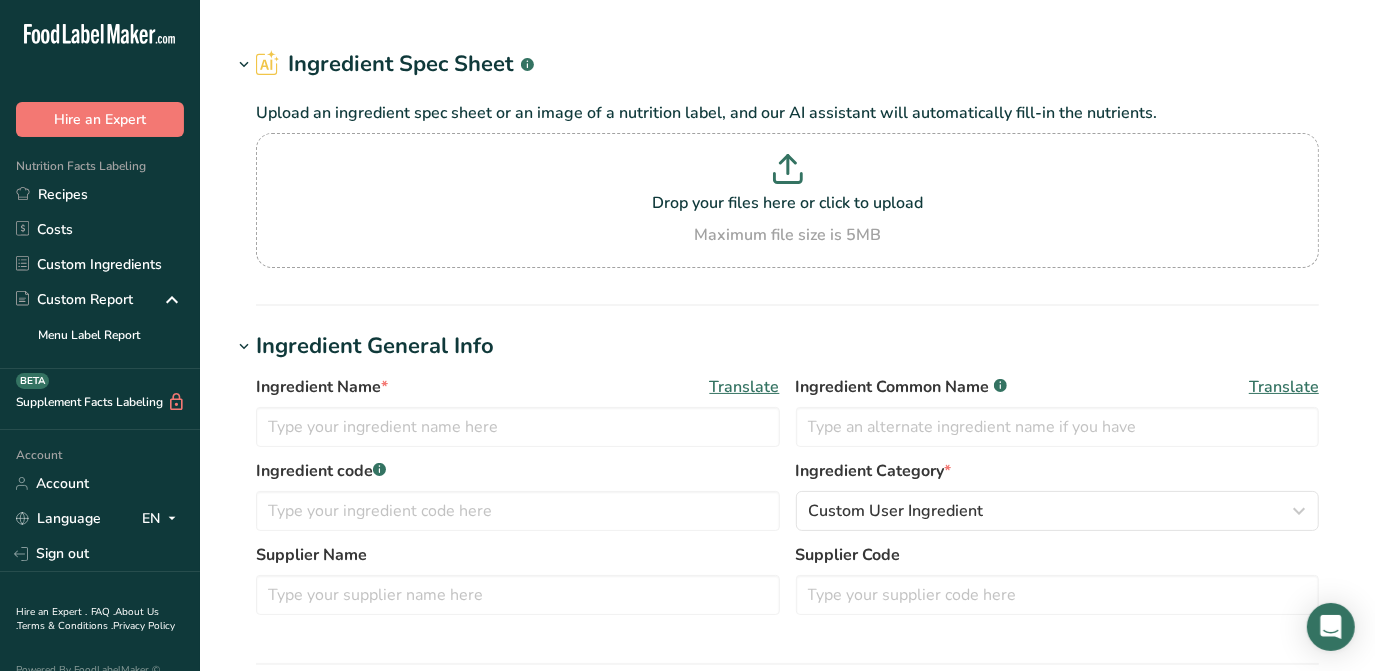 type on "Honeycomb" 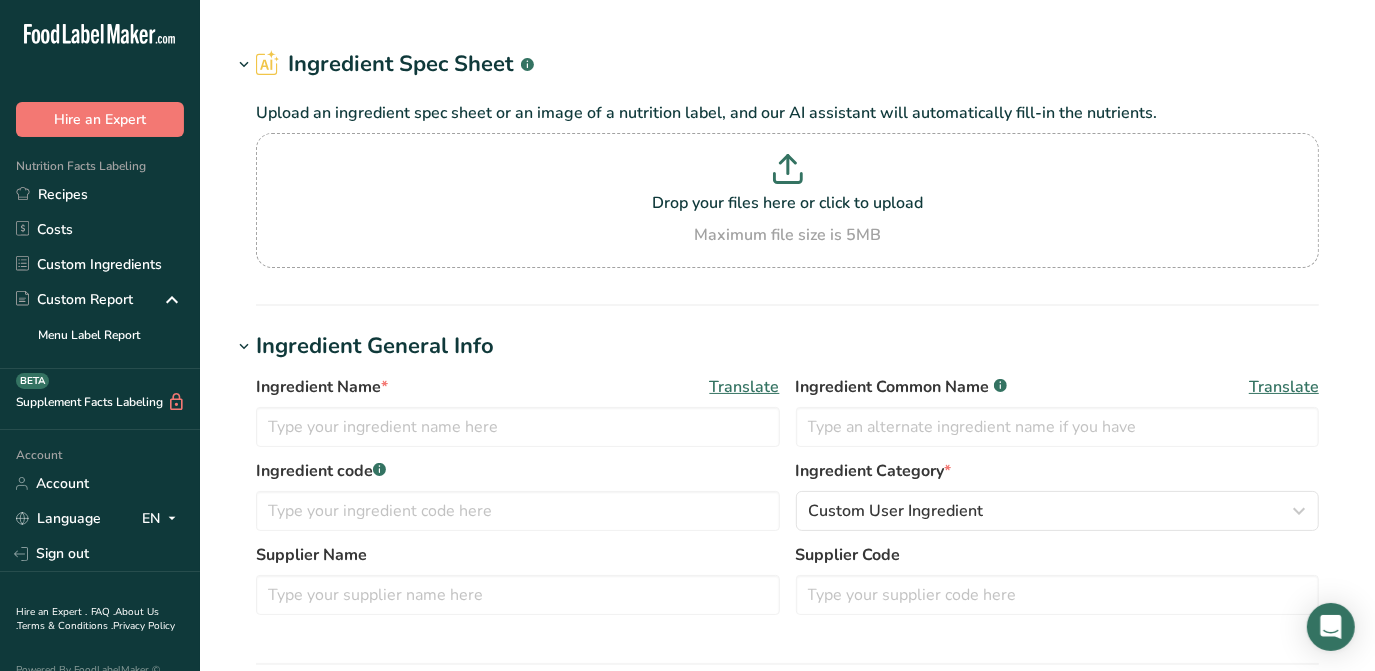 type on "Honeycomb" 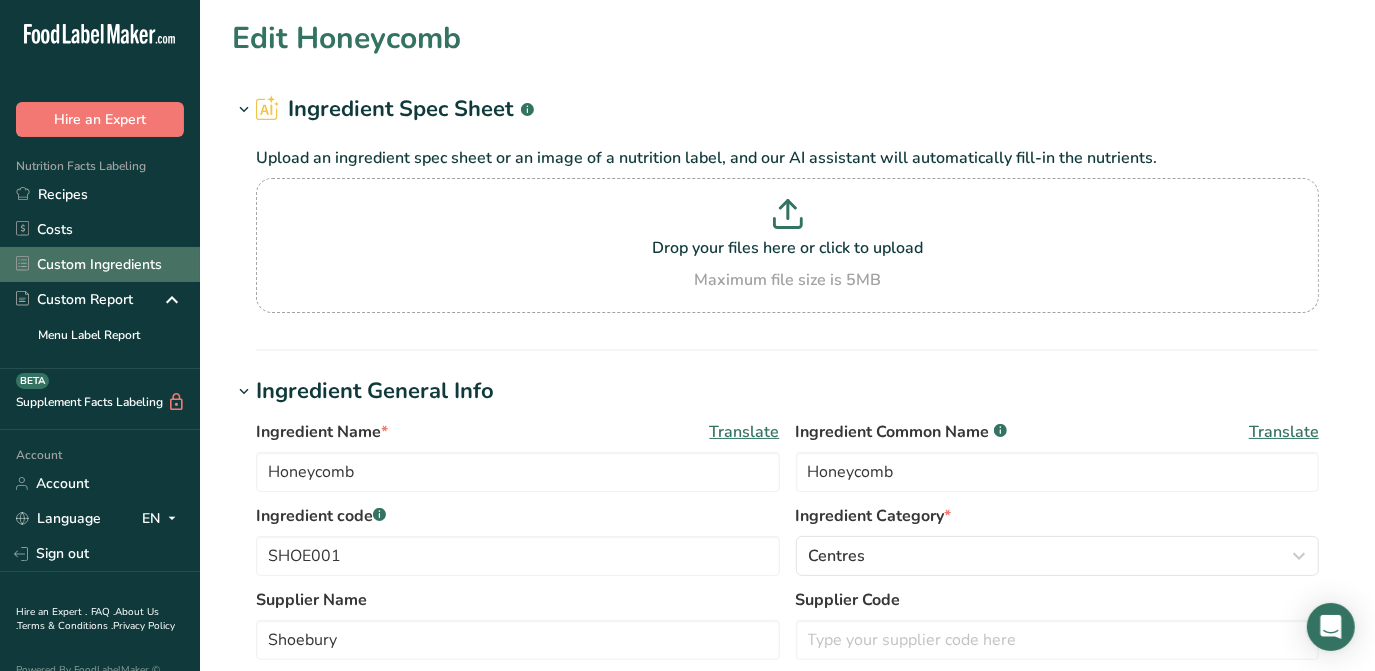 click on "Custom Ingredients" at bounding box center [100, 264] 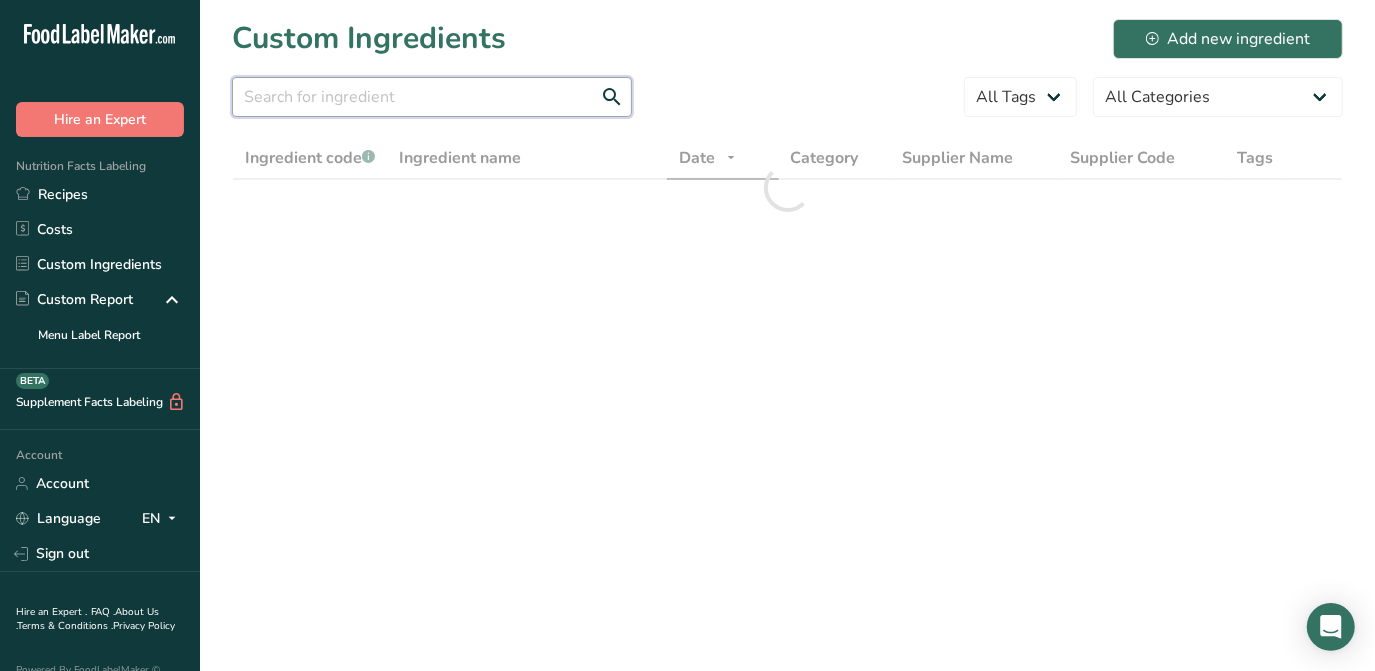 click at bounding box center [432, 97] 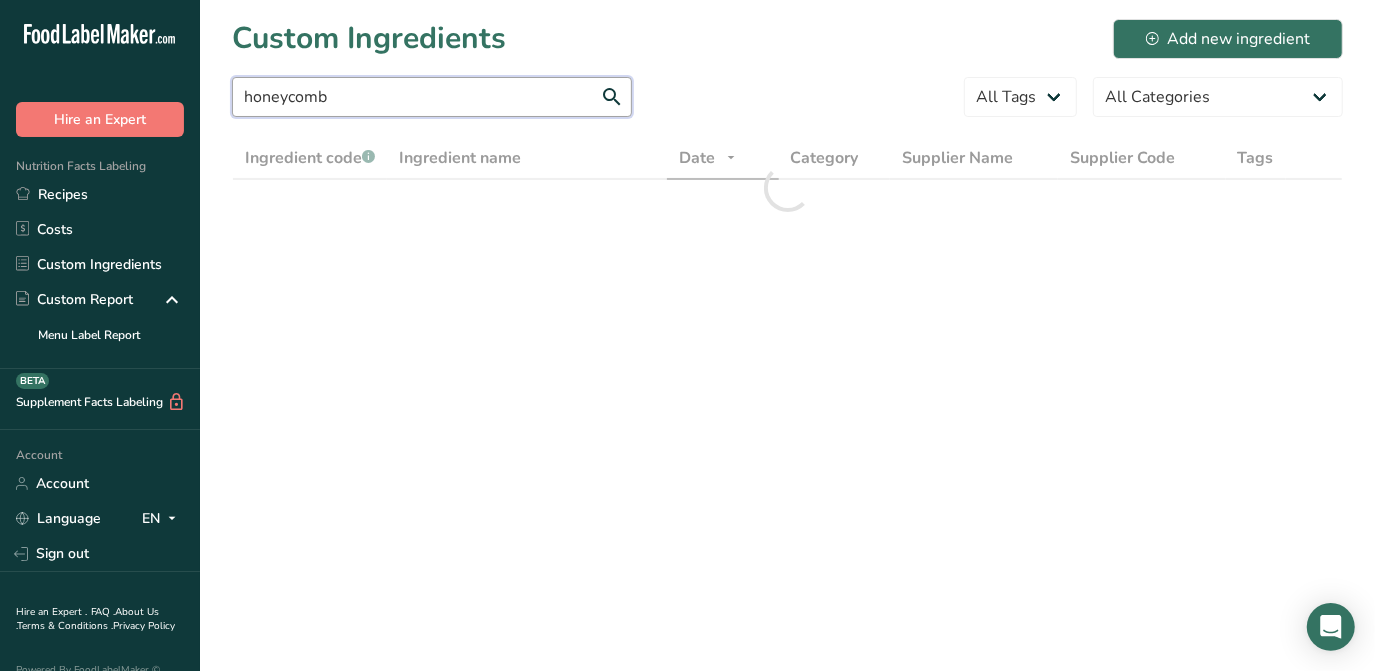 type on "honeycomb" 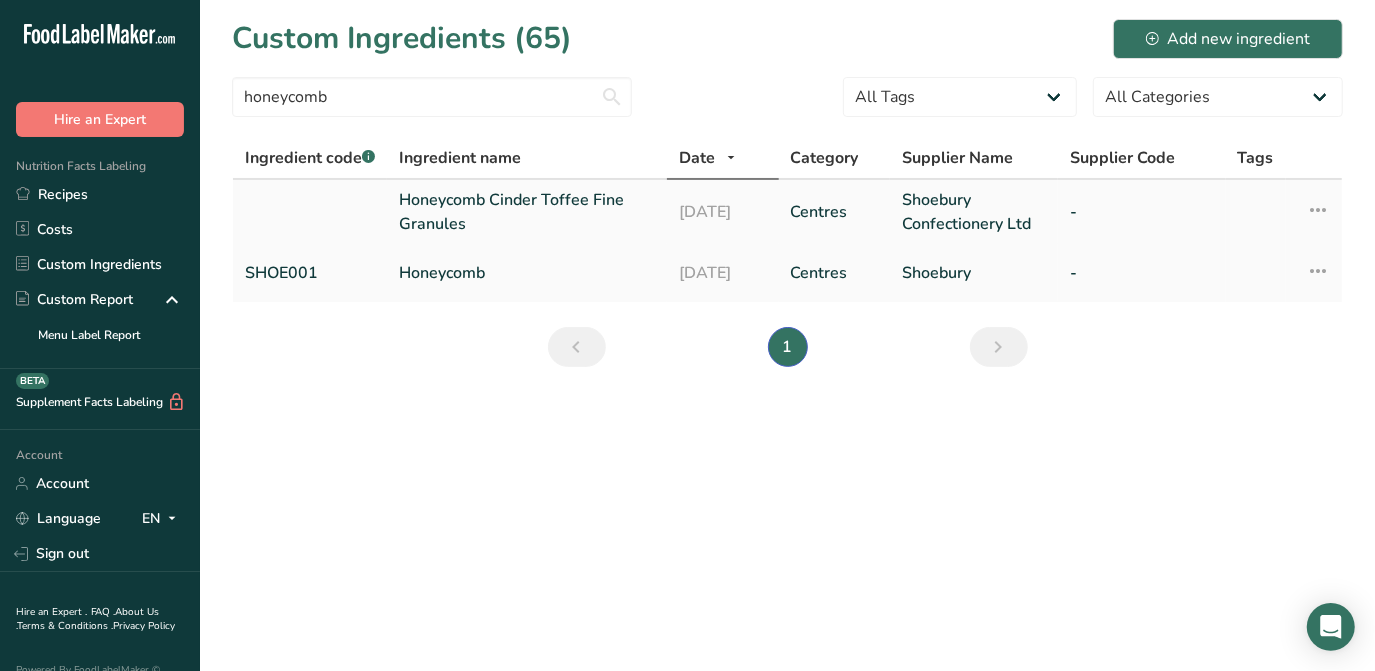 click on "Honeycomb Cinder Toffee Fine Granules" at bounding box center [526, 212] 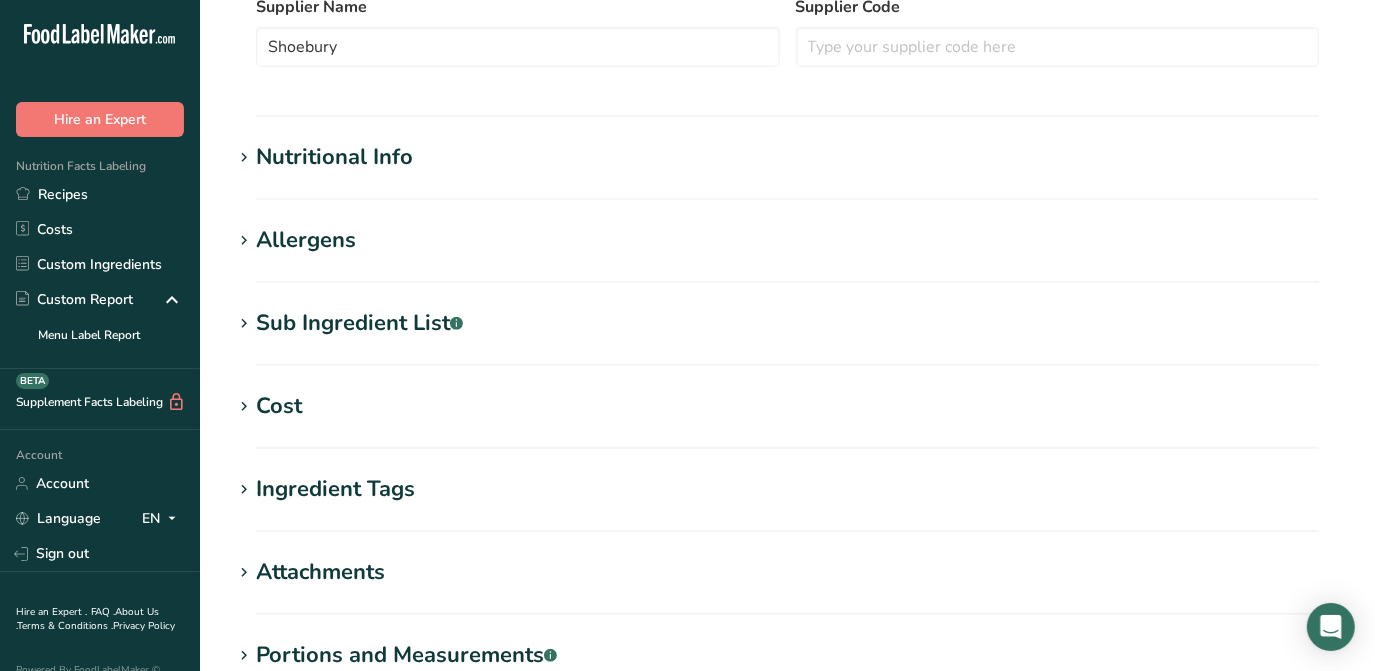 scroll, scrollTop: 636, scrollLeft: 0, axis: vertical 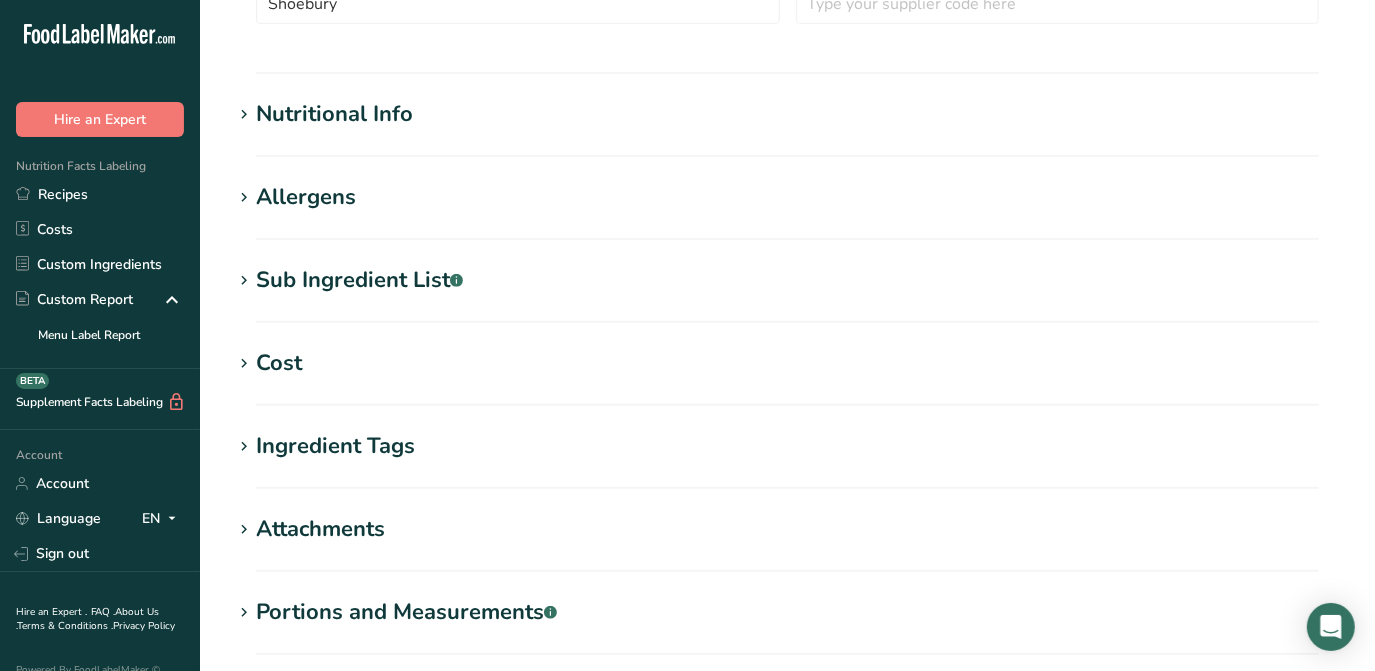 click on "Sub Ingredient List
.a-a{fill:#347362;}.b-a{fill:#fff;}" at bounding box center (359, 280) 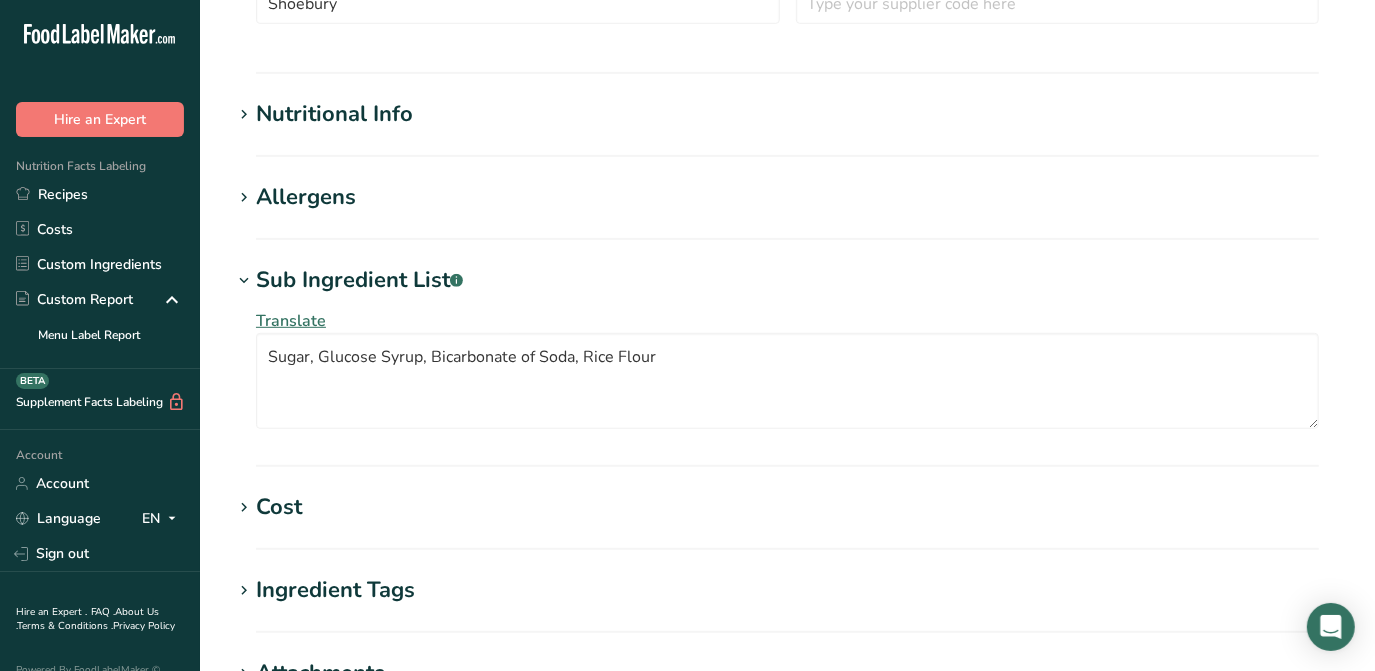 type on "Honeycomb Cinder Toffee Fine Granules" 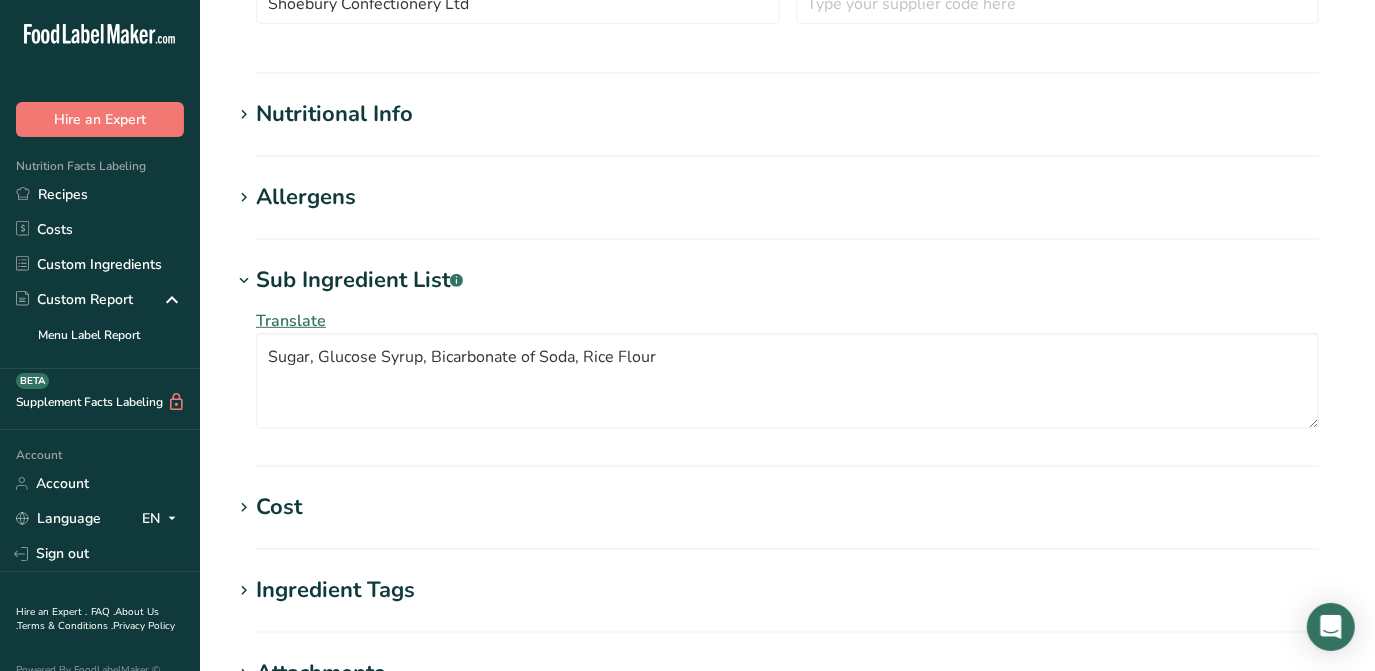 type on "Sugar, Glucose Syrup, Bicarbonate of Soda, Honey, Rice Flour" 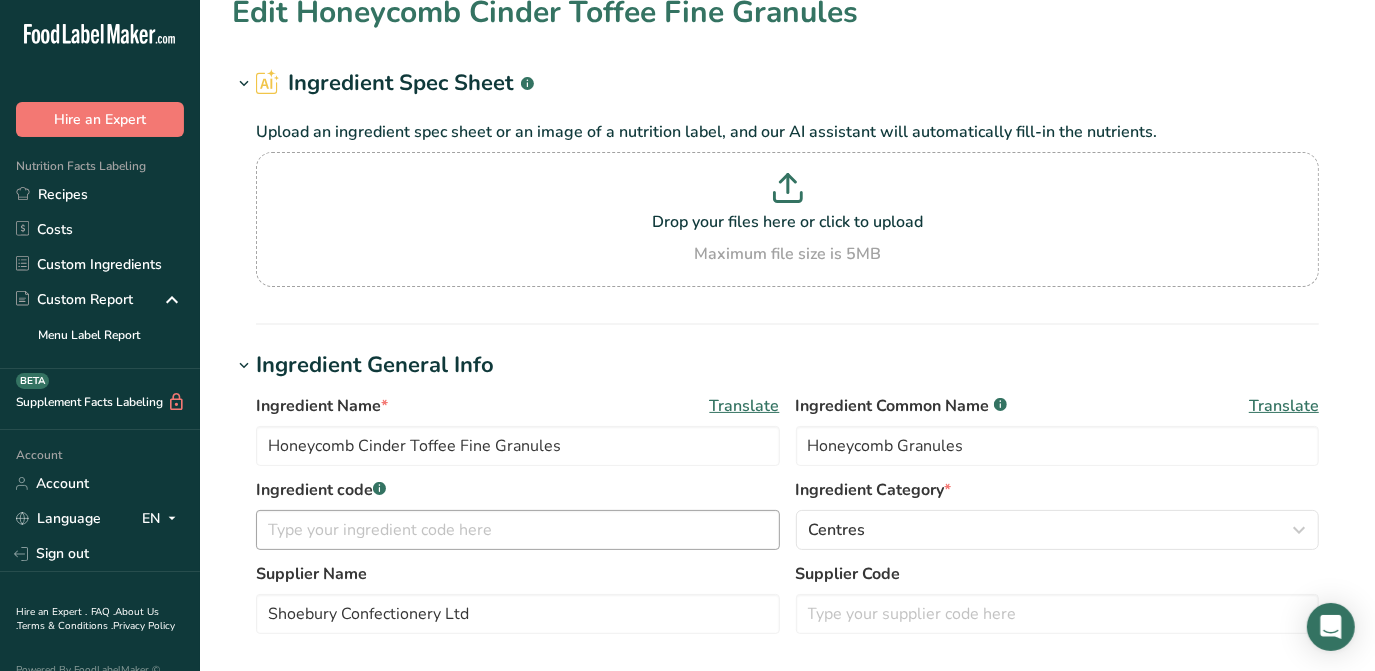 scroll, scrollTop: 0, scrollLeft: 0, axis: both 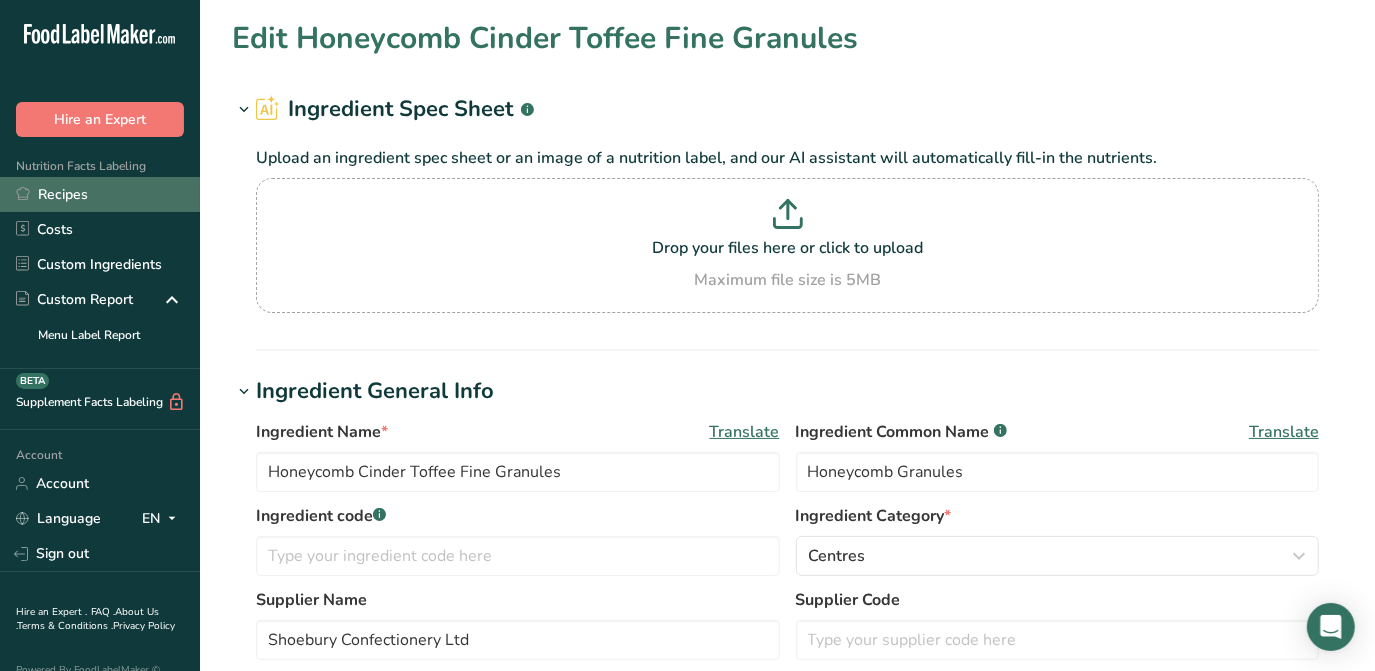 click on "Recipes" at bounding box center [100, 194] 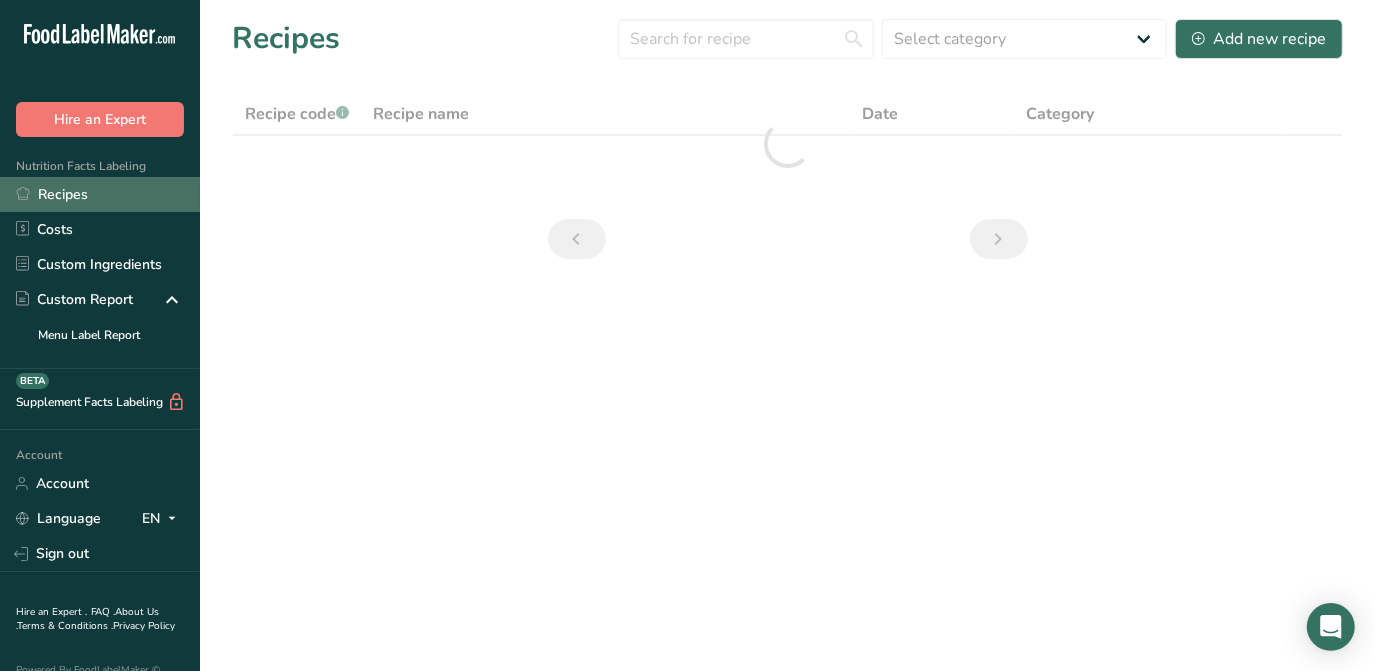 click on "Recipes" at bounding box center (100, 194) 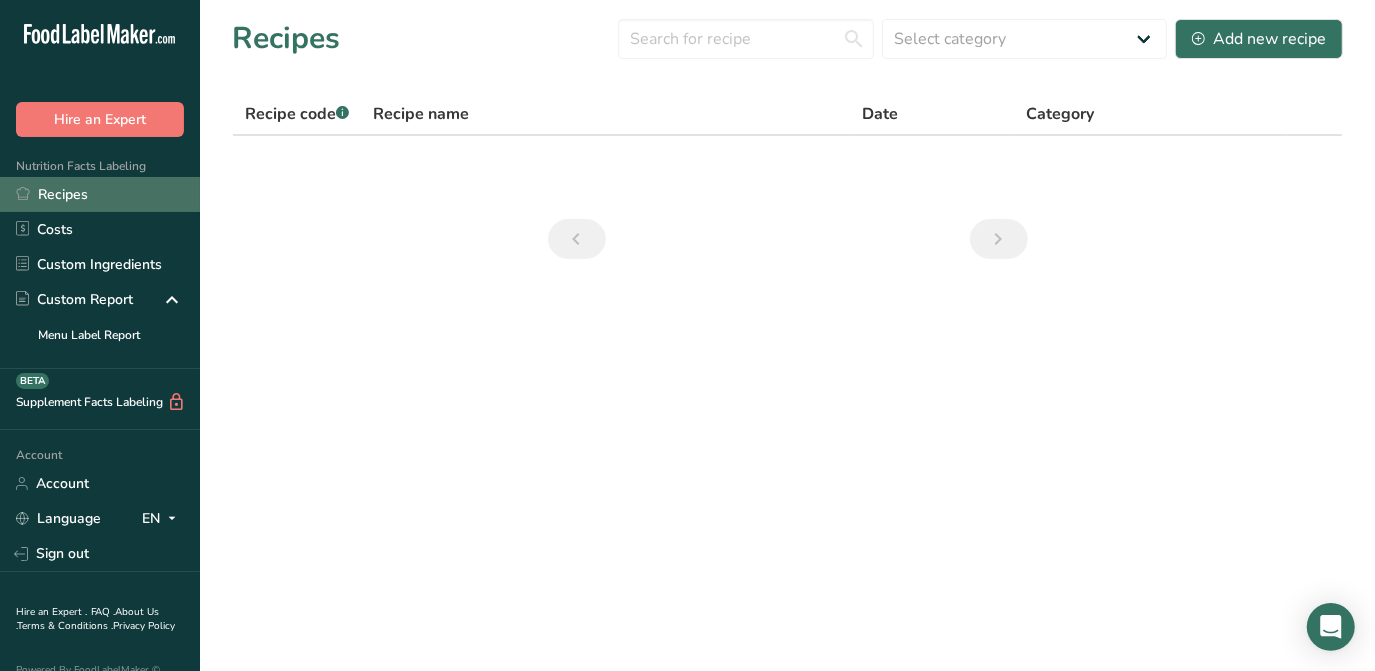 click on "Recipes" at bounding box center [100, 194] 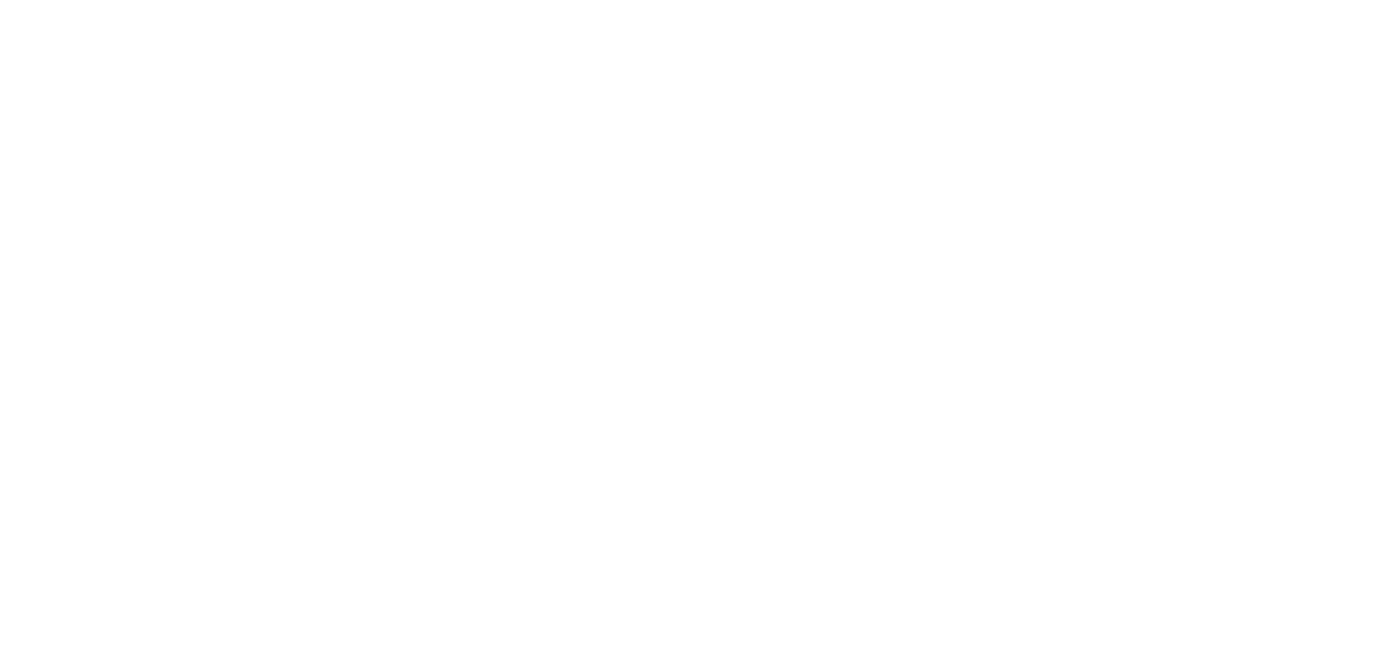 scroll, scrollTop: 0, scrollLeft: 0, axis: both 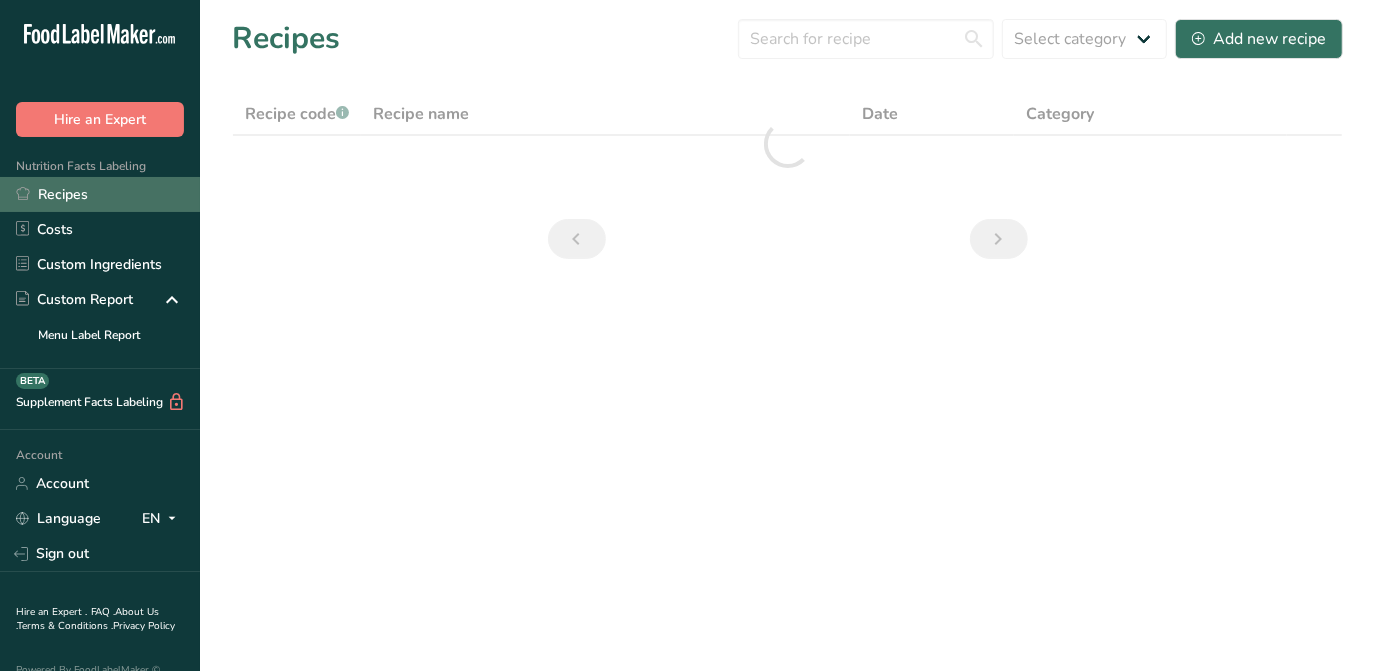 click on "Recipes" at bounding box center [100, 194] 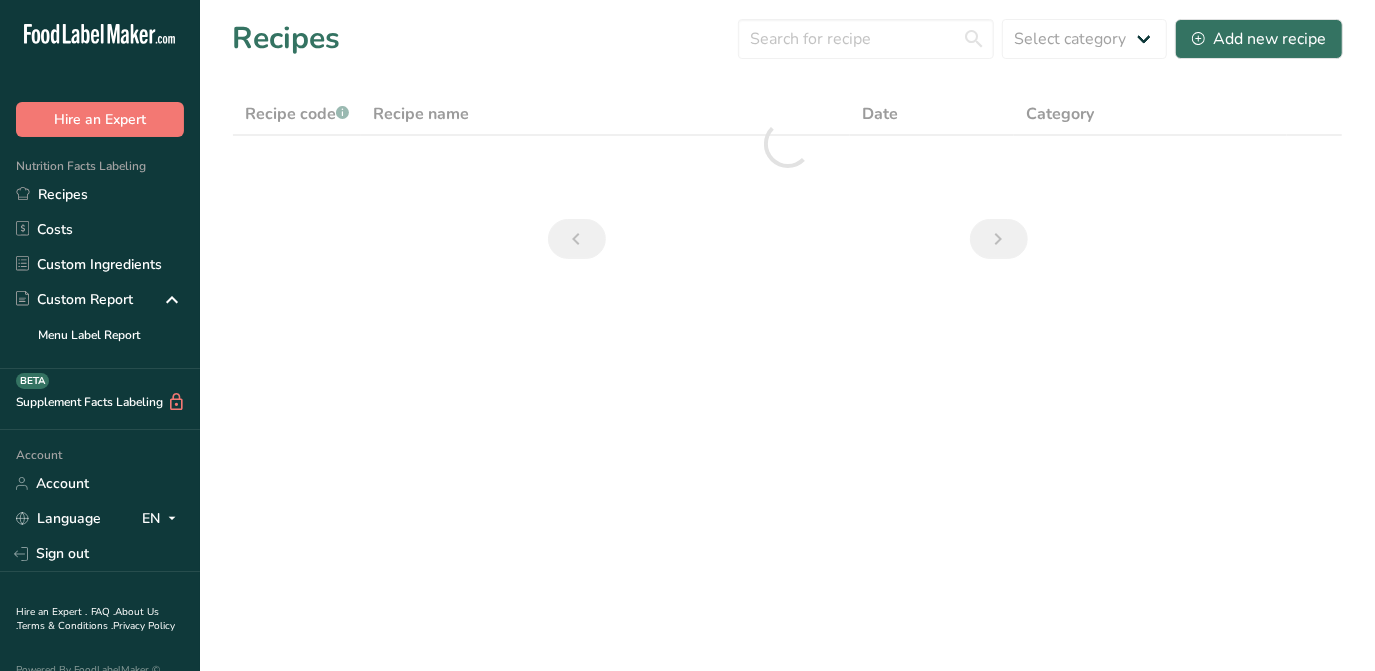 click at bounding box center [577, 239] 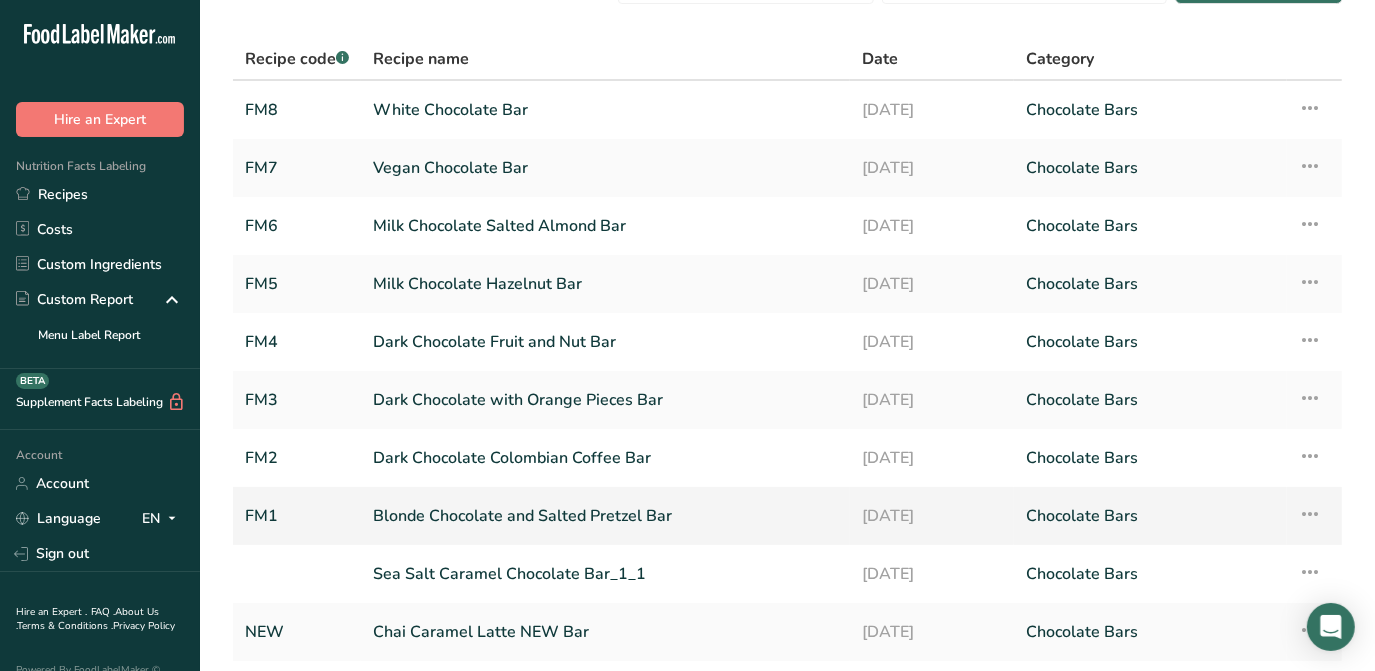 scroll, scrollTop: 0, scrollLeft: 0, axis: both 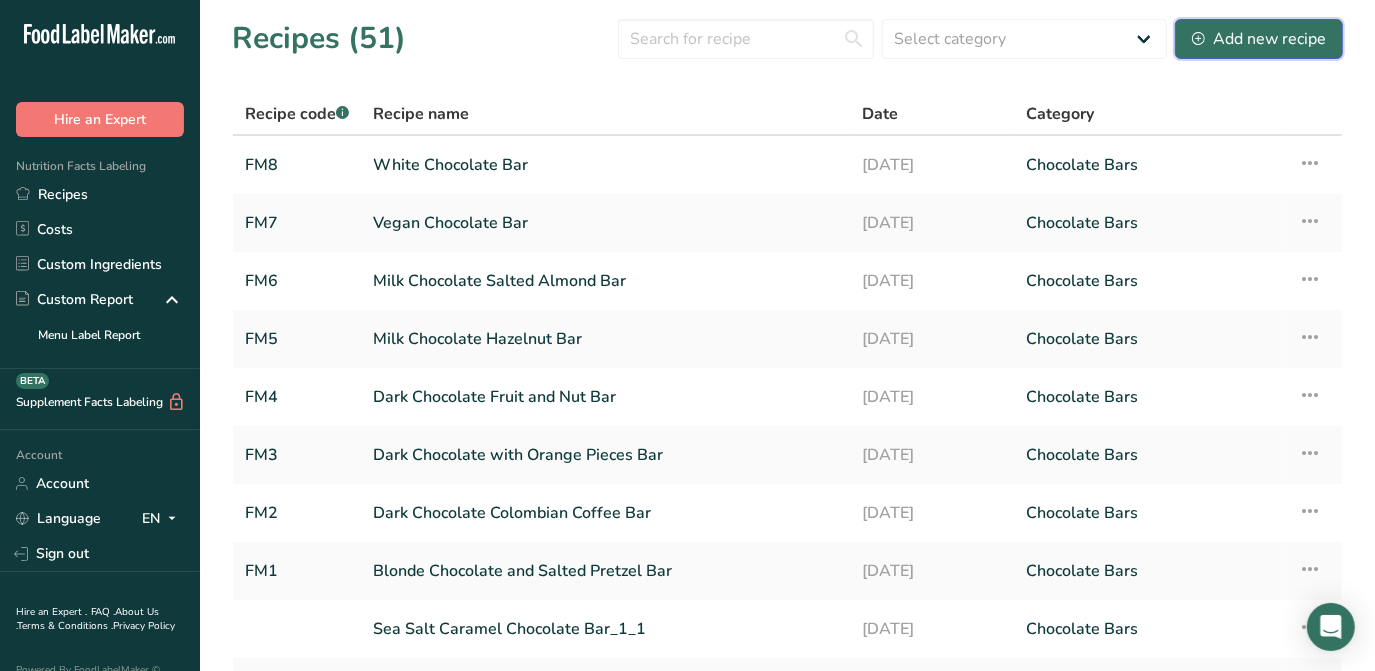 click on "Add new recipe" at bounding box center [1259, 39] 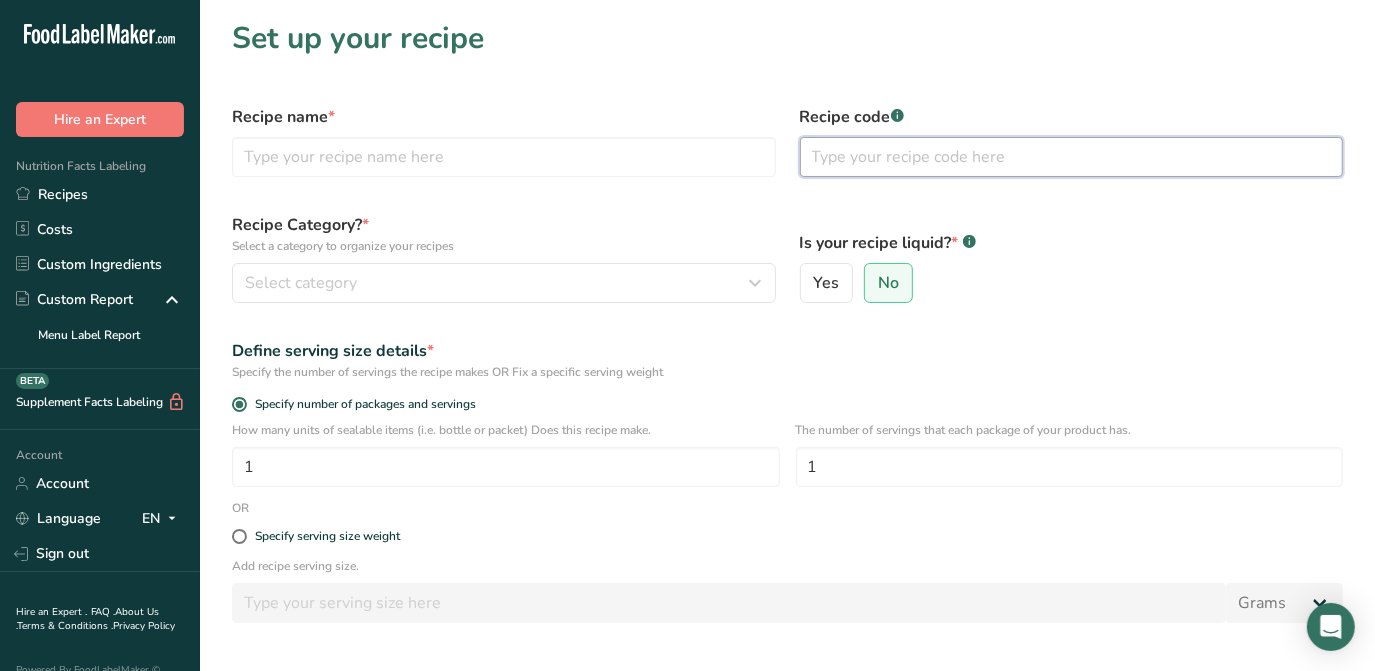 click at bounding box center [1072, 157] 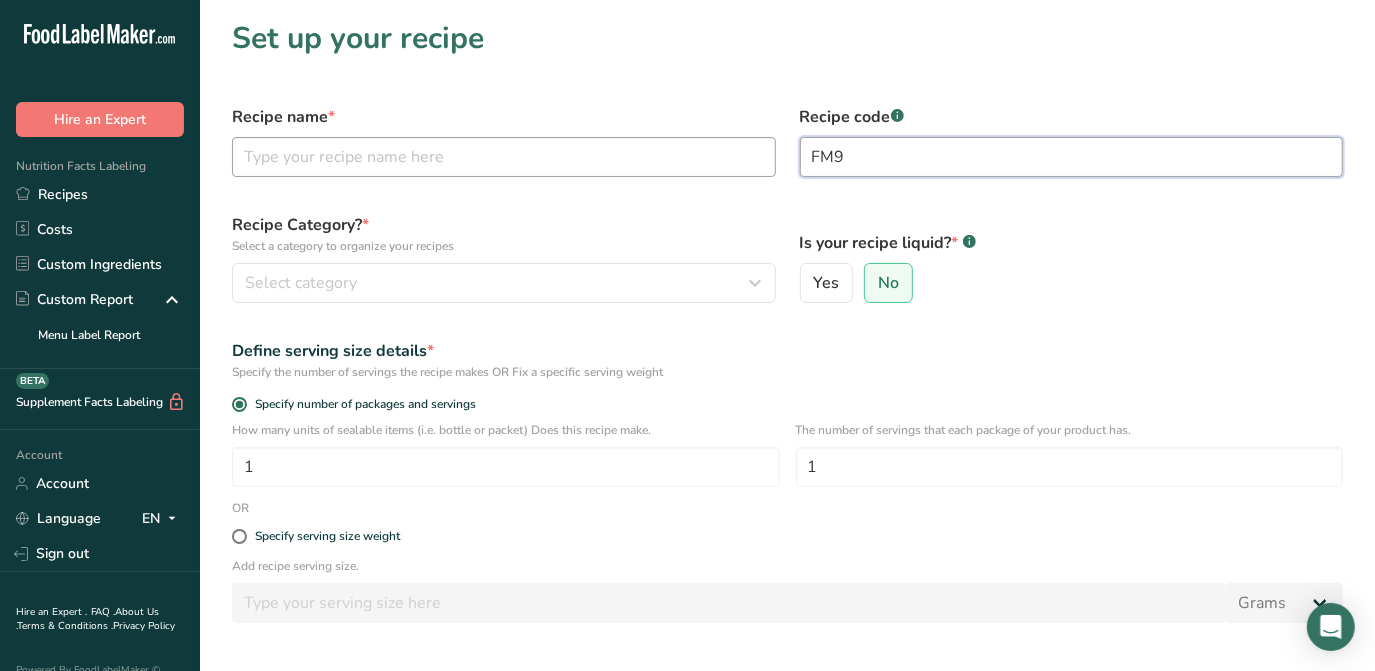 type on "FM9" 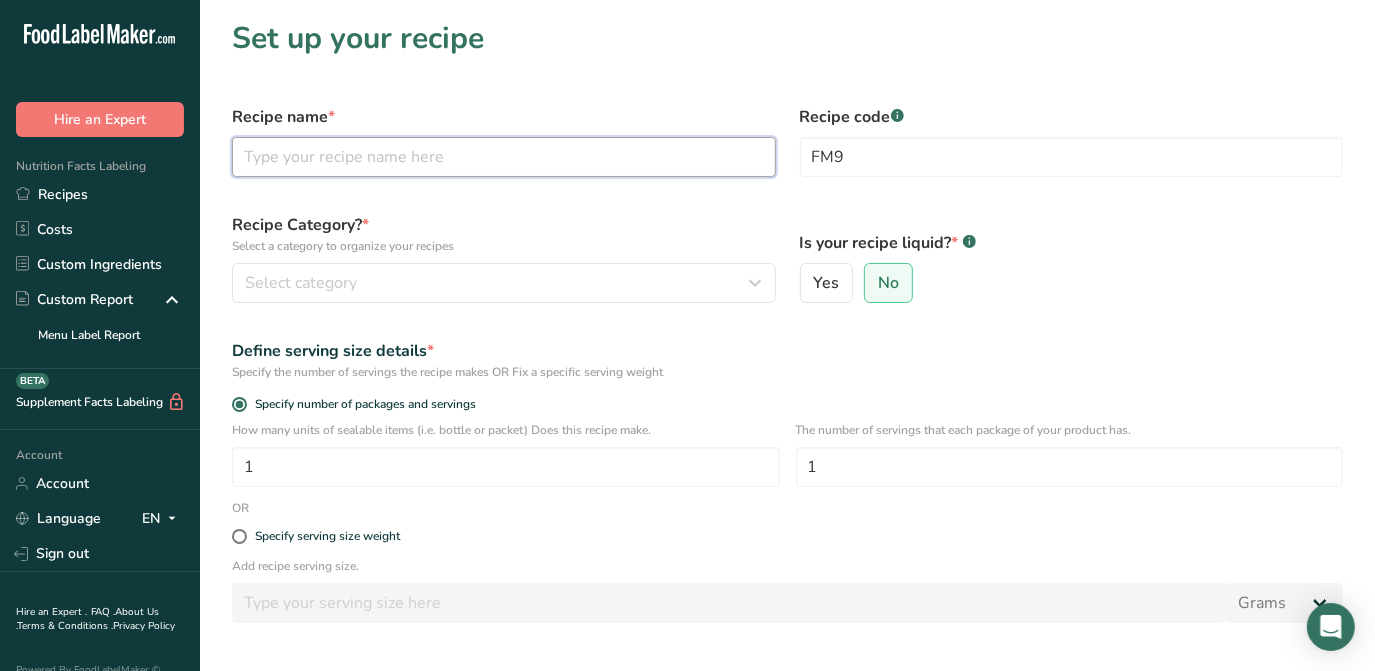 click at bounding box center [504, 157] 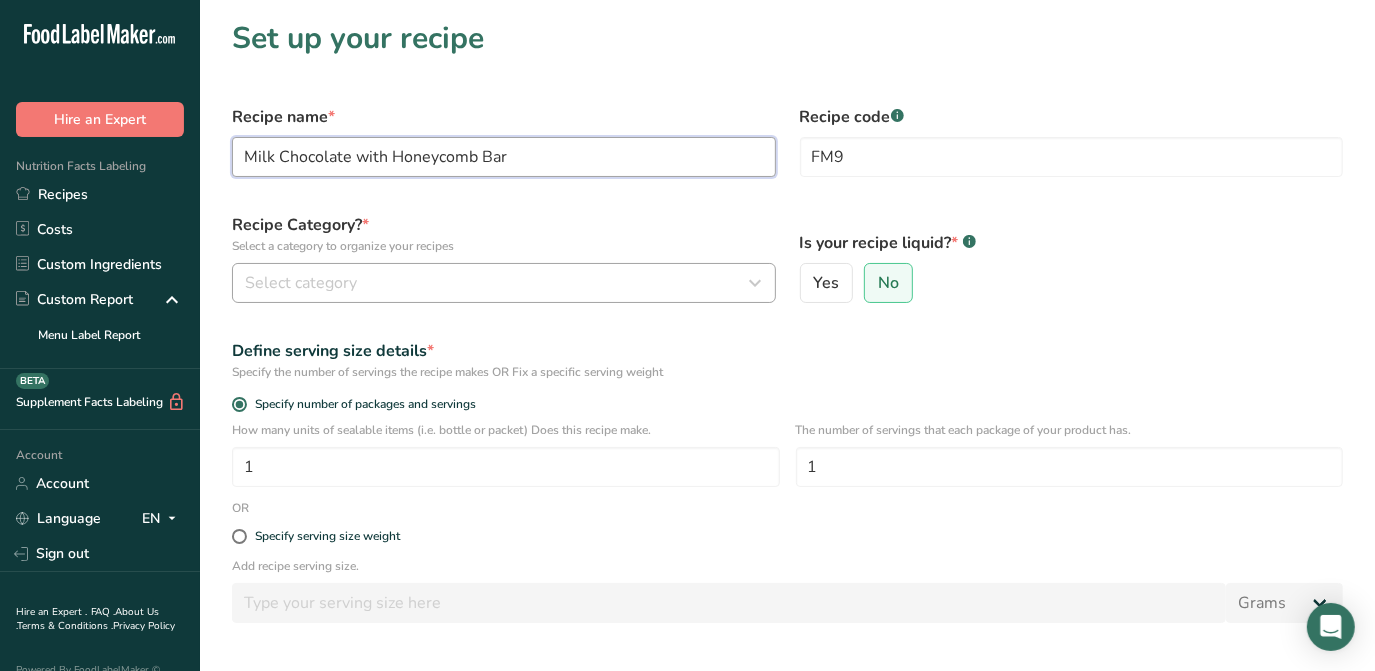 type on "Milk Chocolate with Honeycomb Bar" 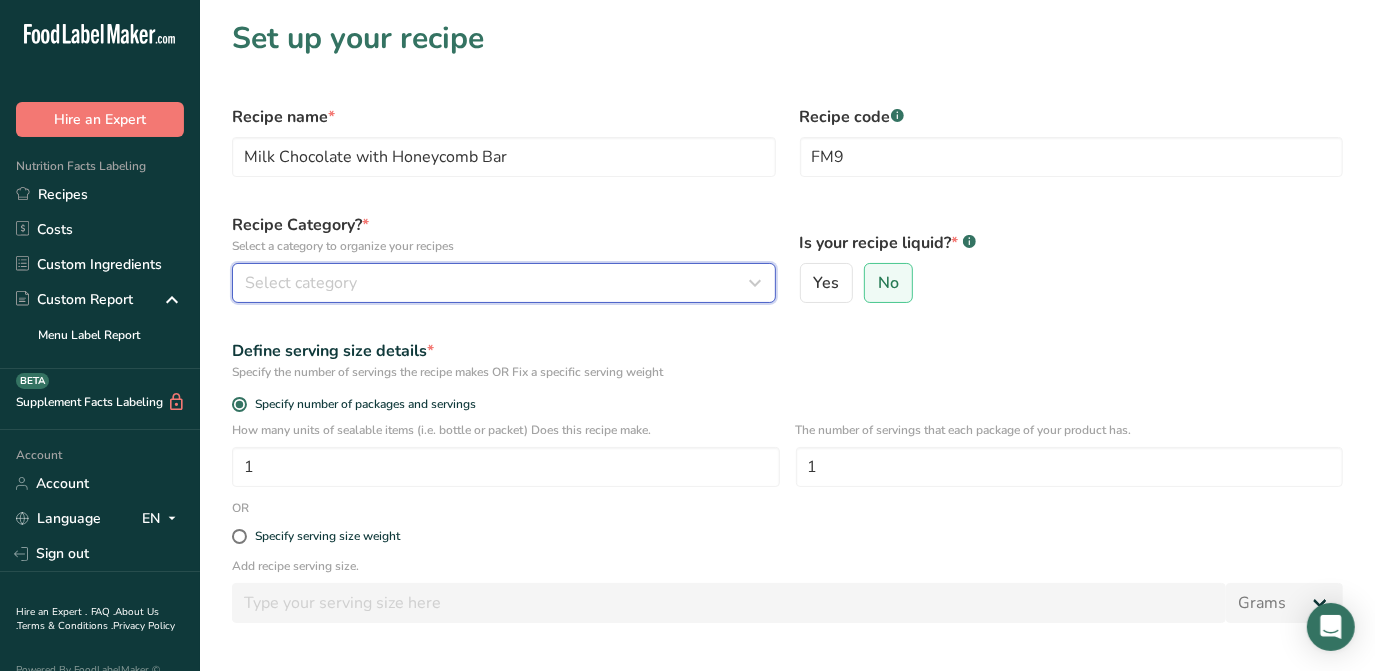 click on "Select category" at bounding box center (301, 283) 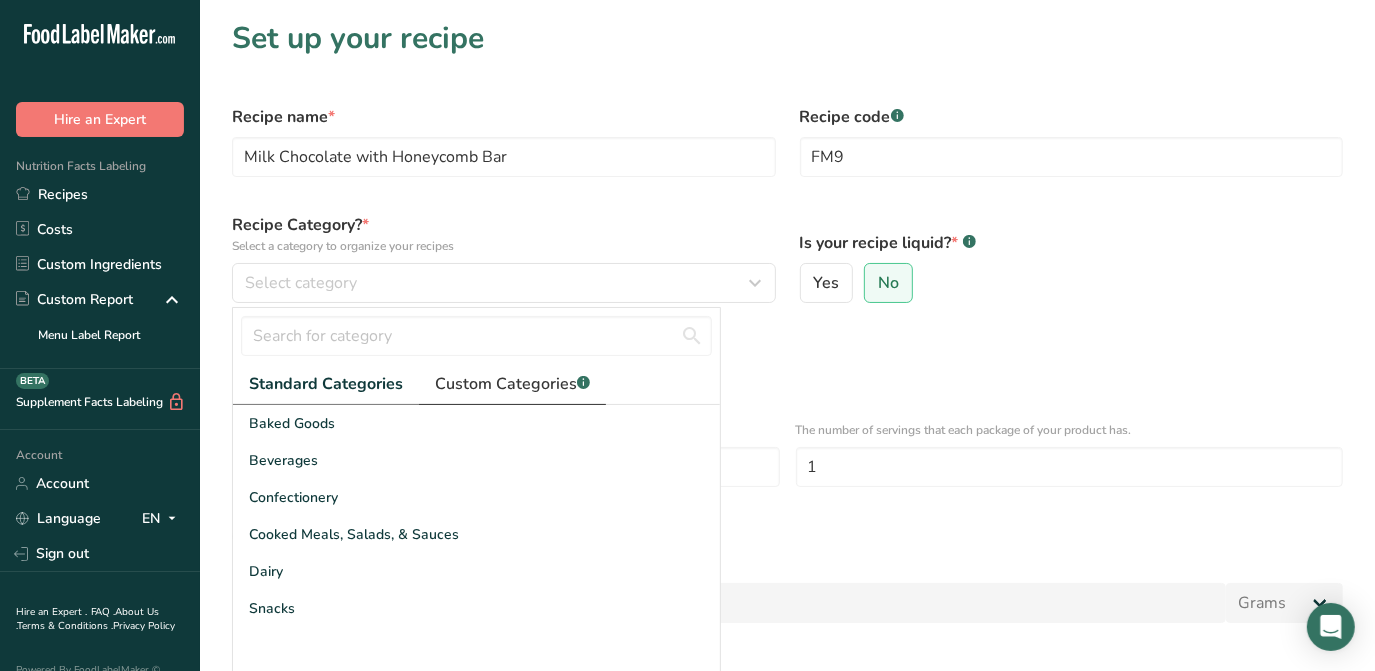 click on "Custom Categories
.a-a{fill:#347362;}.b-a{fill:#fff;}" at bounding box center (512, 384) 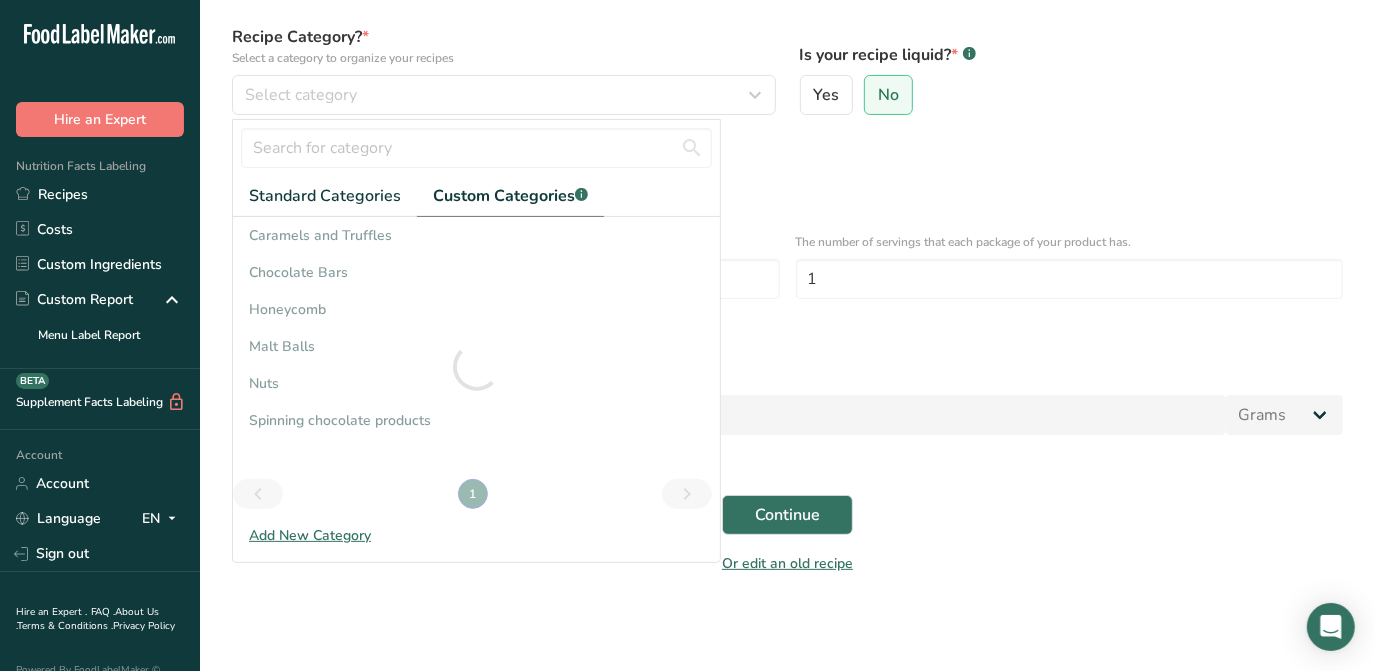 scroll, scrollTop: 7, scrollLeft: 0, axis: vertical 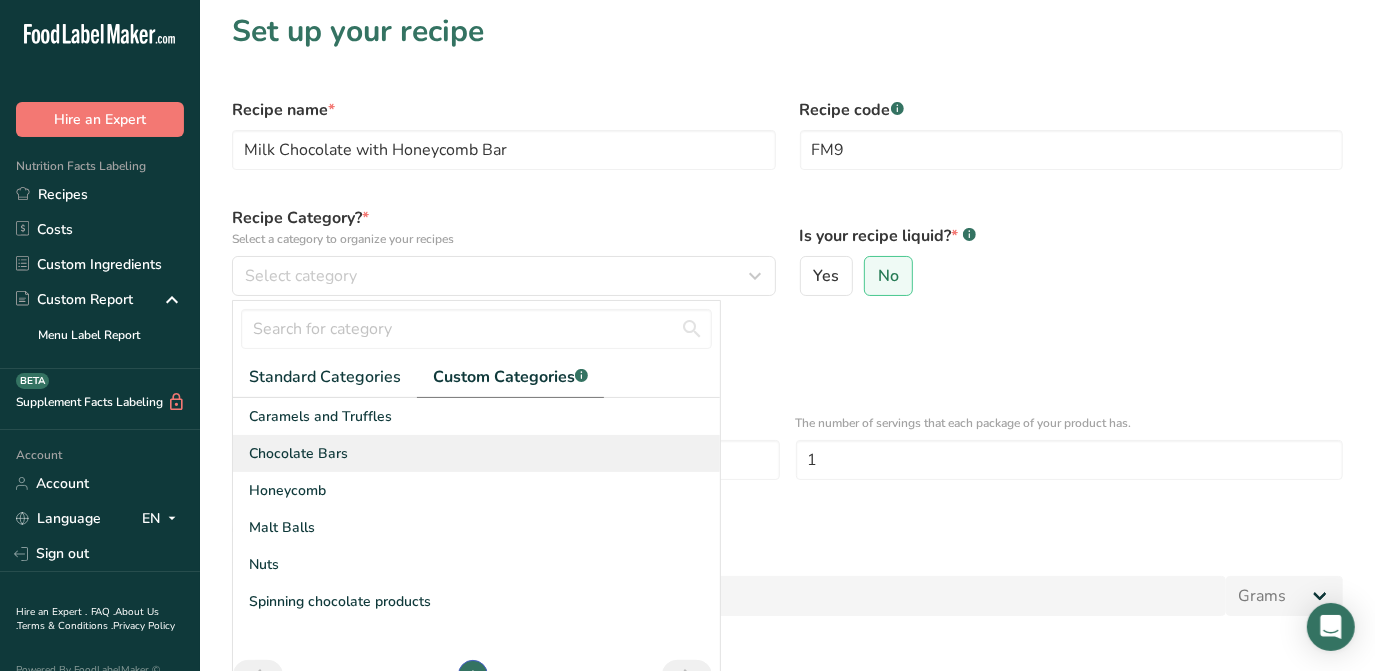 click on "Chocolate Bars" at bounding box center [476, 453] 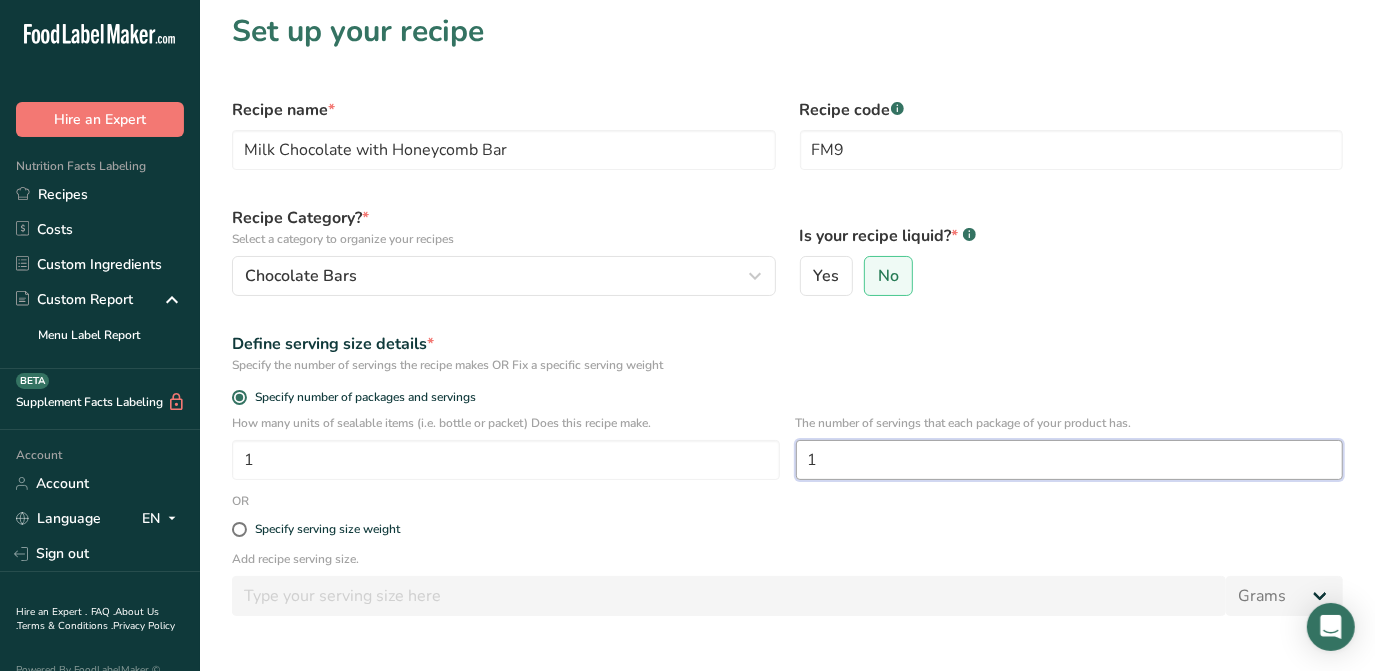 click on "1" at bounding box center [1070, 460] 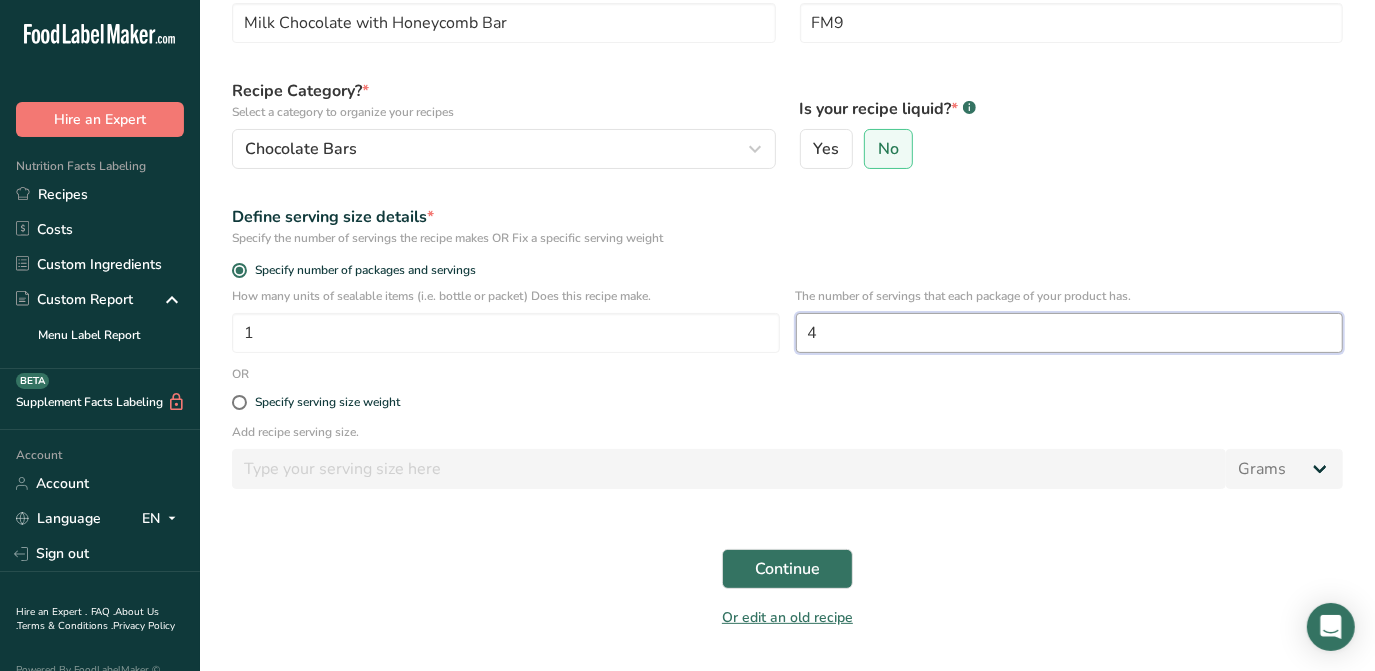 scroll, scrollTop: 189, scrollLeft: 0, axis: vertical 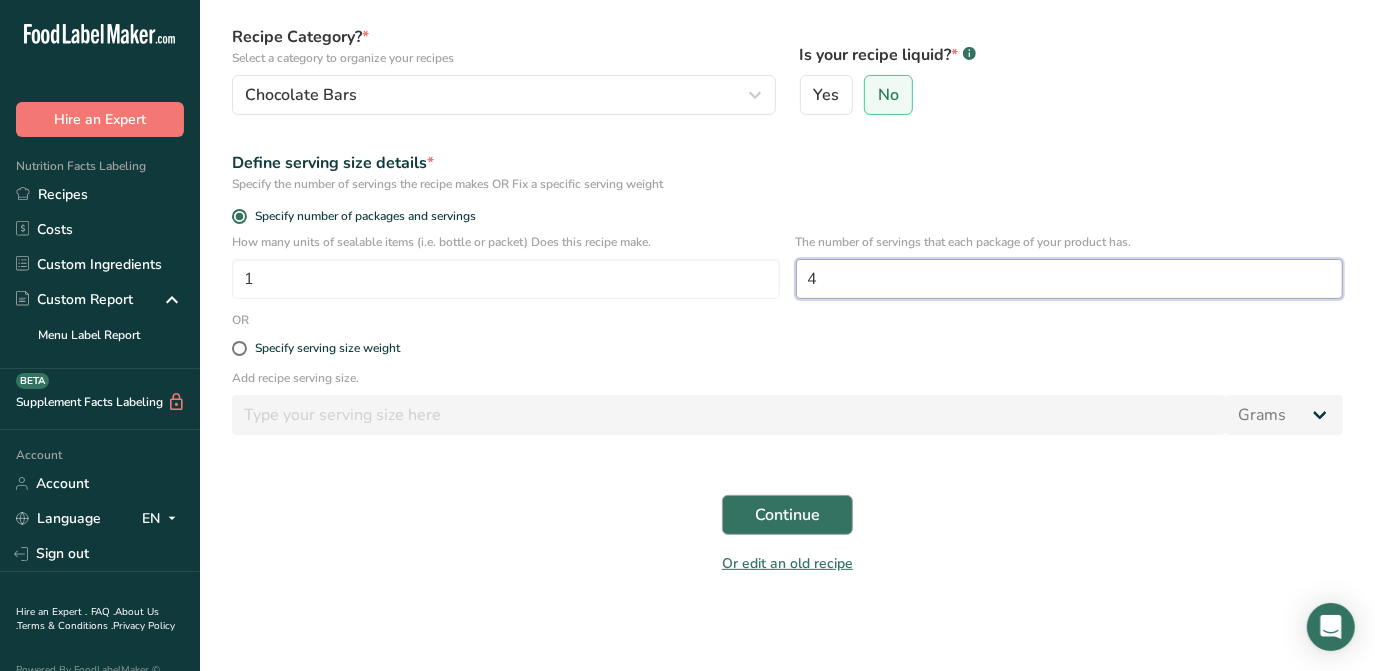 type on "4" 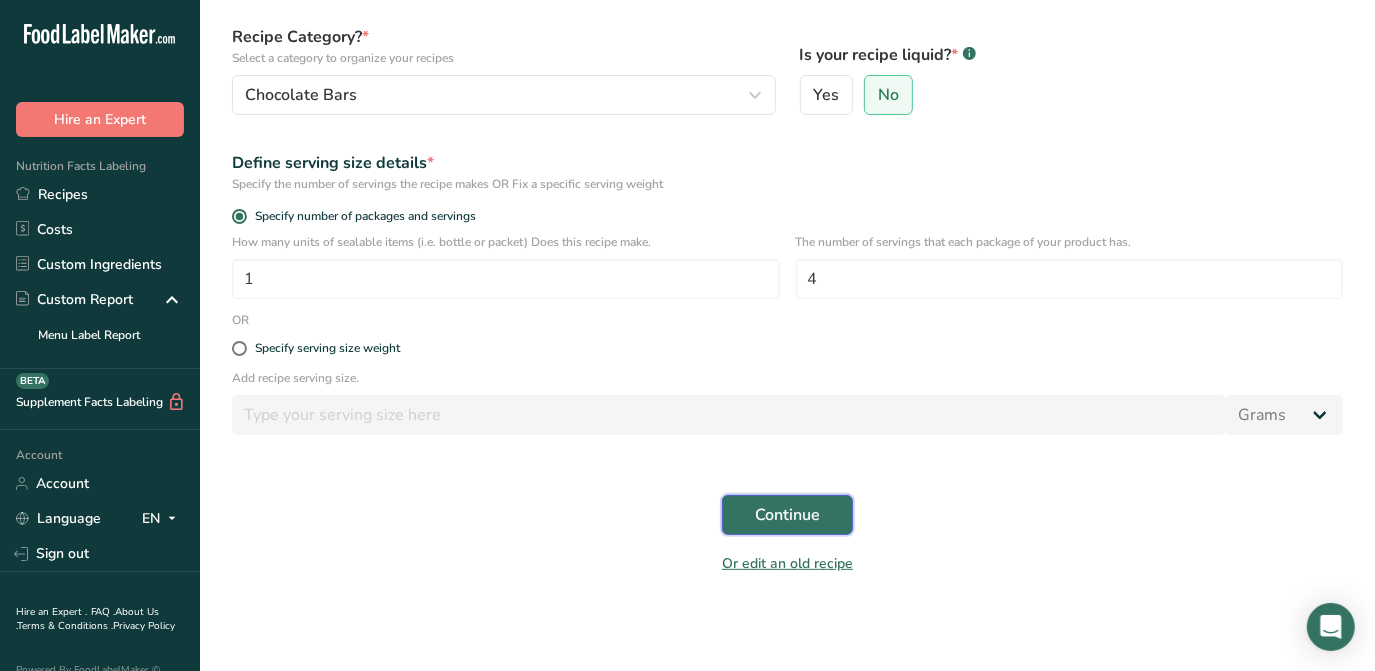 click on "Continue" at bounding box center (787, 515) 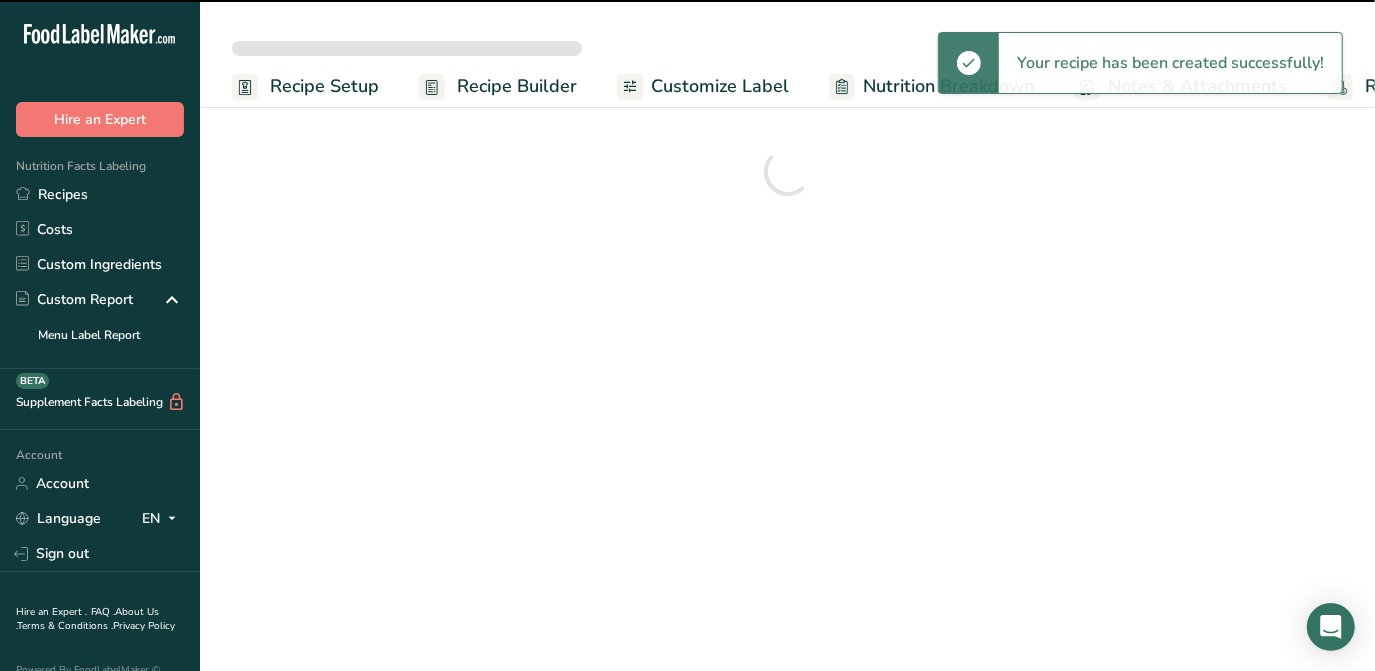 scroll, scrollTop: 0, scrollLeft: 0, axis: both 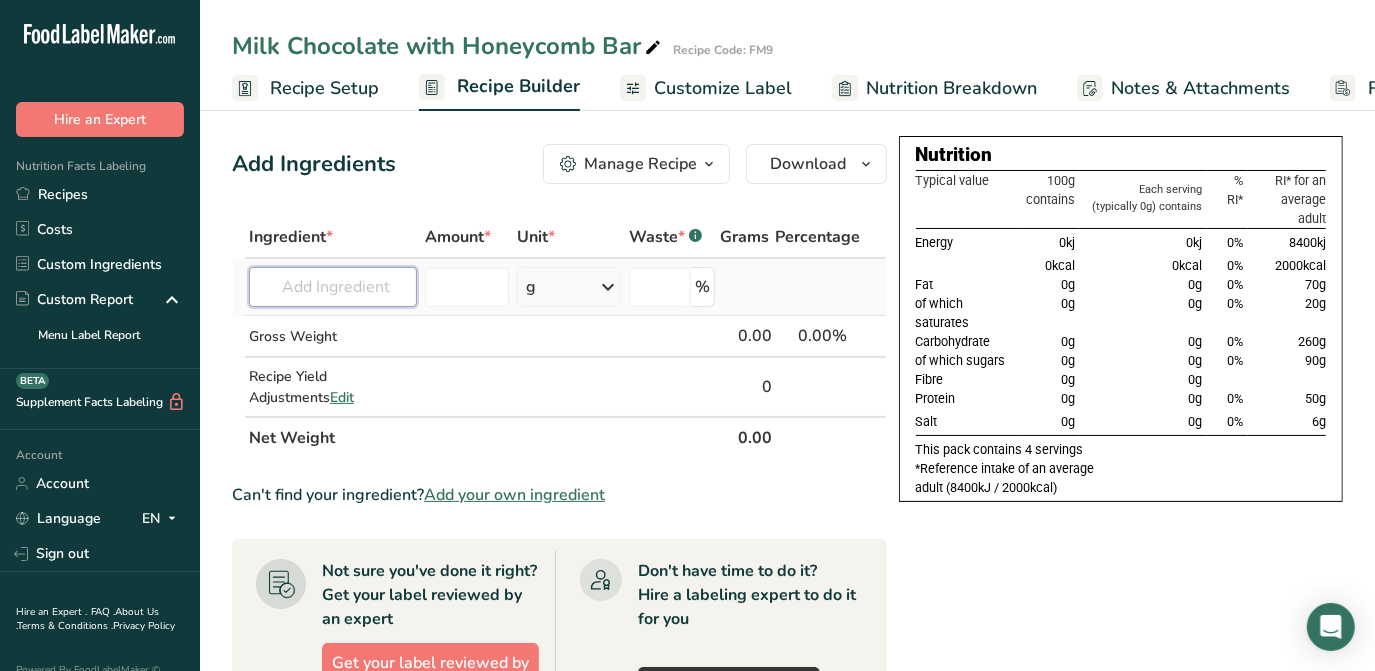 click at bounding box center [333, 287] 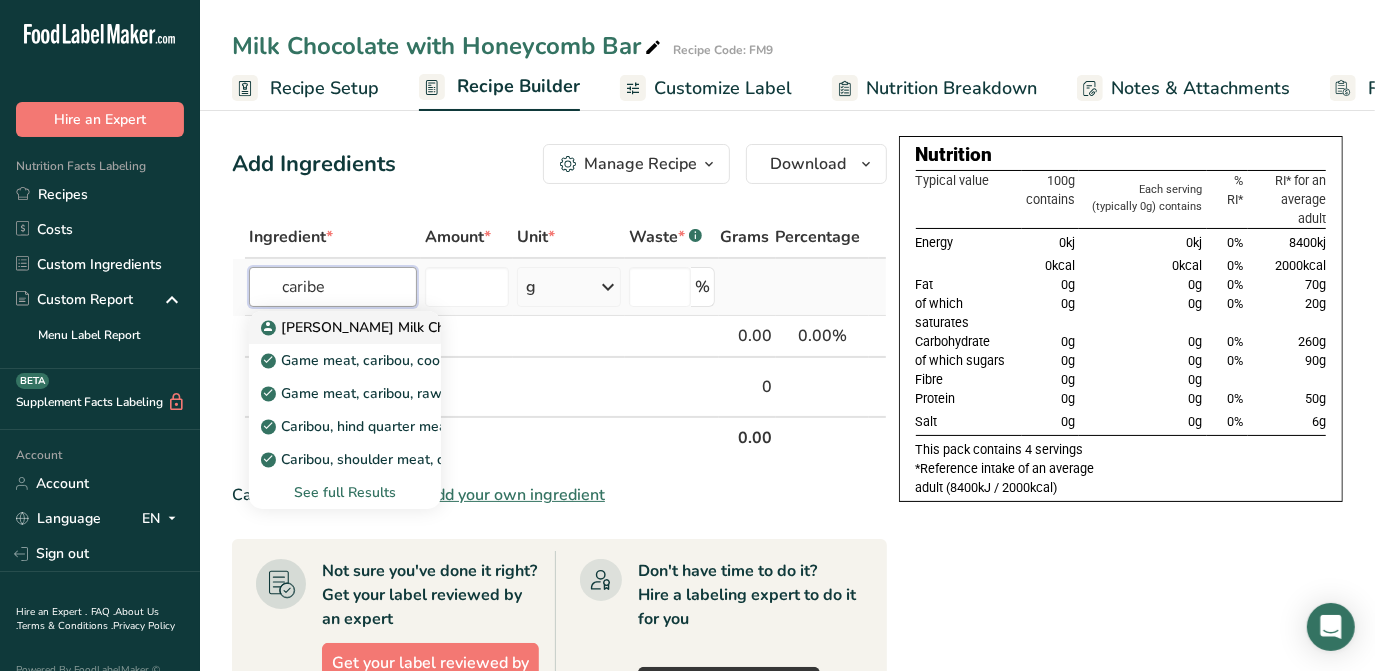 type on "caribe" 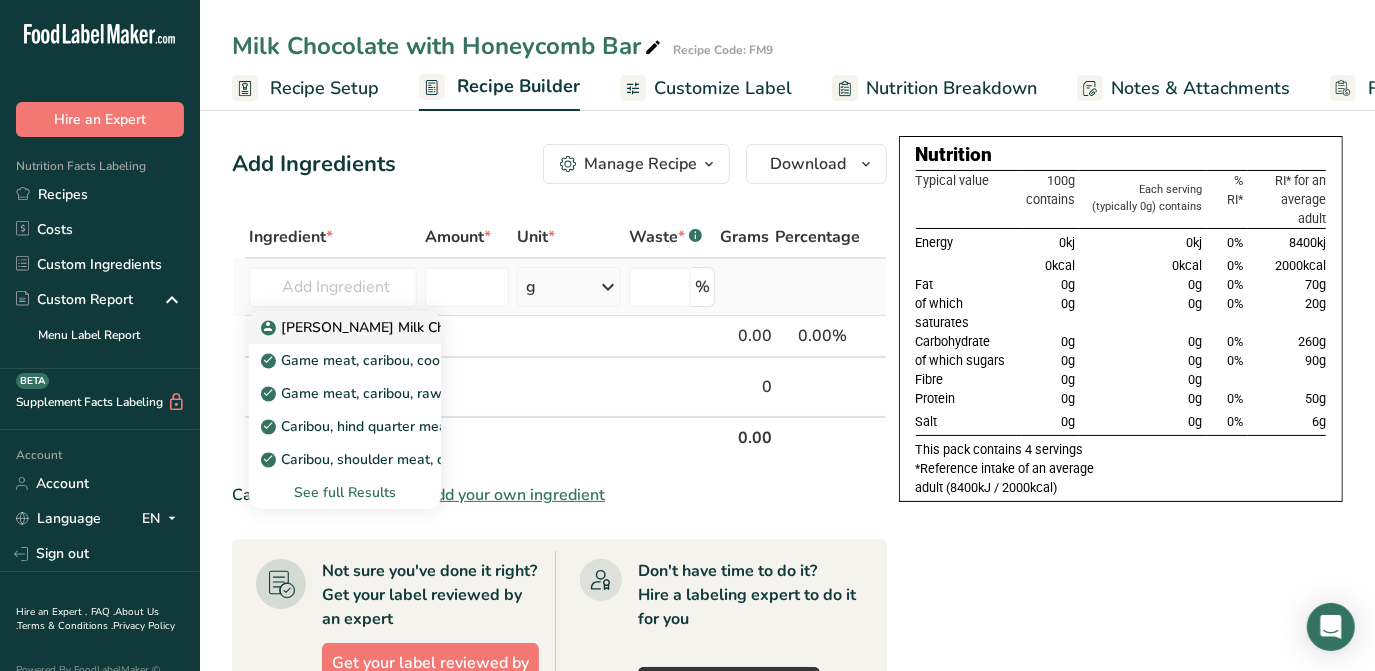 click on "[PERSON_NAME] Milk Chocolate - [GEOGRAPHIC_DATA] - 45%" at bounding box center (480, 327) 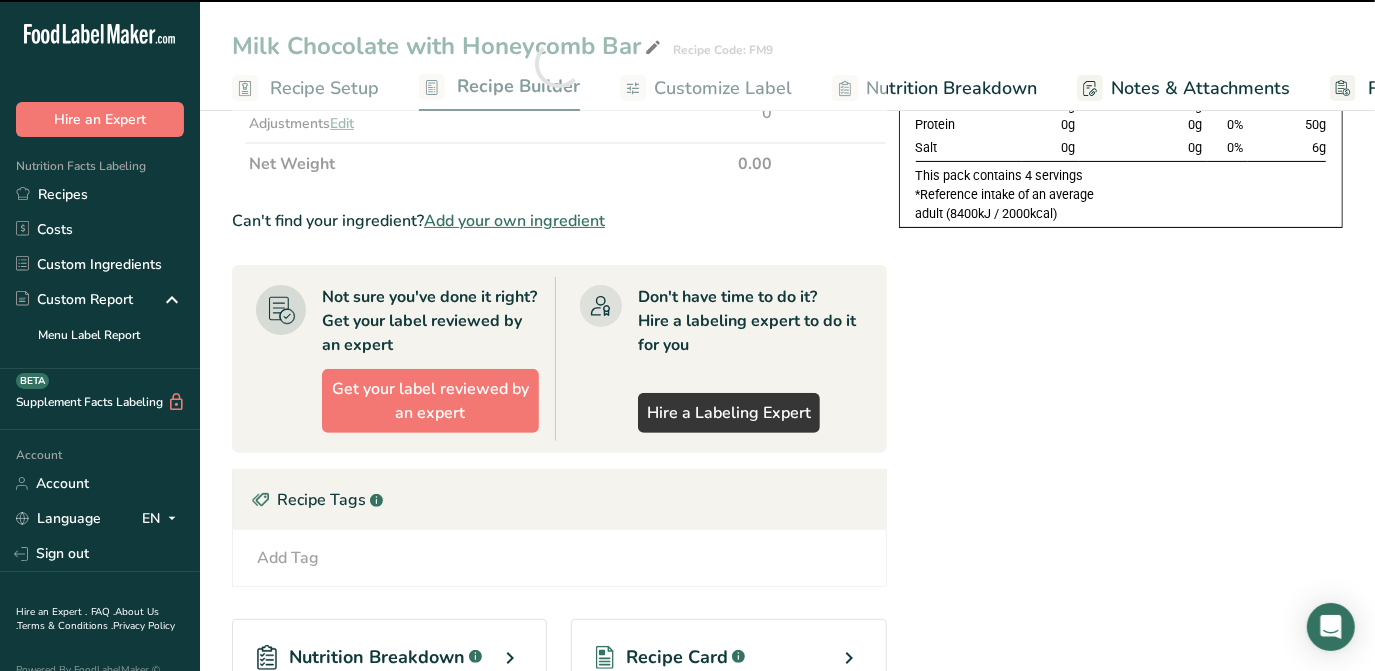 scroll, scrollTop: 0, scrollLeft: 0, axis: both 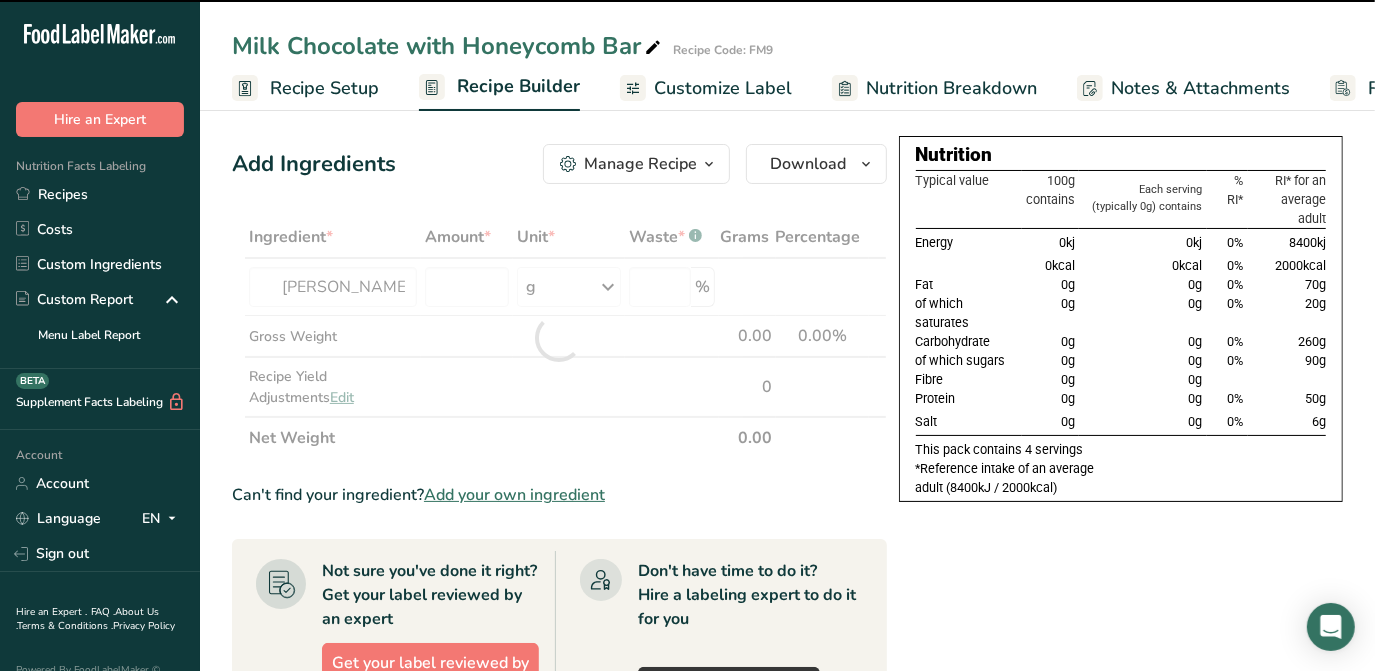 click at bounding box center [559, 337] 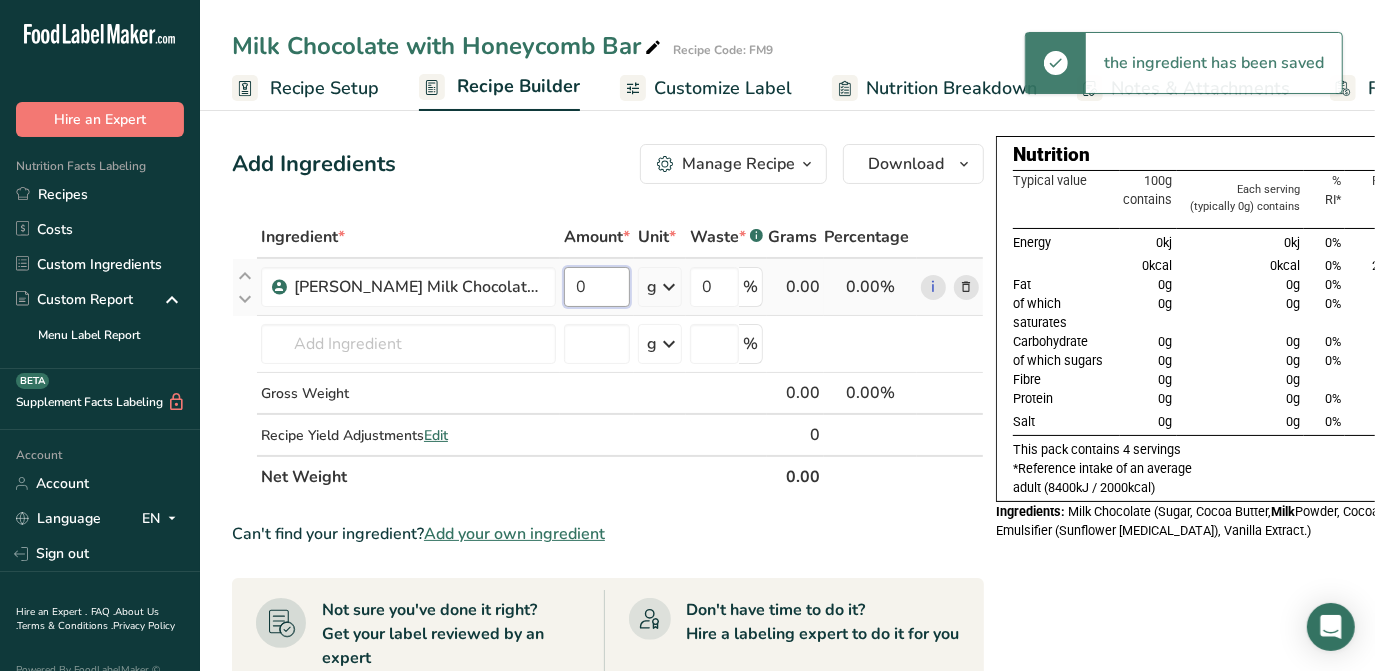 click on "0" at bounding box center (597, 287) 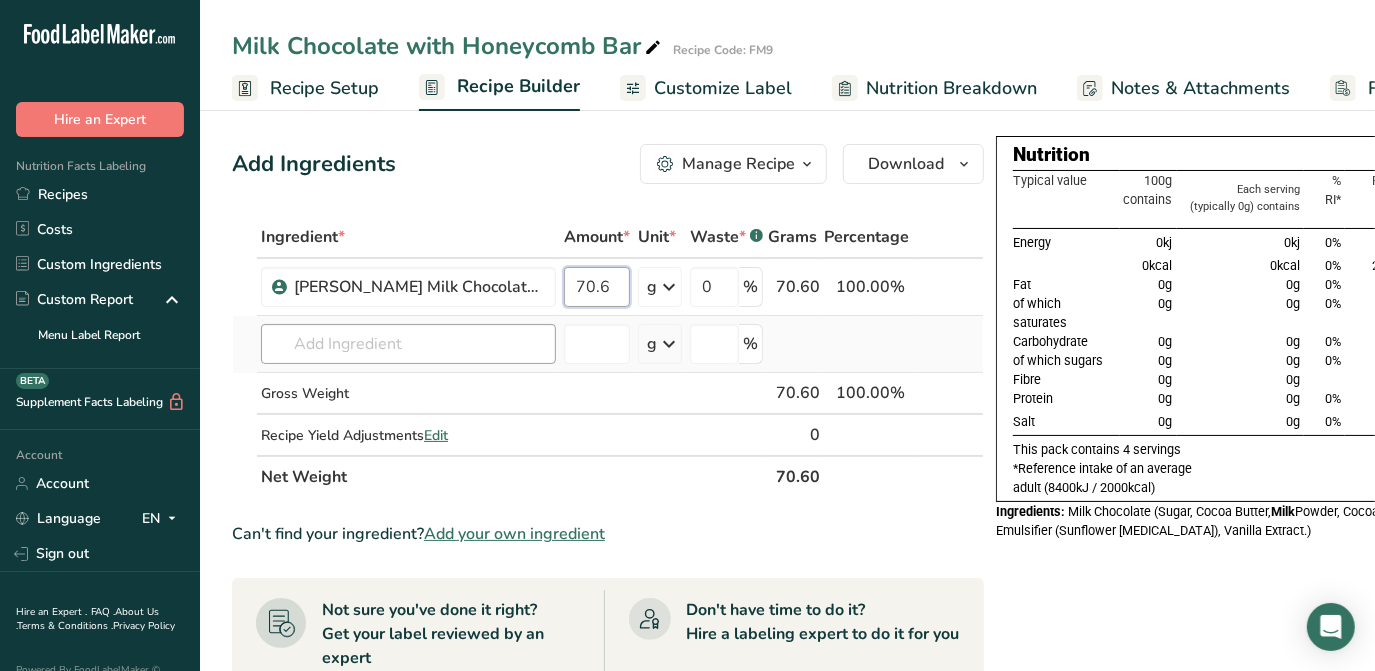 type on "70.6" 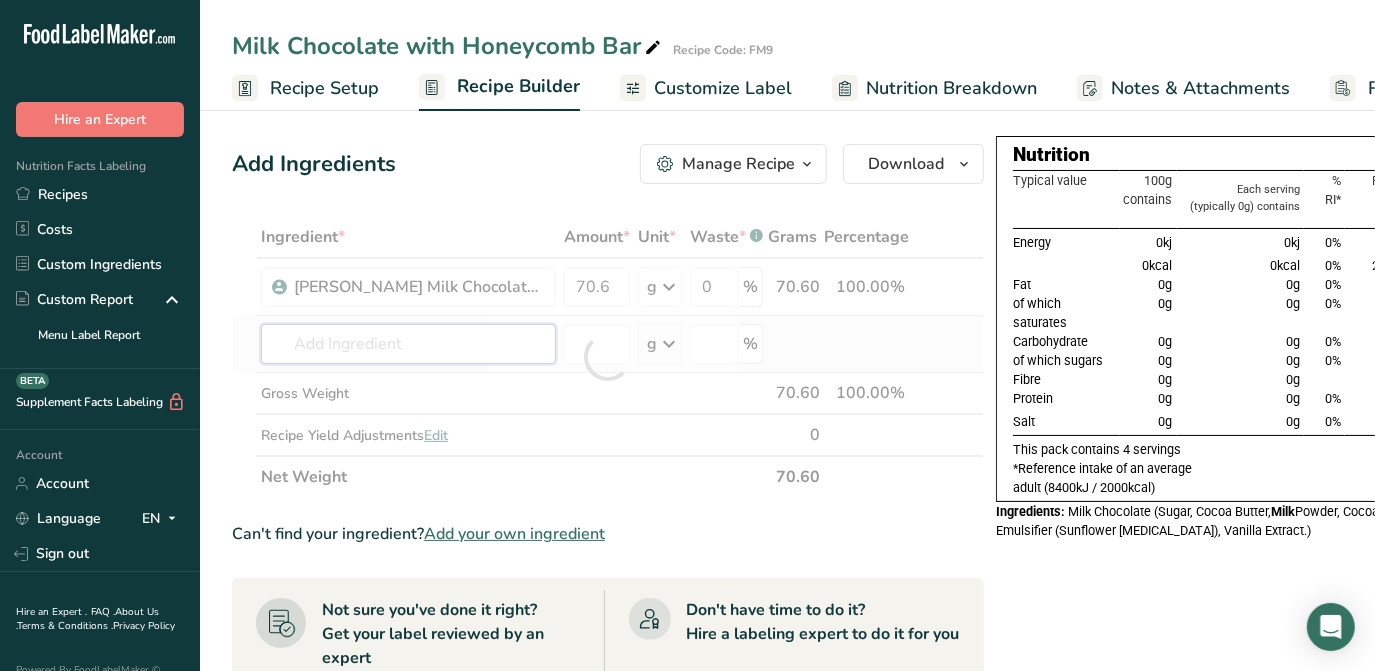 click on "Ingredient *
Amount *
Unit *
Waste *   .a-a{fill:#347362;}.b-a{fill:#fff;}          Grams
Percentage
[PERSON_NAME] Milk Chocolate - [GEOGRAPHIC_DATA] - 45%
70.6
g
Weight Units
g
kg
mg
See more
Volume Units
l
mL
fl oz
See more
0
%
70.60
100.00%
i
[PERSON_NAME] Milk Chocolate - [GEOGRAPHIC_DATA] - 45%
Game meat, caribou, cooked, roasted
Game meat, caribou, raw
[GEOGRAPHIC_DATA], hind quarter meat, raw ([US_STATE][DEMOGRAPHIC_DATA])
Caribou, shoulder meat, dried ([US_STATE][DEMOGRAPHIC_DATA])
g" at bounding box center (608, 357) 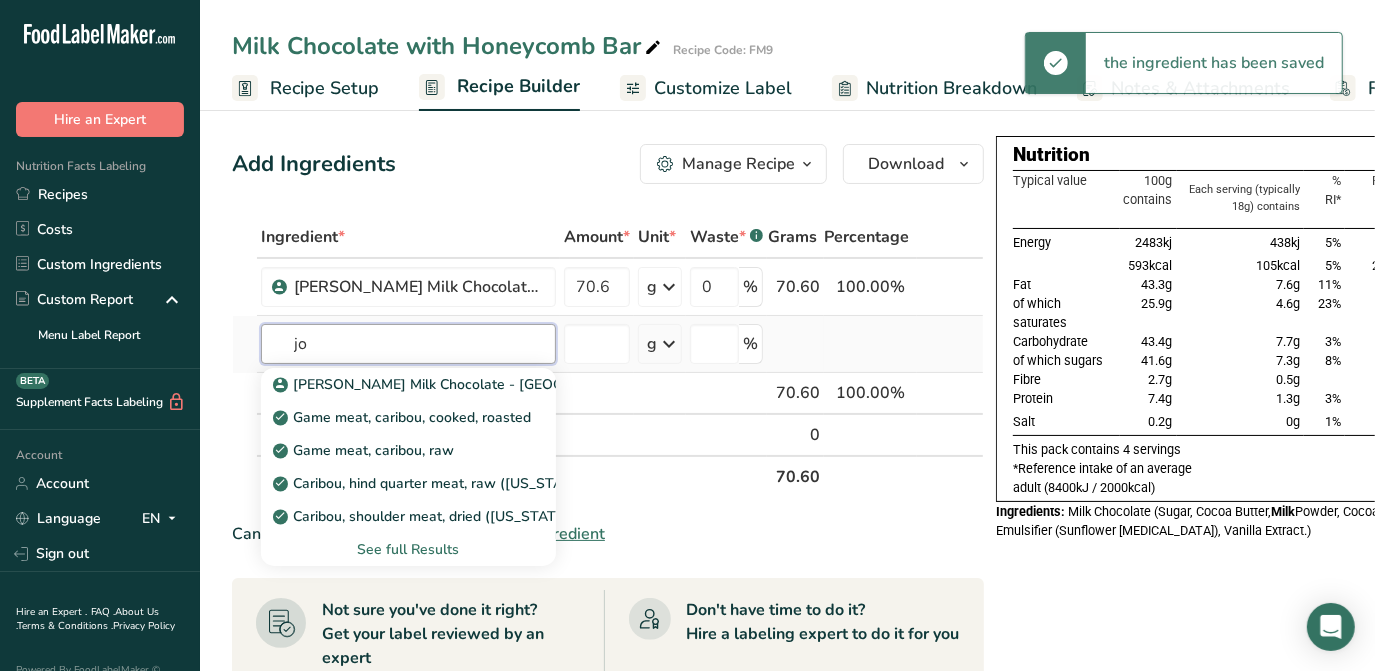 type on "j" 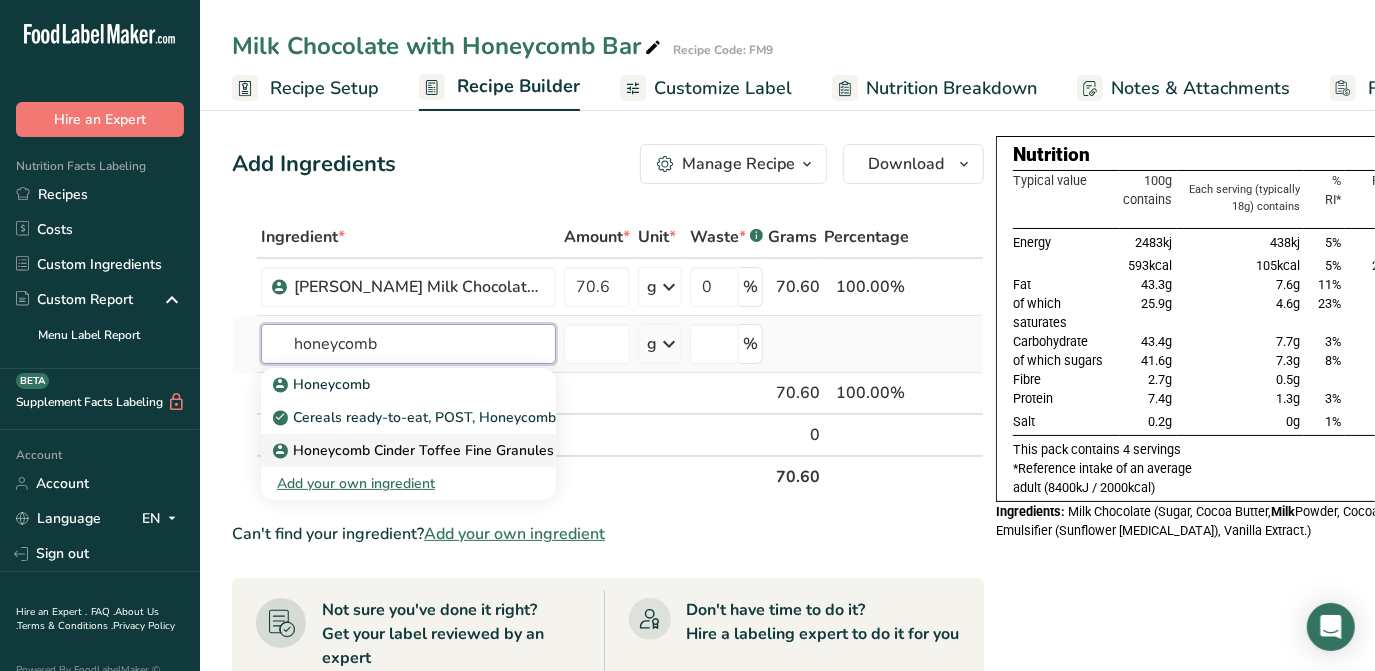 type on "honeycomb" 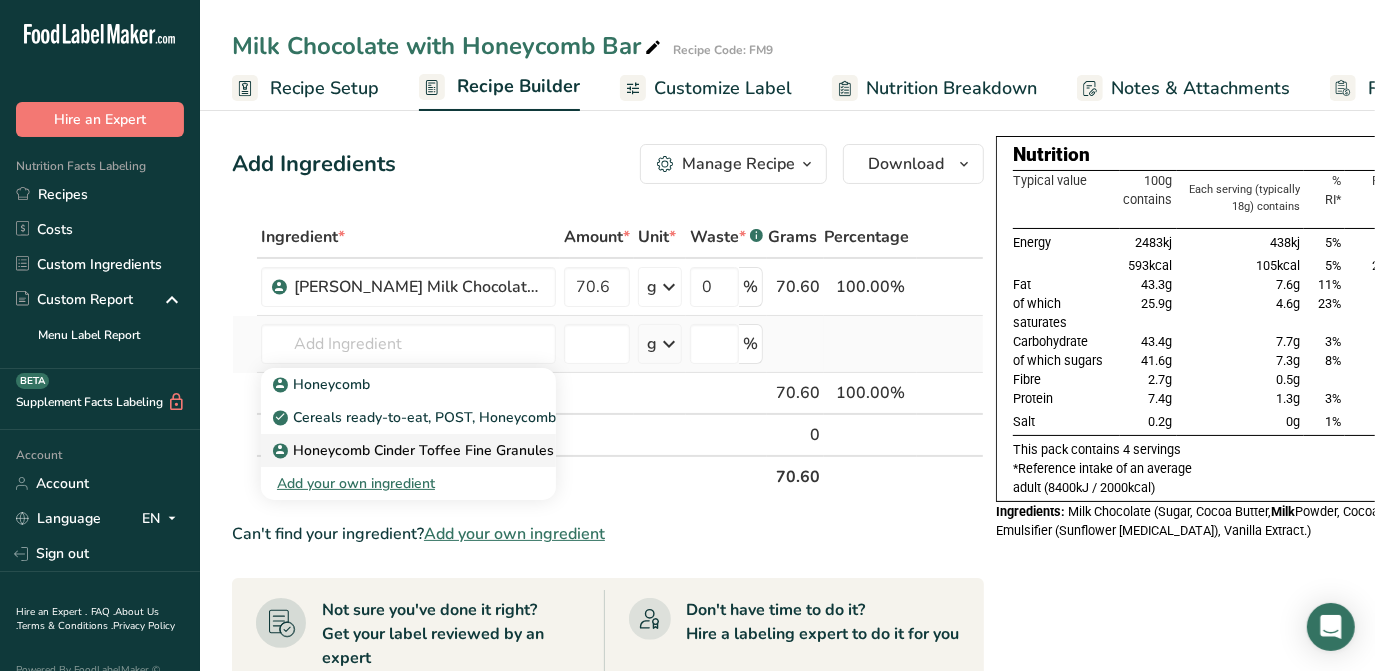 click on "Honeycomb Cinder Toffee Fine Granules" at bounding box center (415, 450) 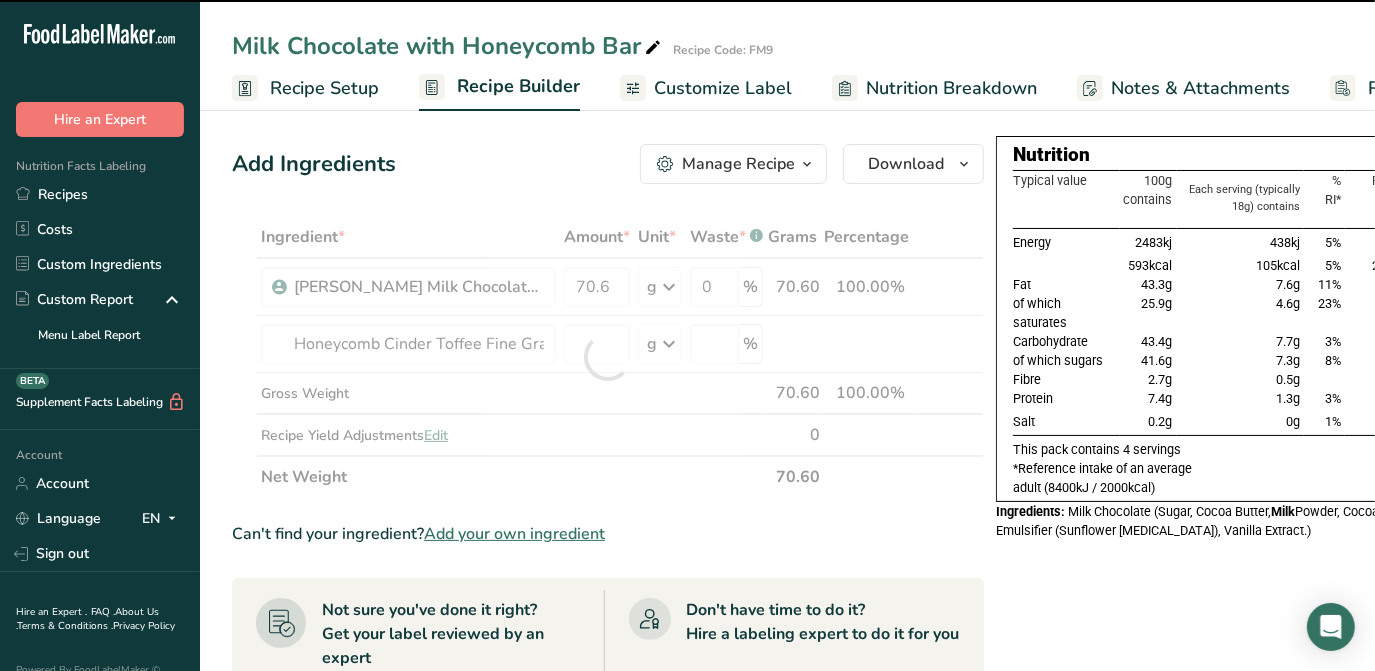 type on "0" 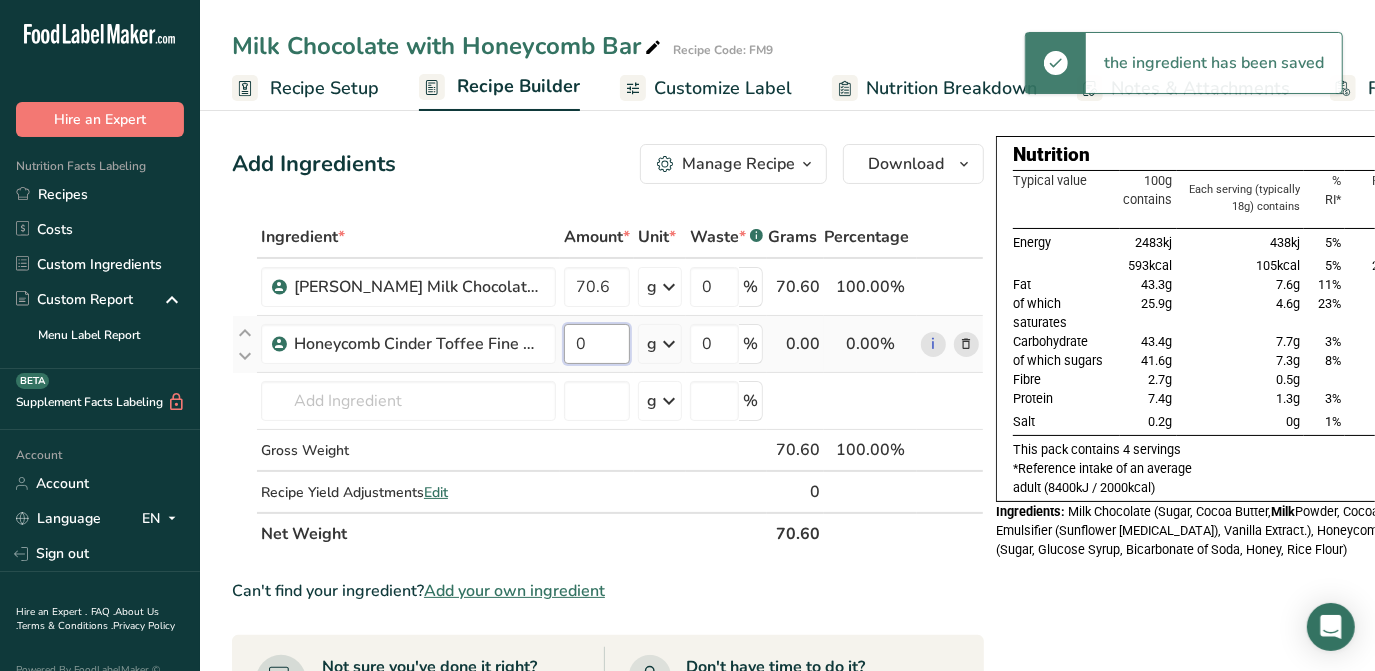 click on "0" at bounding box center (597, 344) 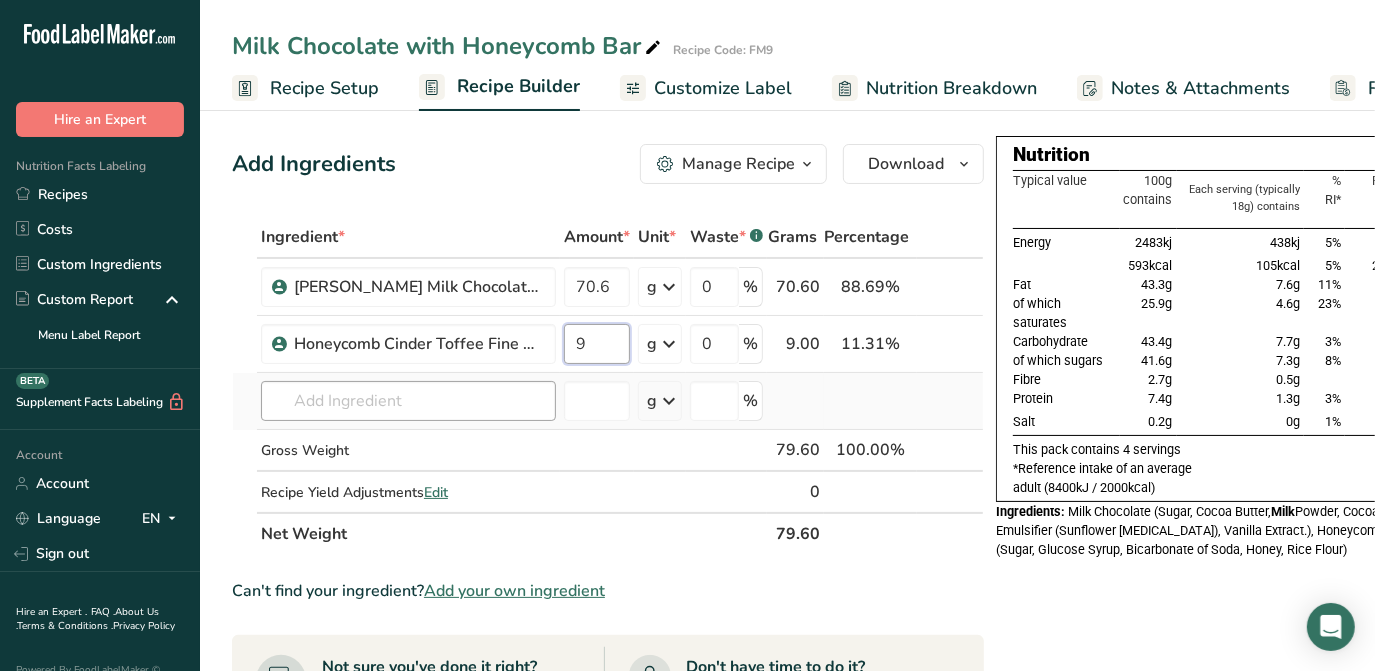 type on "9" 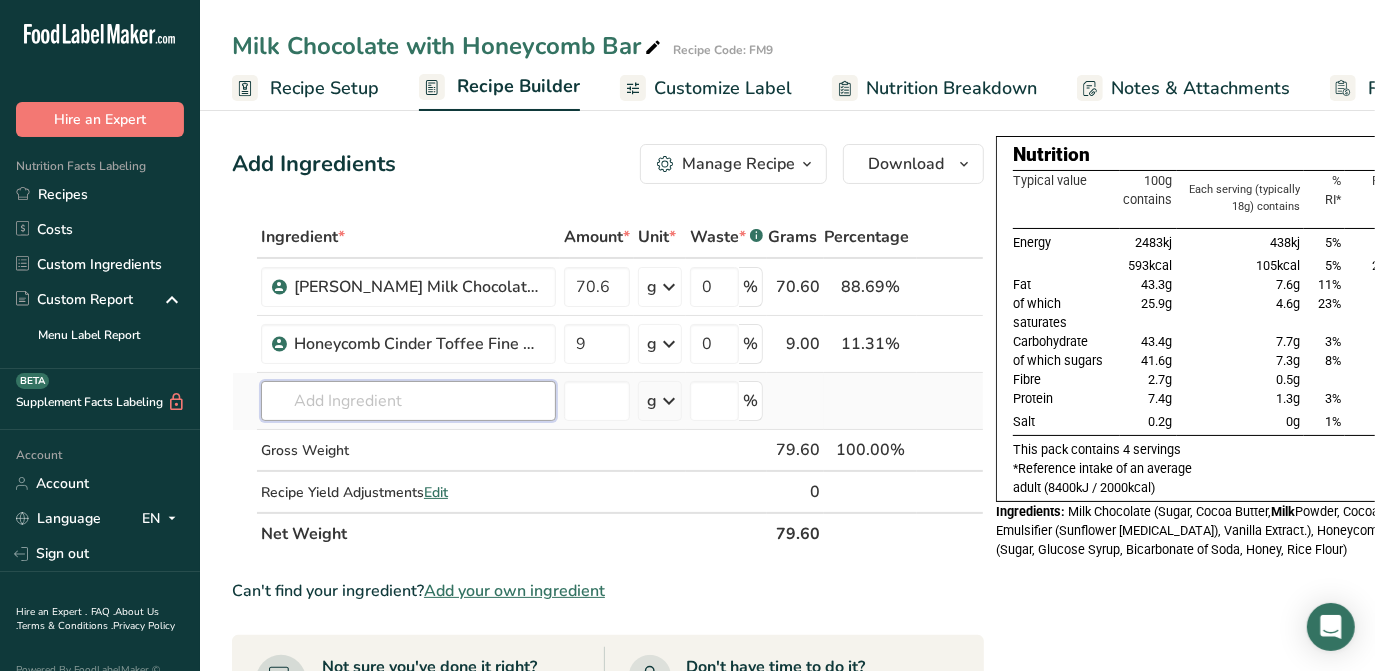 click on "Ingredient *
Amount *
Unit *
Waste *   .a-a{fill:#347362;}.b-a{fill:#fff;}          Grams
Percentage
[PERSON_NAME] Milk Chocolate - [GEOGRAPHIC_DATA] - 45%
70.6
g
Weight Units
g
kg
mg
See more
Volume Units
l
mL
fl oz
See more
0
%
70.60
88.69%
i
Honeycomb Cinder Toffee Fine Granules
9
g
Weight Units
g
kg
mg
See more
Volume Units
l
mL
fl oz
See more
0
%
9.00
11.31%" at bounding box center (608, 385) 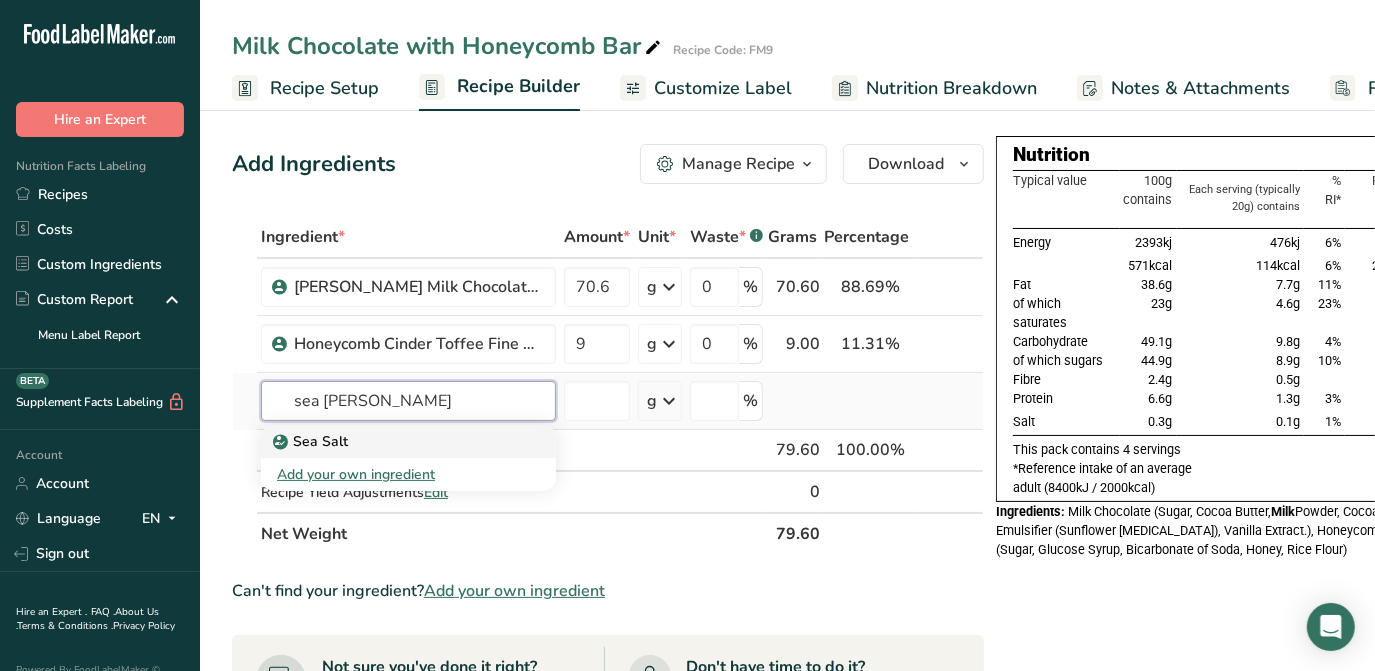 type on "sea [PERSON_NAME]" 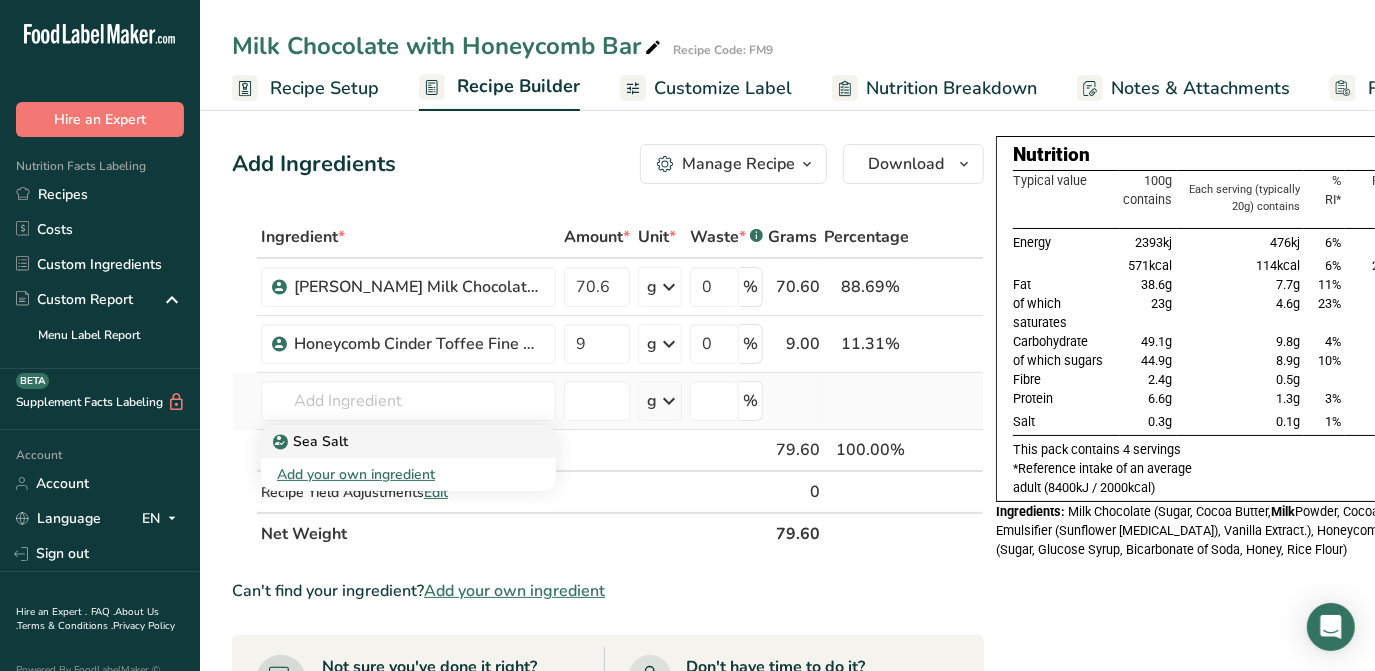click on "Sea Salt" at bounding box center [312, 441] 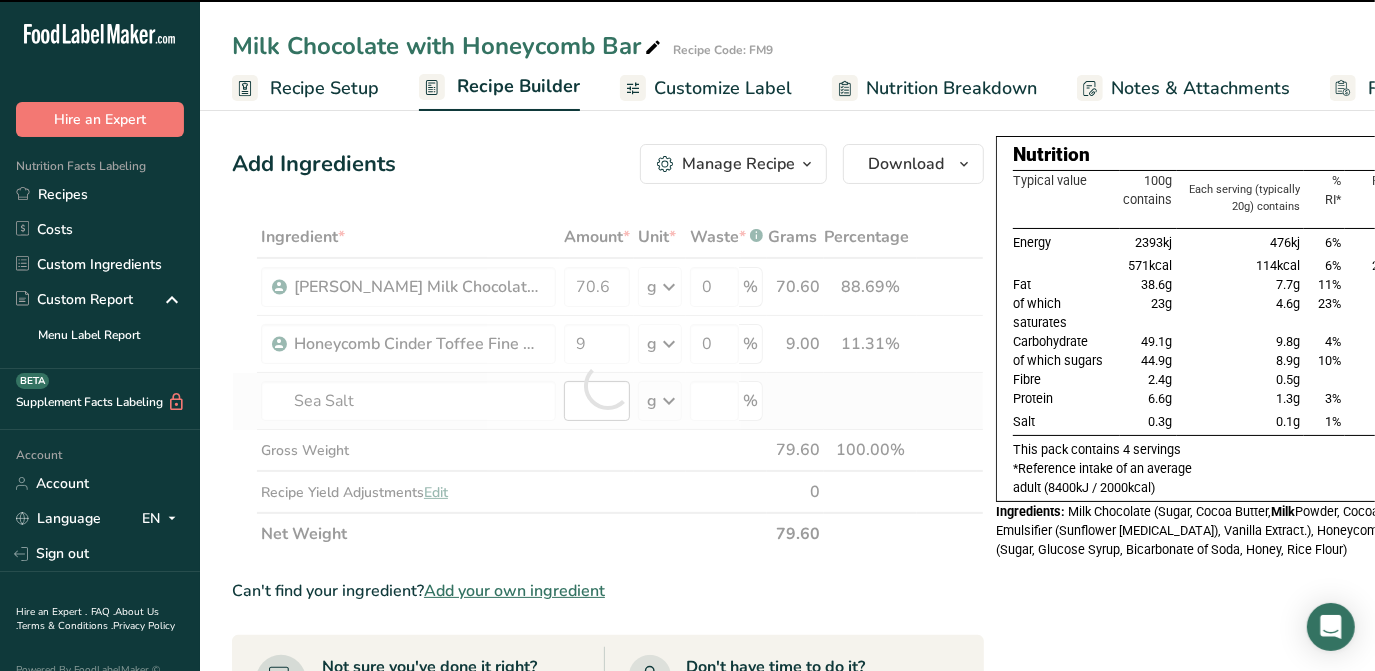type on "0" 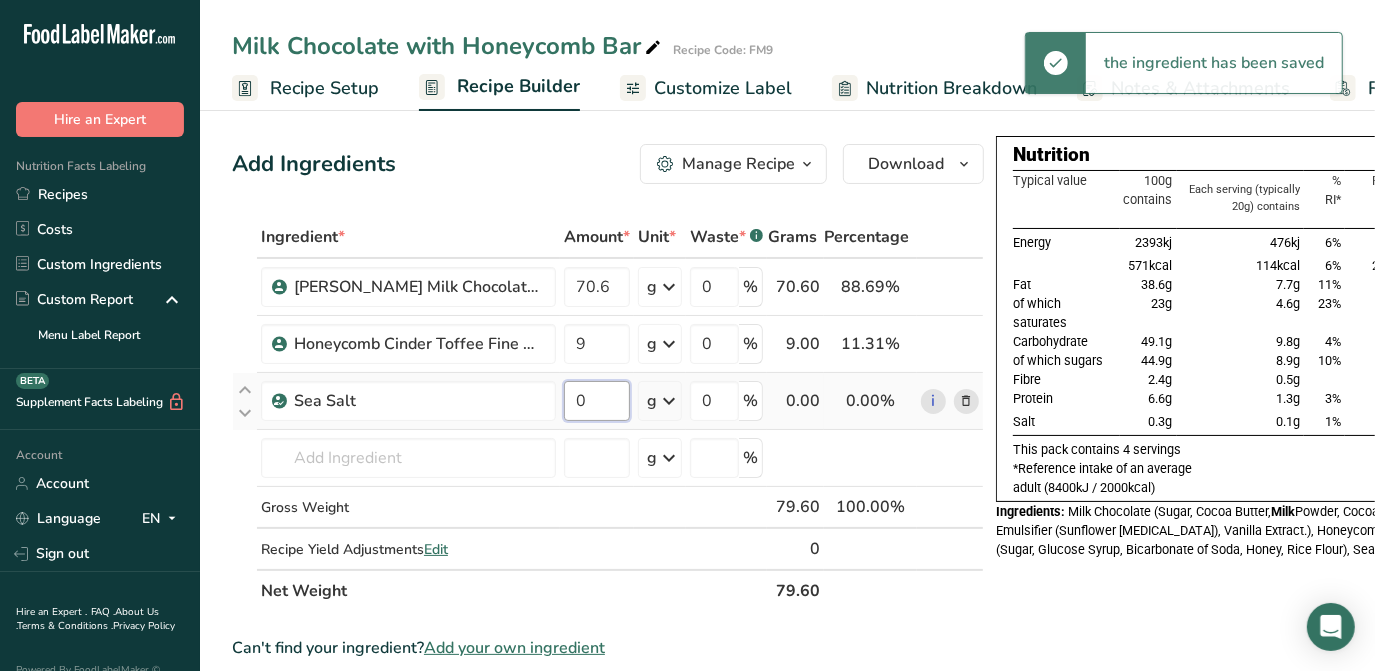 click on "0" at bounding box center (597, 401) 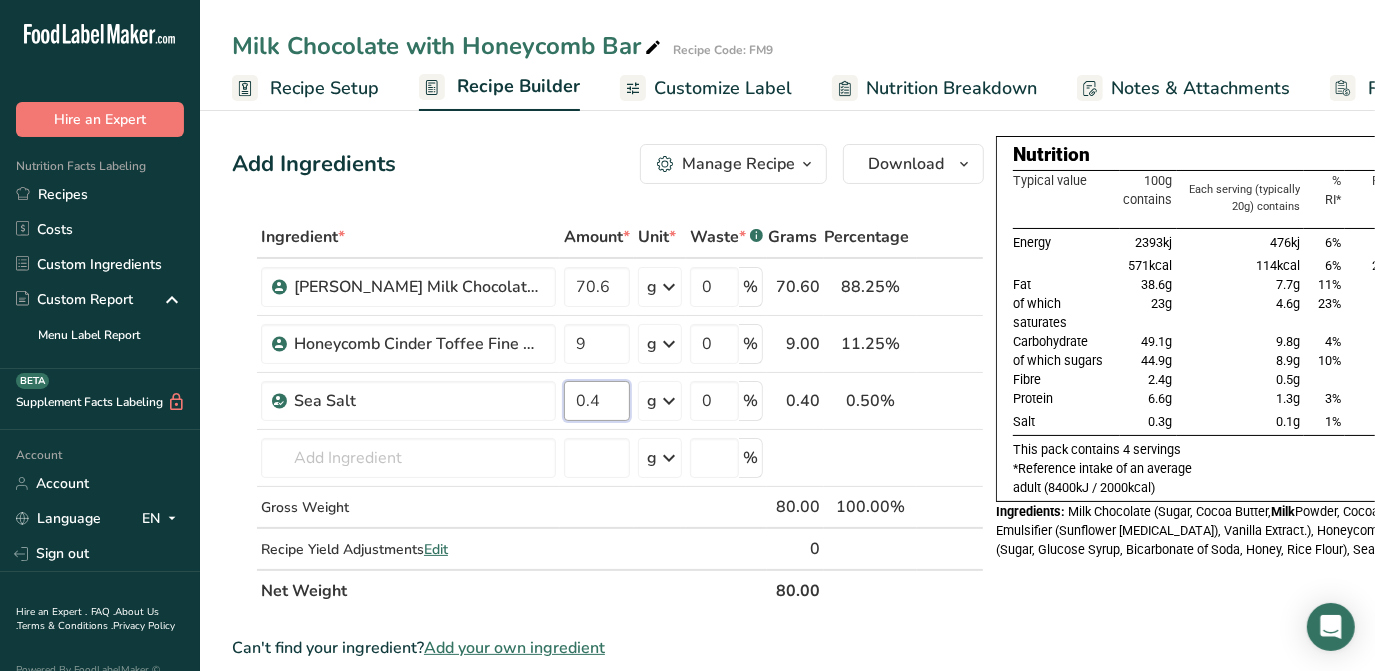 type on "0.4" 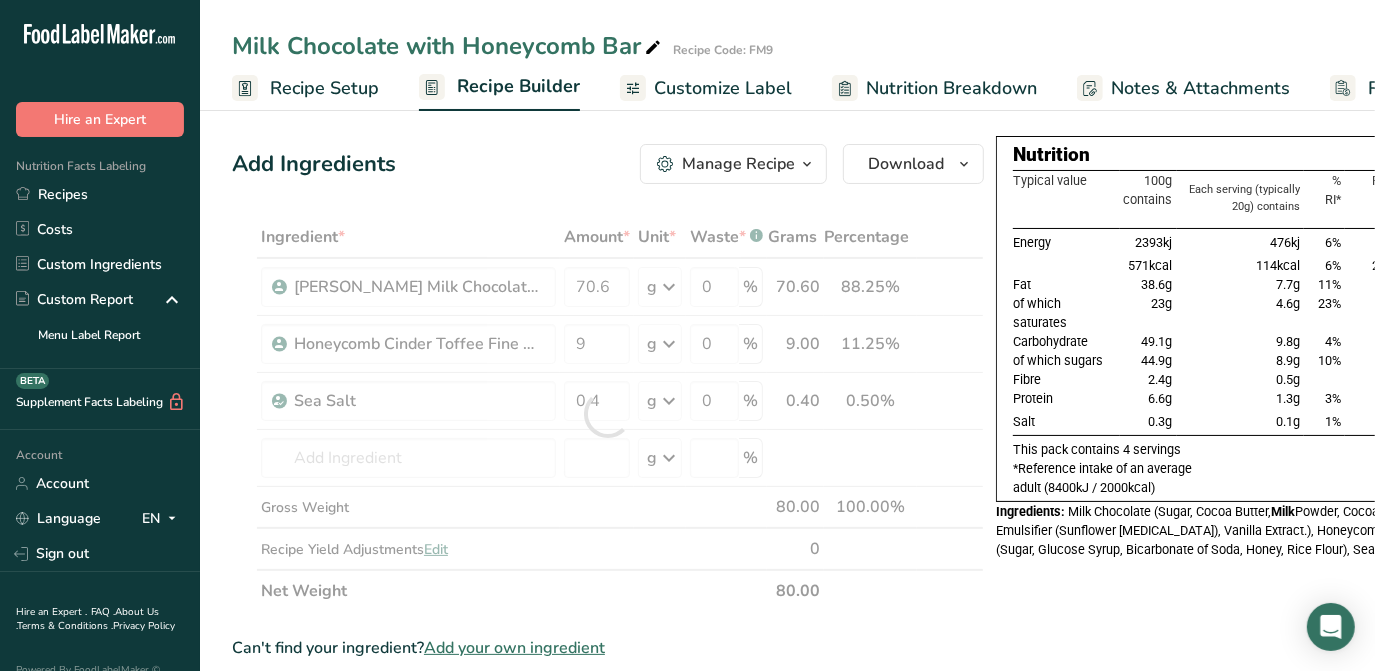 click on "Ingredient *
Amount *
Unit *
Waste *   .a-a{fill:#347362;}.b-a{fill:#fff;}          Grams
Percentage
[PERSON_NAME] Milk Chocolate - [GEOGRAPHIC_DATA] - 45%
70.6
g
Weight Units
g
kg
mg
See more
Volume Units
l
mL
fl oz
See more
0
%
70.60
88.25%
i
Honeycomb Cinder Toffee Fine Granules
9
g
Weight Units
g
kg
mg
See more
Volume Units
l
mL
fl oz
See more
0
%
9.00
11.25%
0.4" at bounding box center (608, 414) 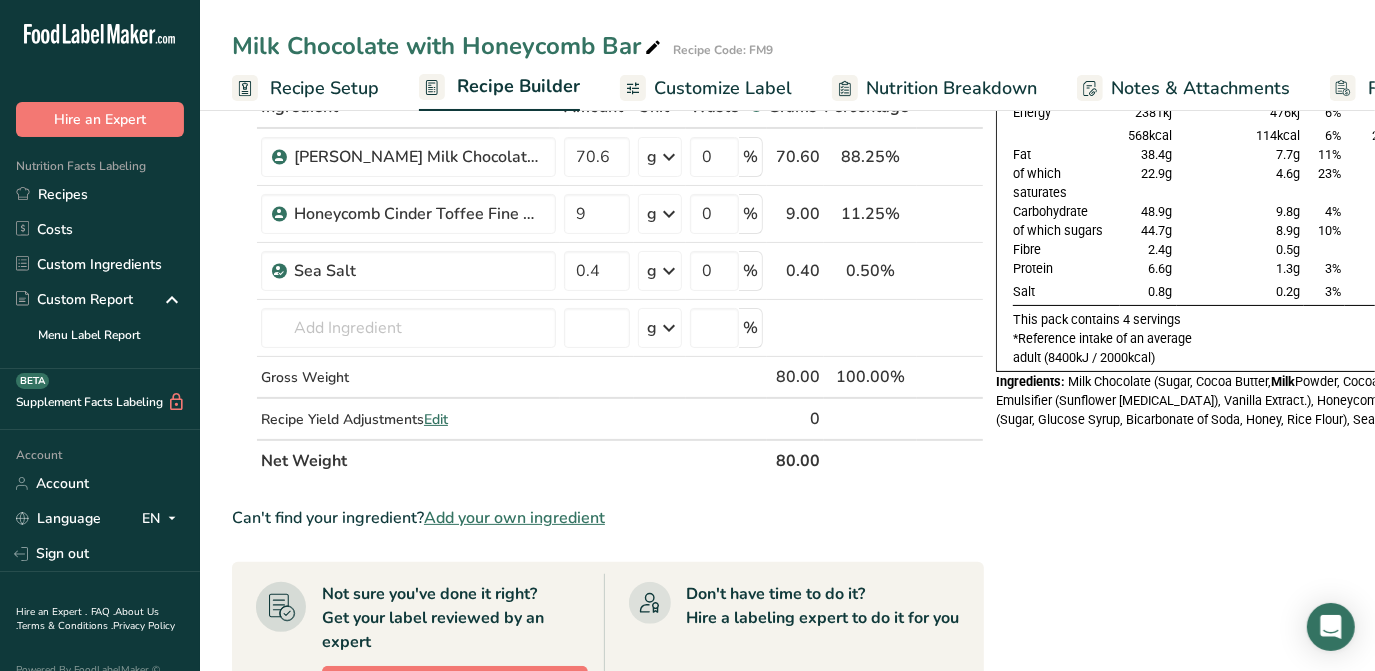 scroll, scrollTop: 0, scrollLeft: 0, axis: both 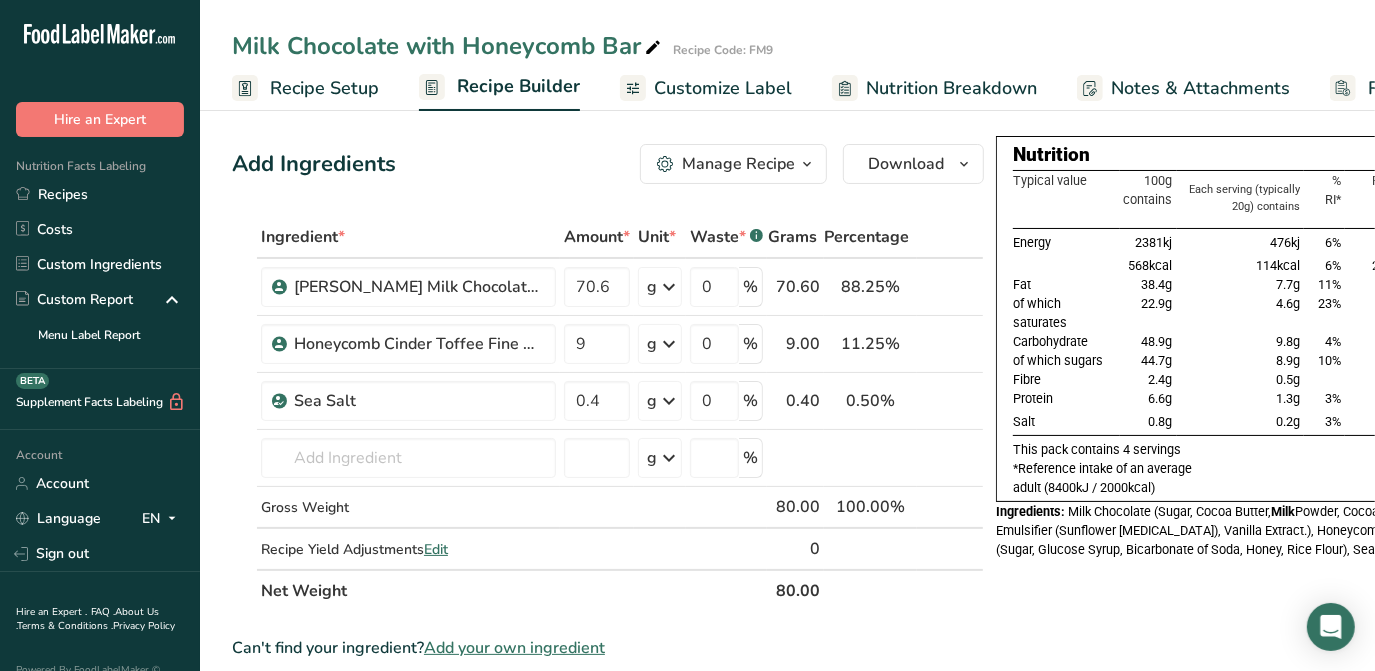 click on "Customize Label" at bounding box center (723, 88) 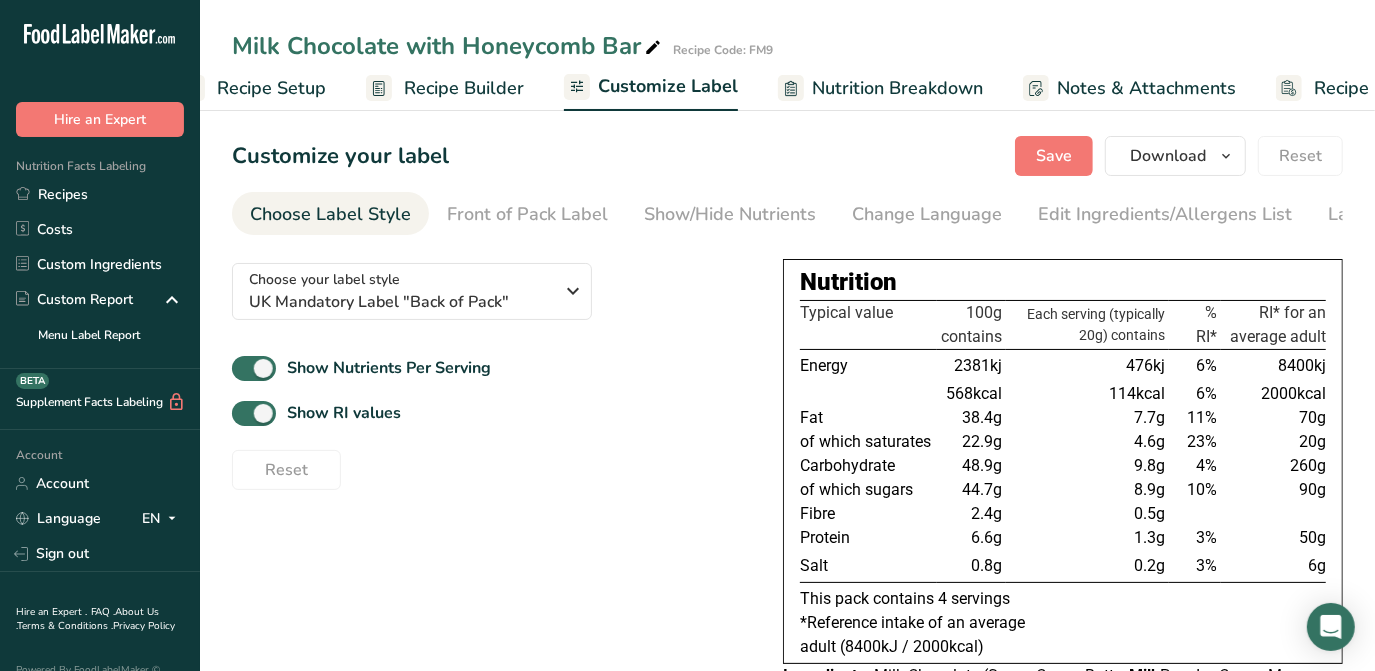 scroll, scrollTop: 0, scrollLeft: 146, axis: horizontal 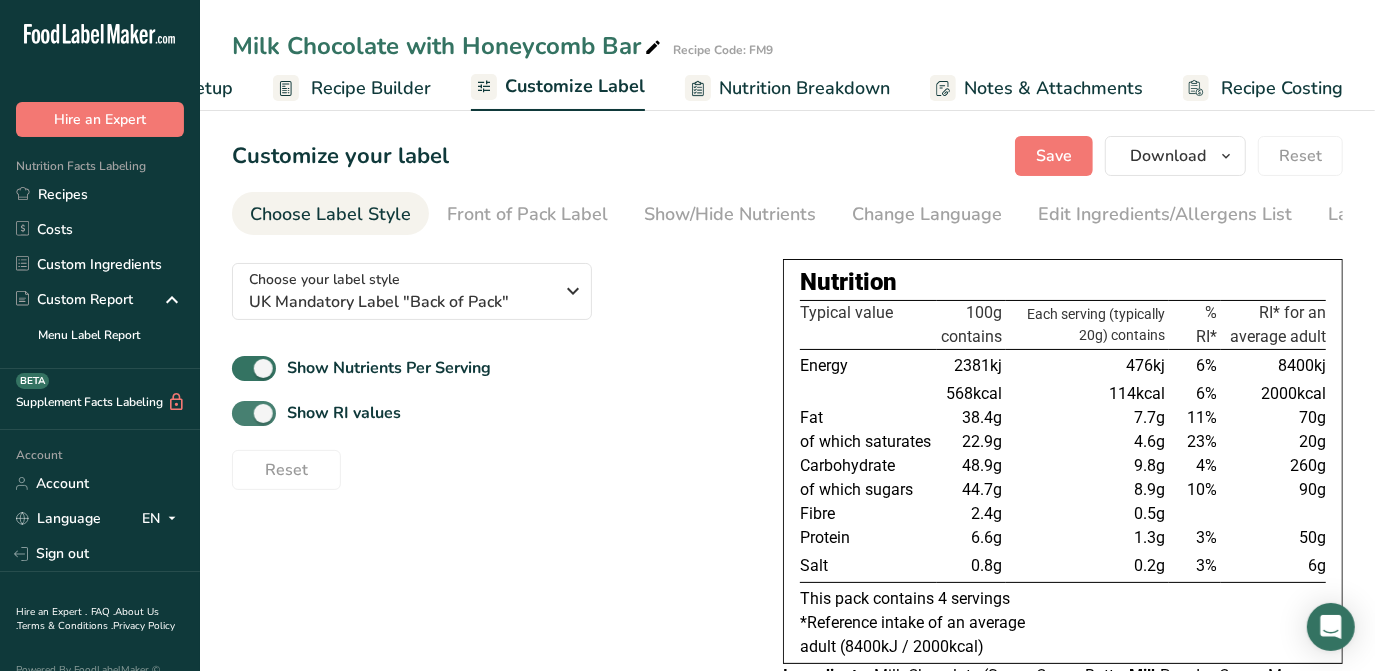 click at bounding box center (254, 413) 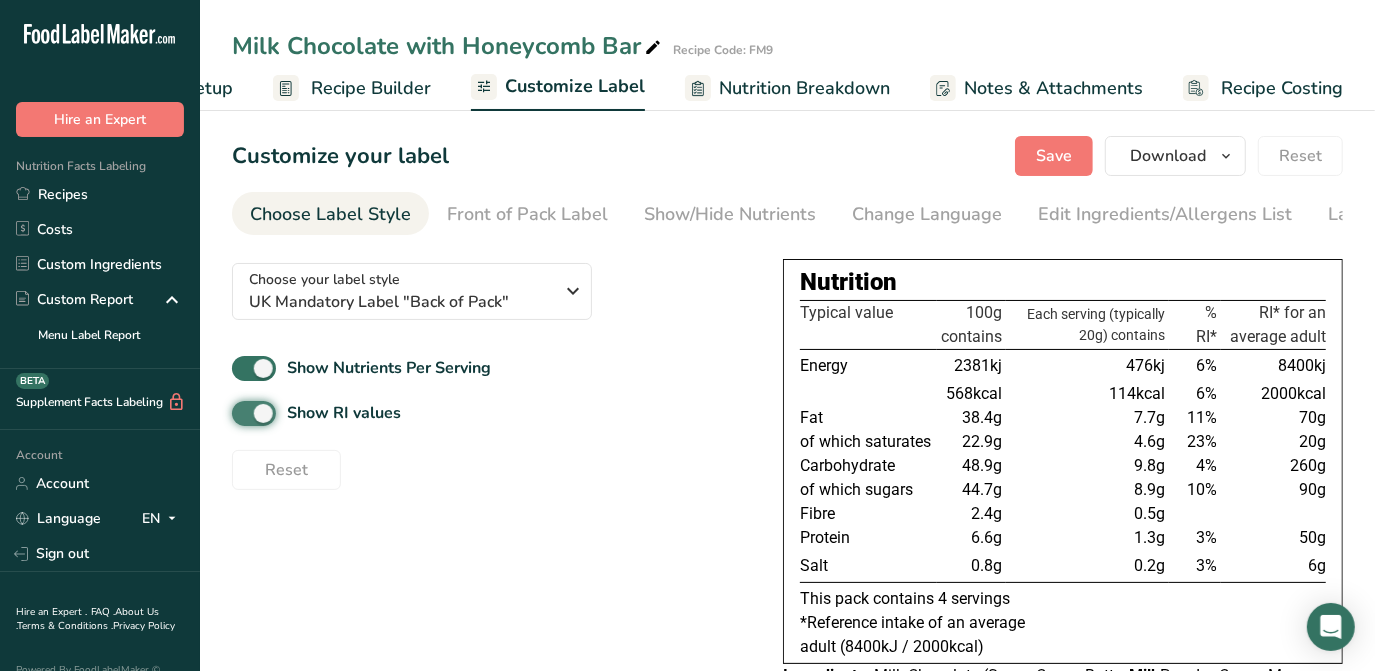 click on "Show RI values" at bounding box center [238, 413] 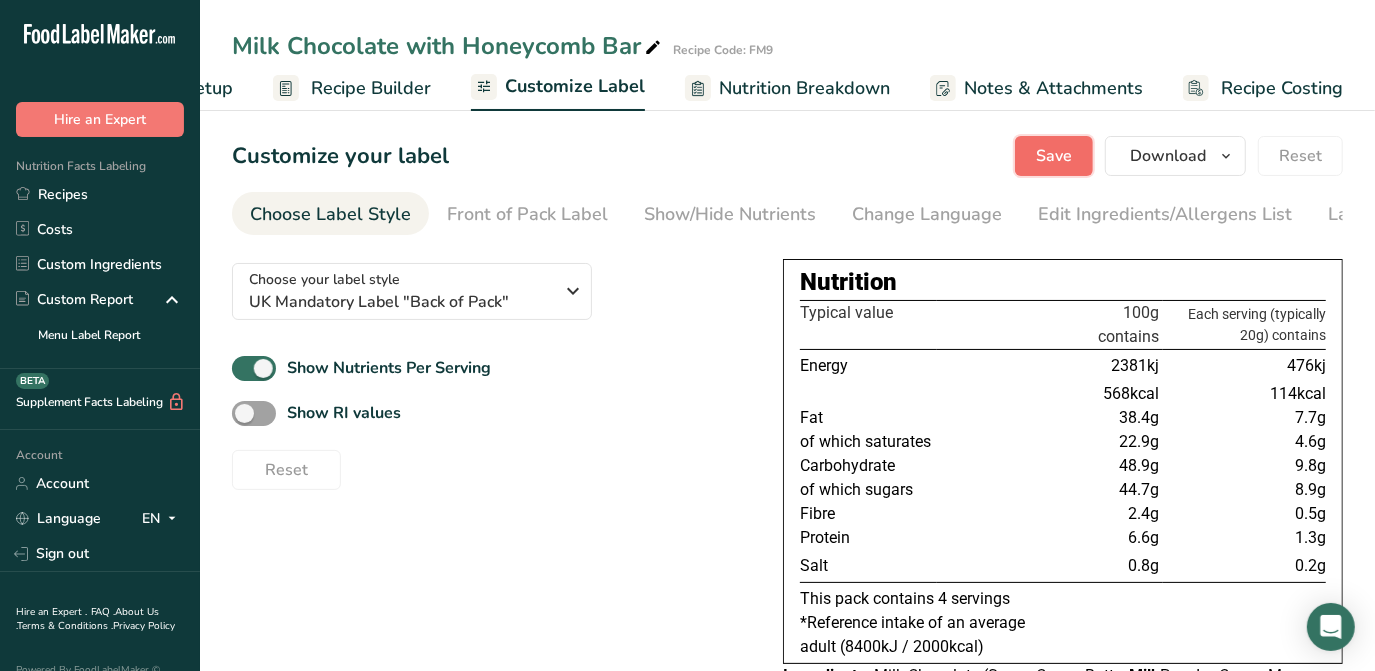 click on "Save" at bounding box center [1054, 156] 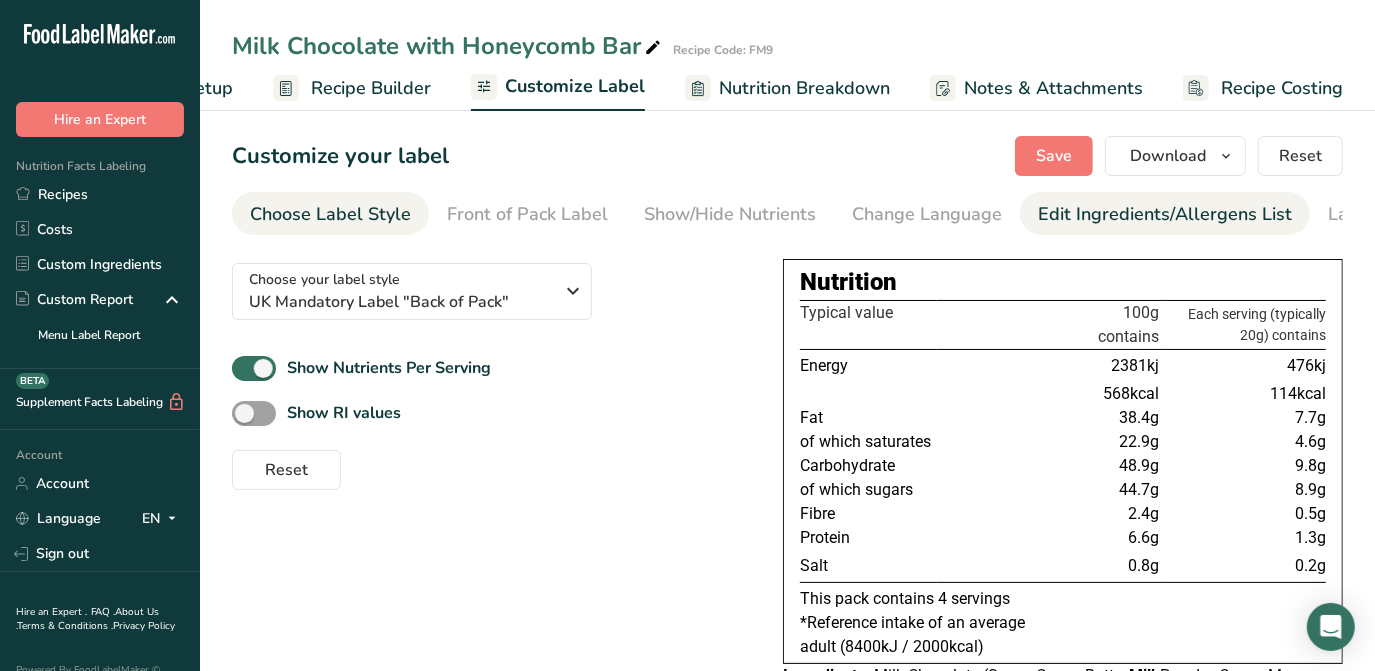 click on "Edit Ingredients/Allergens List" at bounding box center (1165, 214) 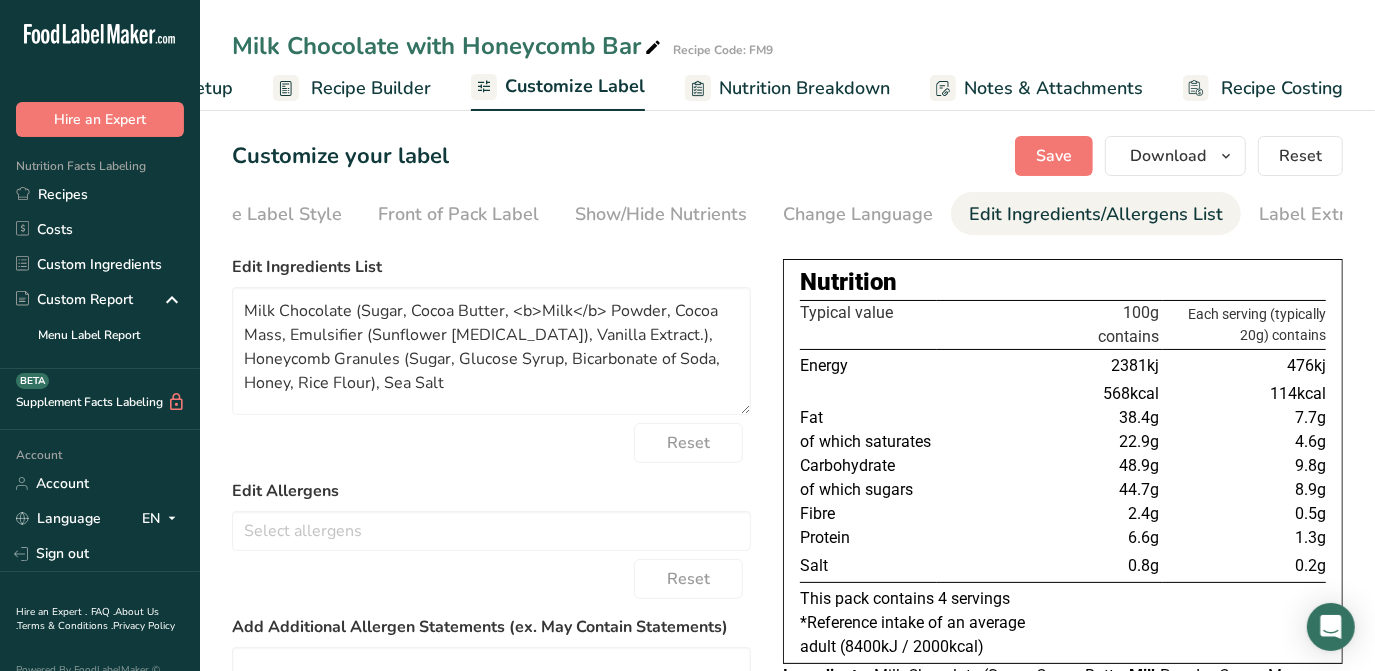 scroll, scrollTop: 0, scrollLeft: 119, axis: horizontal 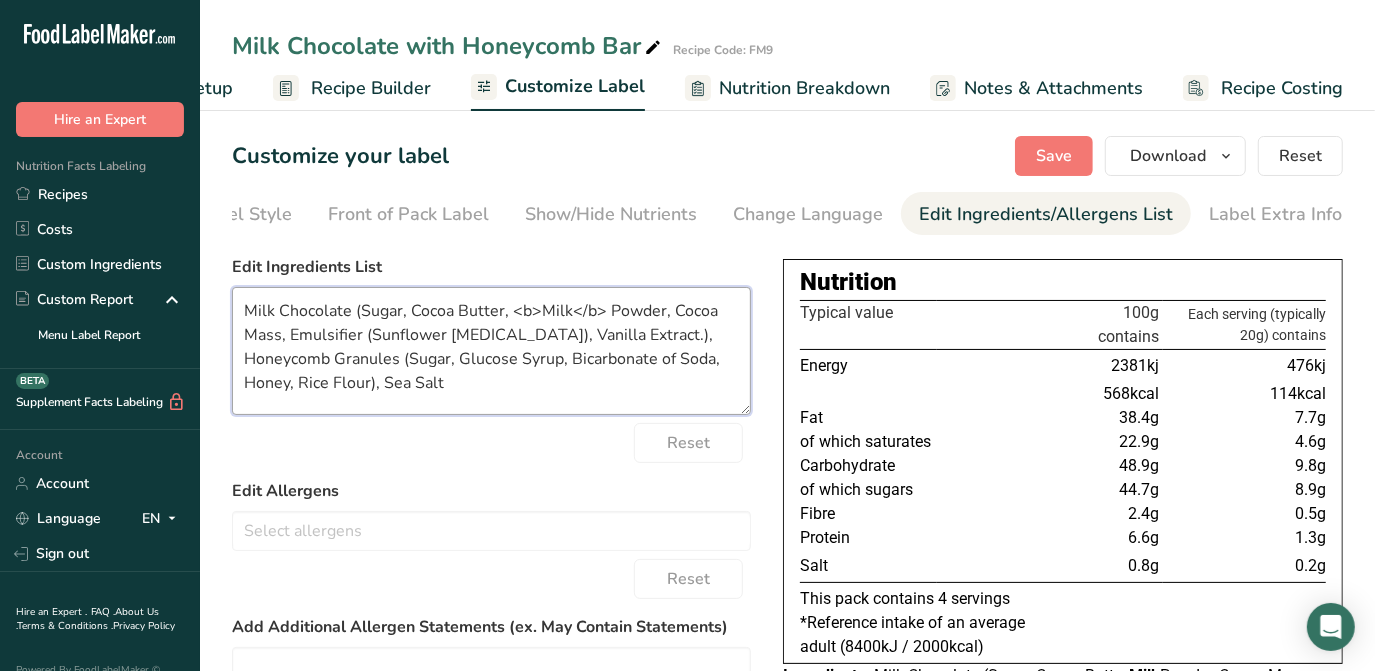 drag, startPoint x: 367, startPoint y: 334, endPoint x: 514, endPoint y: 296, distance: 151.83214 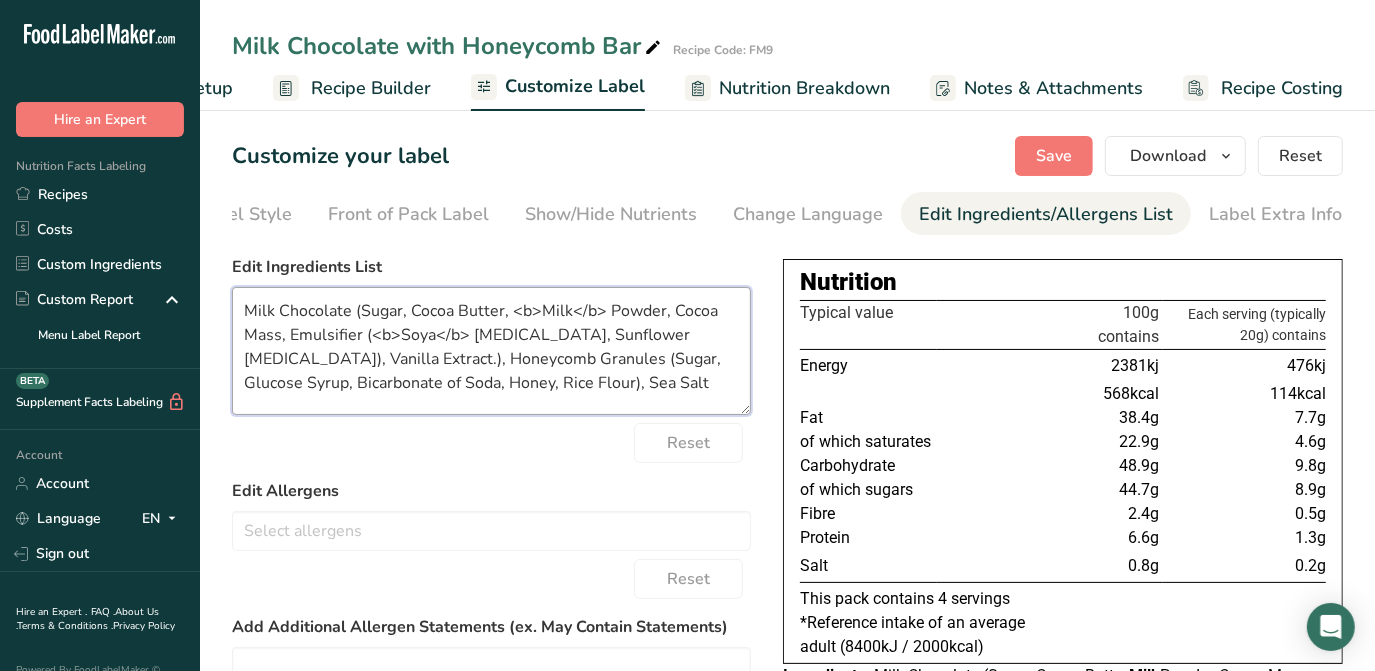 click on "Milk Chocolate (Sugar, Cocoa Butter, <b>Milk</b> Powder, Cocoa Mass, Emulsifier (<b>Soya</b> [MEDICAL_DATA], Sunflower [MEDICAL_DATA]), Vanilla Extract.), Honeycomb Granules (Sugar, Glucose Syrup, Bicarbonate of Soda, Honey, Rice Flour), Sea Salt" at bounding box center [491, 351] 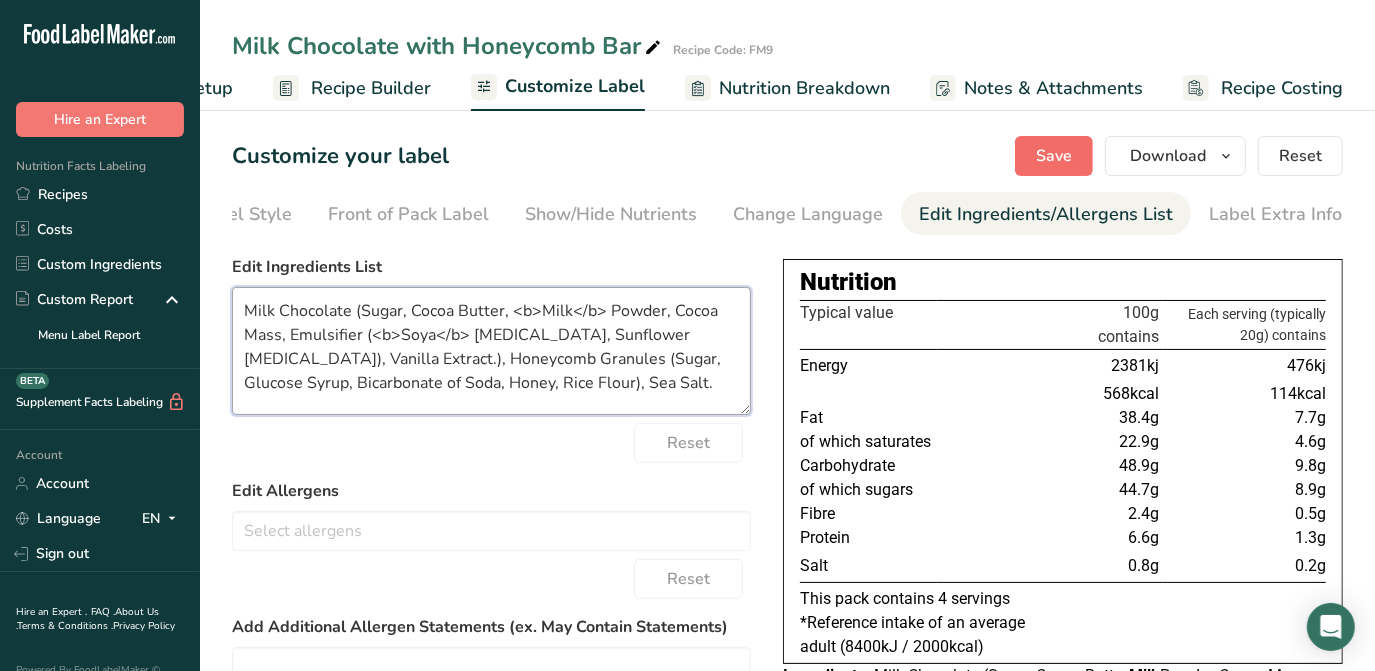 type on "Milk Chocolate (Sugar, Cocoa Butter, <b>Milk</b> Powder, Cocoa Mass, Emulsifier (<b>Soya</b> [MEDICAL_DATA], Sunflower [MEDICAL_DATA]), Vanilla Extract.), Honeycomb Granules (Sugar, Glucose Syrup, Bicarbonate of Soda, Honey, Rice Flour), Sea Salt." 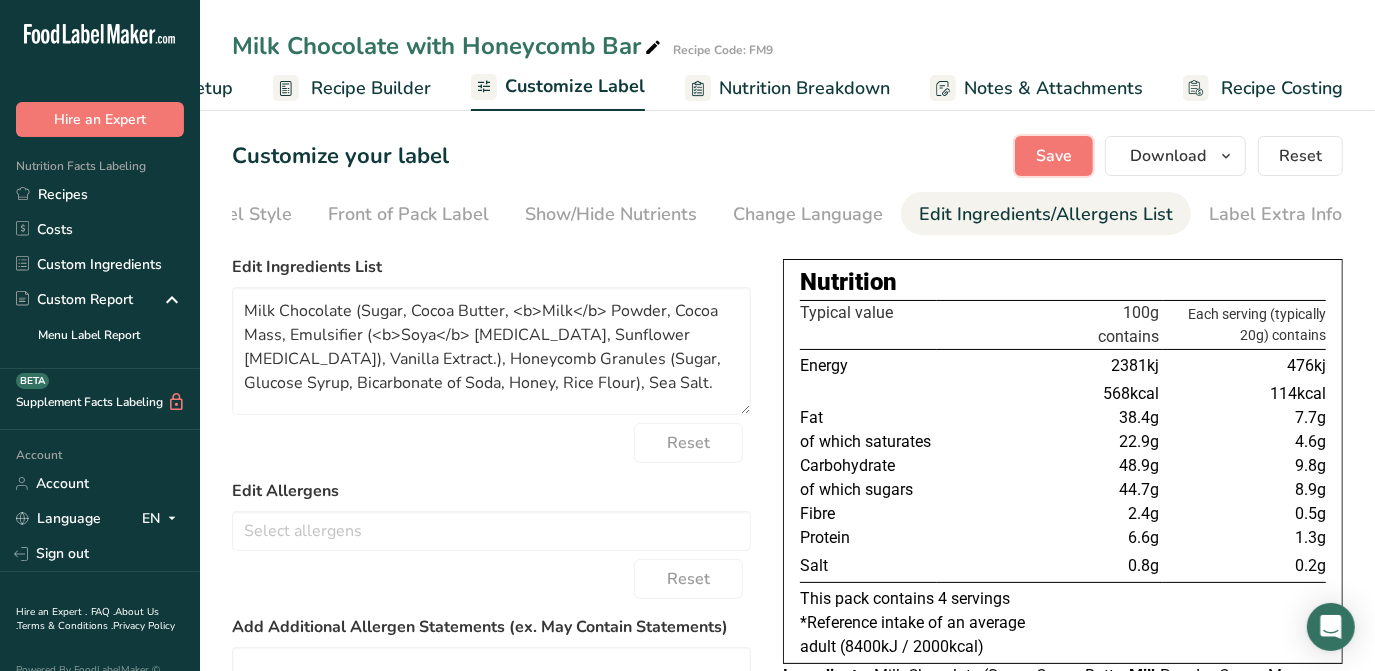 drag, startPoint x: 1050, startPoint y: 149, endPoint x: 1070, endPoint y: 154, distance: 20.615528 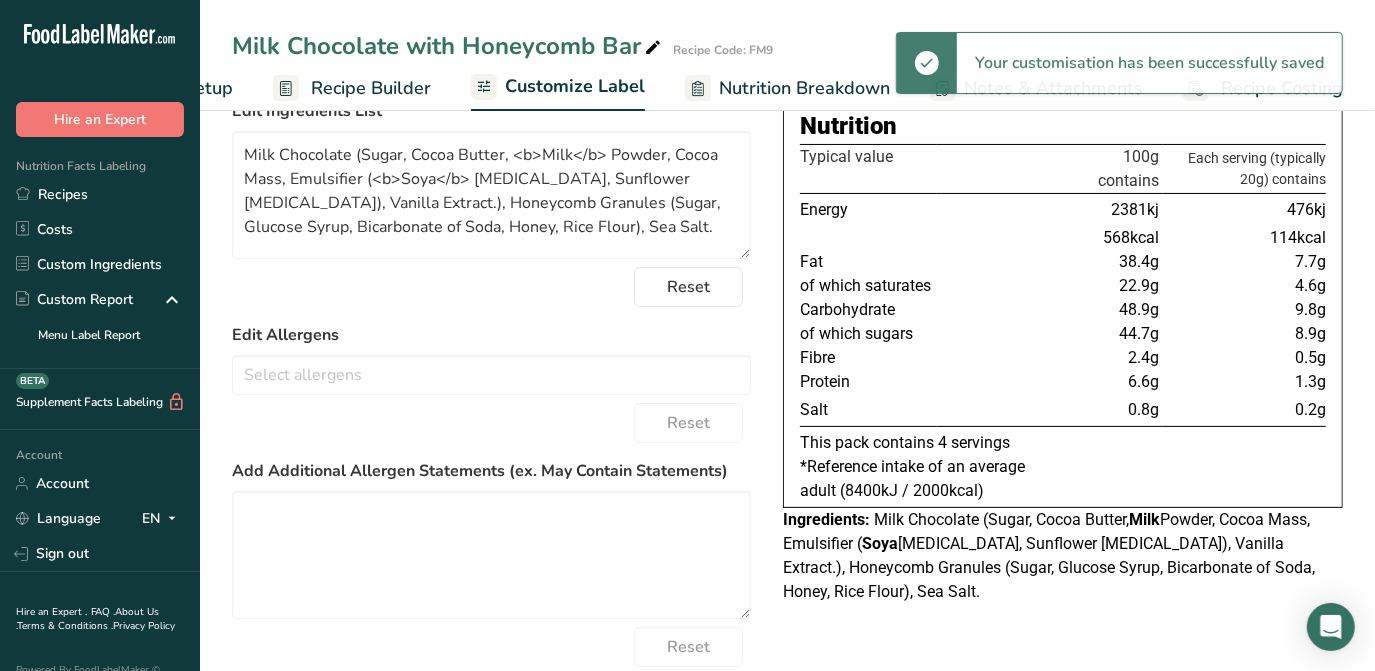 scroll, scrollTop: 0, scrollLeft: 0, axis: both 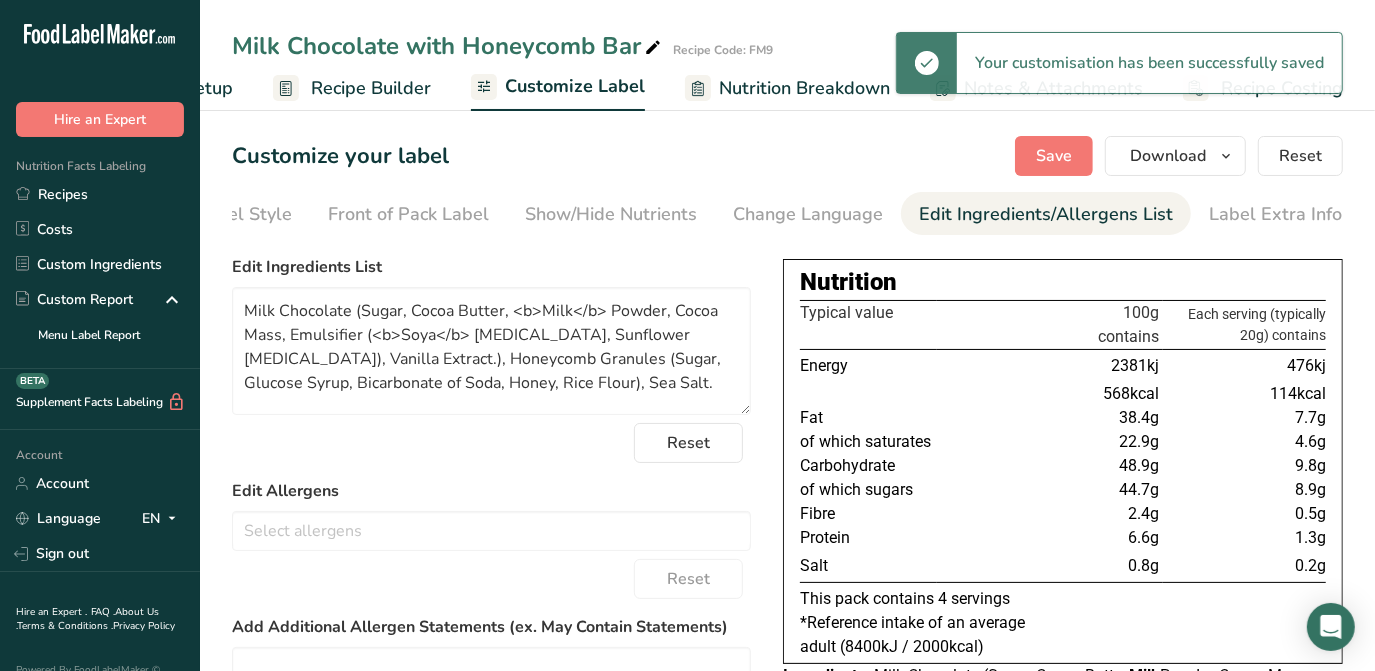 click on "Nutrition" at bounding box center [1063, 282] 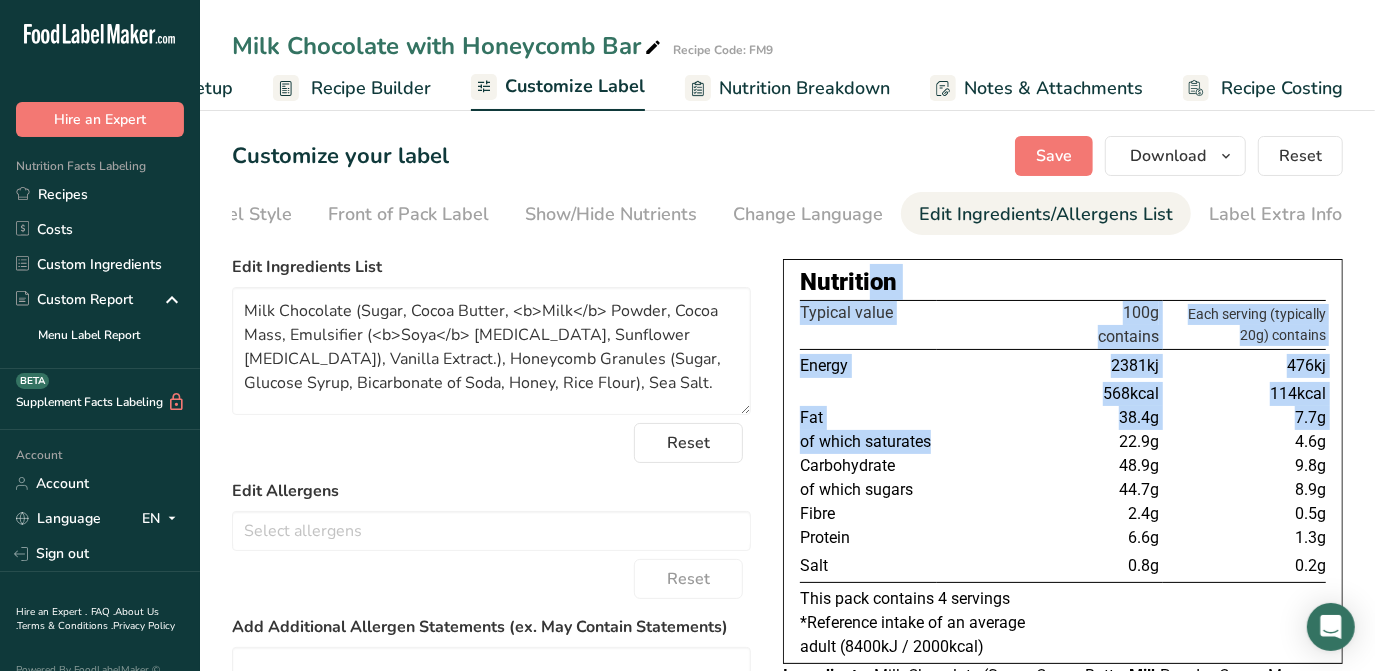 drag, startPoint x: 801, startPoint y: 284, endPoint x: 1091, endPoint y: 518, distance: 372.63388 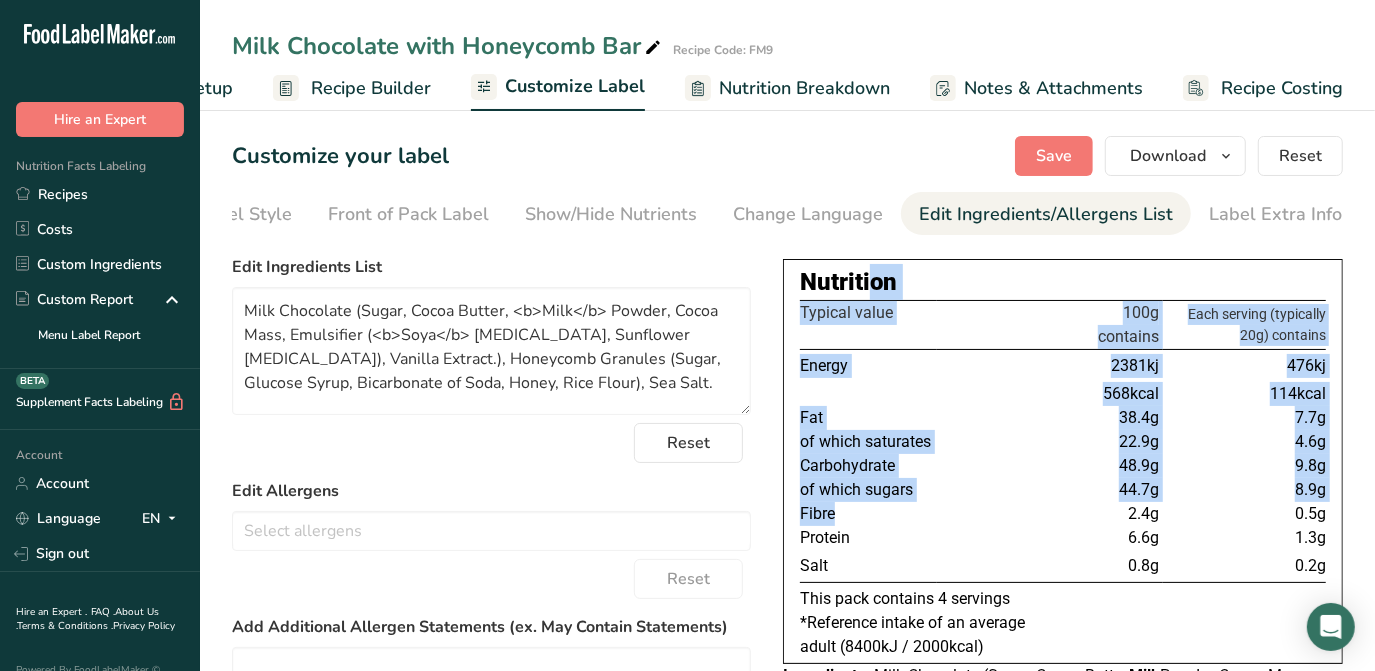 drag, startPoint x: 1091, startPoint y: 518, endPoint x: 1024, endPoint y: 292, distance: 235.72229 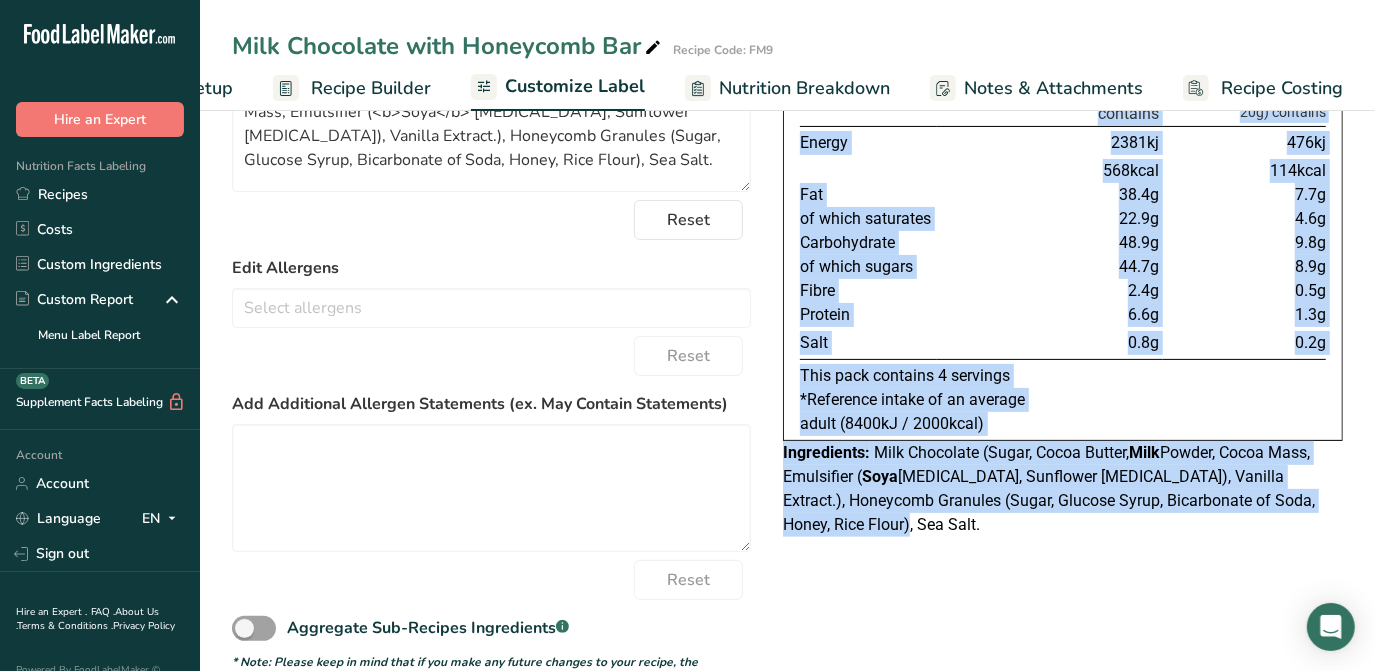 scroll, scrollTop: 276, scrollLeft: 0, axis: vertical 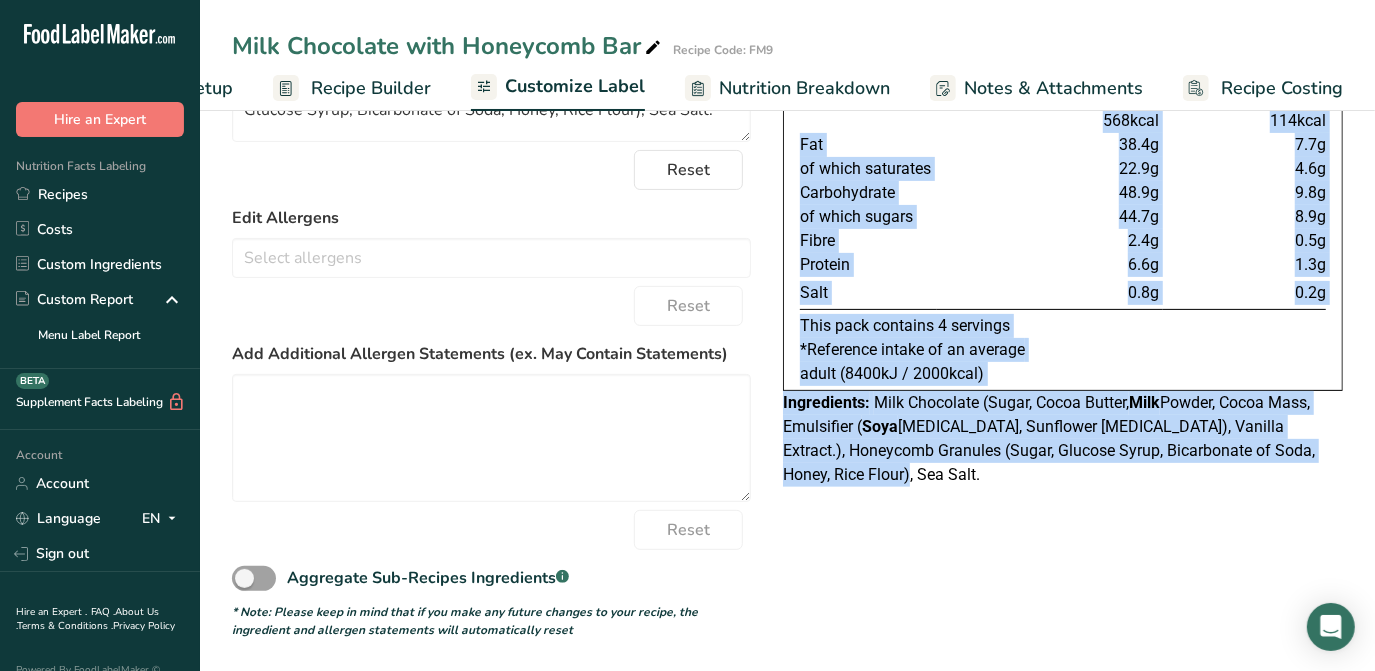 drag, startPoint x: 802, startPoint y: 286, endPoint x: 1021, endPoint y: 523, distance: 322.6918 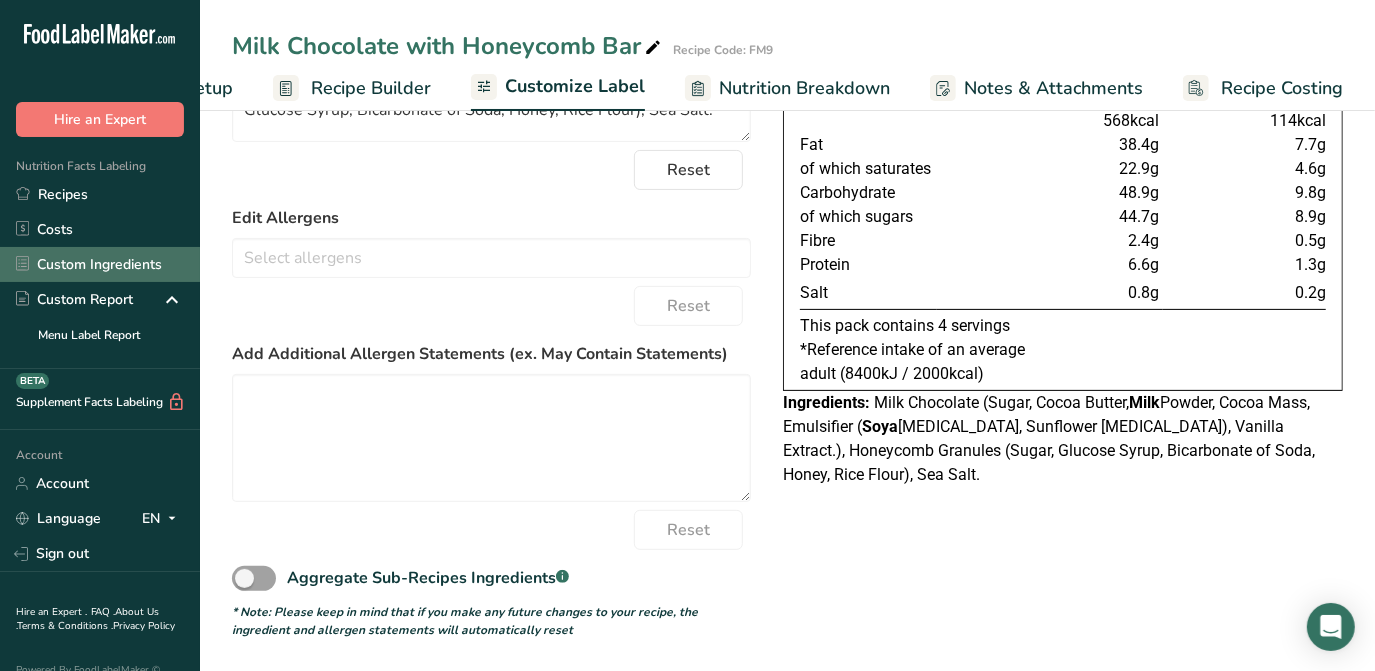 click on "Custom Ingredients" at bounding box center [100, 264] 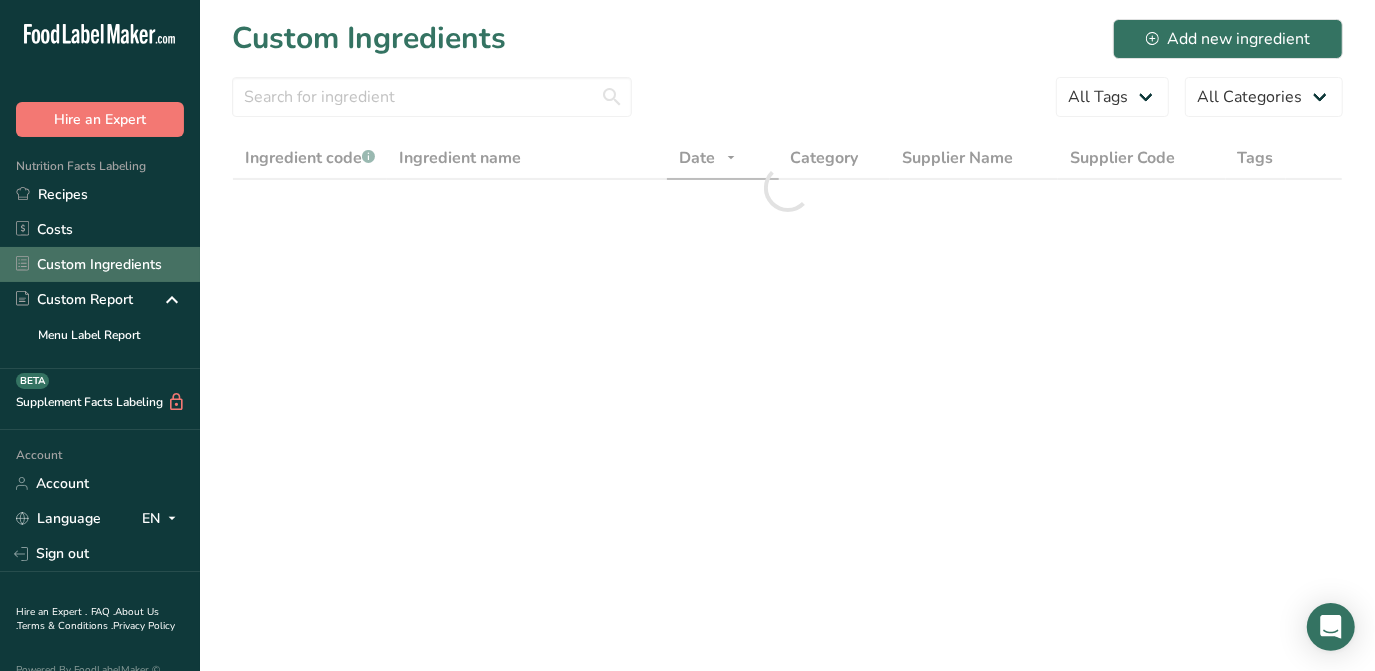 scroll, scrollTop: 0, scrollLeft: 0, axis: both 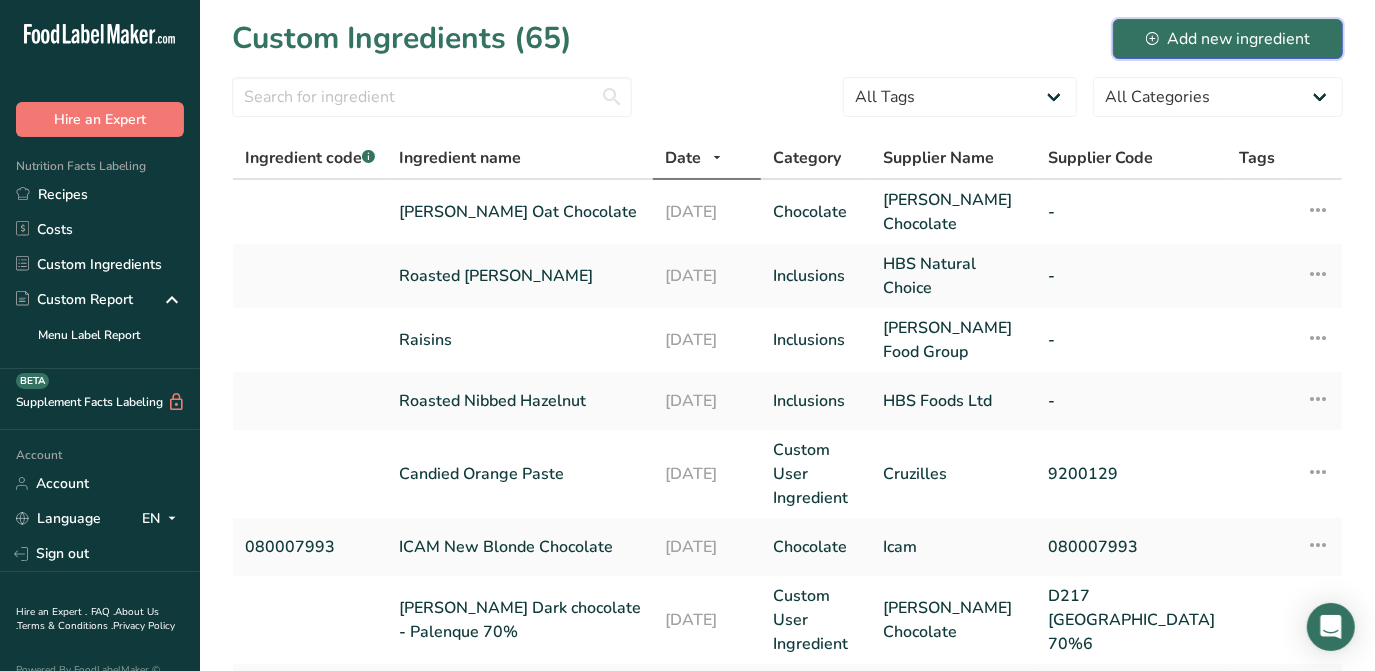 click on "Add new ingredient" at bounding box center (1228, 39) 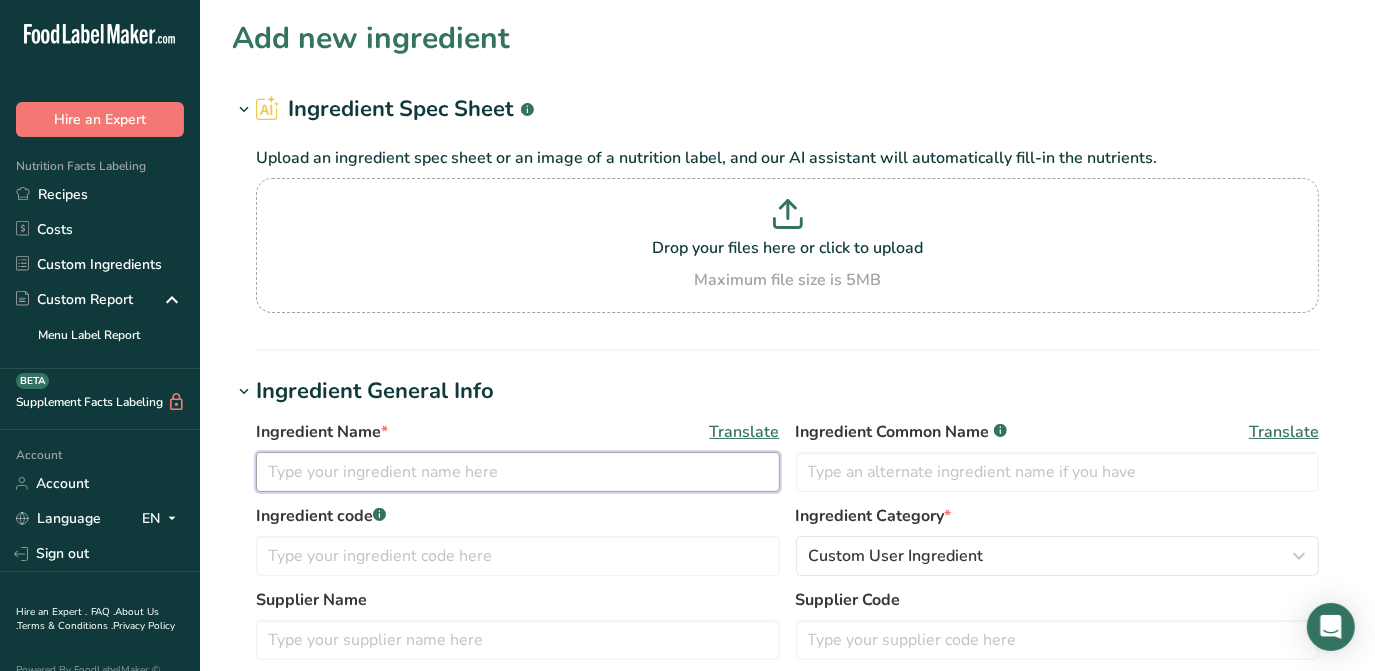 drag, startPoint x: 296, startPoint y: 476, endPoint x: 306, endPoint y: 457, distance: 21.470911 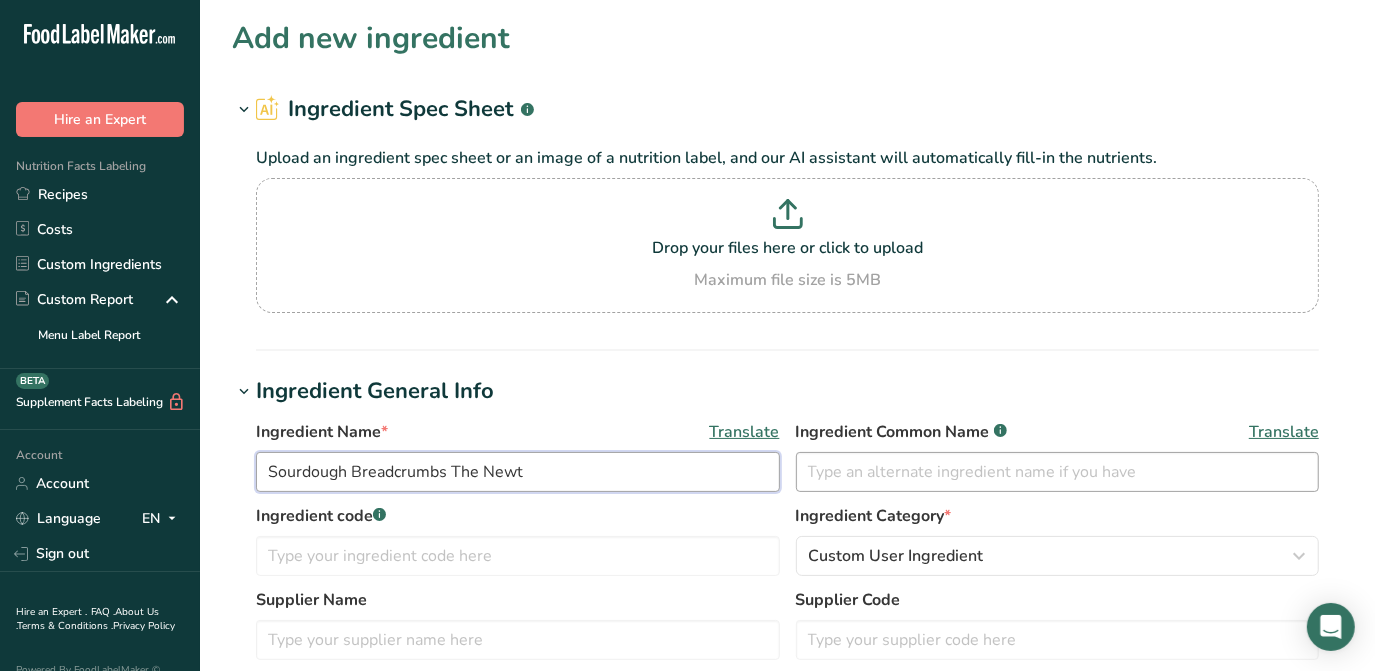 type on "Sourdough Breadcrumbs The Newt" 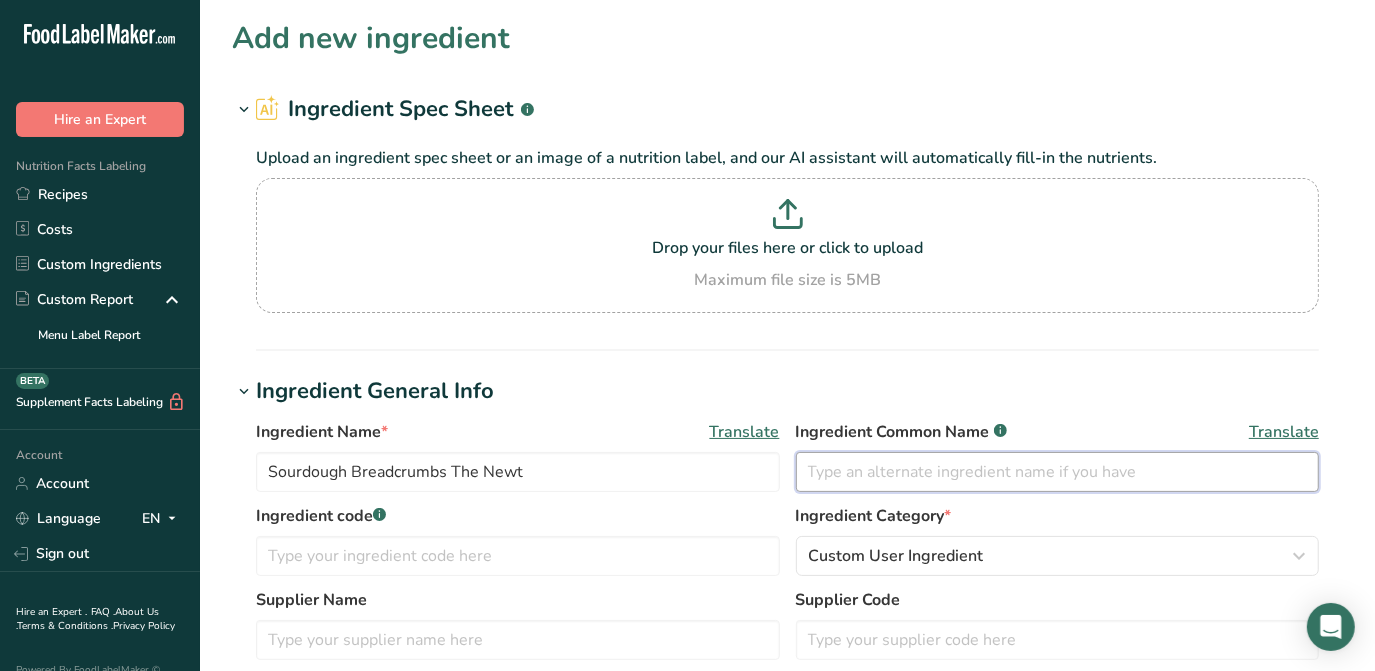 click at bounding box center [1058, 472] 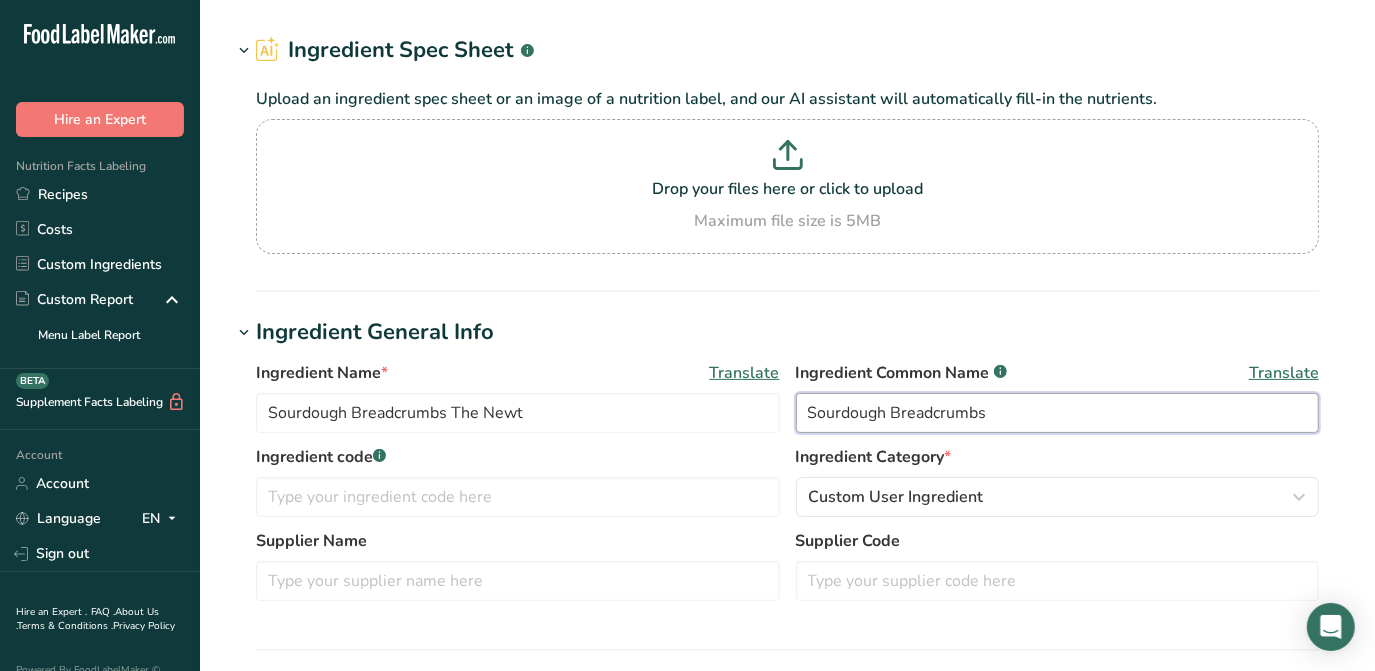 scroll, scrollTop: 90, scrollLeft: 0, axis: vertical 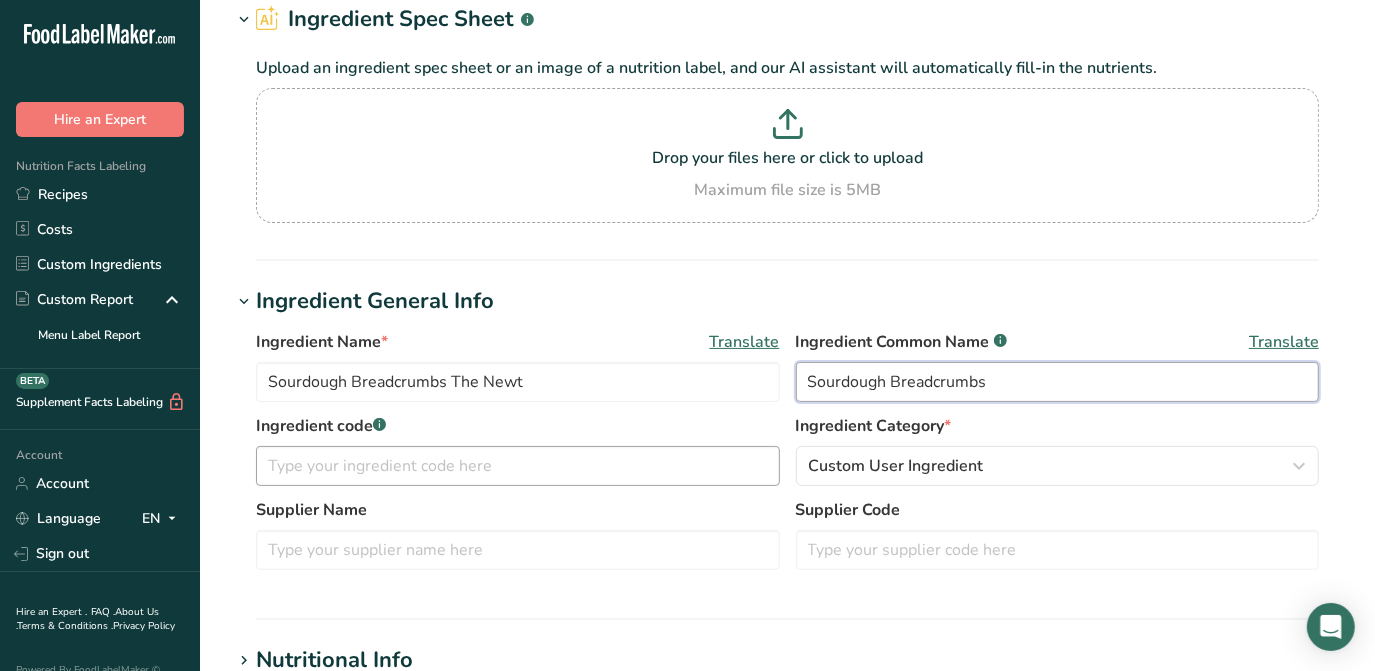 type on "Sourdough Breadcrumbs" 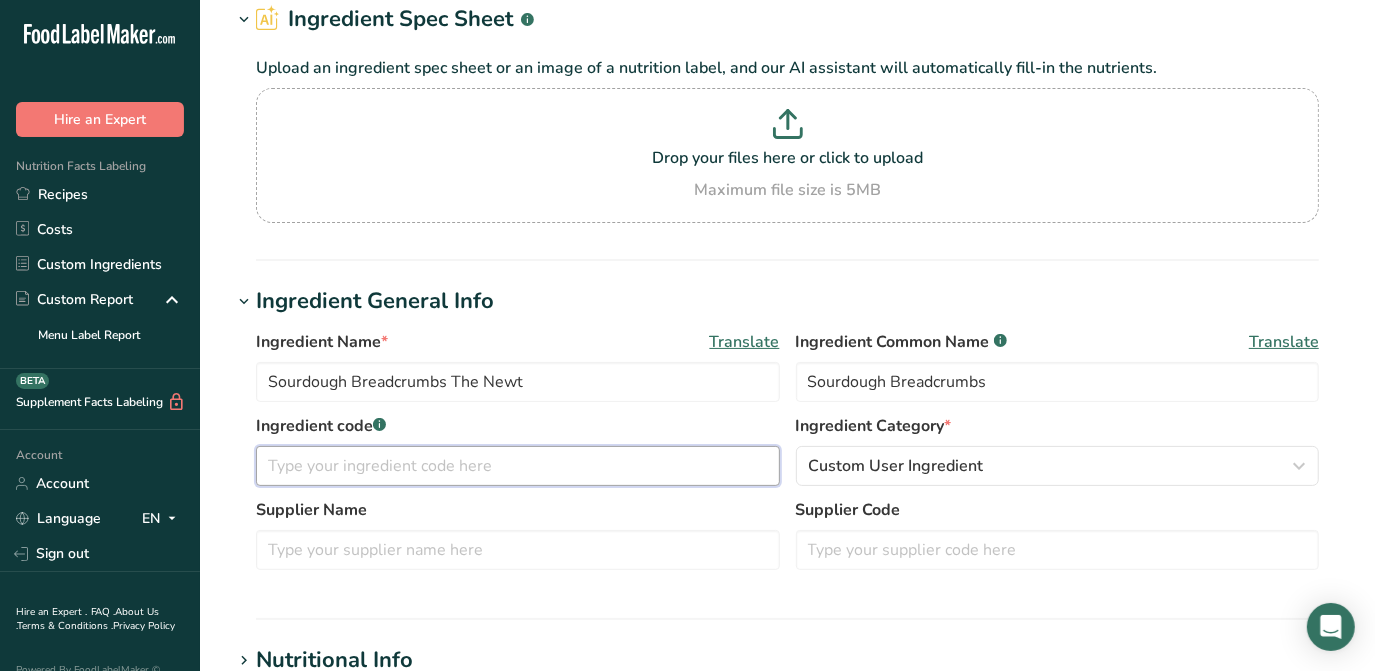click at bounding box center [518, 466] 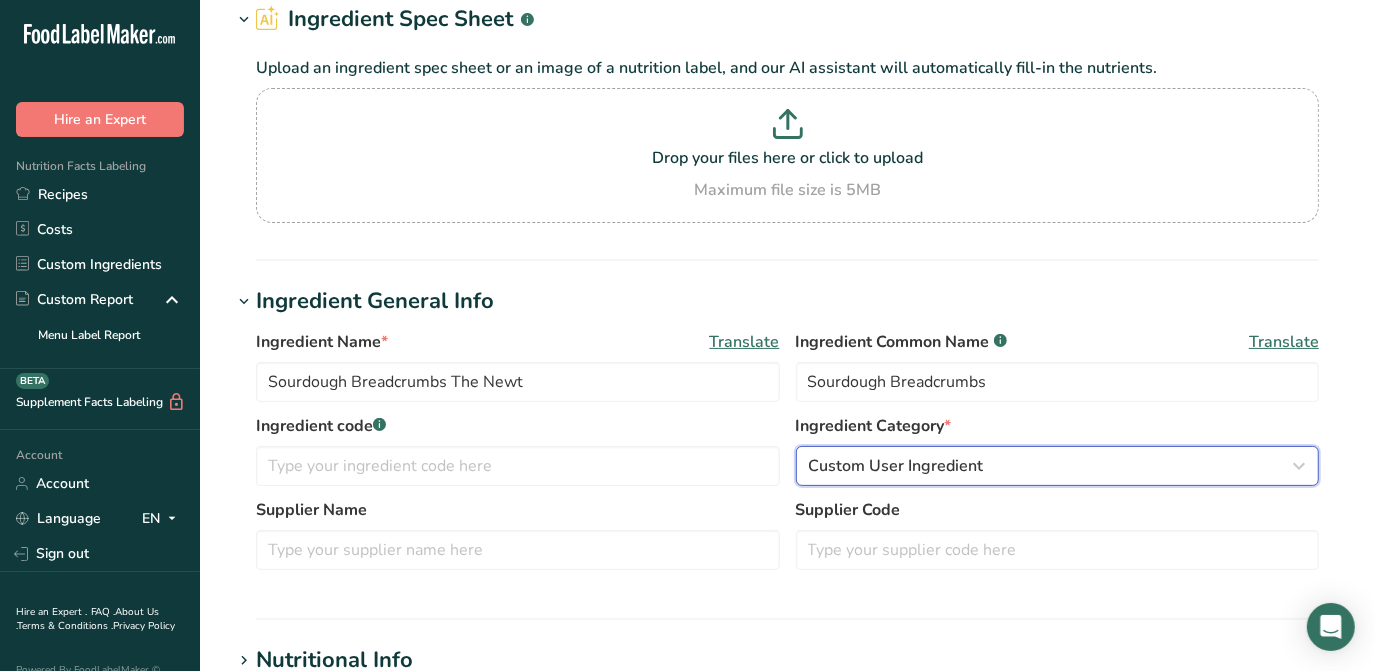 click on "Custom User Ingredient" at bounding box center [1052, 466] 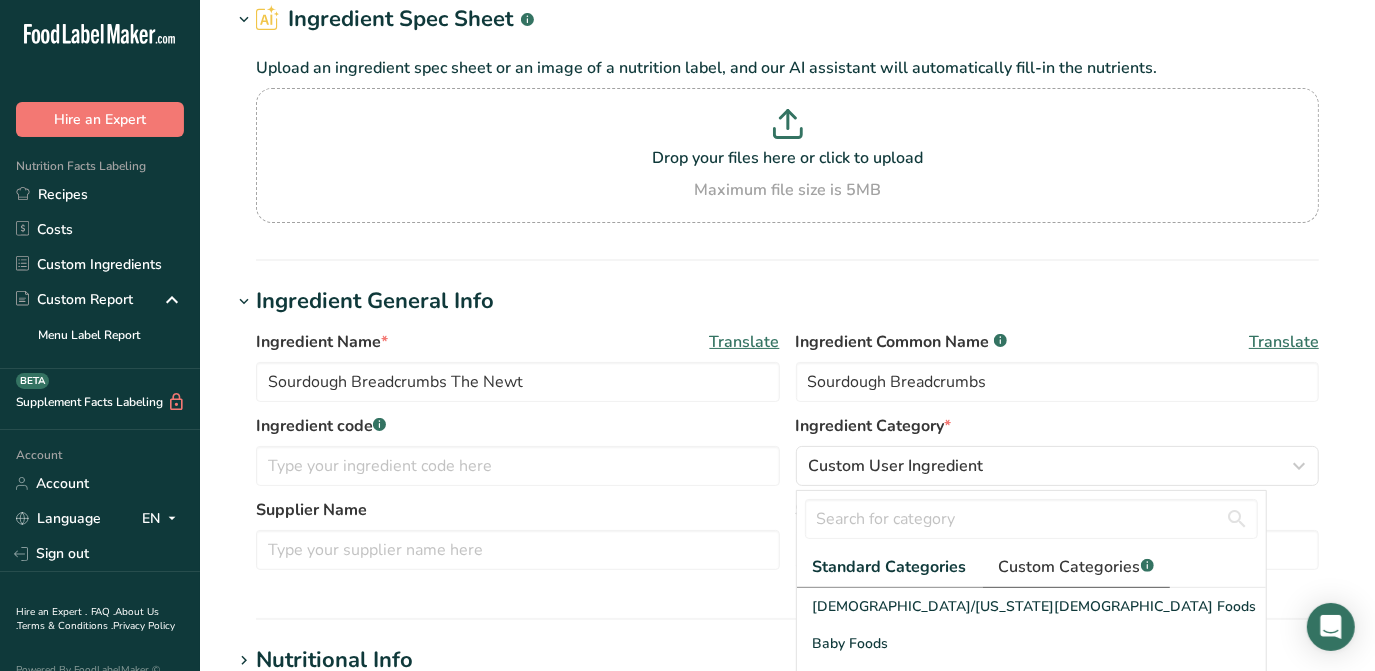 click on "Custom Categories
.a-a{fill:#347362;}.b-a{fill:#fff;}" at bounding box center (1076, 567) 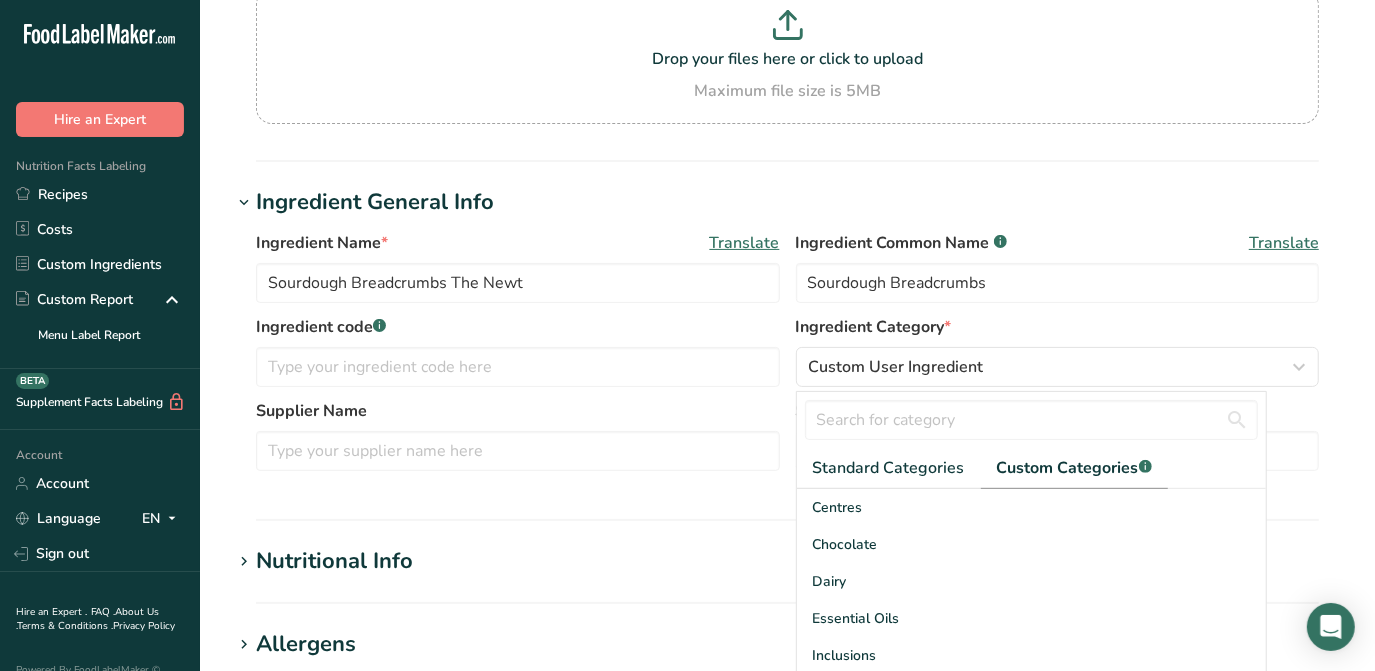 scroll, scrollTop: 363, scrollLeft: 0, axis: vertical 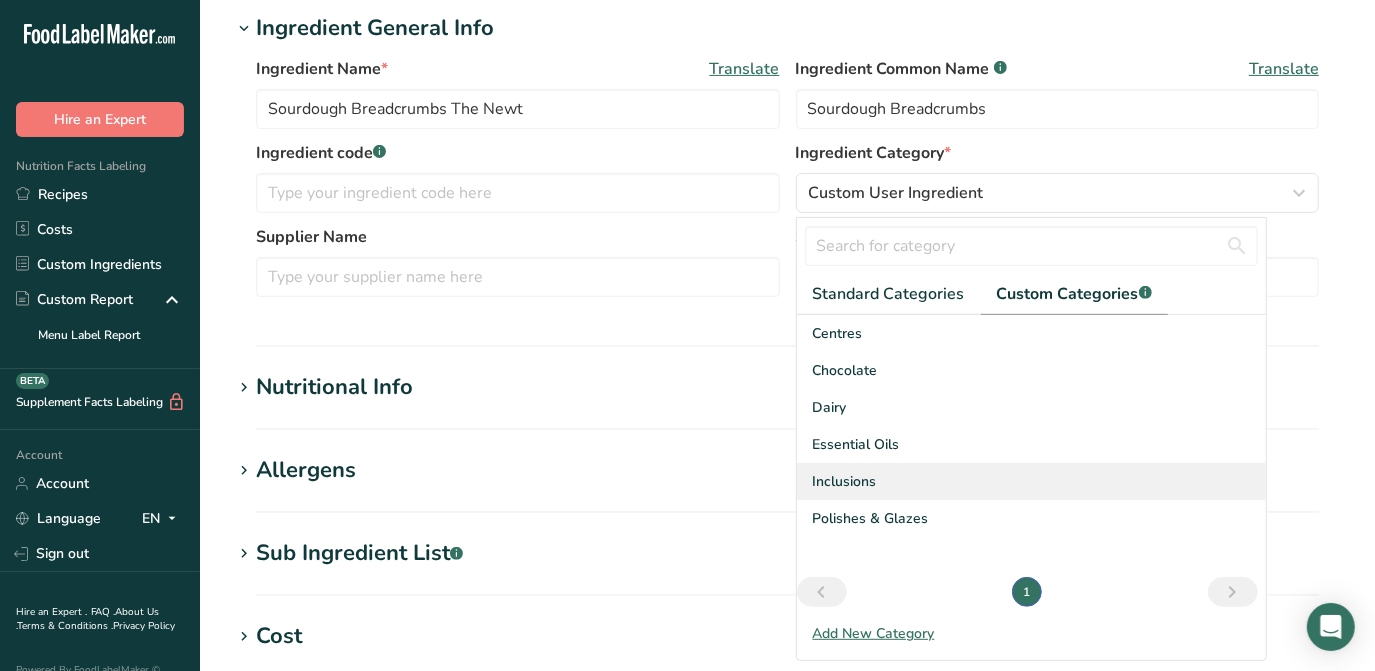 click on "Inclusions" at bounding box center (845, 481) 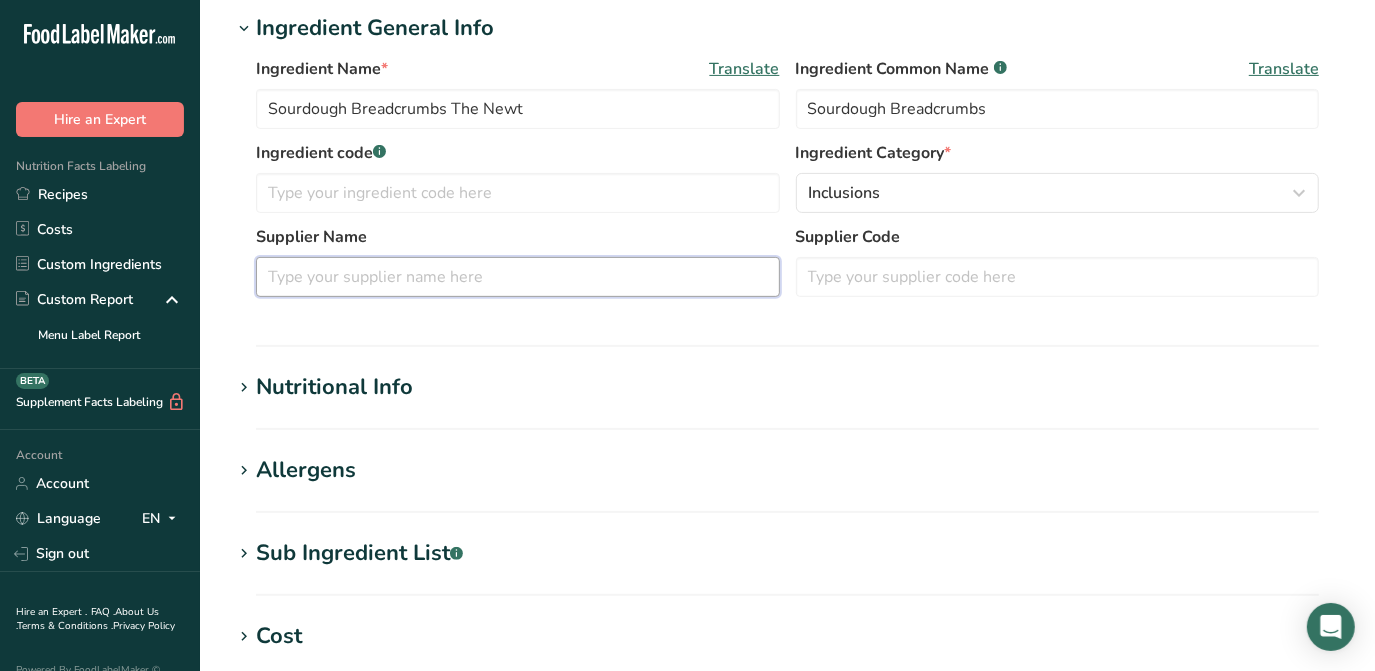 click at bounding box center [518, 277] 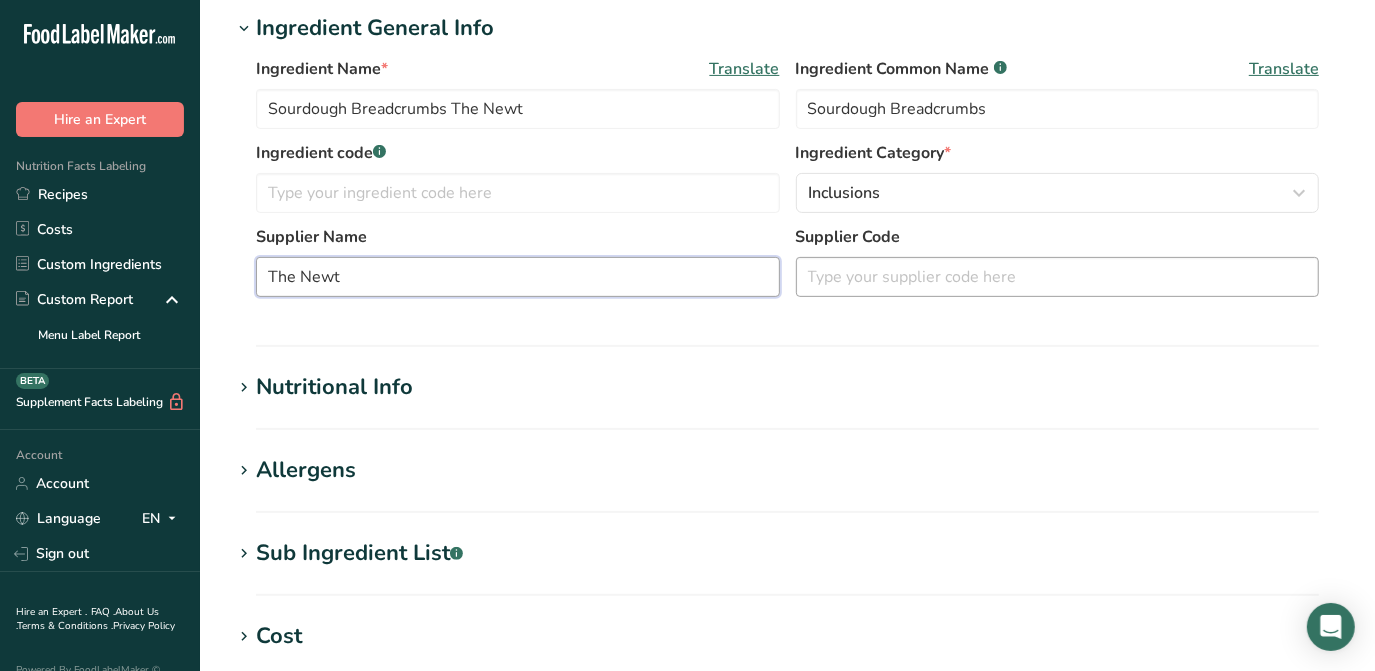 type on "The Newt" 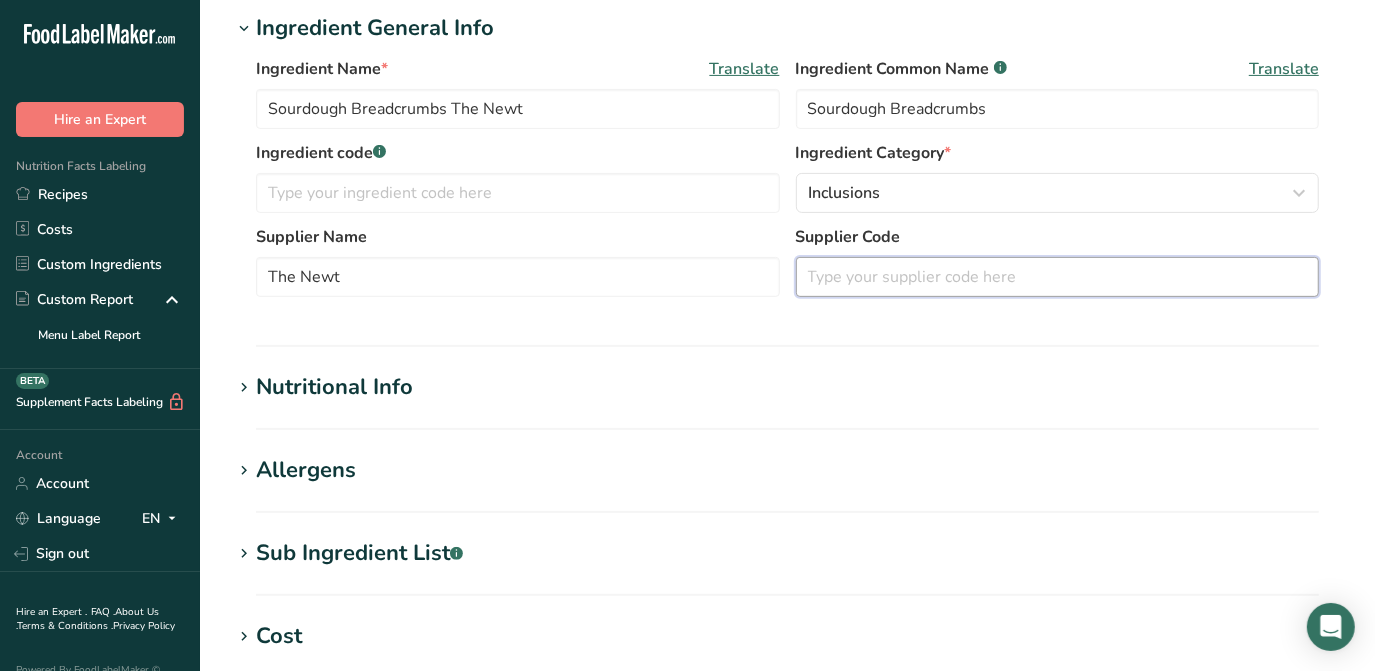 click at bounding box center [1058, 277] 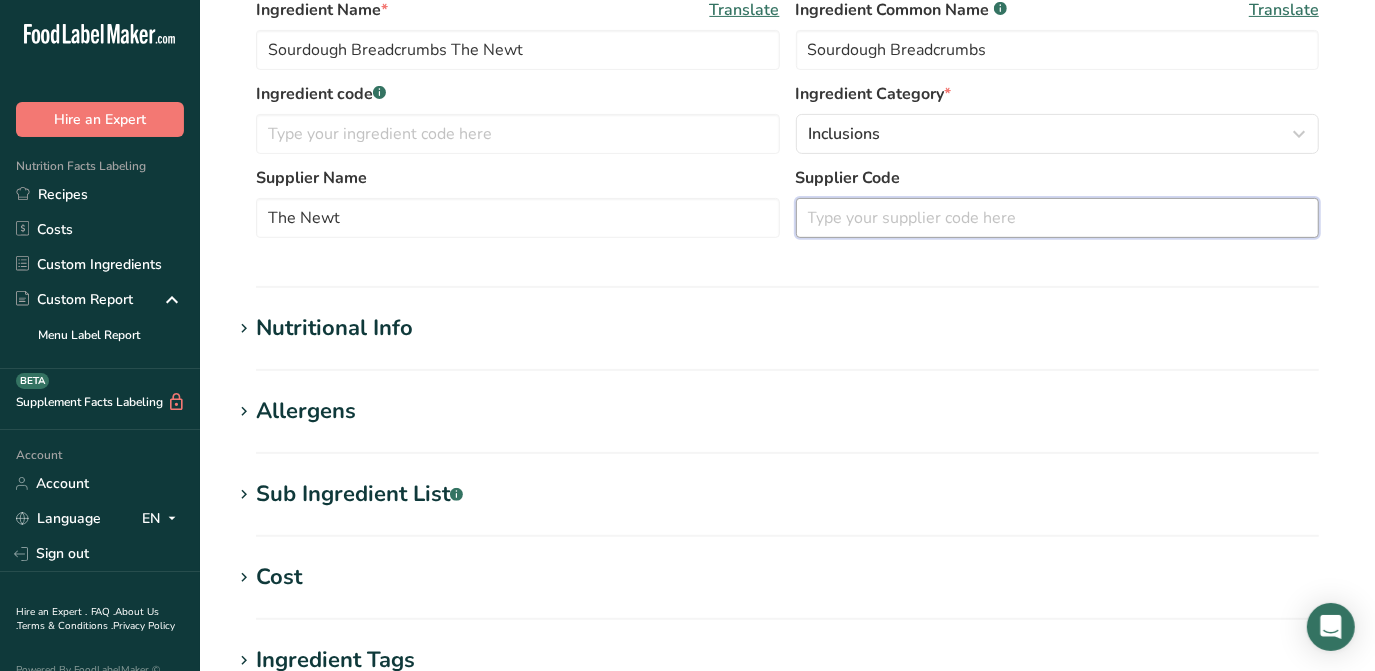 scroll, scrollTop: 454, scrollLeft: 0, axis: vertical 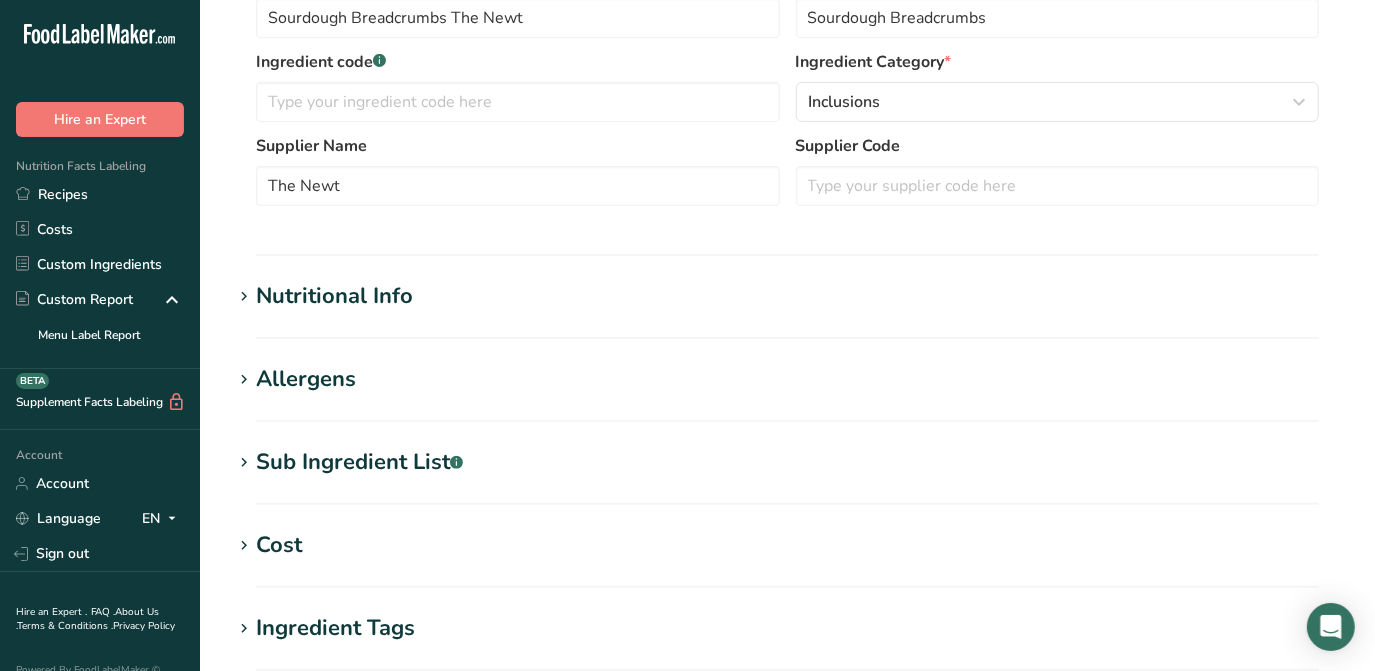 click on "Nutritional Info" at bounding box center [334, 296] 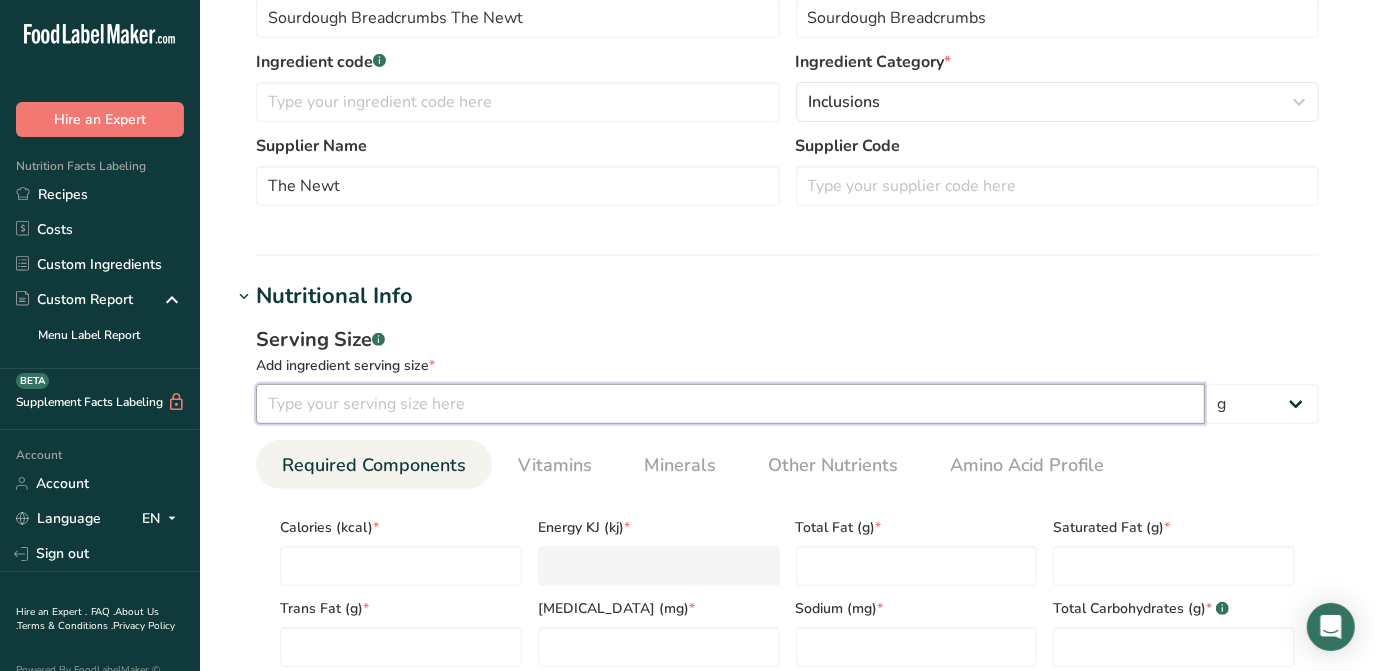 click at bounding box center [730, 404] 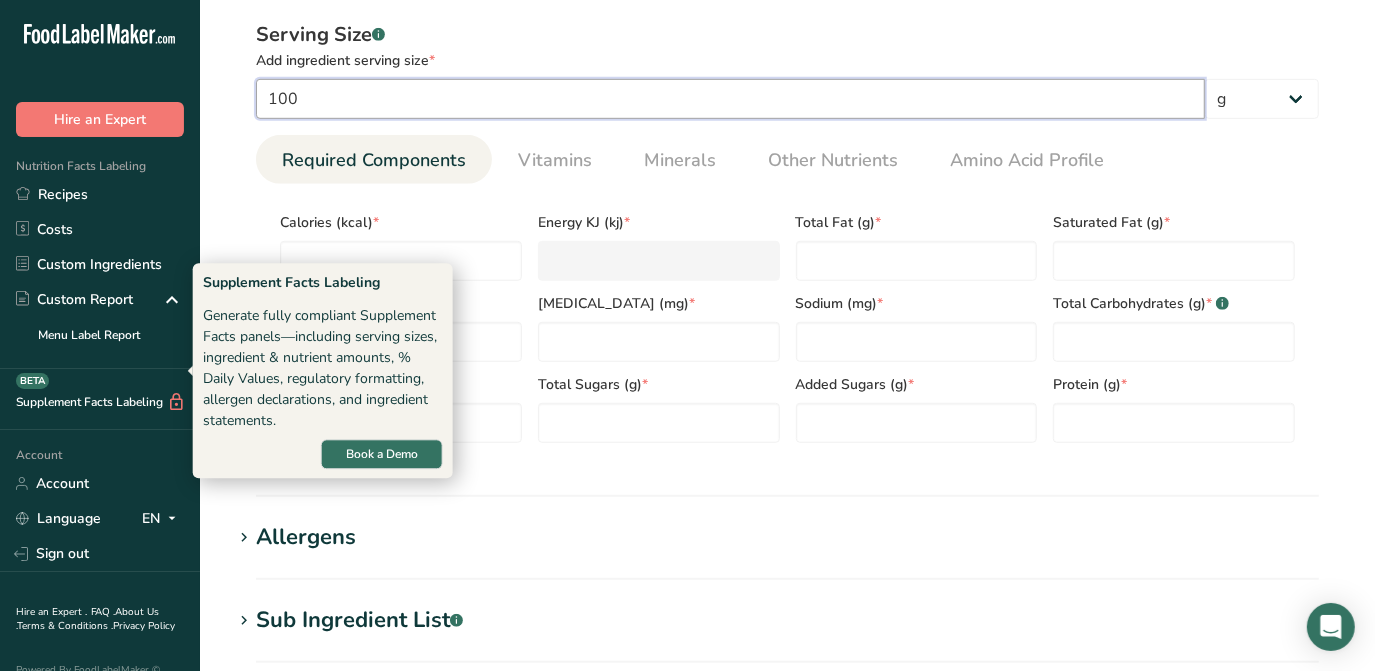 scroll, scrollTop: 727, scrollLeft: 0, axis: vertical 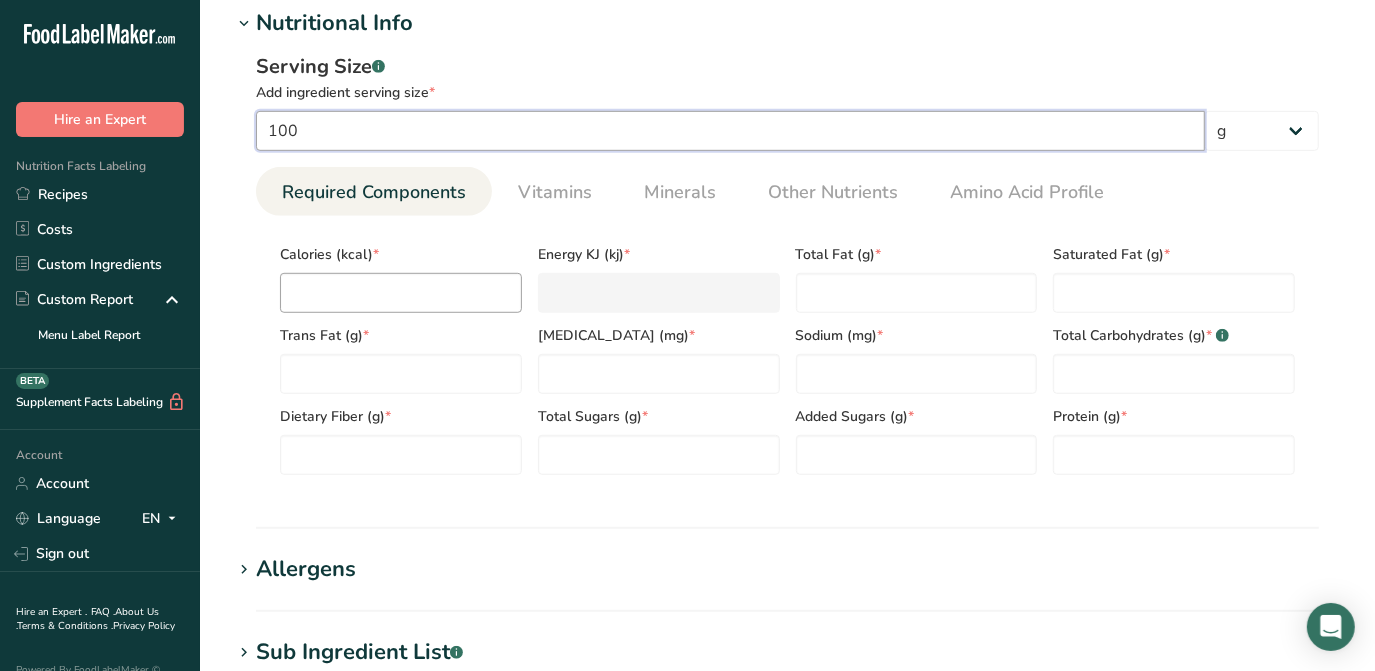 type on "100" 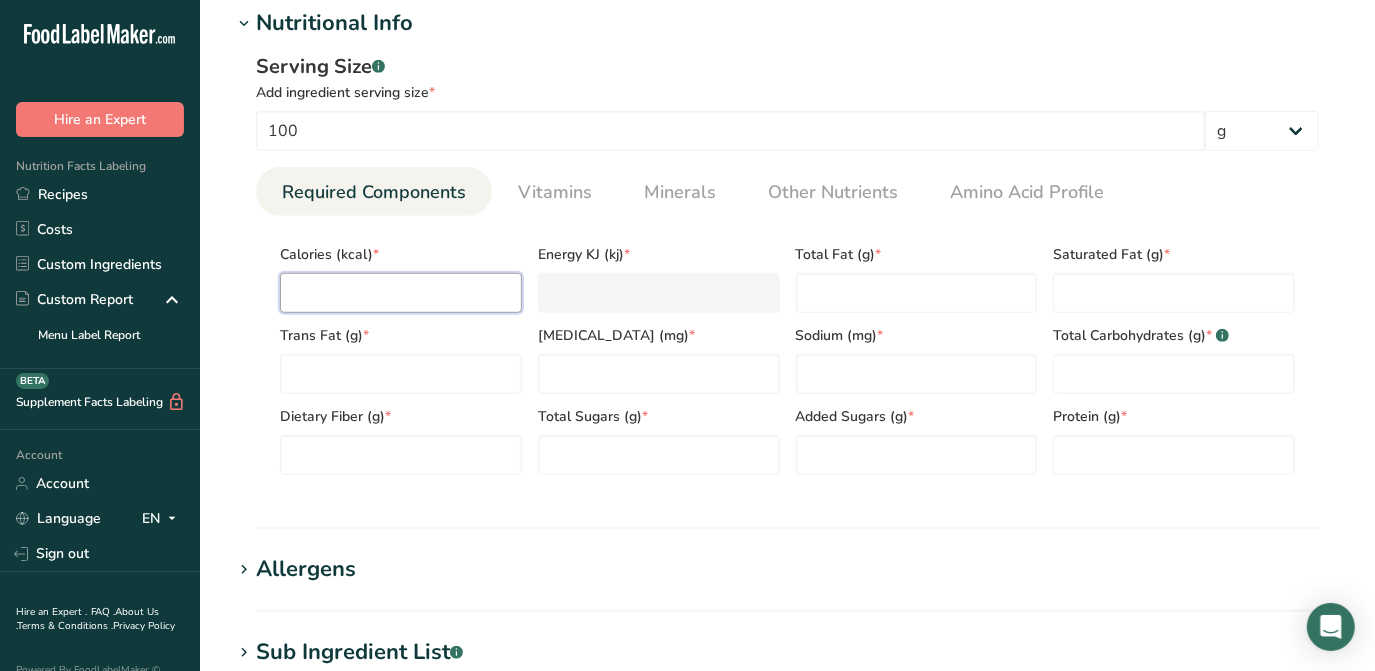 click at bounding box center (401, 293) 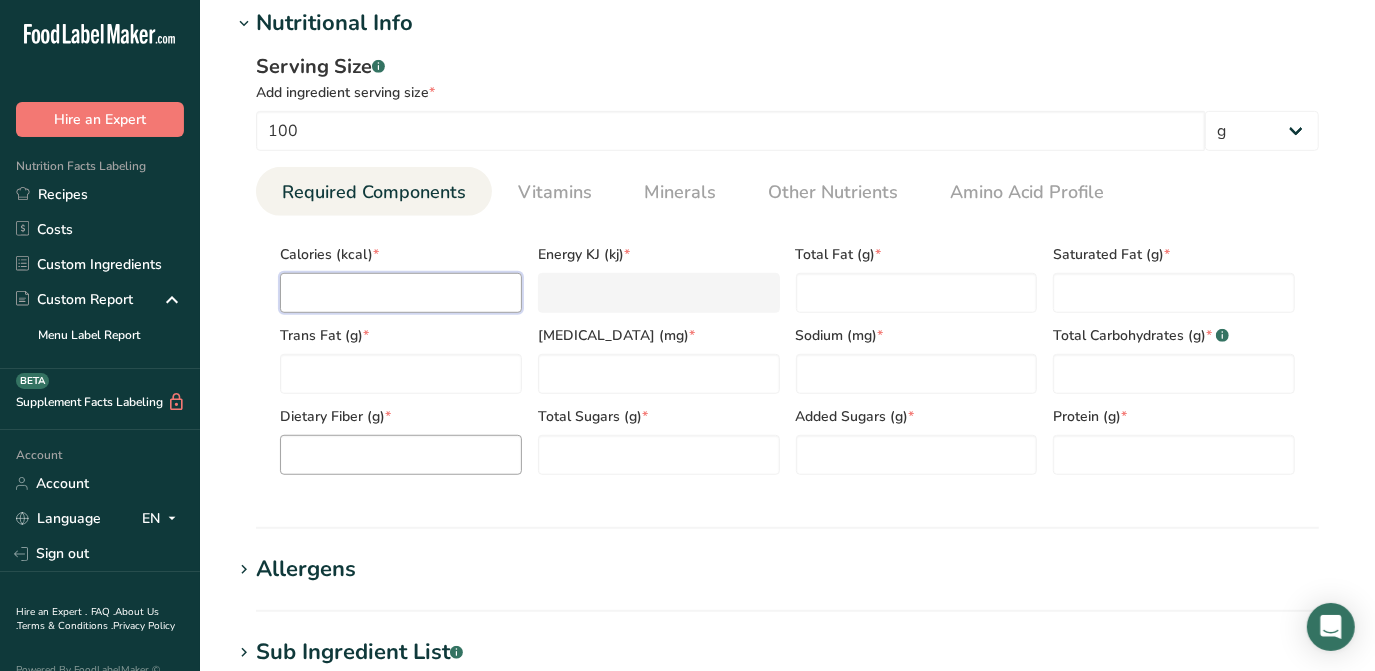 type on "2" 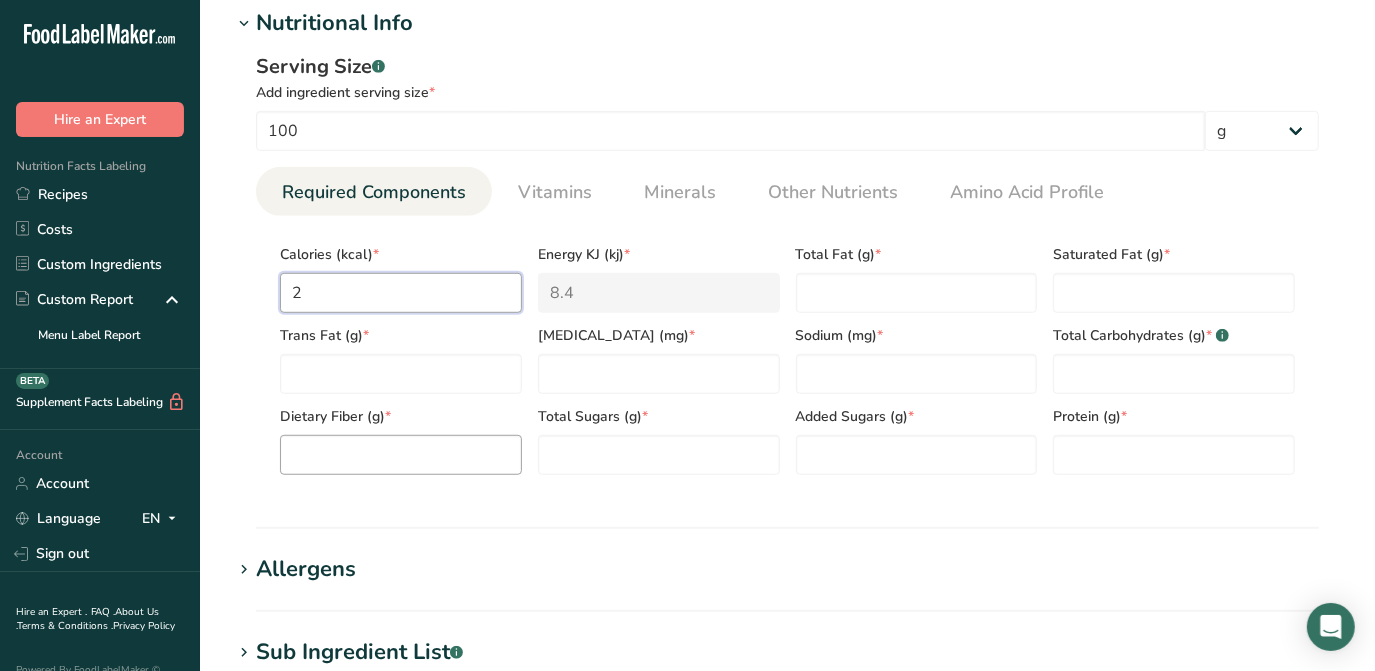 type on "23" 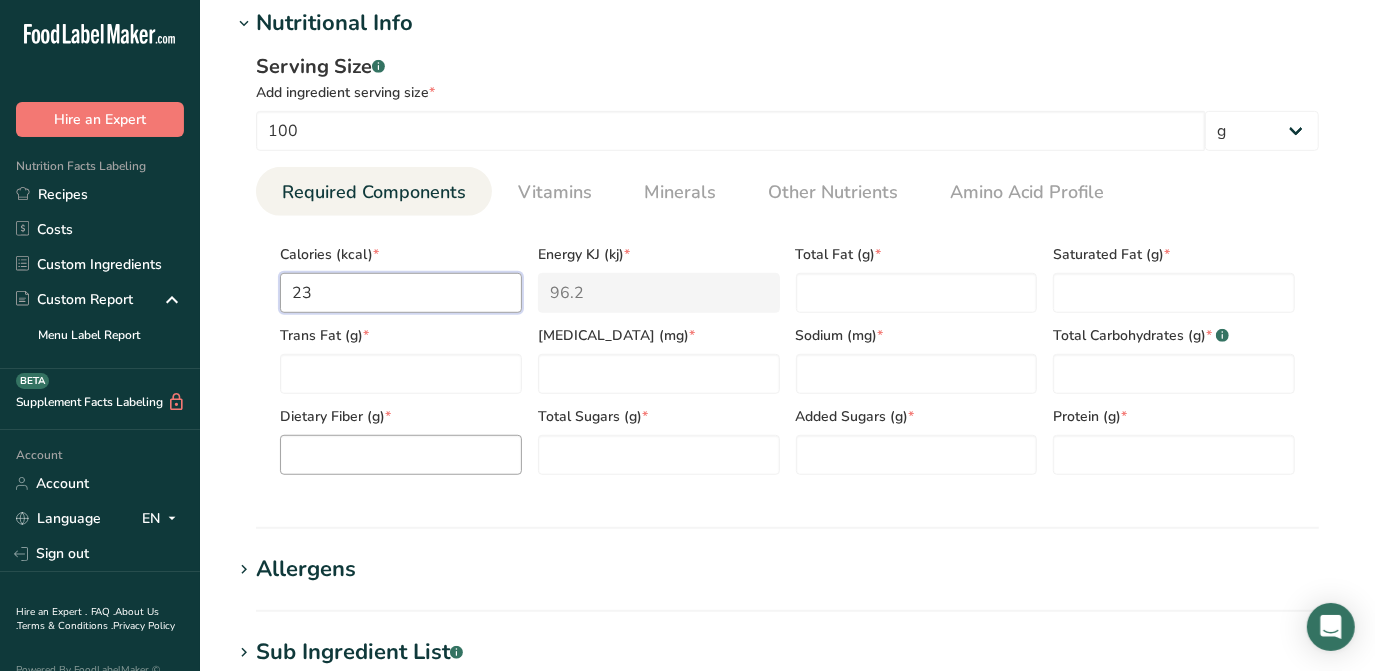 type on "238" 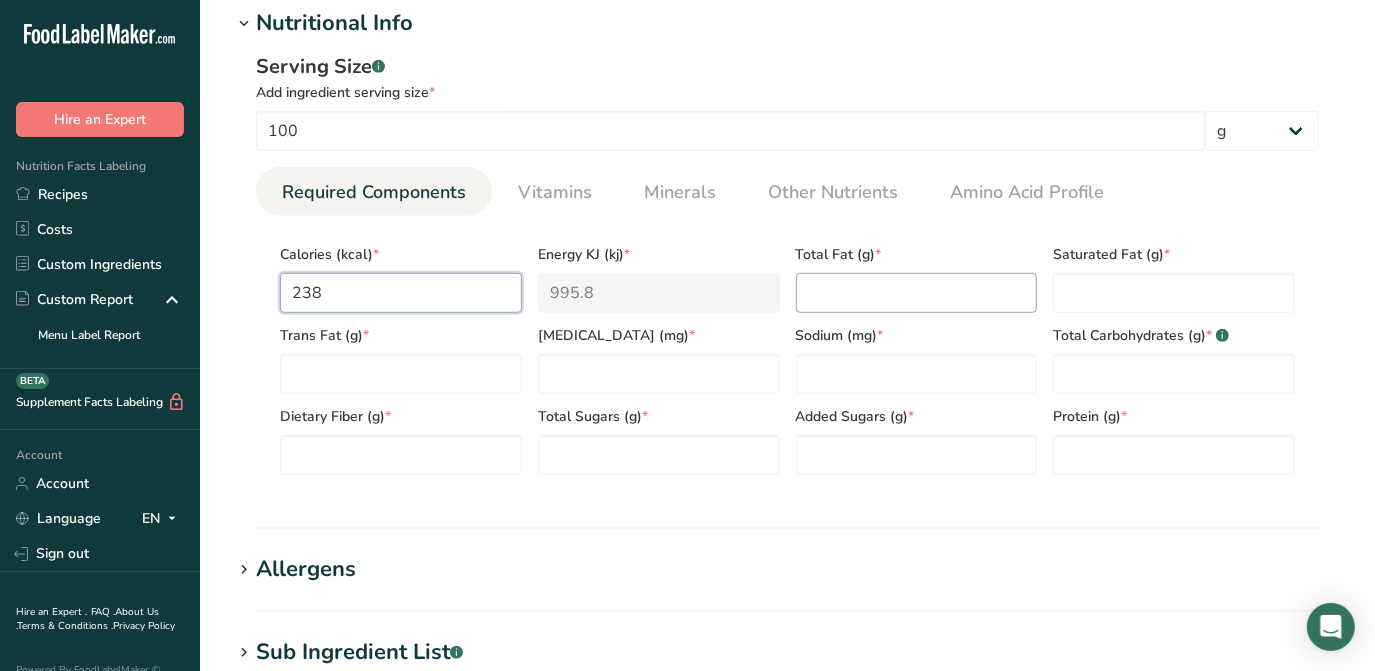 type on "238" 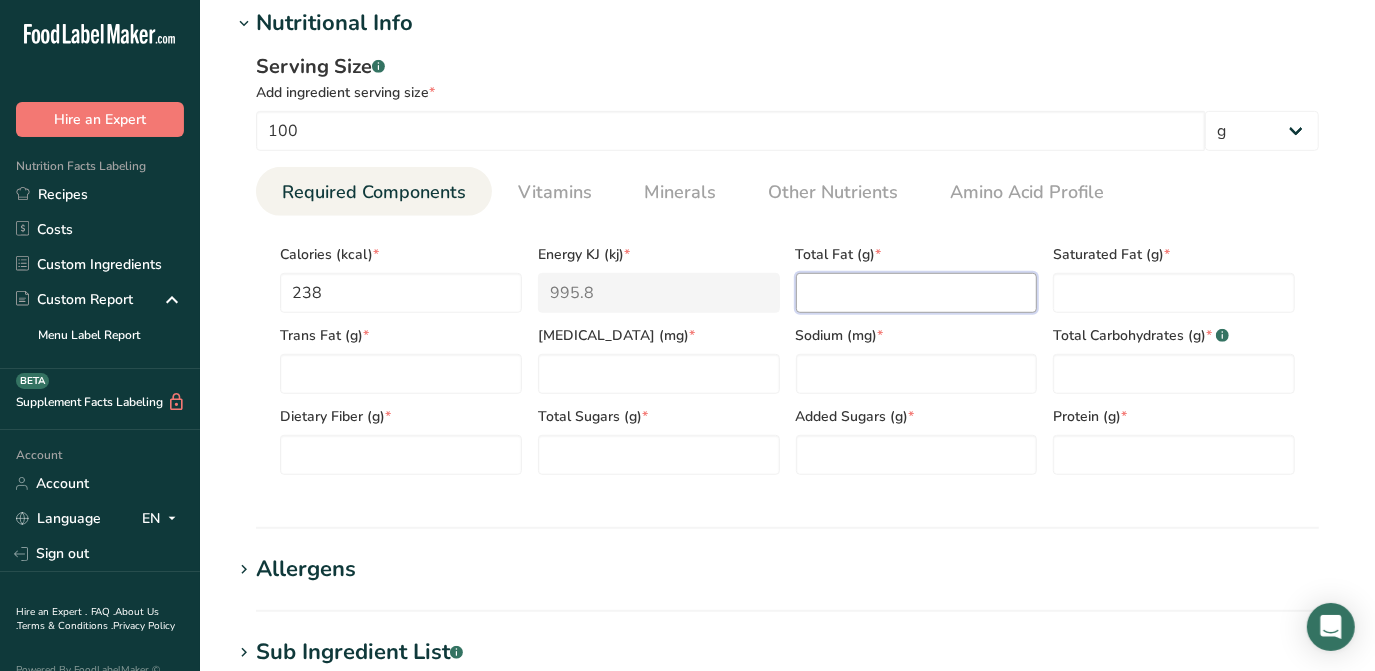 click at bounding box center (917, 293) 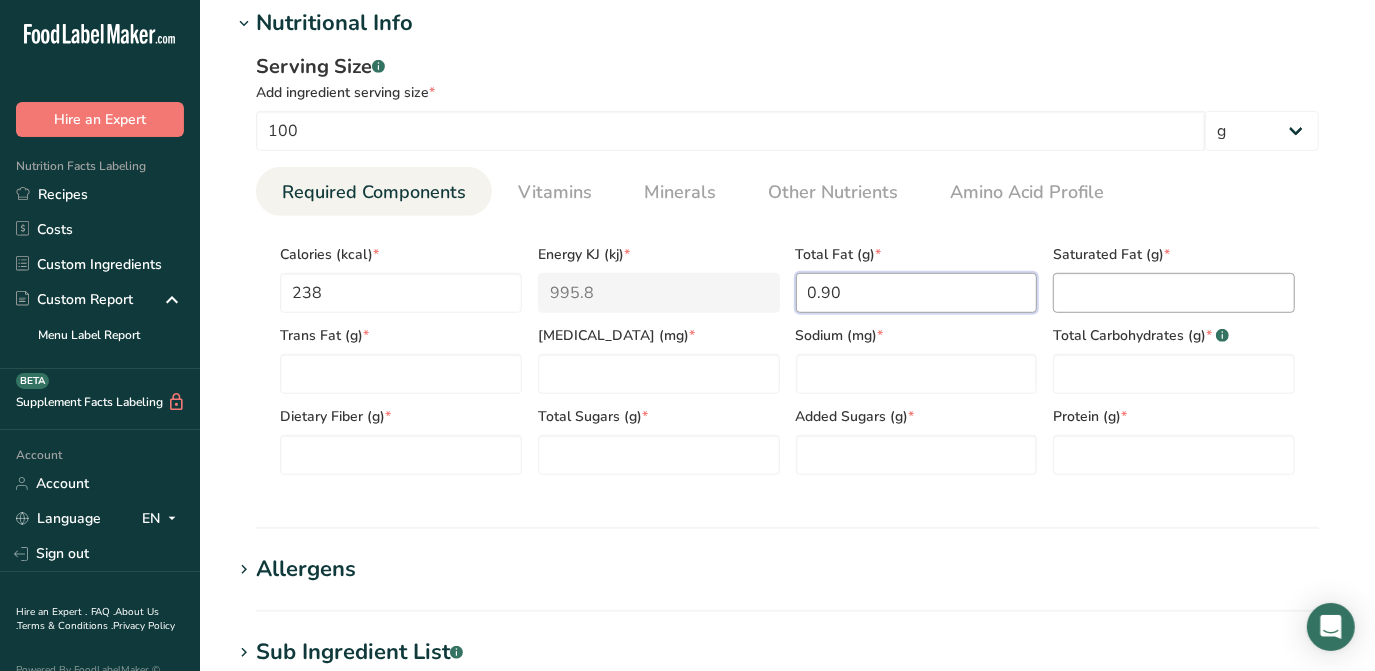 type on "0.90" 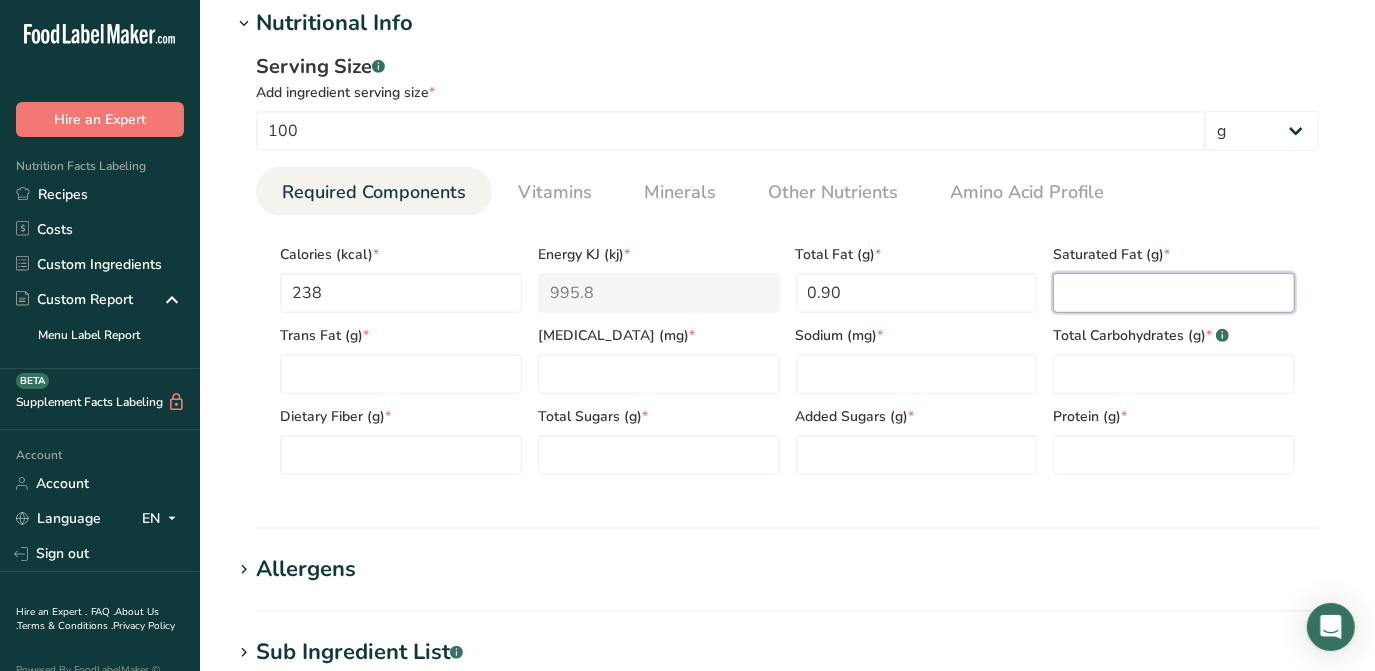 click at bounding box center (1174, 293) 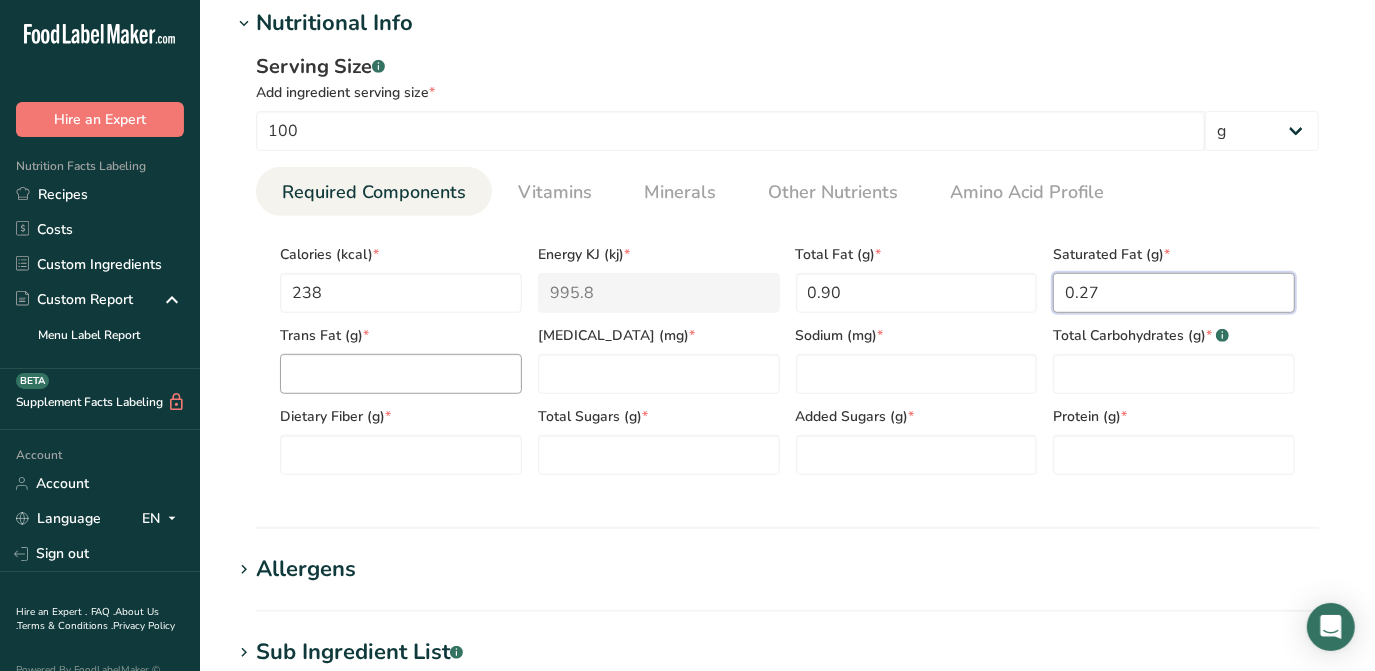 type on "0.27" 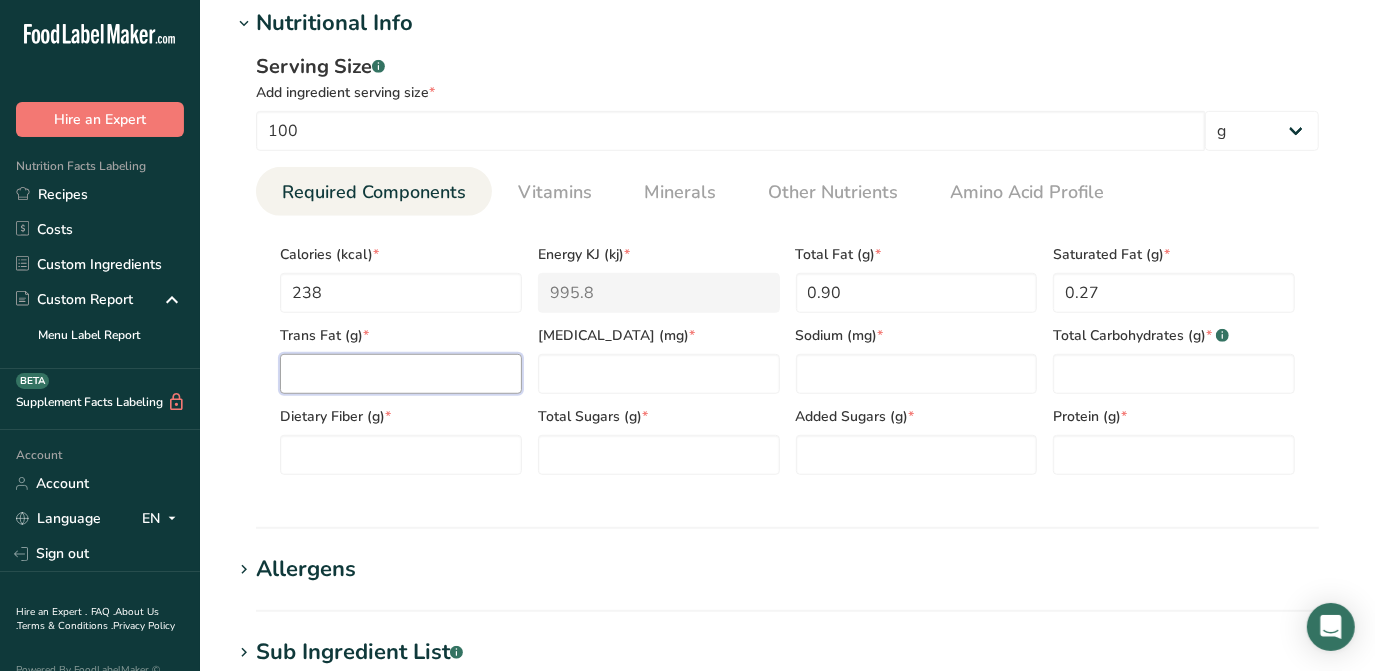 click at bounding box center (401, 374) 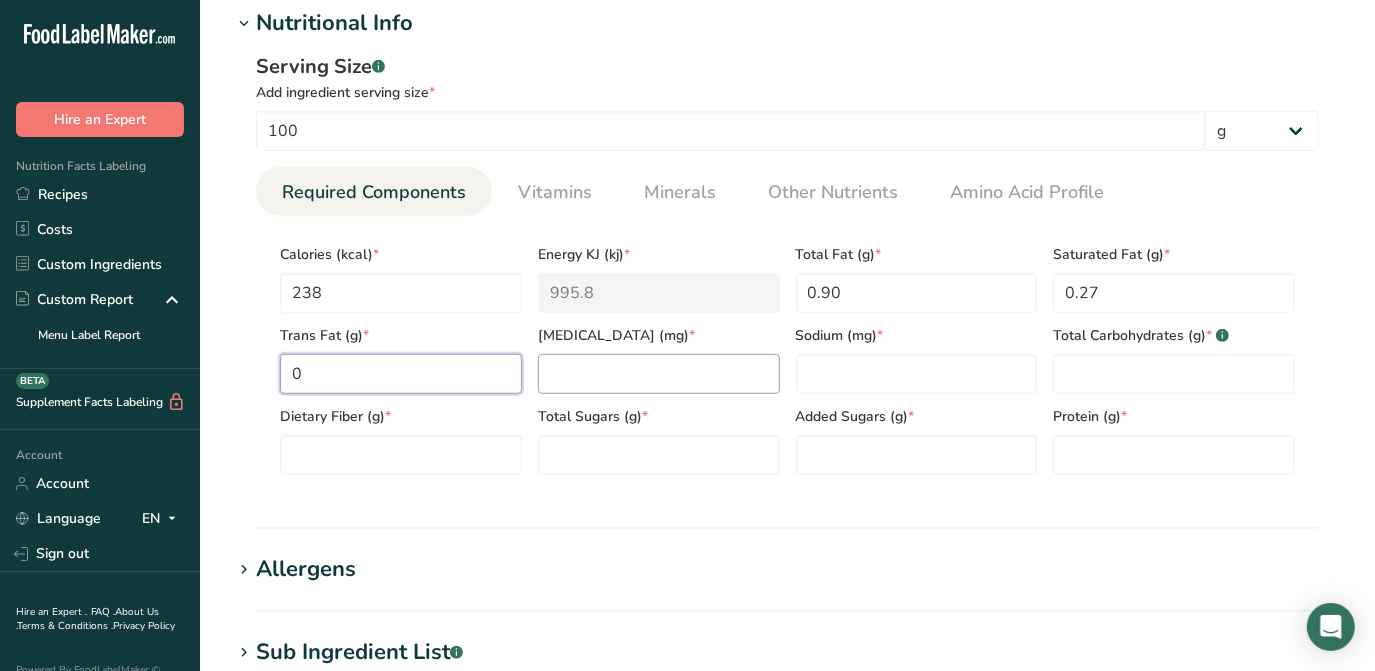 type on "0" 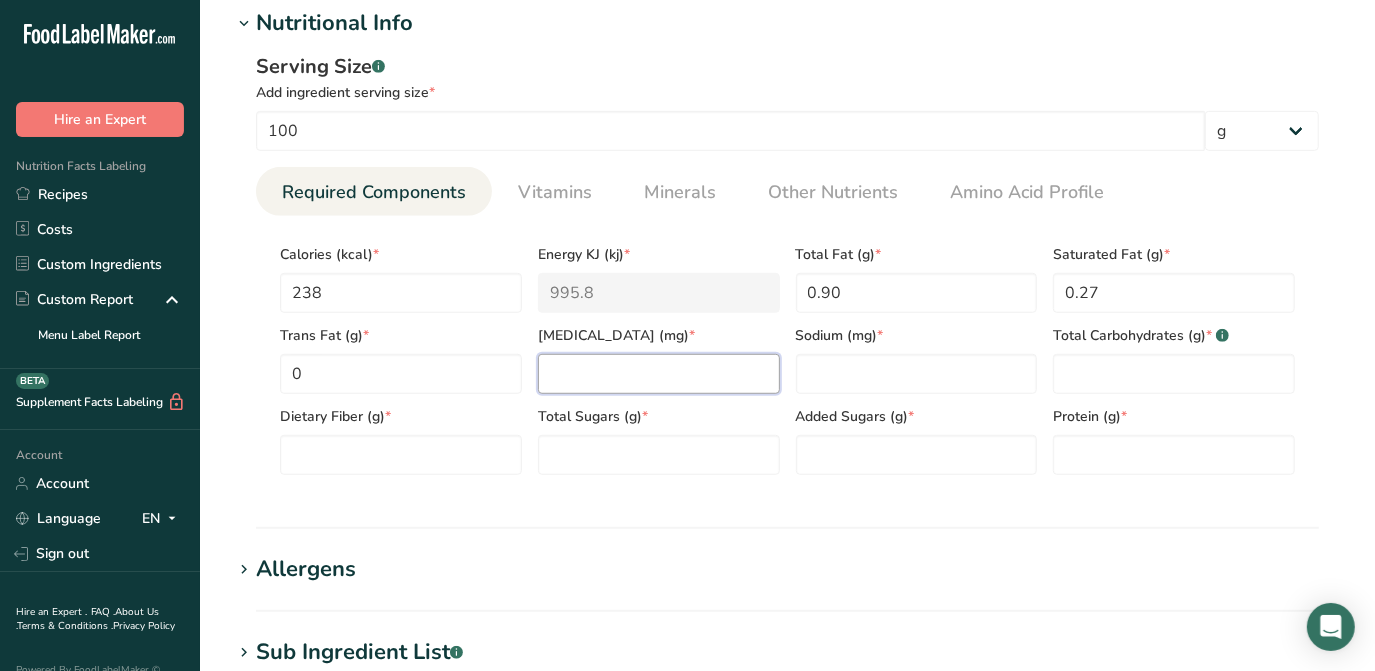 click at bounding box center (659, 374) 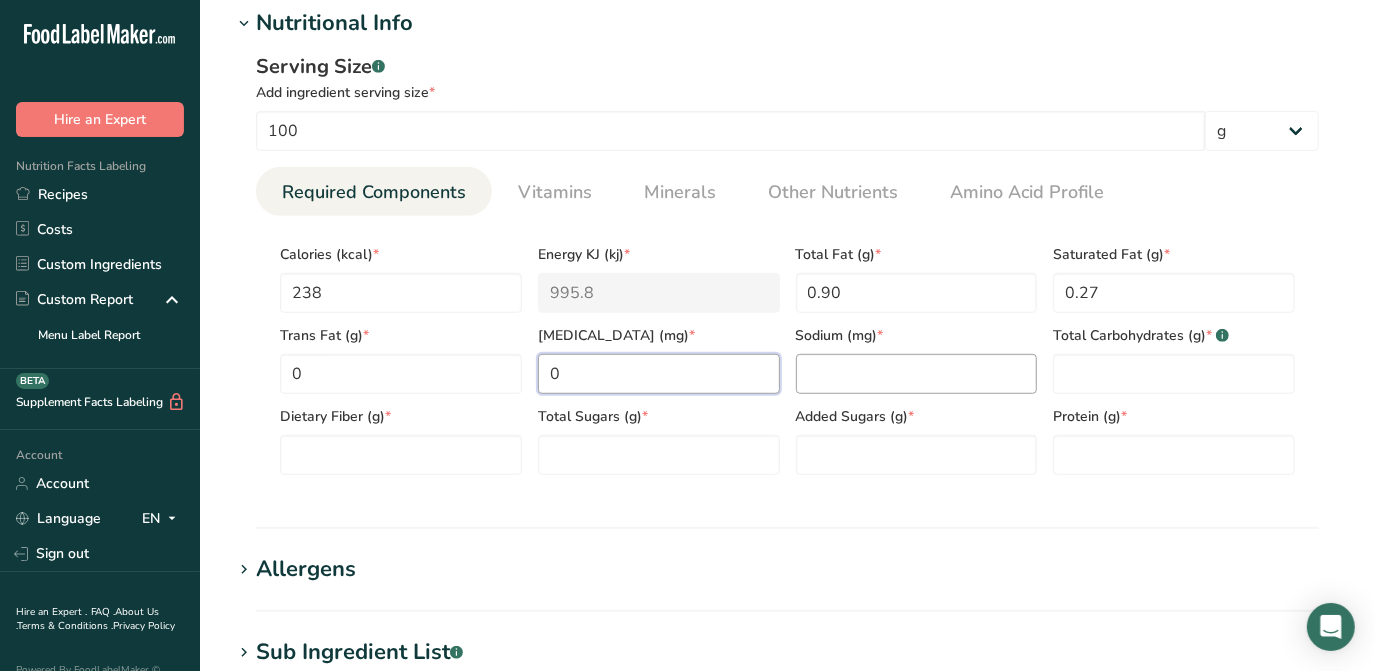 type on "0" 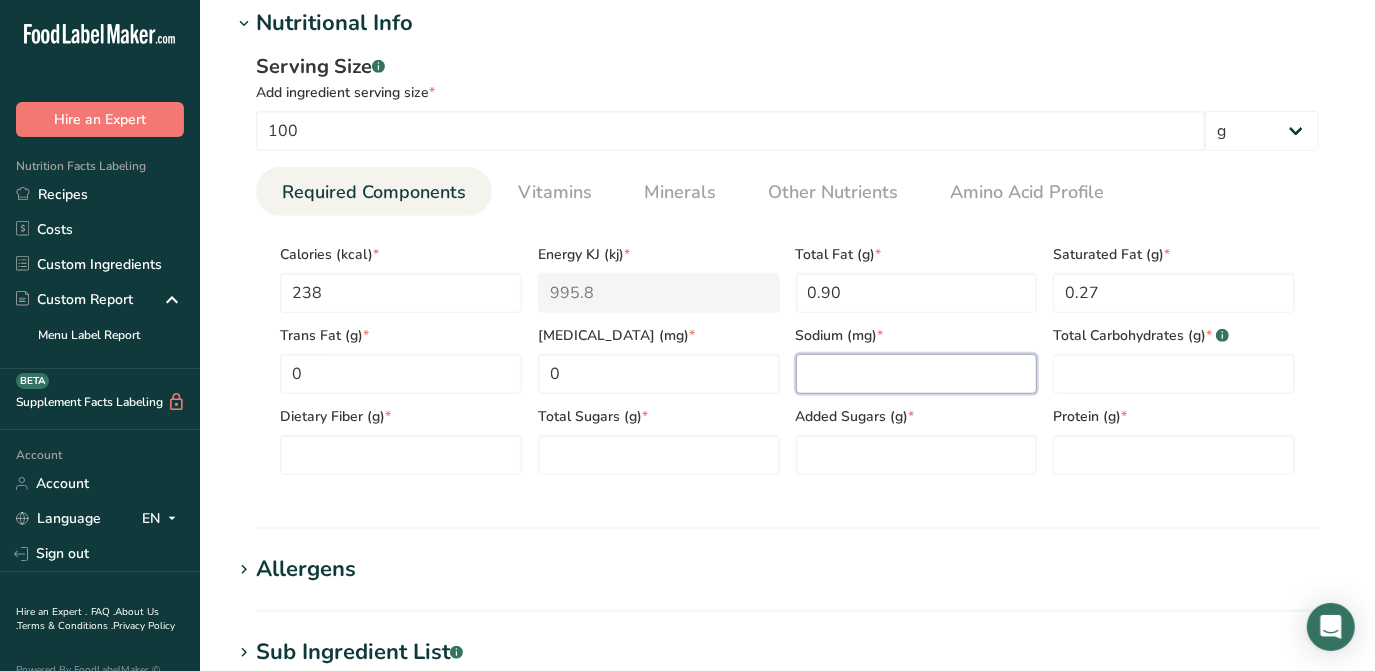 click at bounding box center (917, 374) 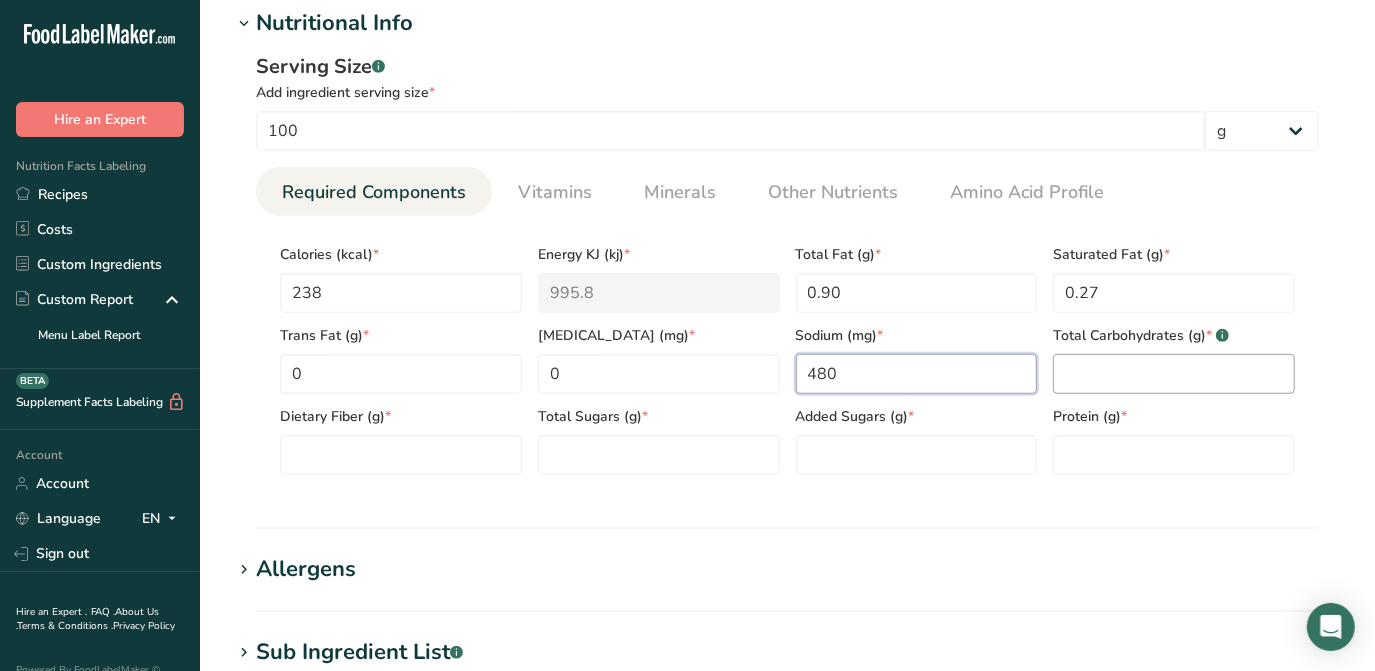 type on "480" 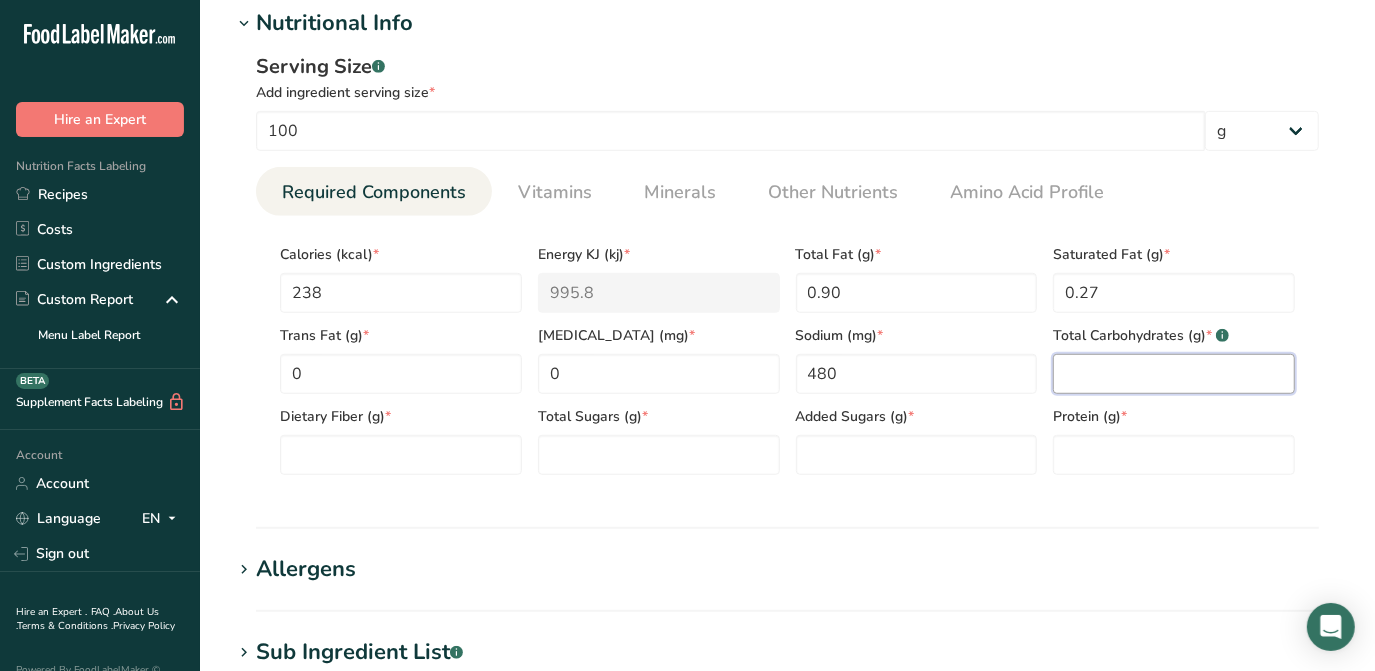 click at bounding box center [1174, 374] 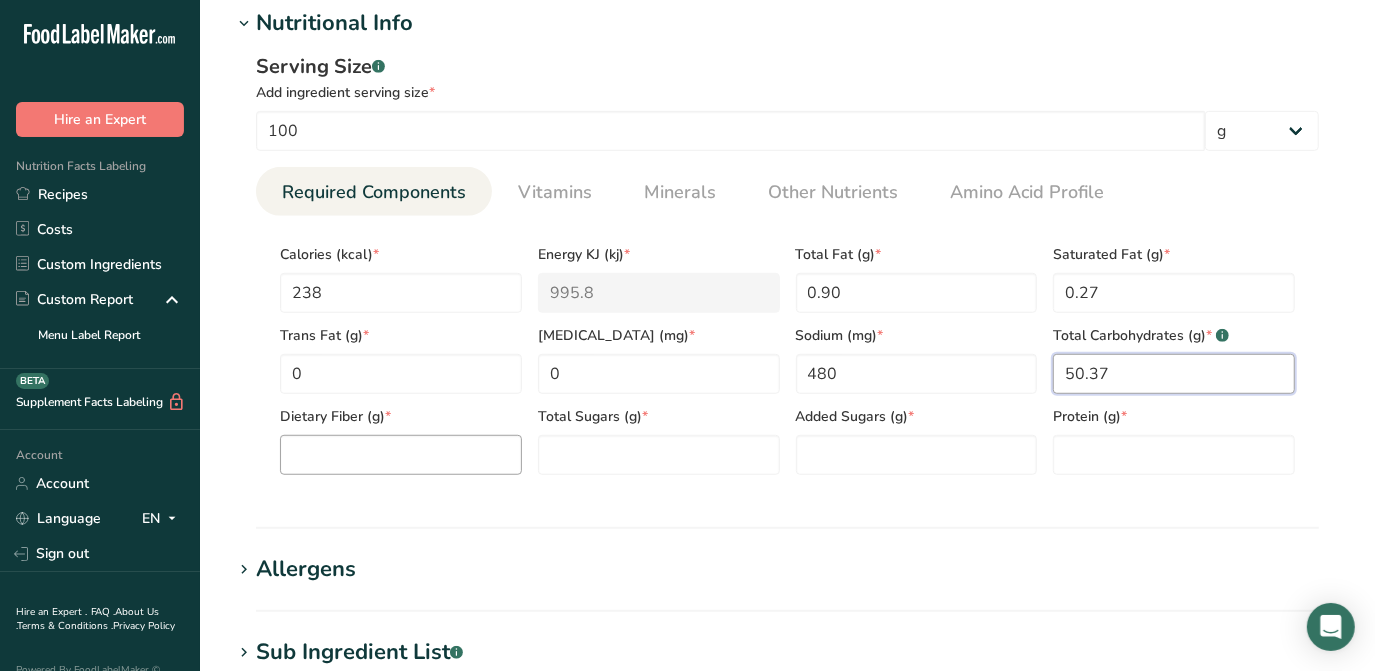 type on "50.37" 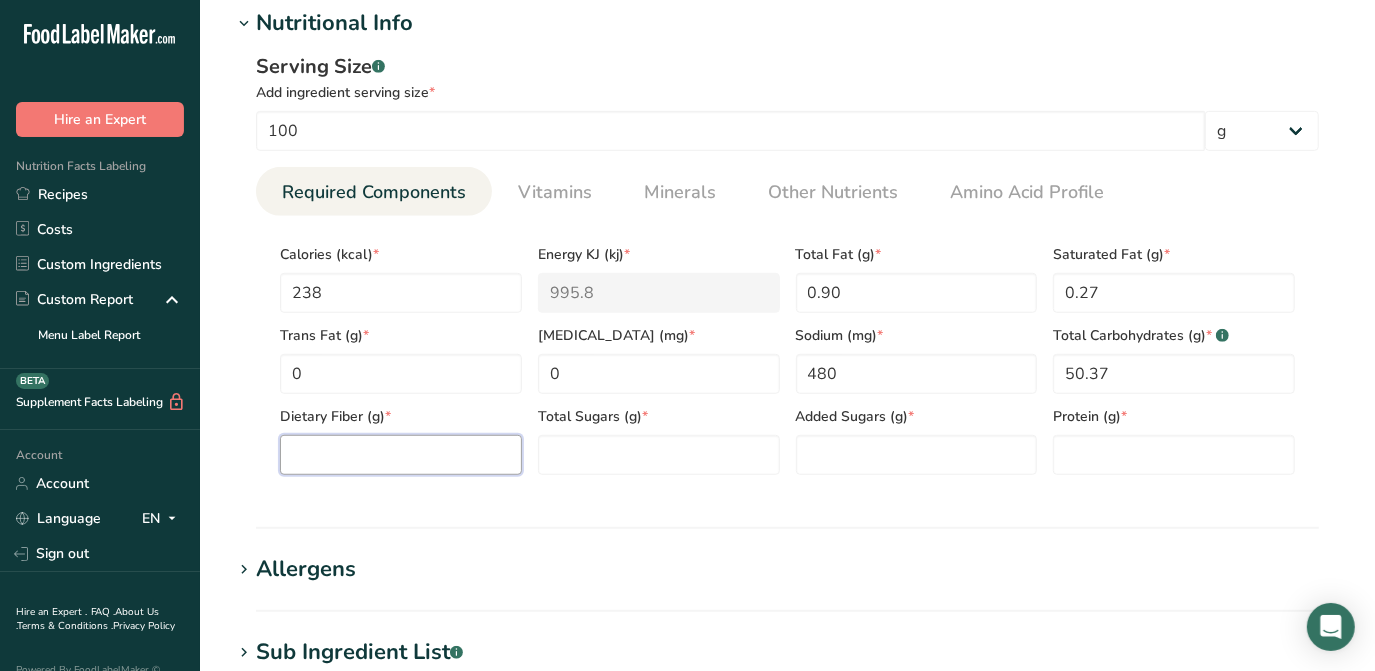 click at bounding box center [401, 455] 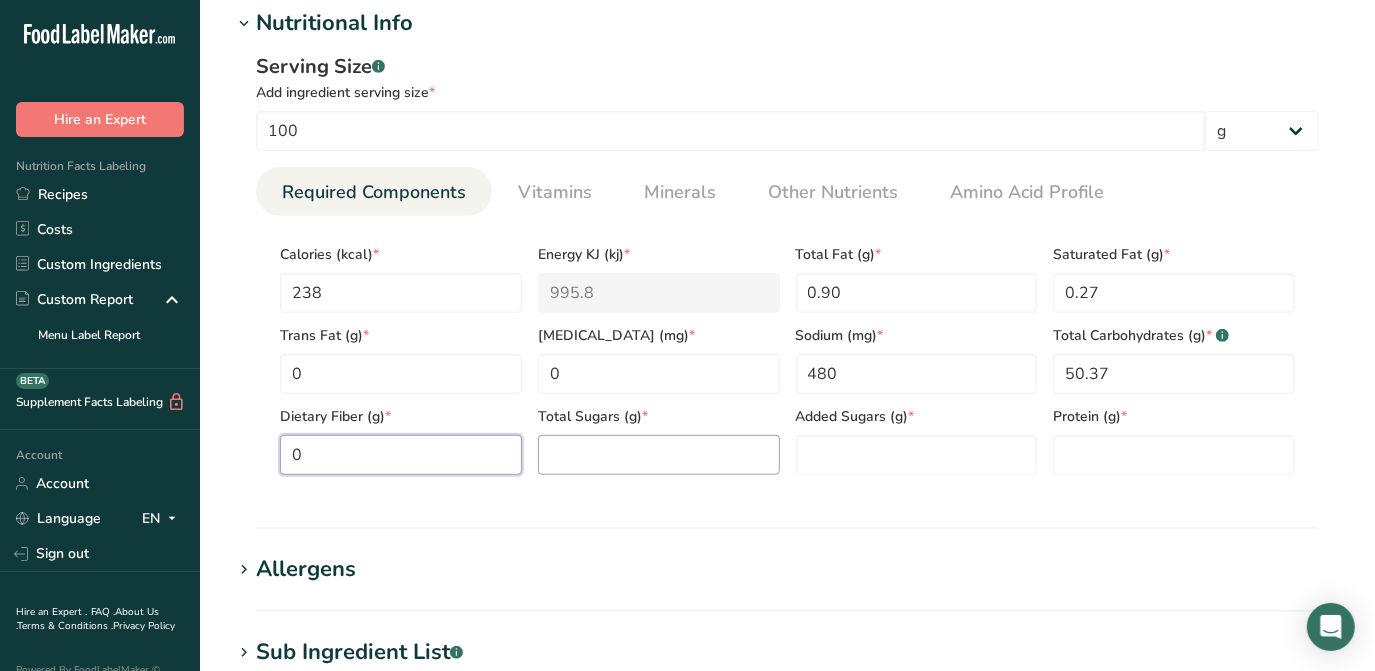 type on "0" 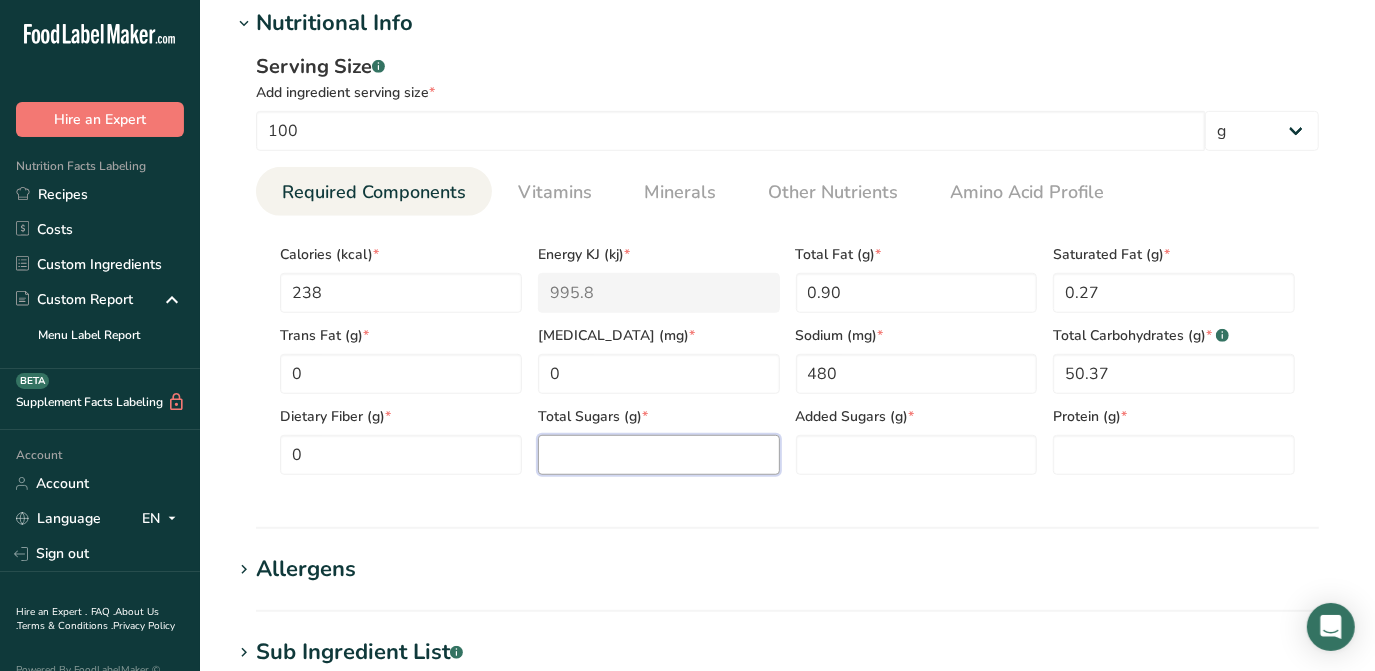 click at bounding box center (659, 455) 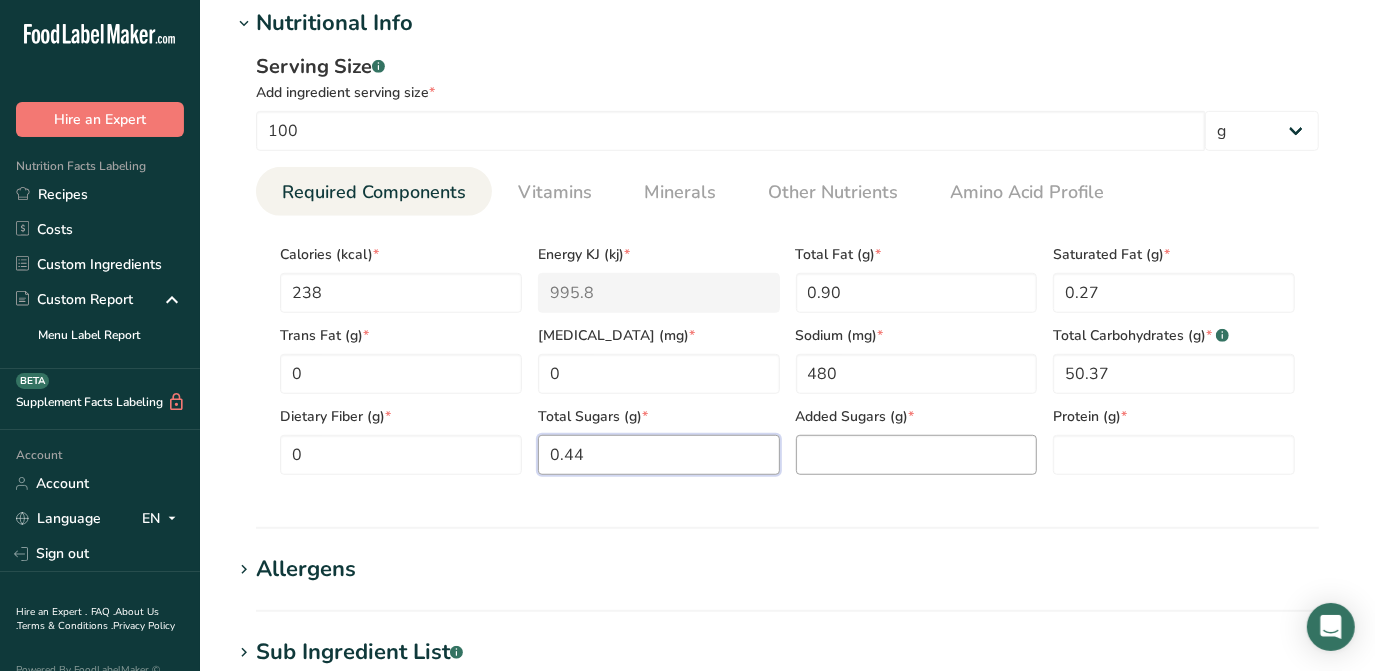 type on "0.44" 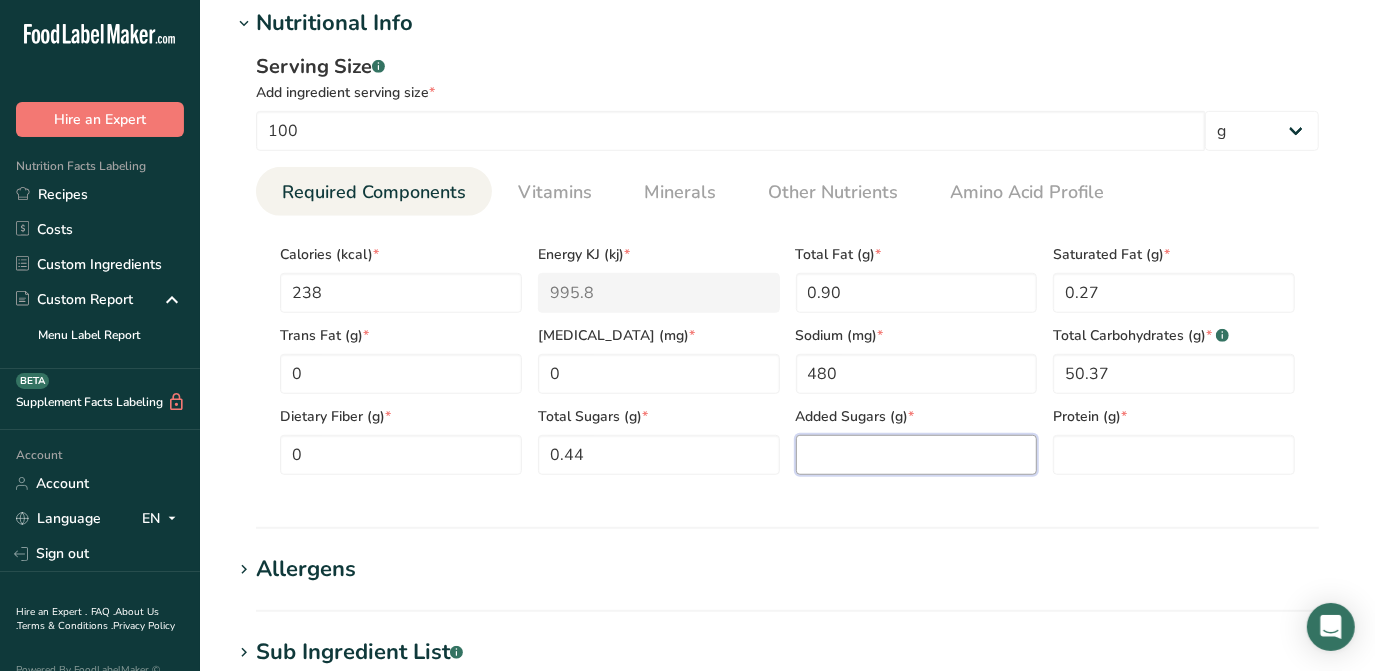 click at bounding box center [917, 455] 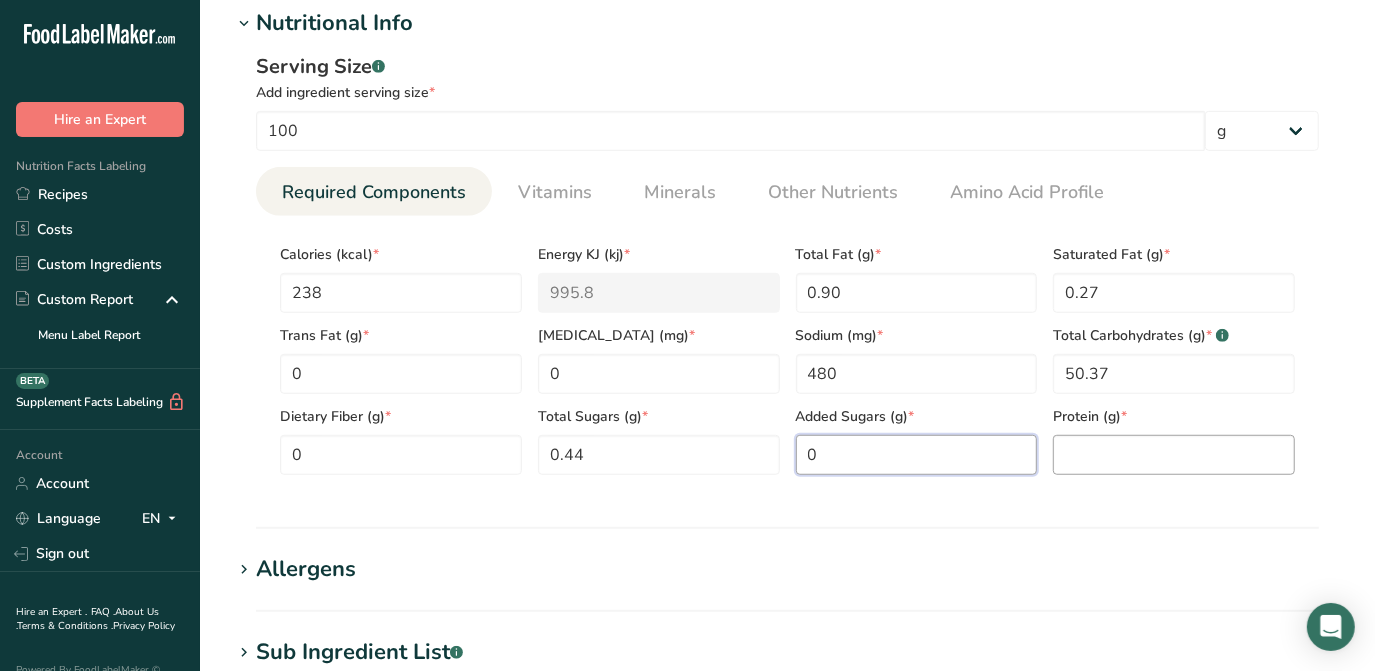 type on "0" 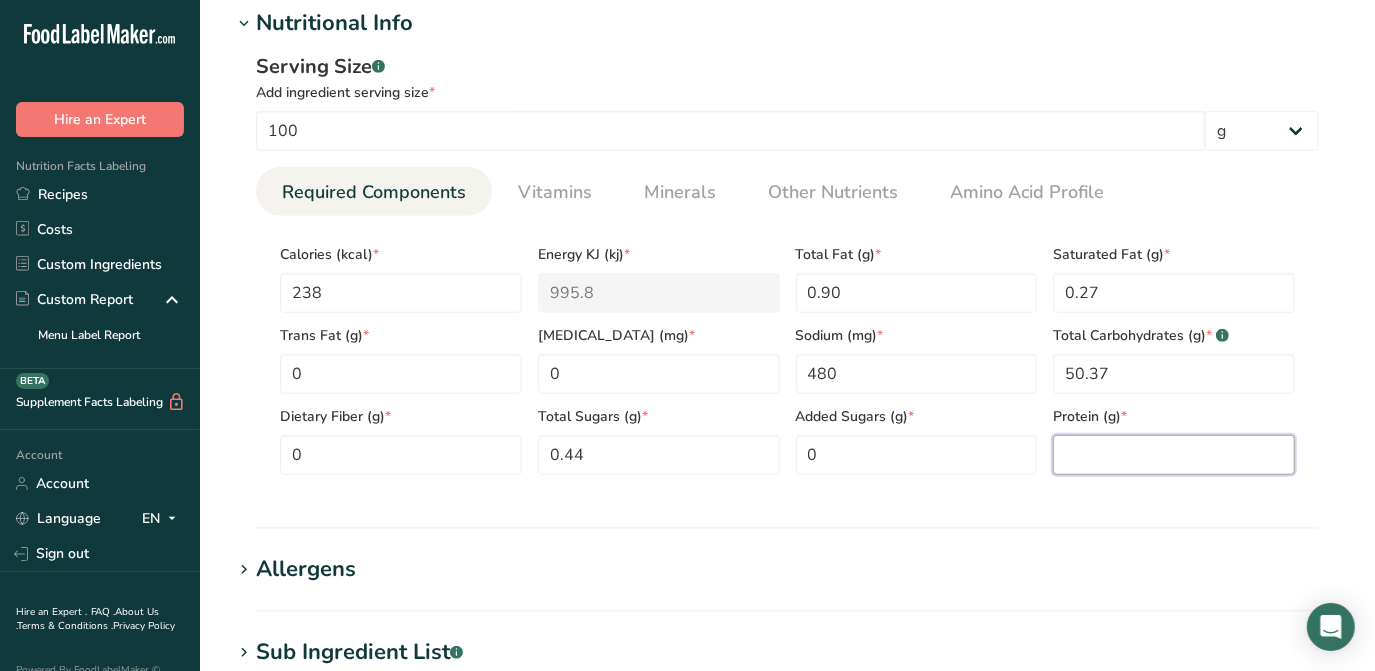click at bounding box center (1174, 455) 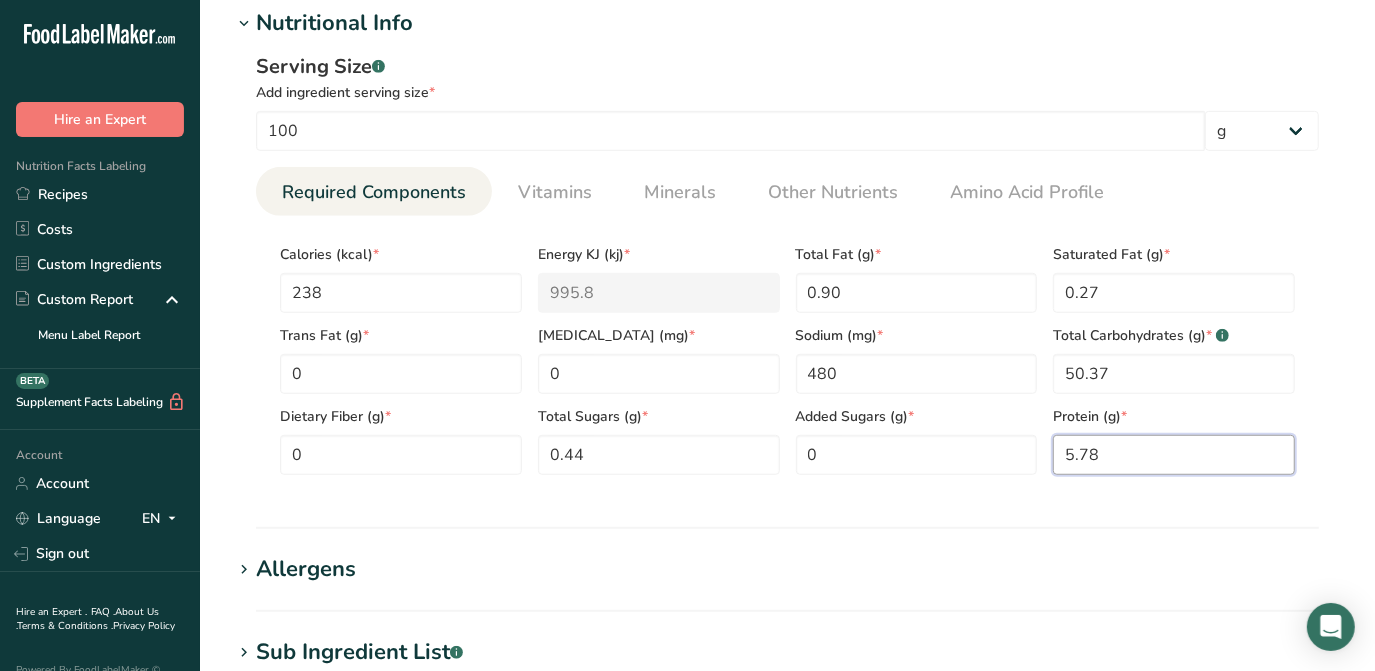 type on "5.78" 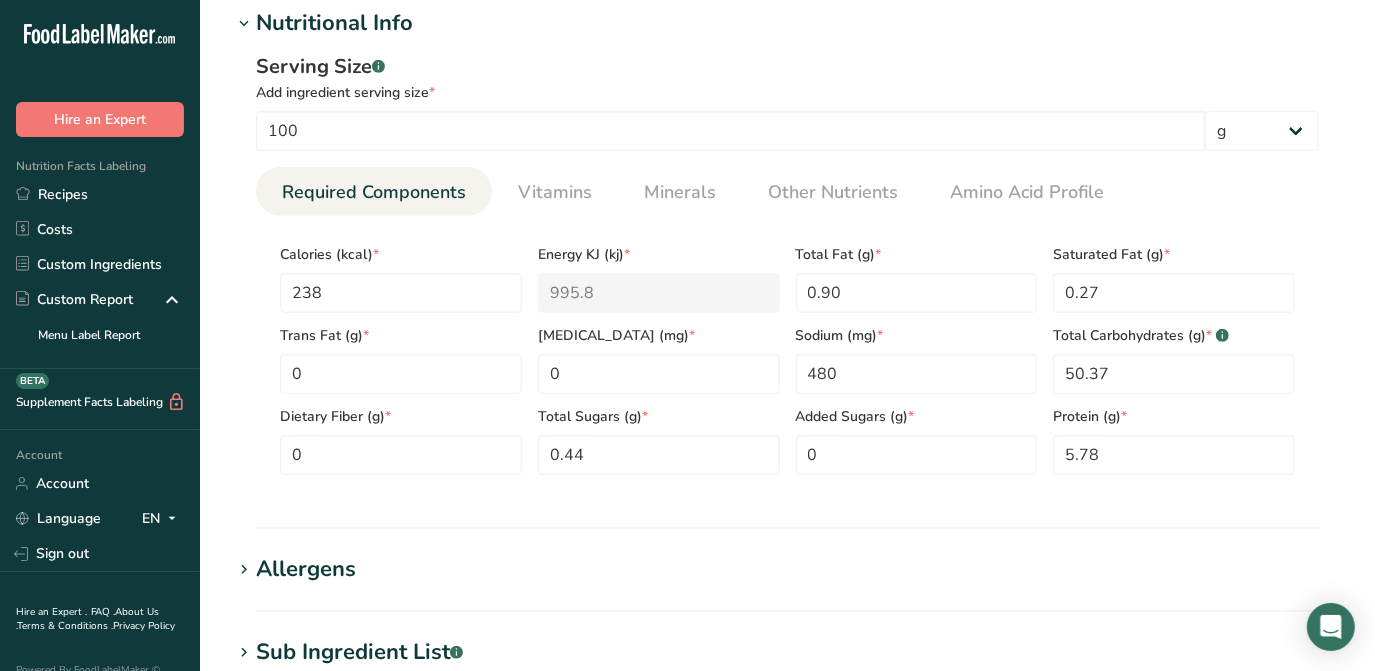 click on "Sub Ingredient List
.a-a{fill:#347362;}.b-a{fill:#fff;}" at bounding box center (359, 652) 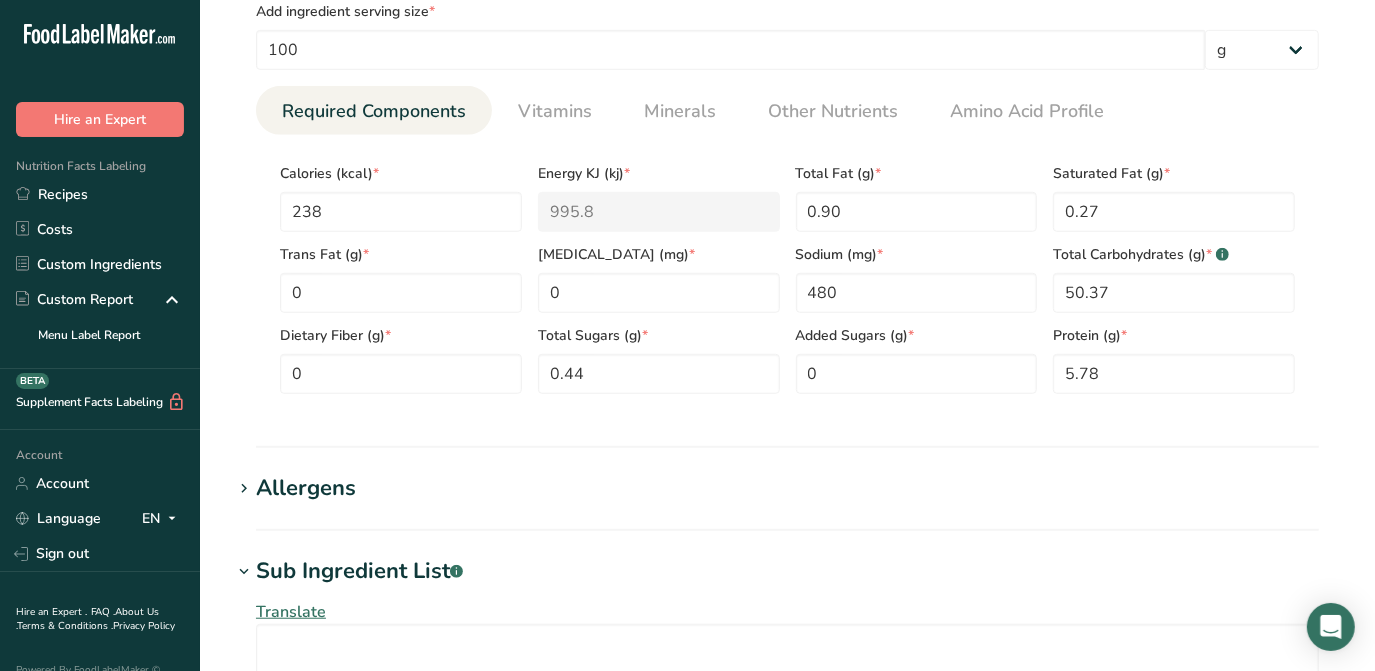 scroll, scrollTop: 1000, scrollLeft: 0, axis: vertical 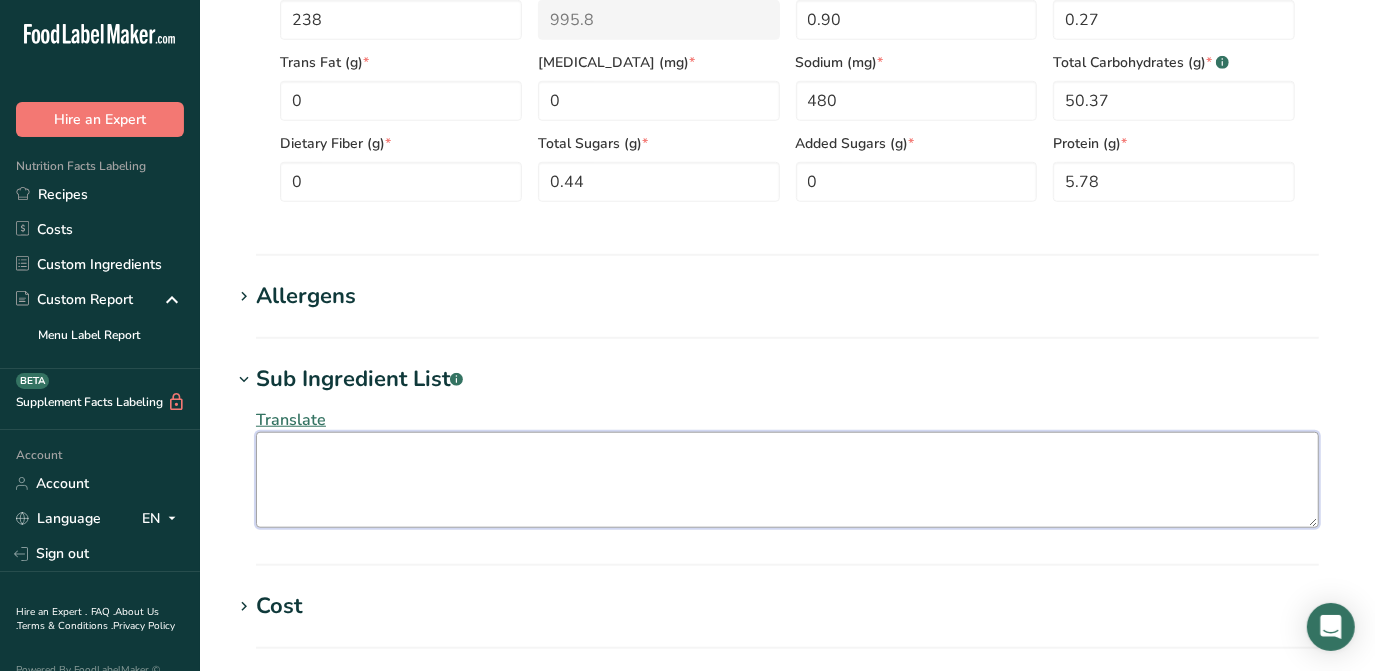 click at bounding box center (787, 480) 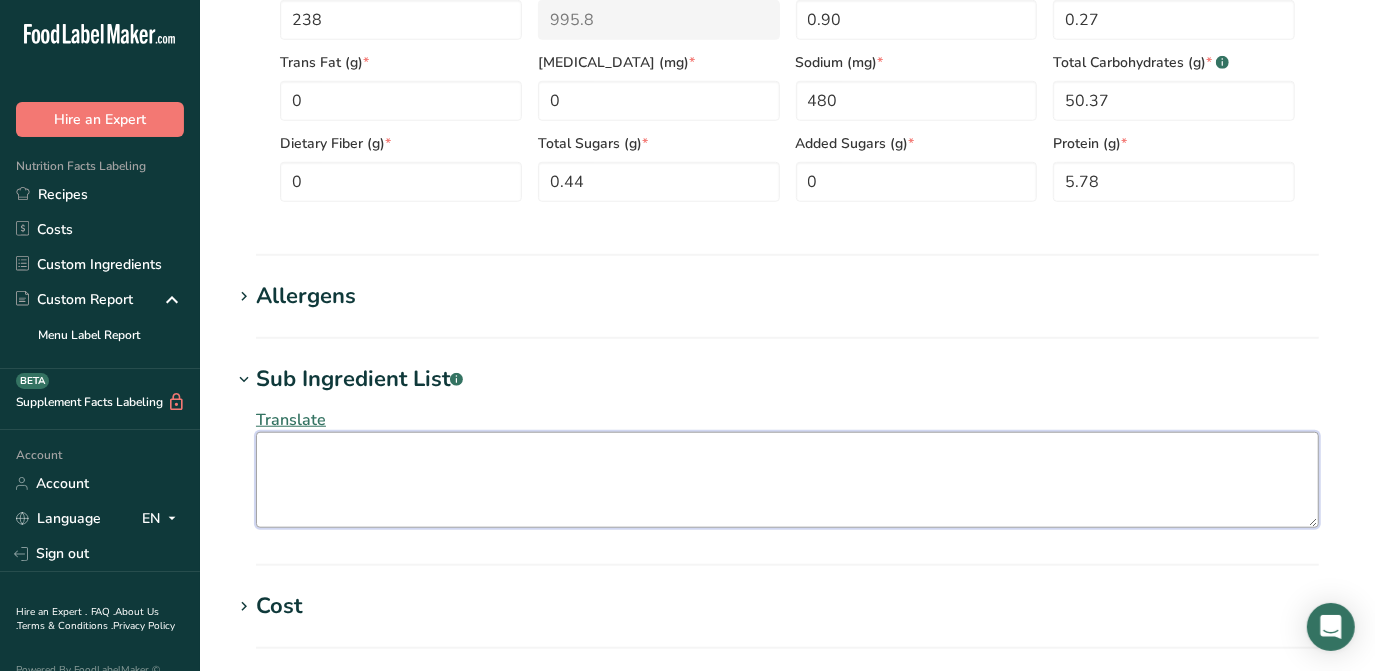 click at bounding box center (787, 480) 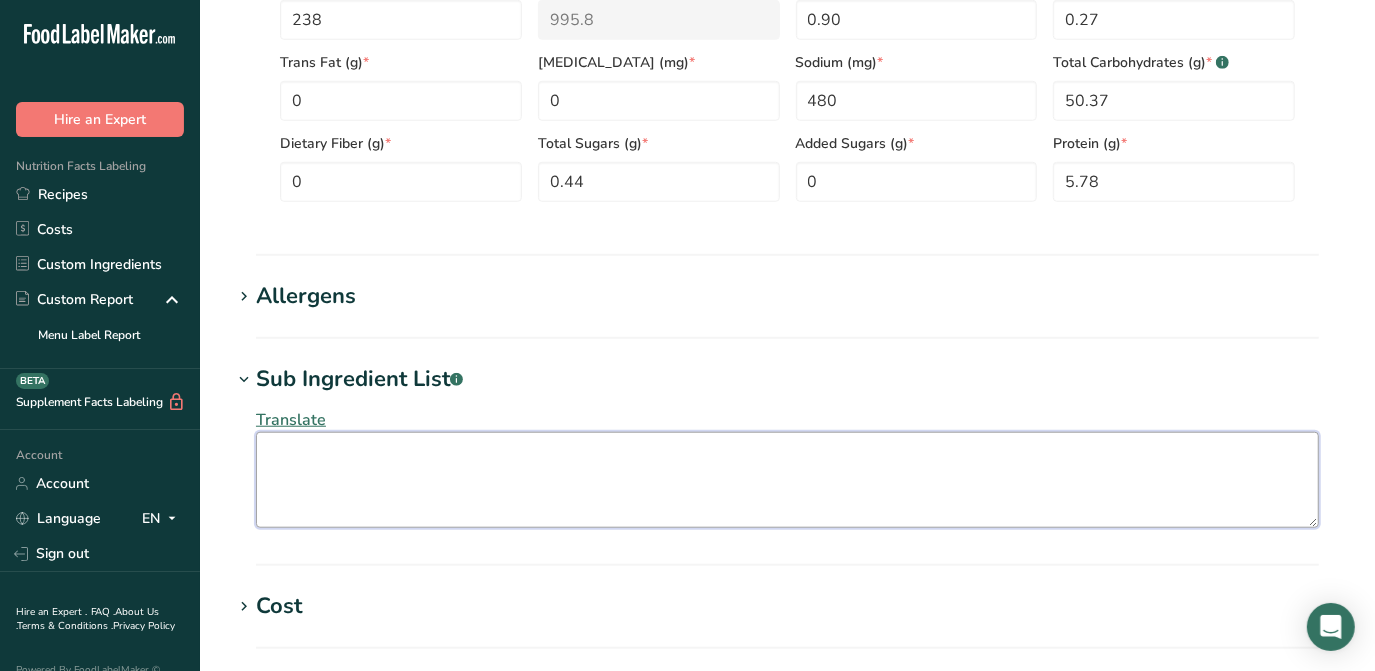 paste on "Wheat Flour (Wheat Flour, [MEDICAL_DATA], Iron, [MEDICAL_DATA], [MEDICAL_DATA]), Water, Rye Flour, Dorset Sea Salt, Wholemeal Wheat Flour" 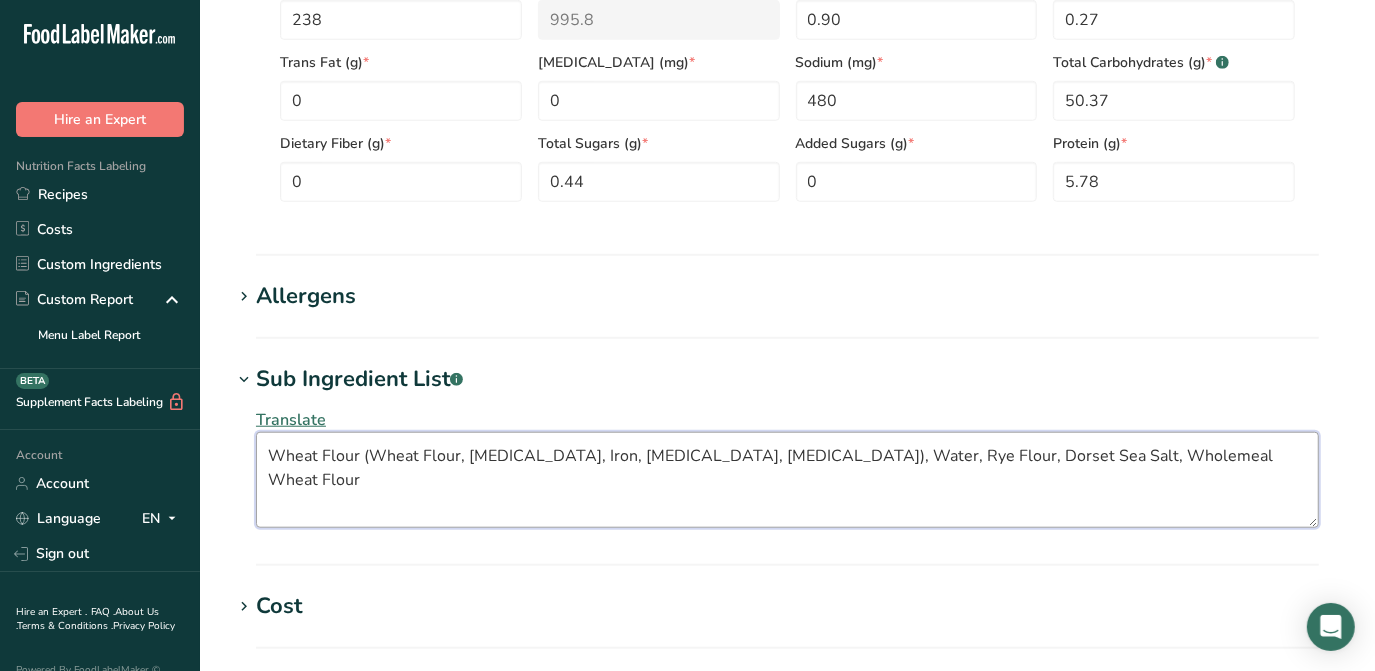 click on "Wheat Flour (Wheat Flour, [MEDICAL_DATA], Iron, [MEDICAL_DATA], [MEDICAL_DATA]), Water, Rye Flour, Dorset Sea Salt, Wholemeal Wheat Flour" at bounding box center [787, 480] 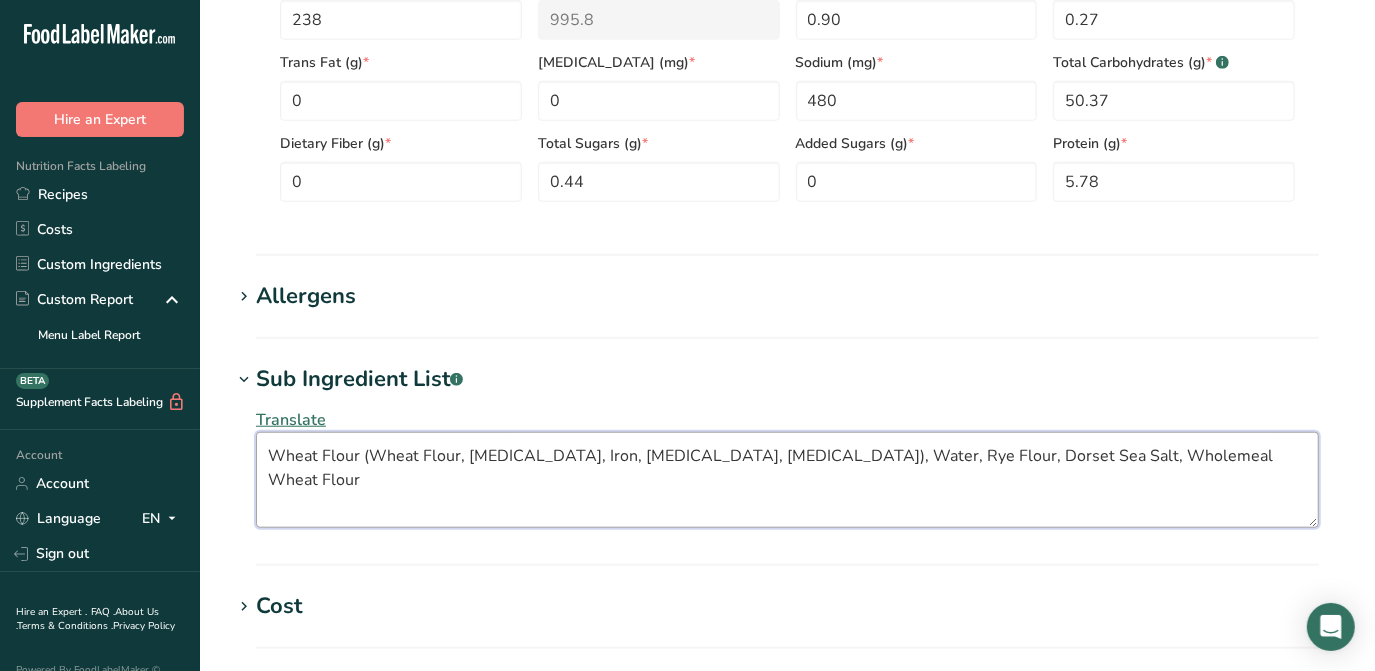 click on "Wheat Flour (Wheat Flour, [MEDICAL_DATA], Iron, [MEDICAL_DATA], [MEDICAL_DATA]), Water, Rye Flour, Dorset Sea Salt, Wholemeal Wheat Flour" at bounding box center (787, 480) 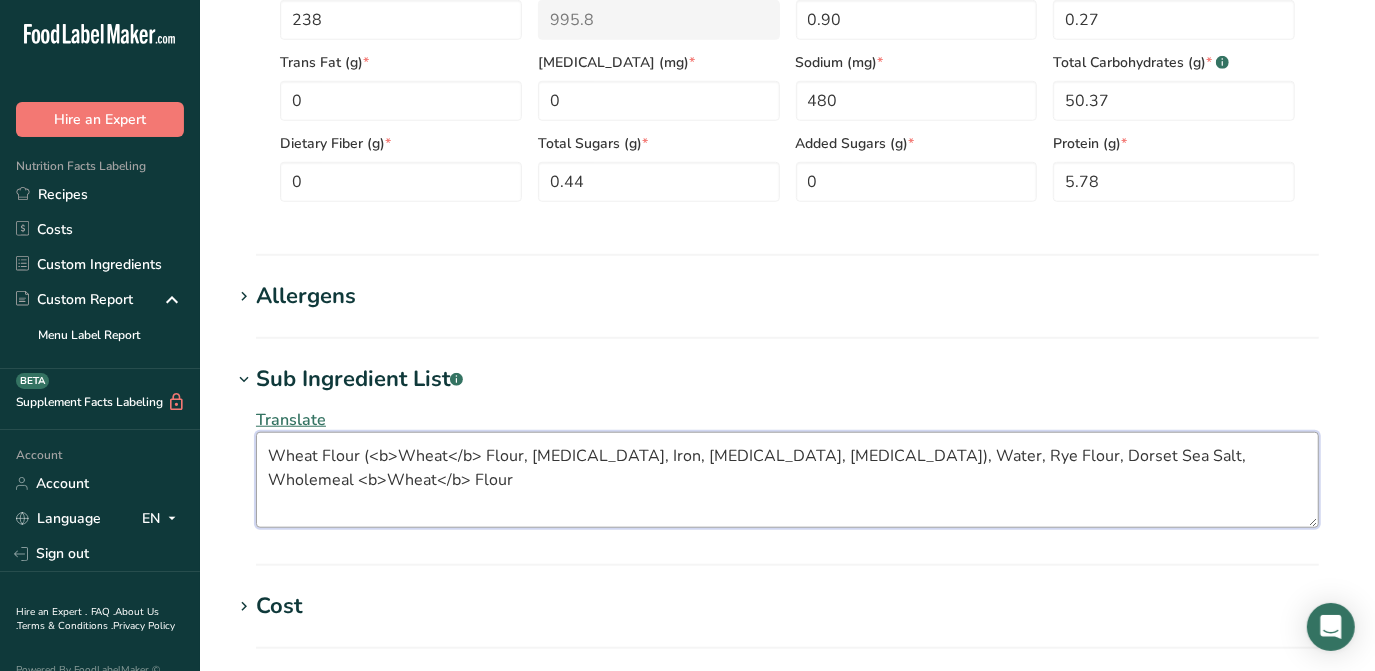 click on "Wheat Flour (<b>Wheat</b> Flour, [MEDICAL_DATA], Iron, [MEDICAL_DATA], [MEDICAL_DATA]), Water, Rye Flour, Dorset Sea Salt, Wholemeal <b>Wheat</b> Flour" at bounding box center [787, 480] 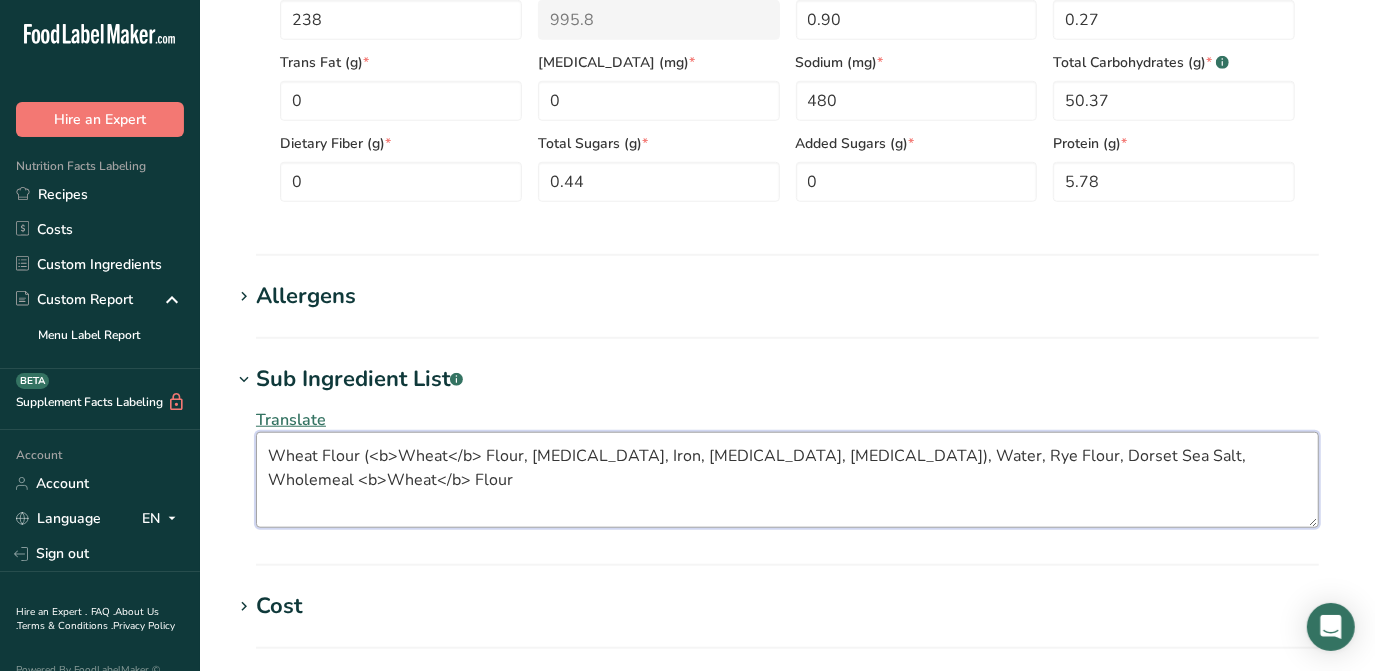 scroll, scrollTop: 1363, scrollLeft: 0, axis: vertical 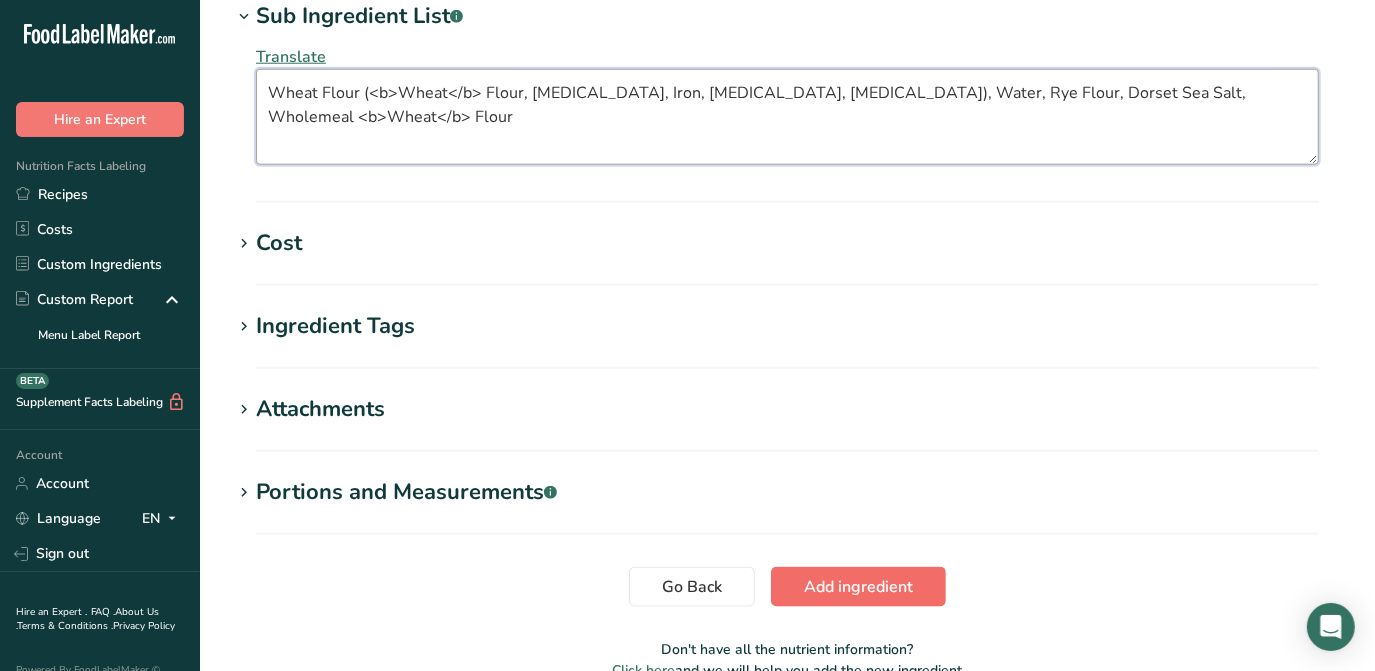 type on "Wheat Flour (<b>Wheat</b> Flour, [MEDICAL_DATA], Iron, [MEDICAL_DATA], [MEDICAL_DATA]), Water, Rye Flour, Dorset Sea Salt, Wholemeal <b>Wheat</b> Flour" 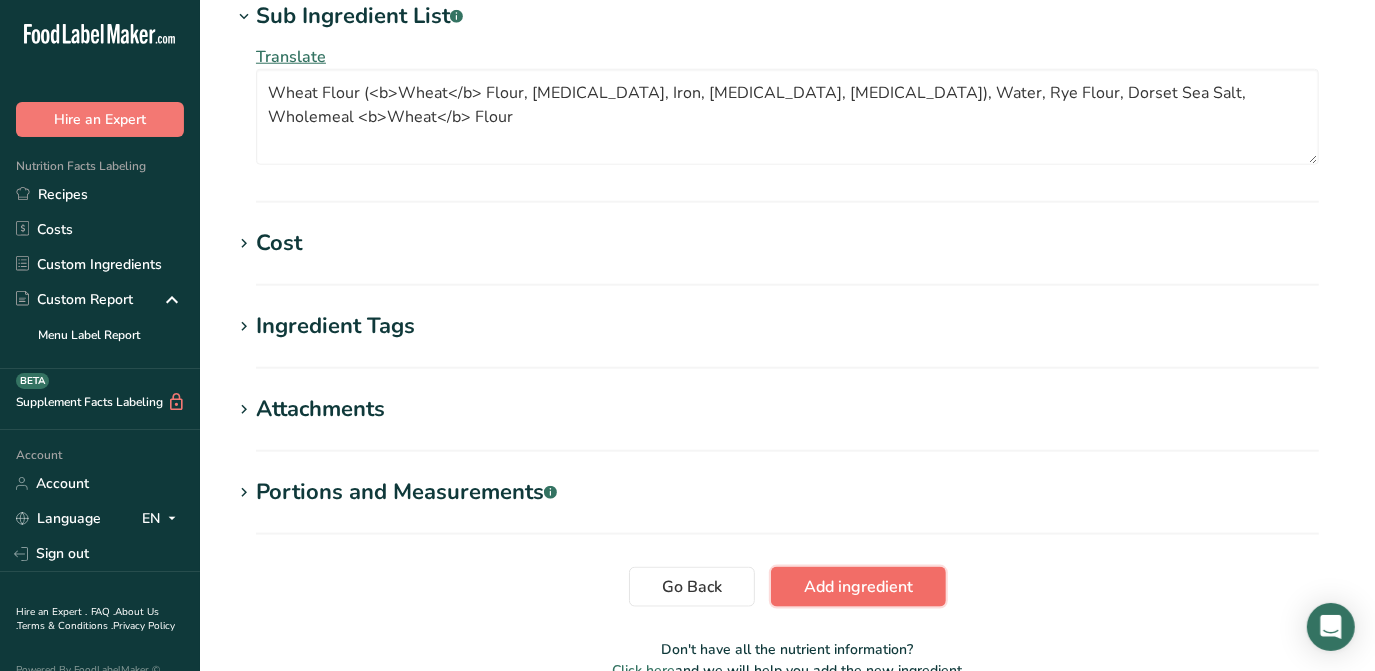 click on "Add ingredient" at bounding box center [858, 587] 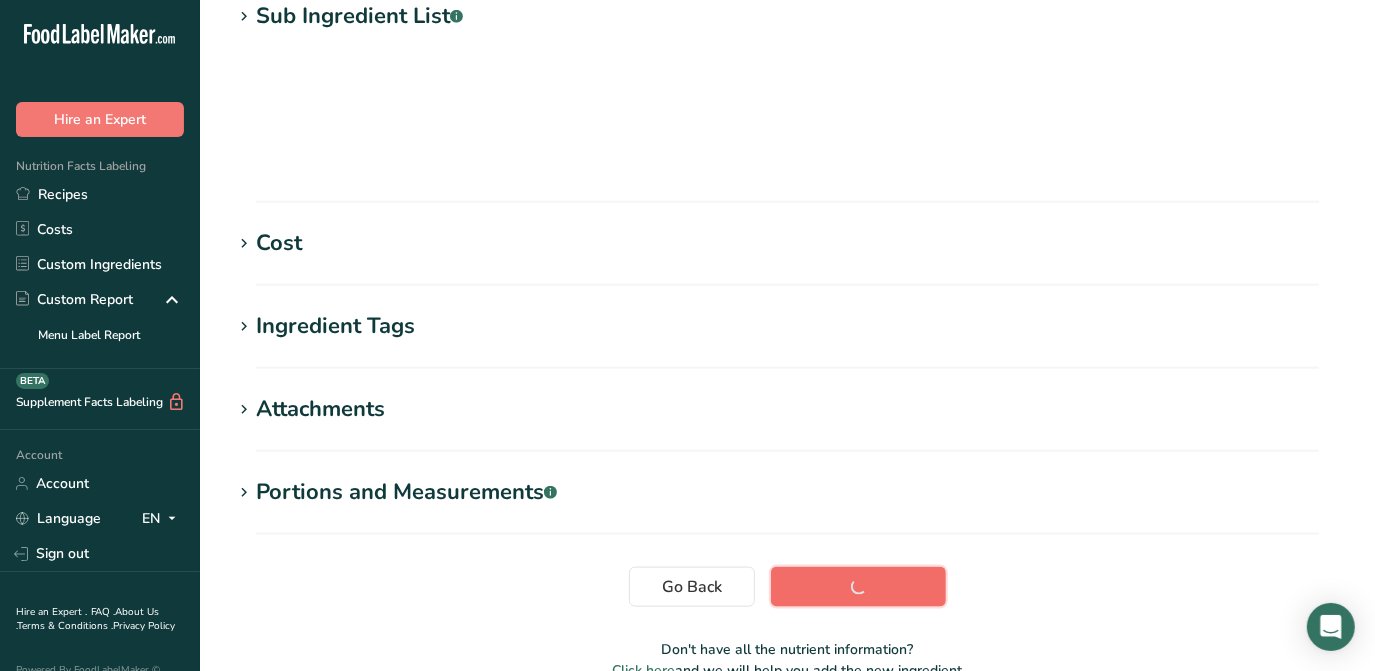 scroll, scrollTop: 386, scrollLeft: 0, axis: vertical 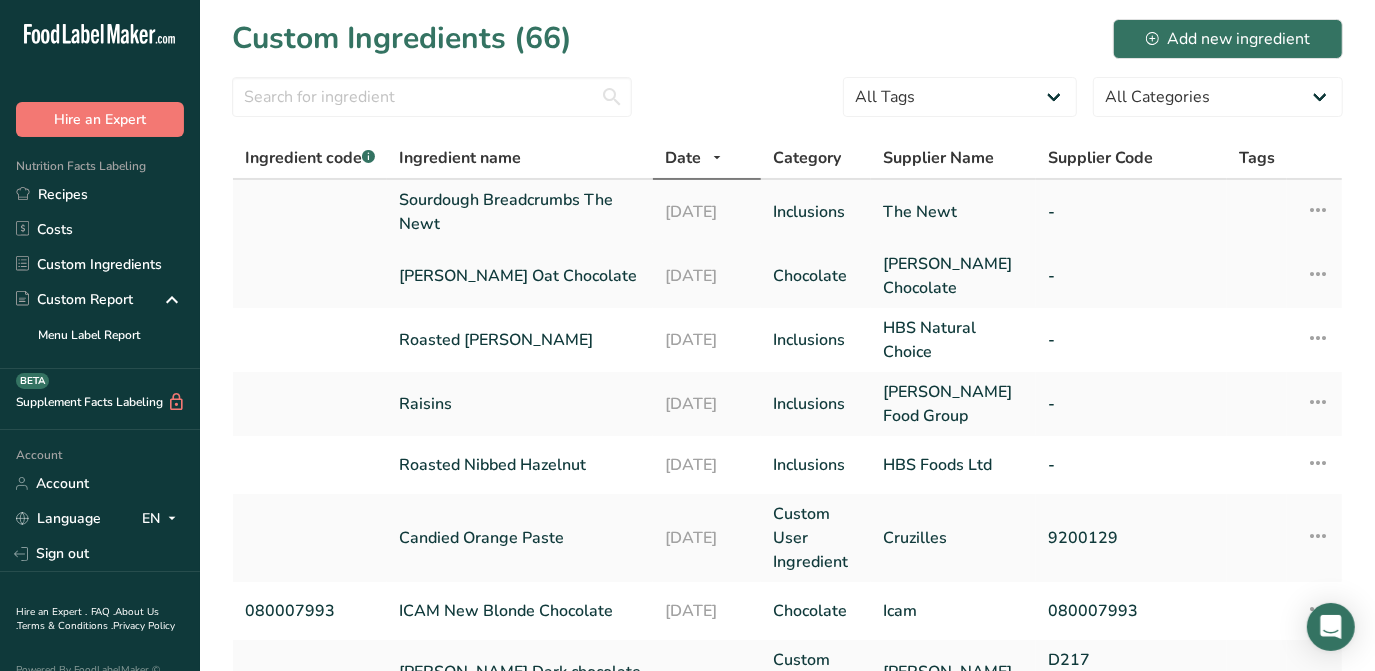 click on "Sourdough Breadcrumbs The Newt" at bounding box center [520, 212] 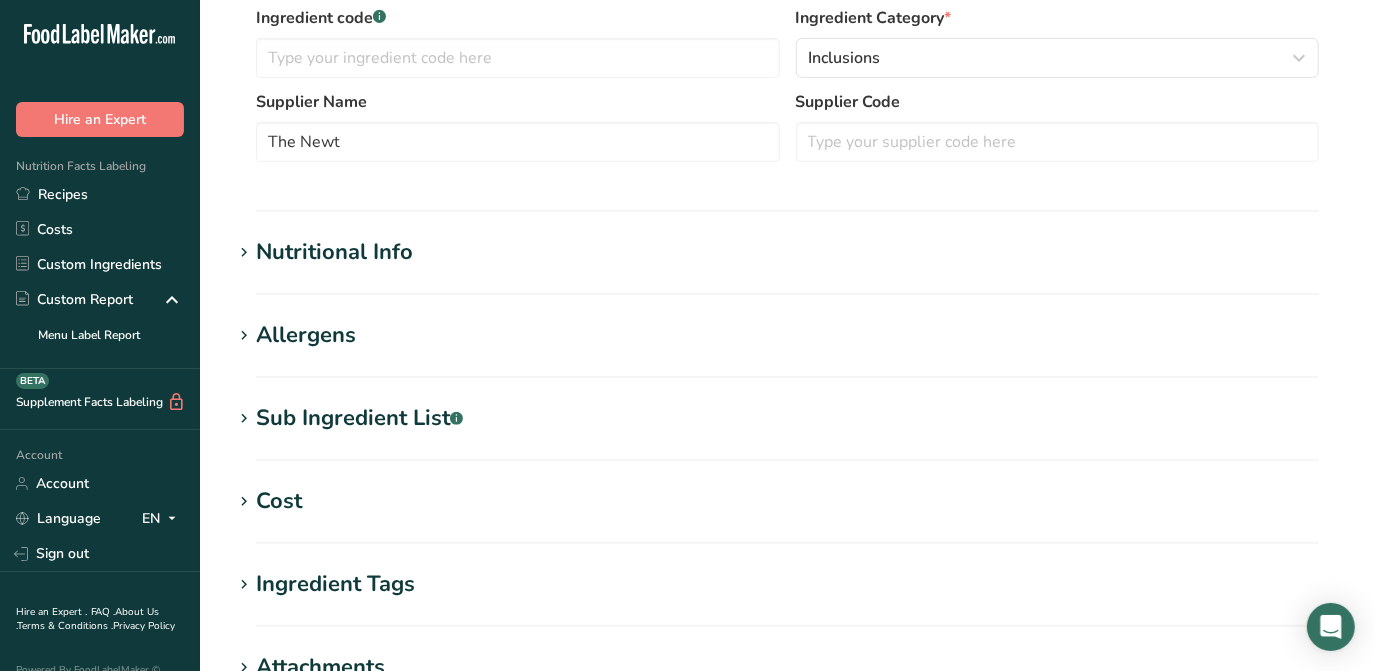 scroll, scrollTop: 454, scrollLeft: 0, axis: vertical 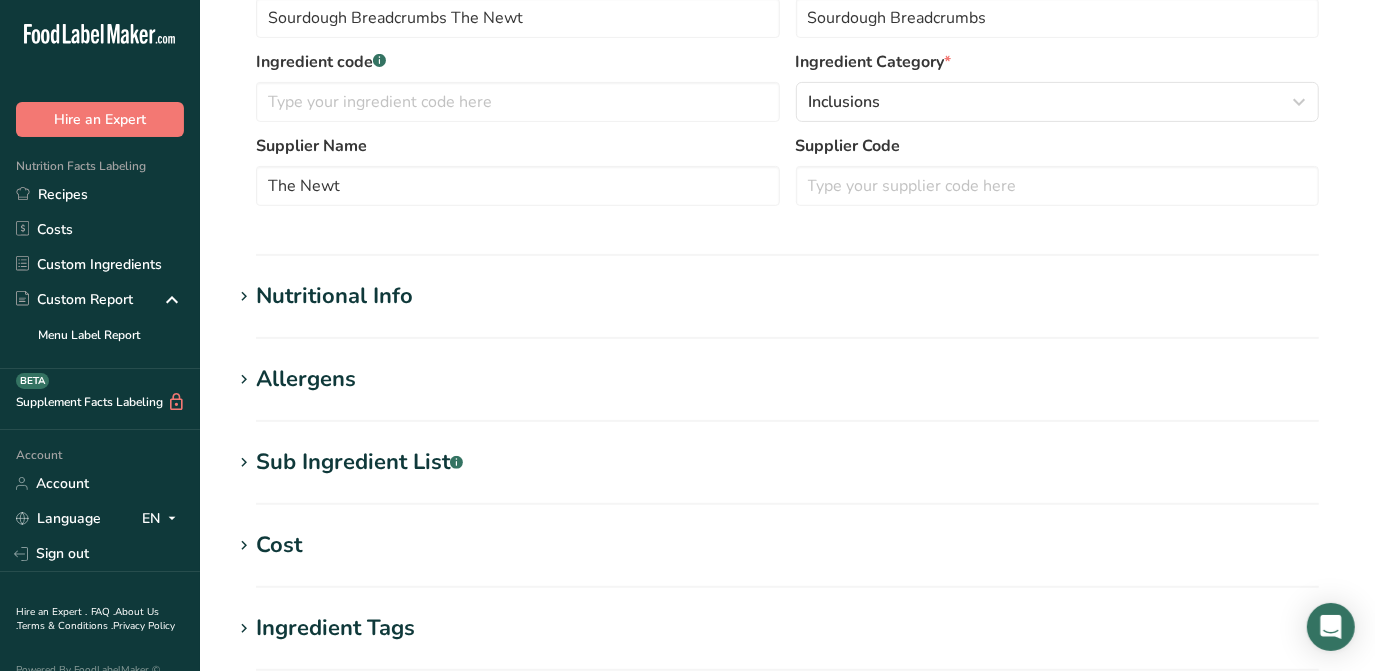 click on "Sub Ingredient List
.a-a{fill:#347362;}.b-a{fill:#fff;}" at bounding box center [359, 462] 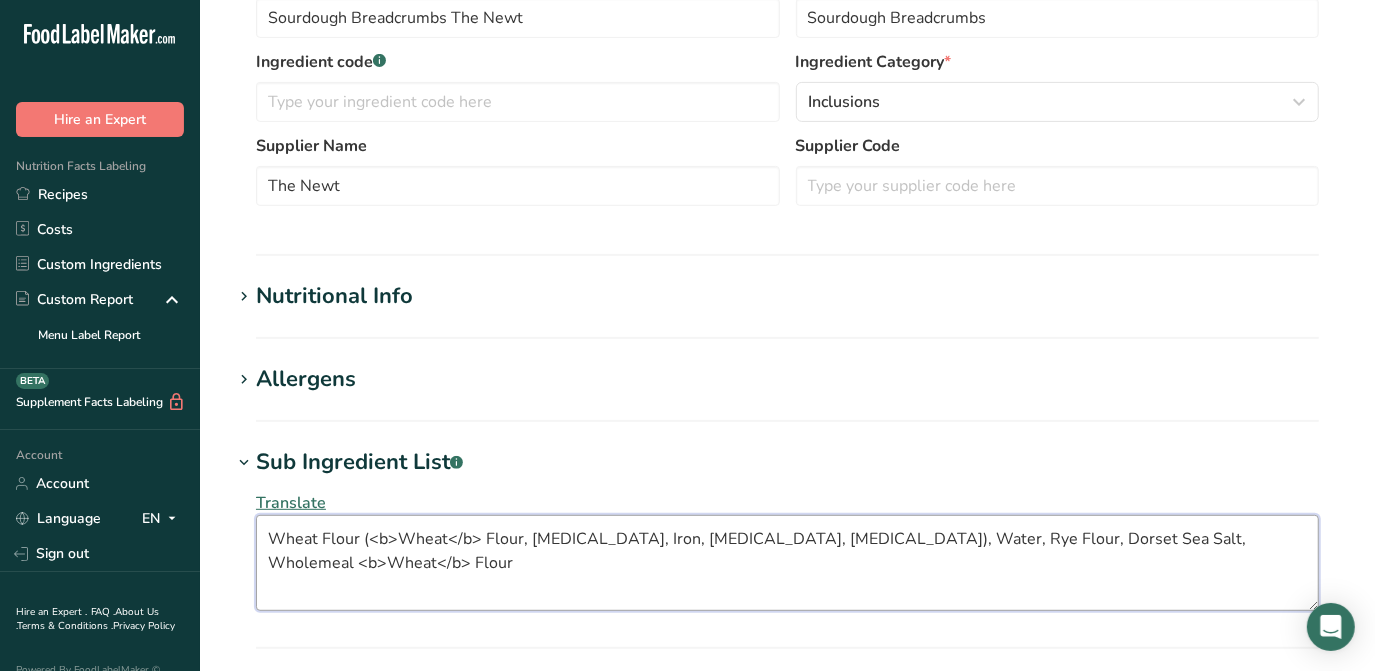 click on "Wheat Flour (<b>Wheat</b> Flour, [MEDICAL_DATA], Iron, [MEDICAL_DATA], [MEDICAL_DATA]), Water, Rye Flour, Dorset Sea Salt, Wholemeal <b>Wheat</b> Flour" at bounding box center [787, 563] 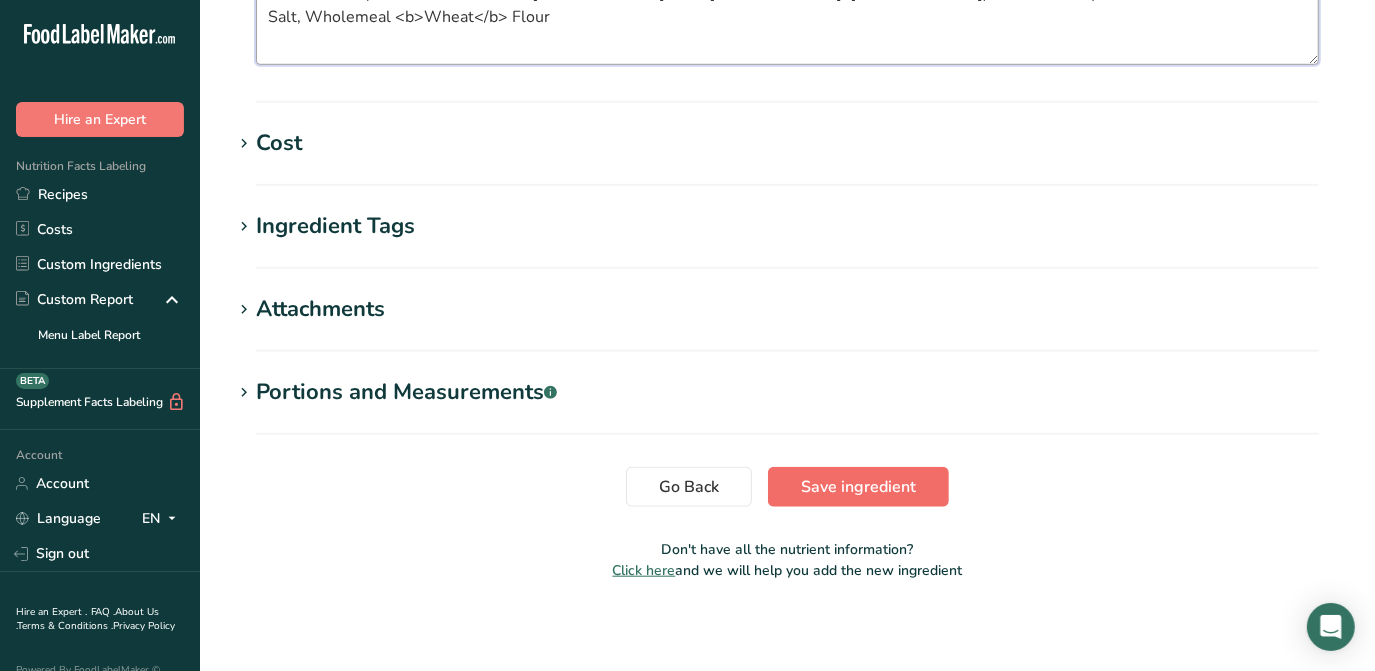 type on "Wheat Flour (<b>Wheat</b> Flour, [MEDICAL_DATA], Iron, [MEDICAL_DATA], [MEDICAL_DATA]), Water, <b>Rye</b> Flour, Dorset Sea Salt, Wholemeal <b>Wheat</b> Flour" 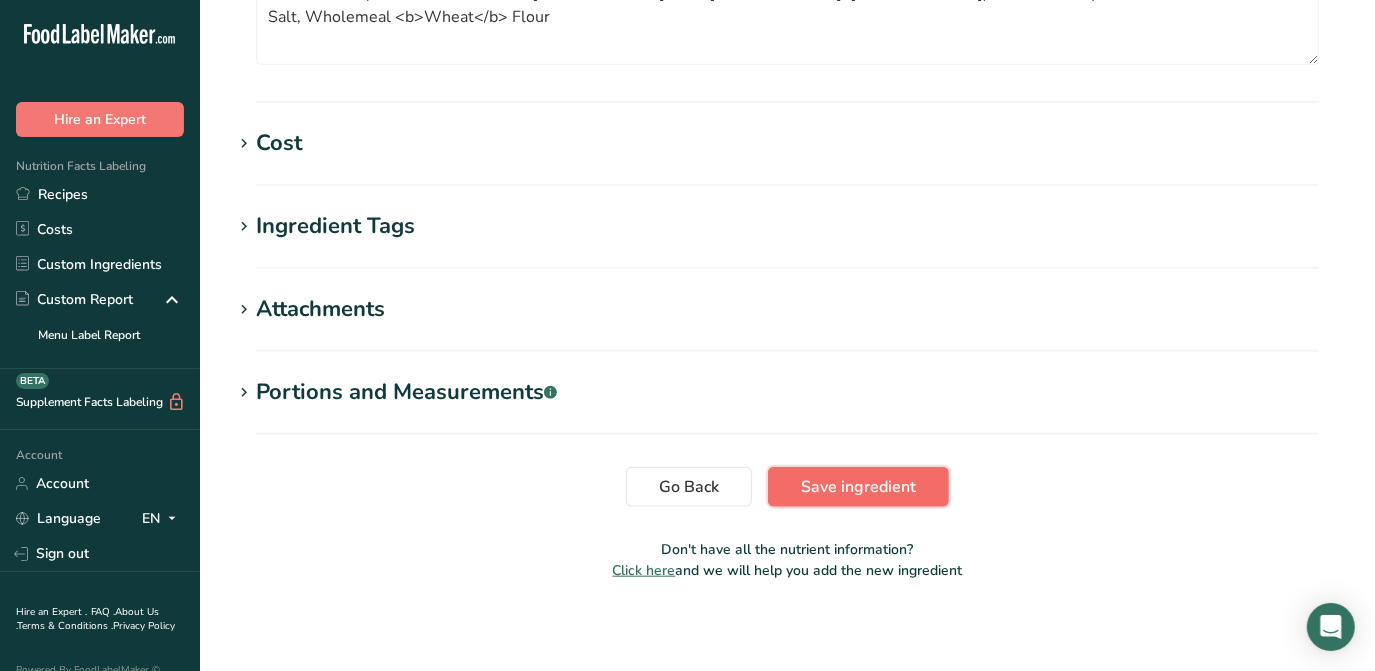 click on "Save ingredient" at bounding box center (858, 487) 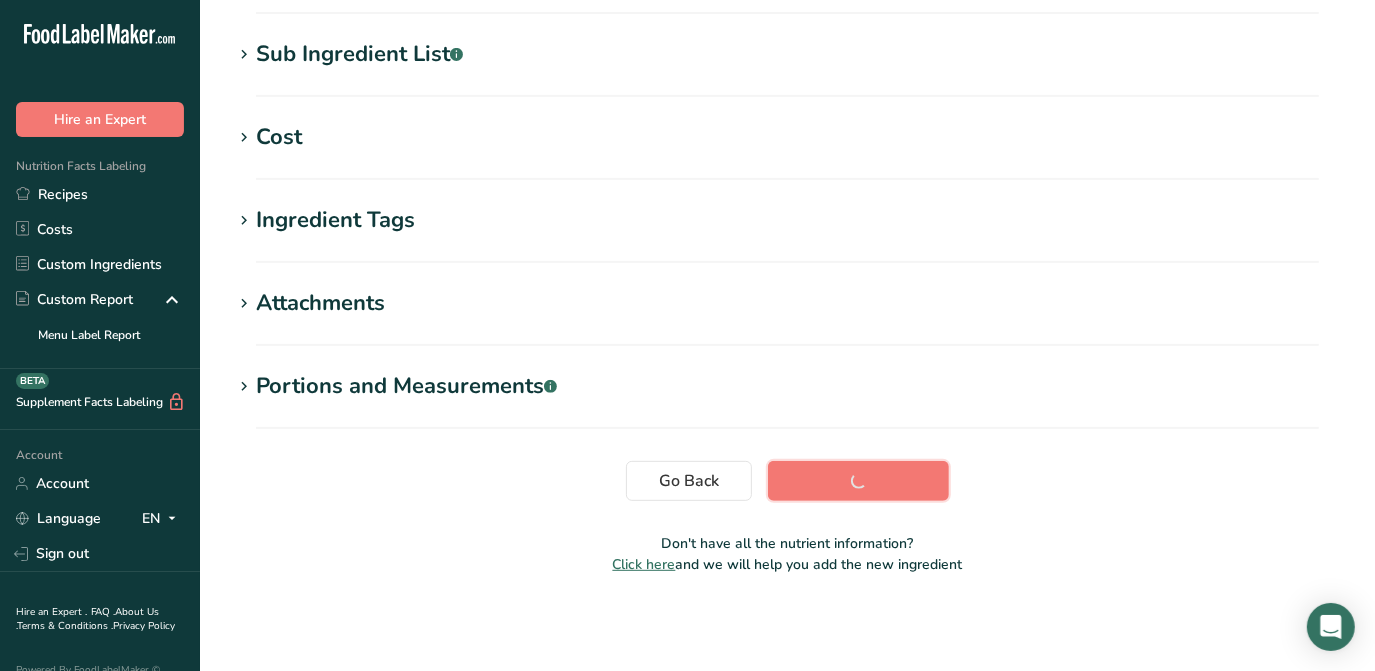 scroll, scrollTop: 386, scrollLeft: 0, axis: vertical 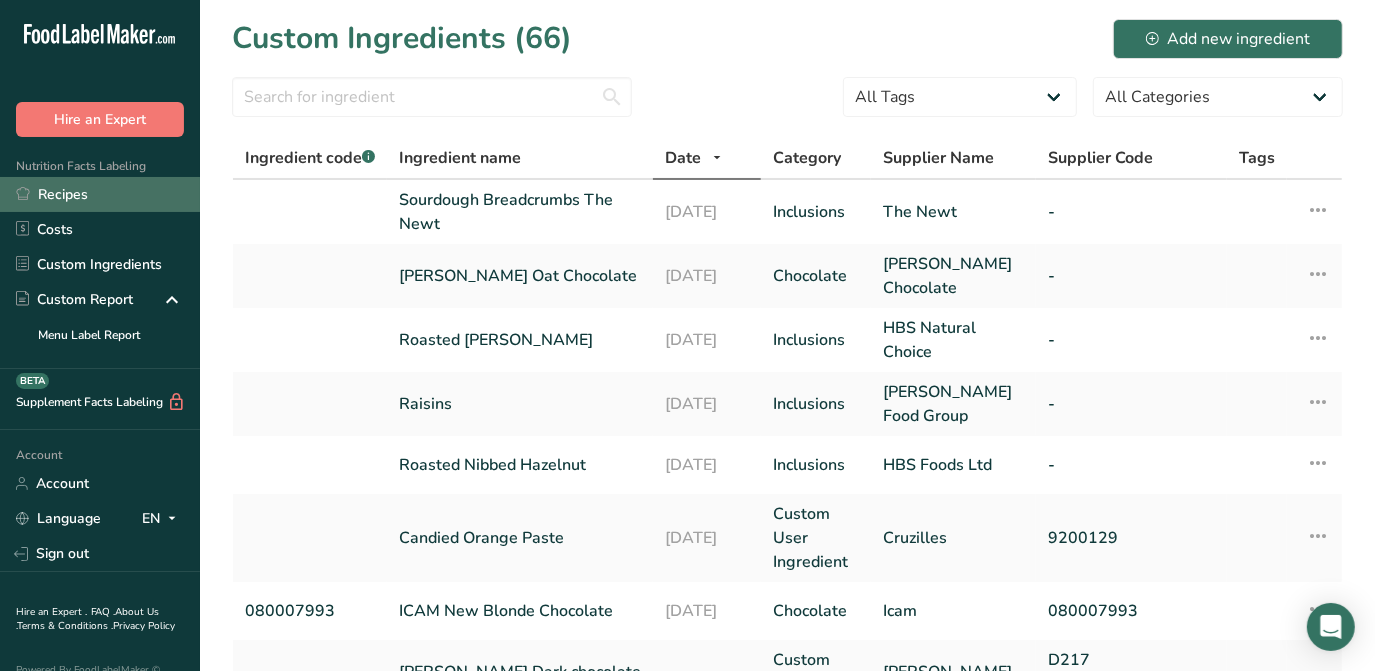 click on "Recipes" at bounding box center [100, 194] 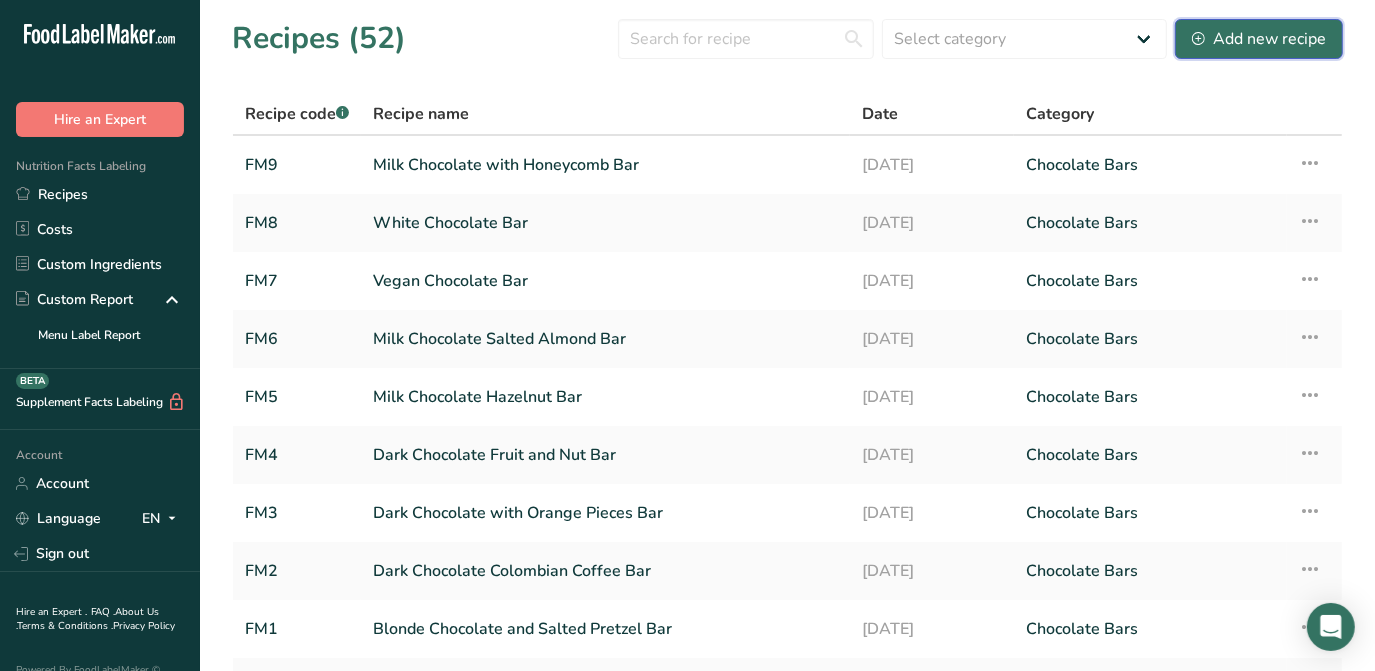click on "Add new recipe" at bounding box center (1259, 39) 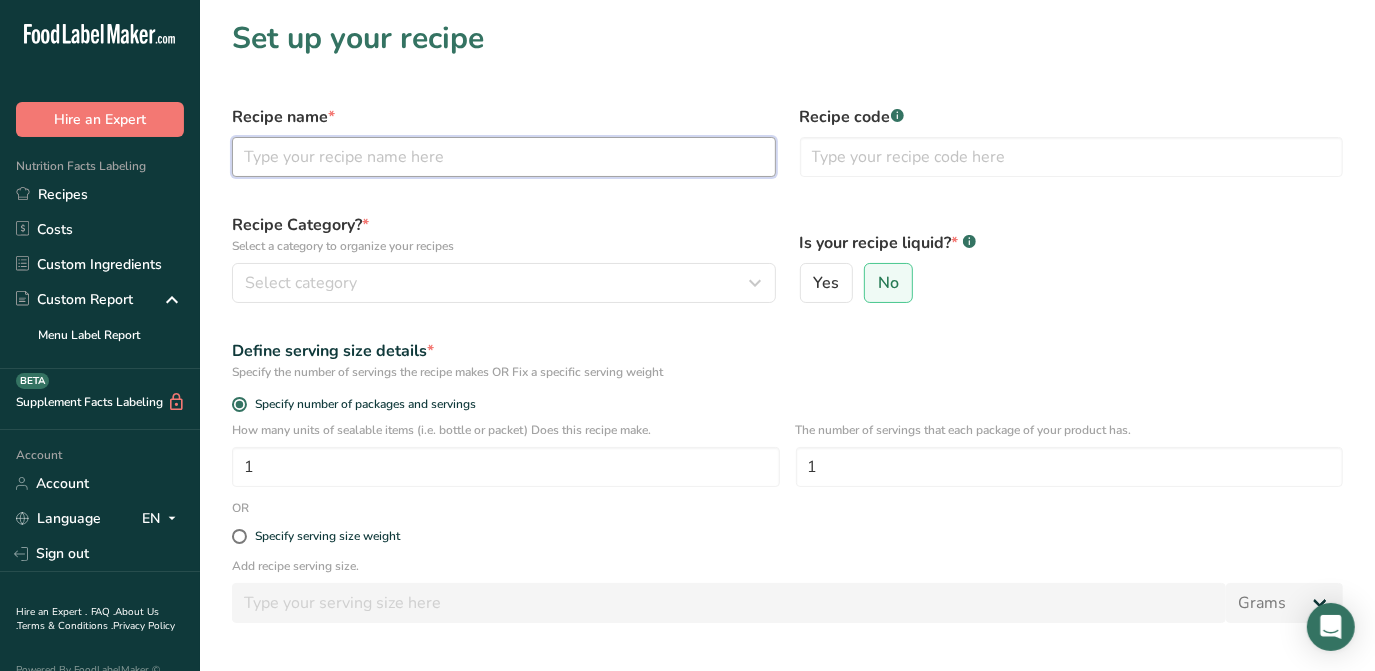 click at bounding box center [504, 157] 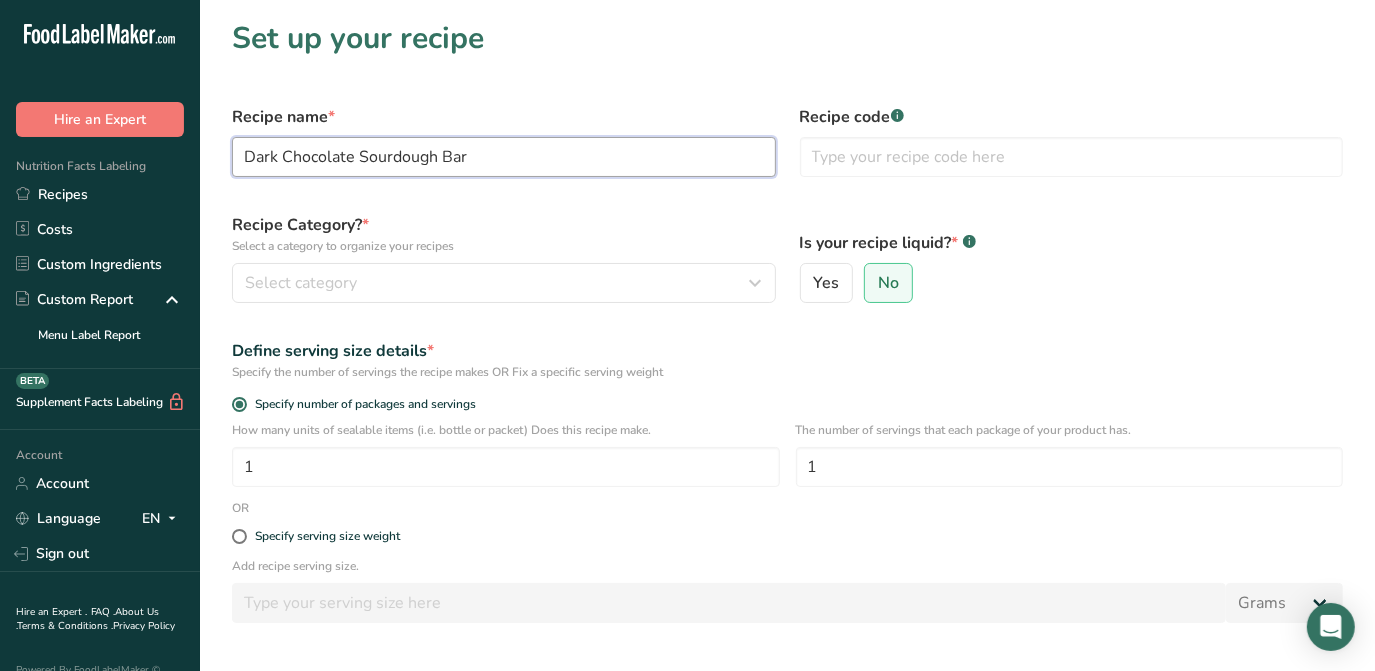 click on "Dark Chocolate Sourdough Bar" at bounding box center [504, 157] 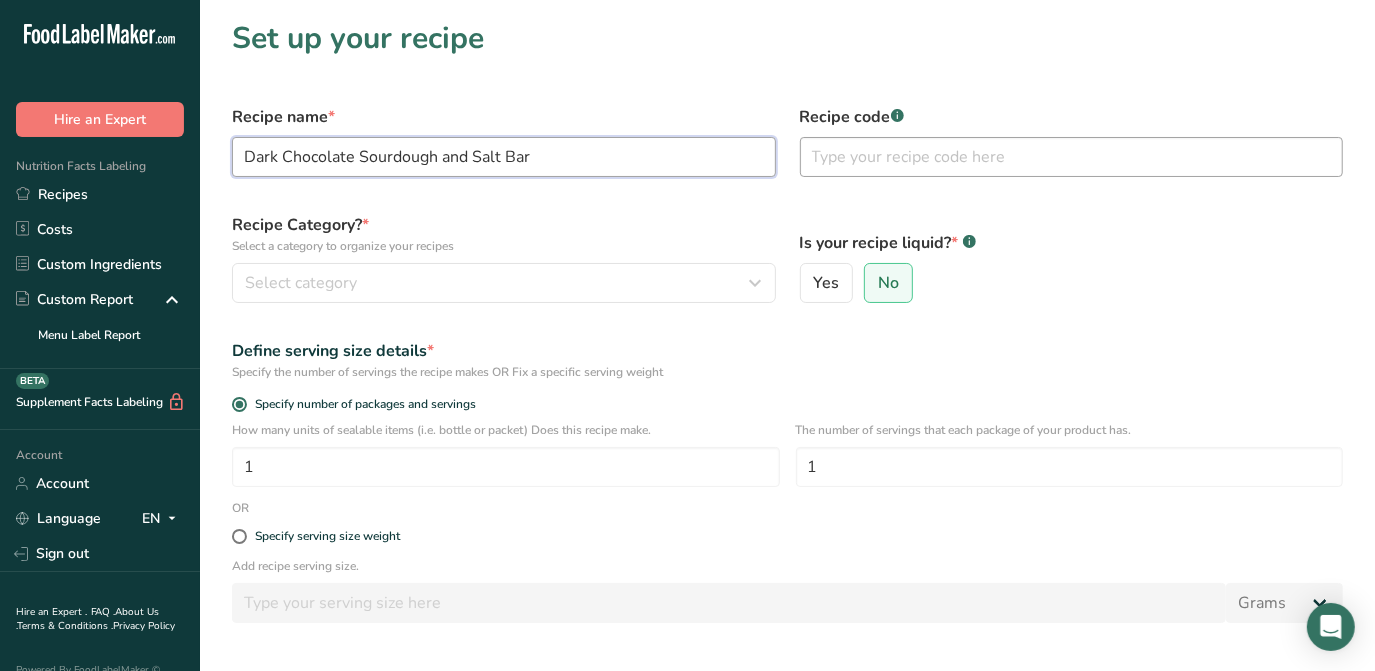 type on "Dark Chocolate Sourdough and Salt Bar" 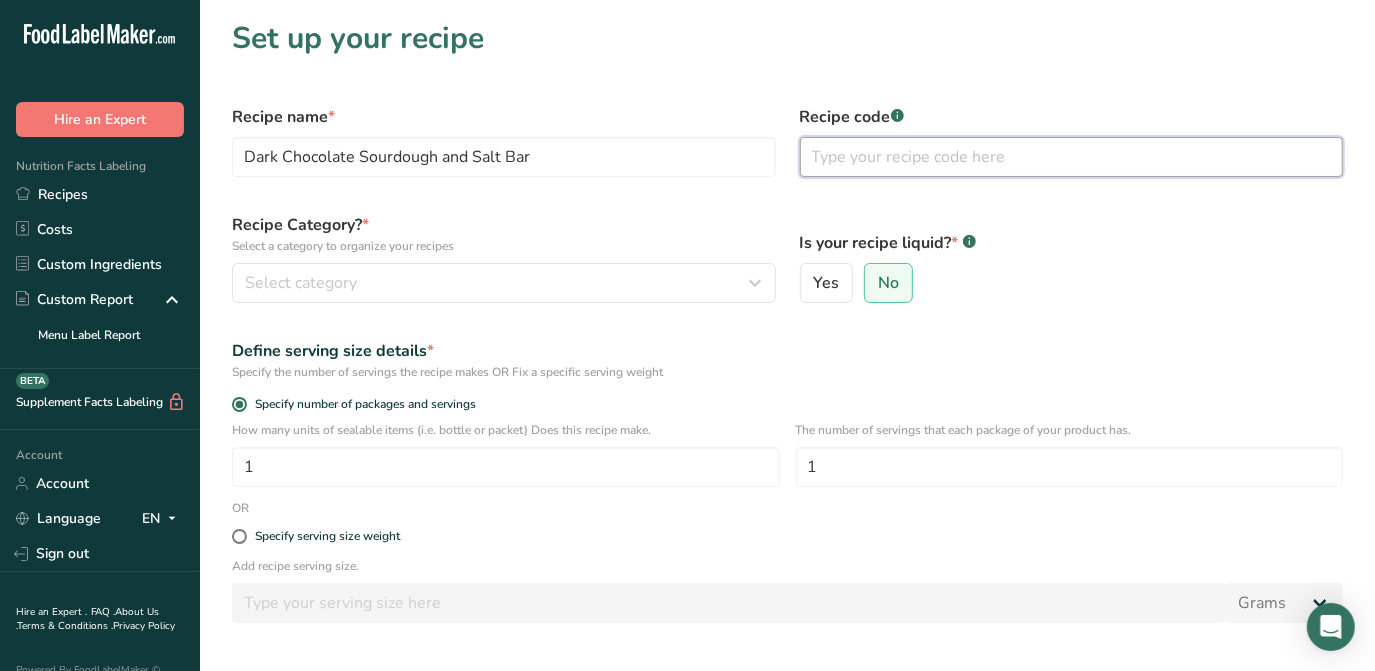 click at bounding box center (1072, 157) 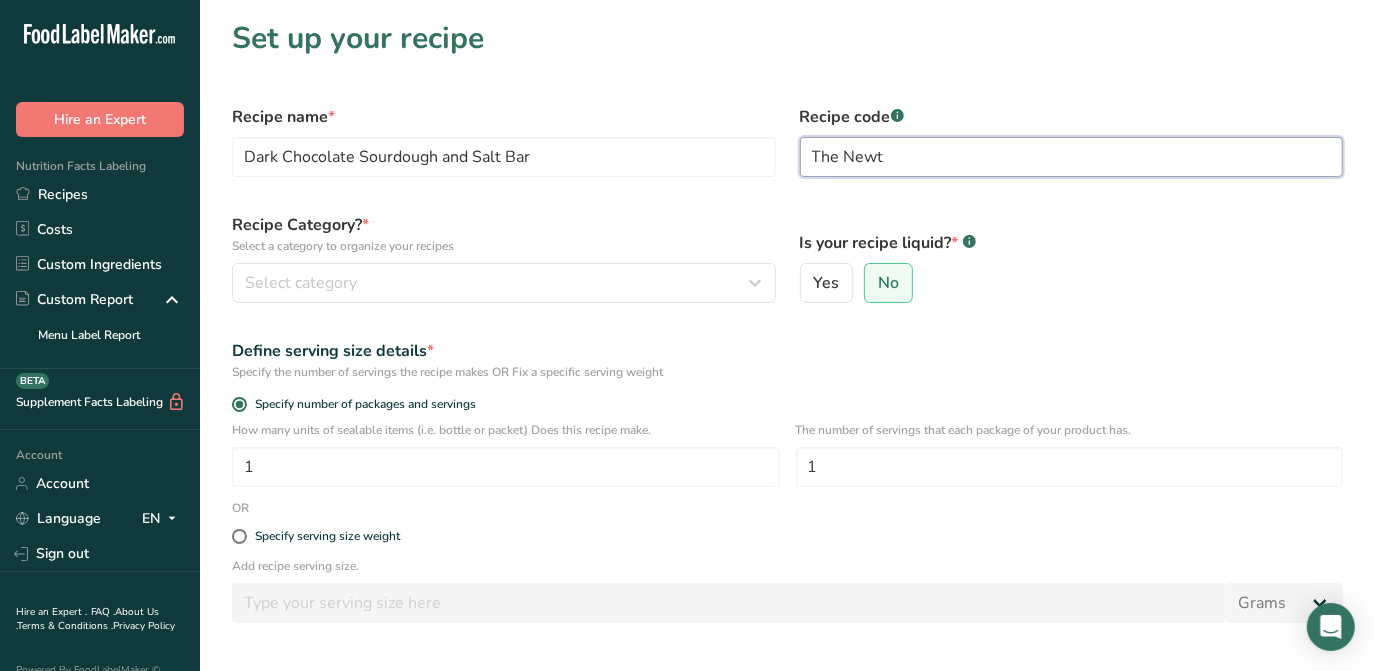 drag, startPoint x: 896, startPoint y: 155, endPoint x: 810, endPoint y: 166, distance: 86.70064 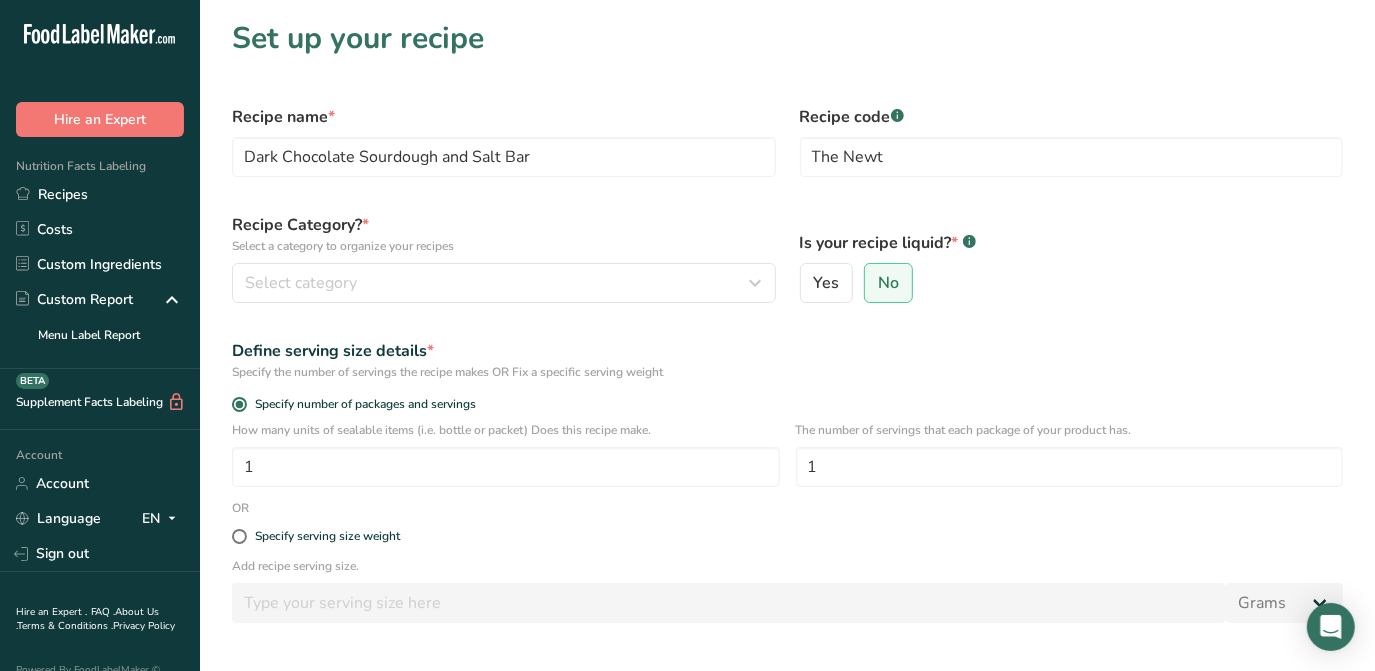 click on "Define serving size details *
Specify the number of servings the recipe makes OR Fix a specific serving weight" at bounding box center (787, 360) 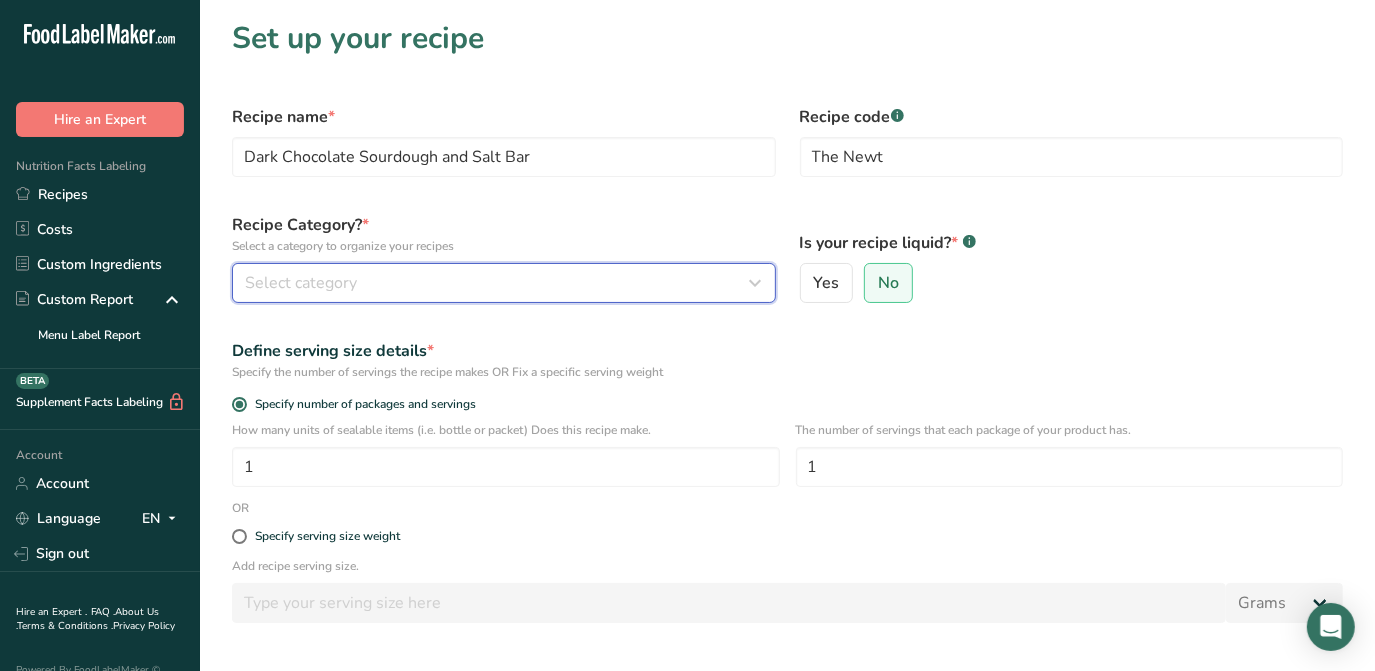 click on "Select category" at bounding box center (301, 283) 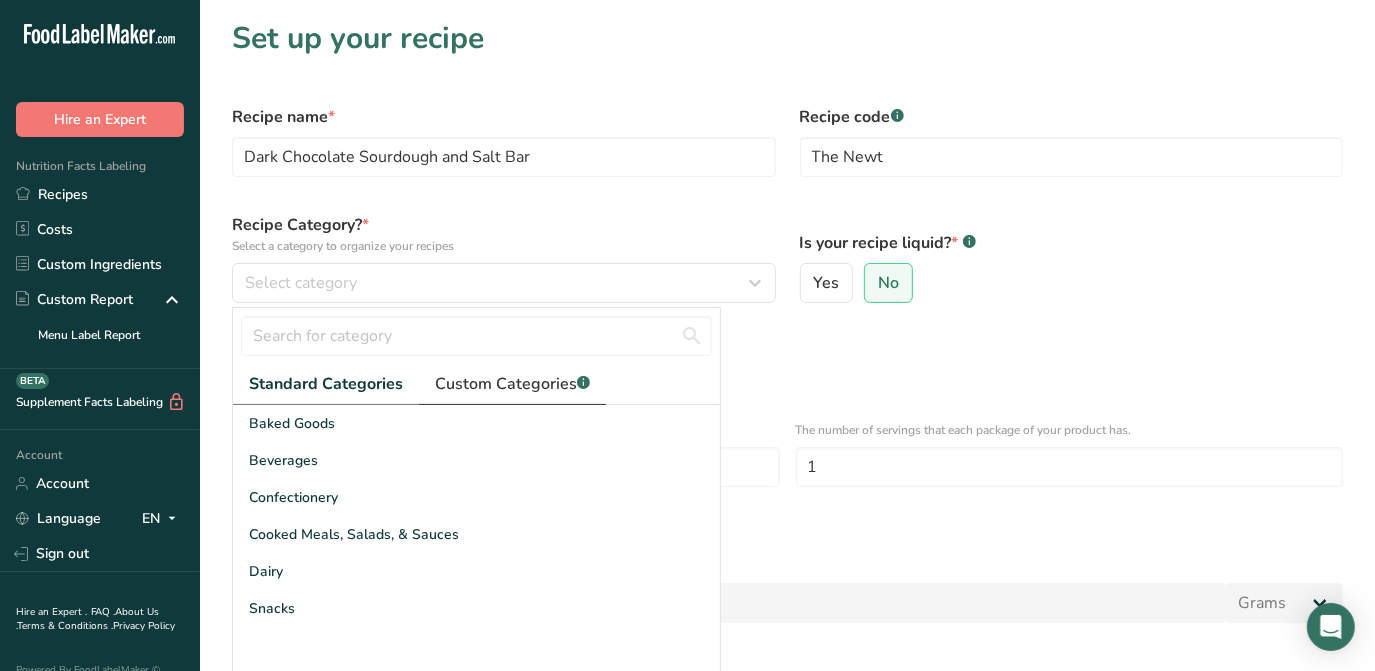 click on "Custom Categories
.a-a{fill:#347362;}.b-a{fill:#fff;}" at bounding box center (512, 384) 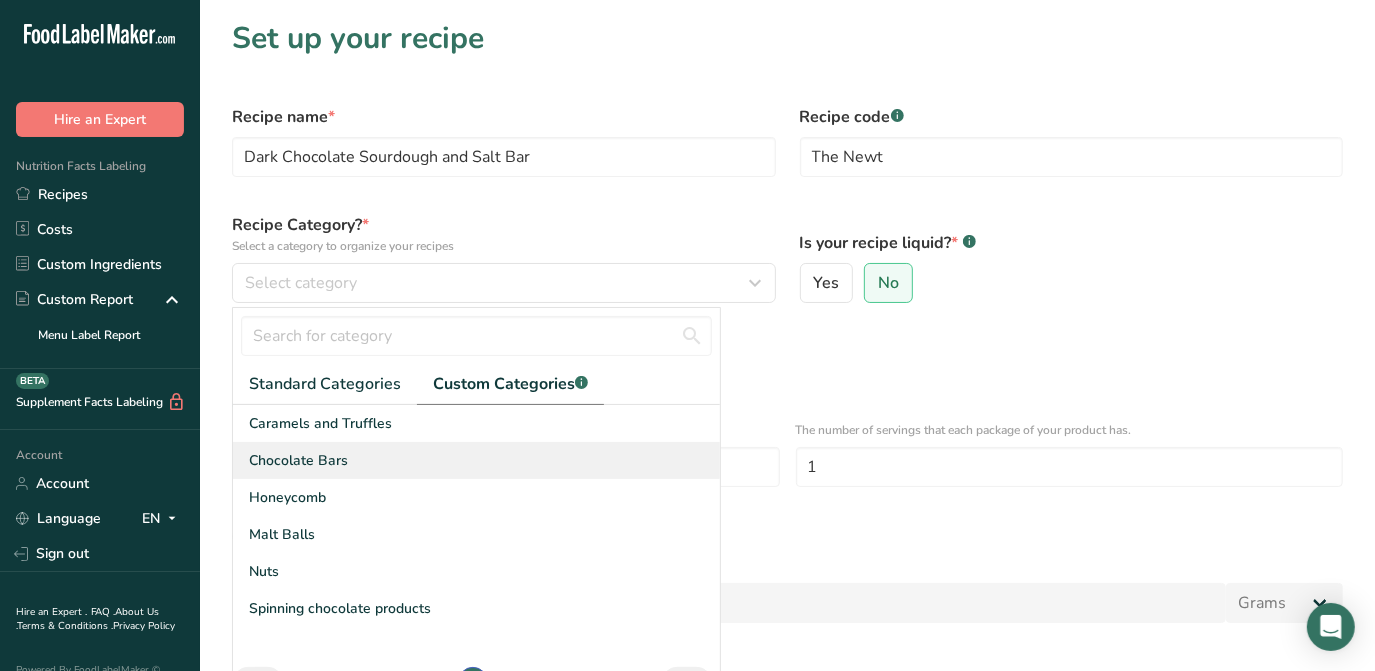 click on "Chocolate Bars" at bounding box center [298, 460] 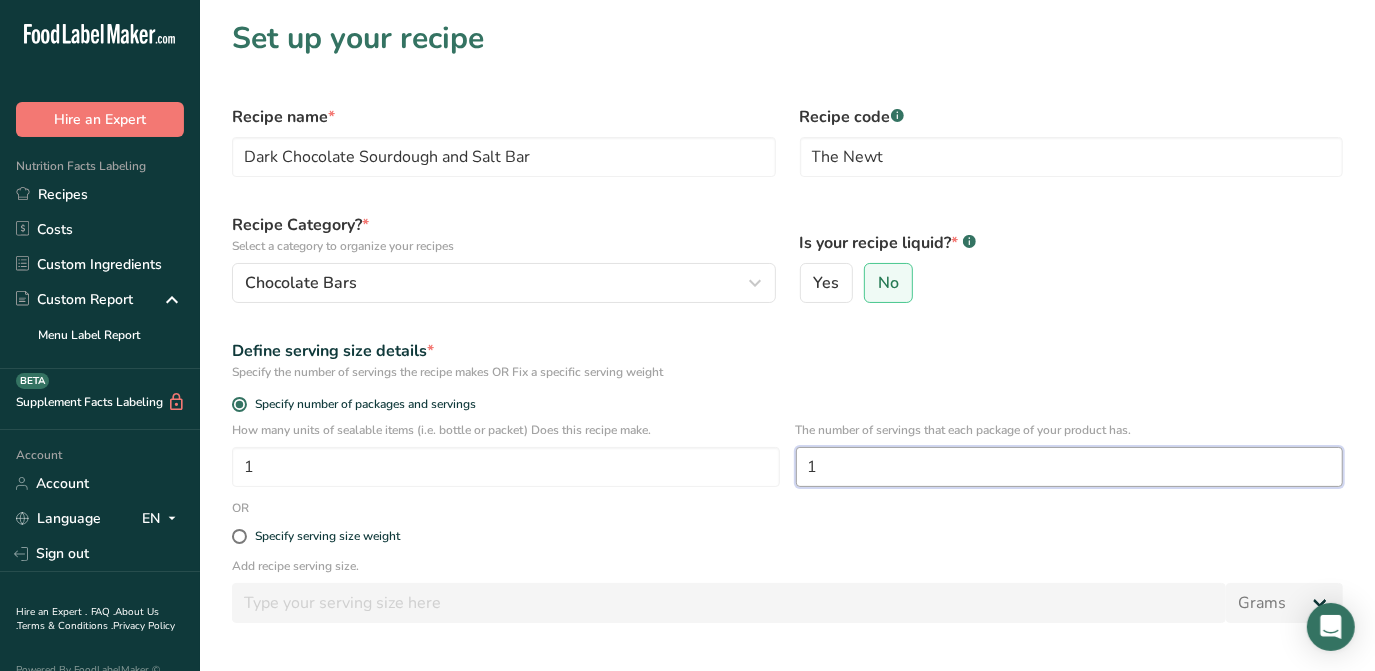 drag, startPoint x: 826, startPoint y: 473, endPoint x: 850, endPoint y: 458, distance: 28.301943 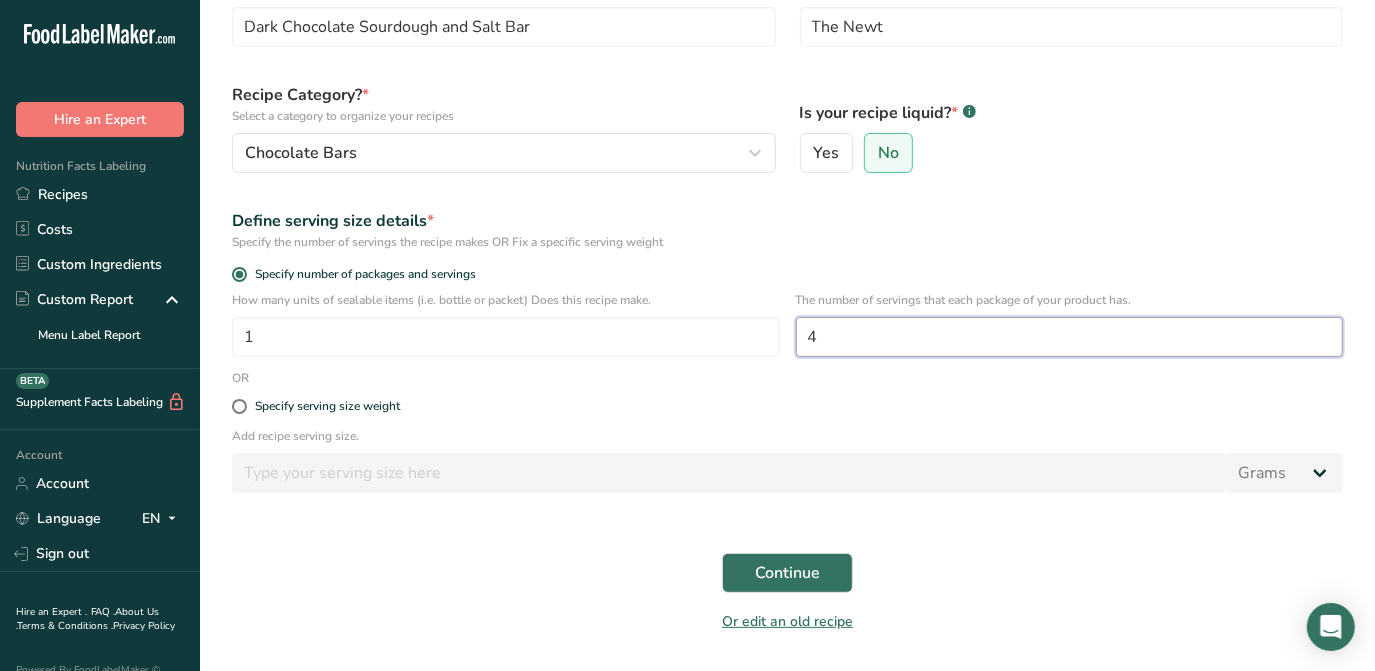 scroll, scrollTop: 189, scrollLeft: 0, axis: vertical 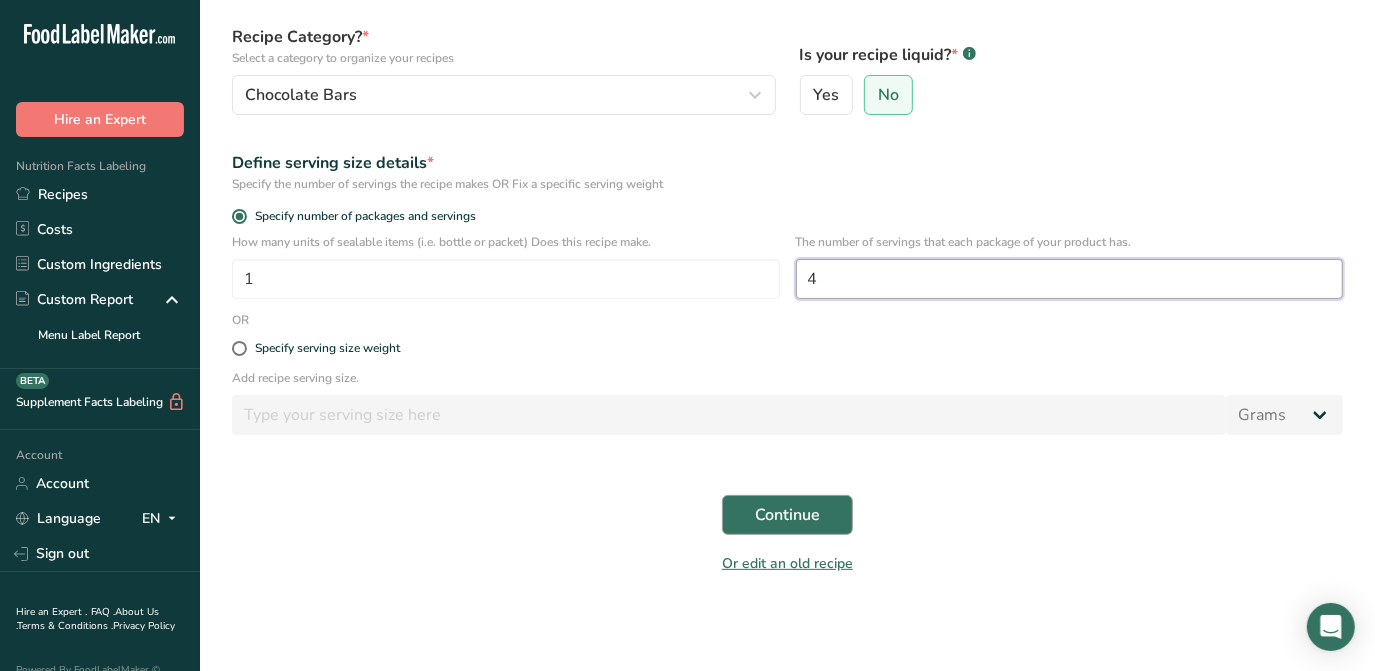 type on "4" 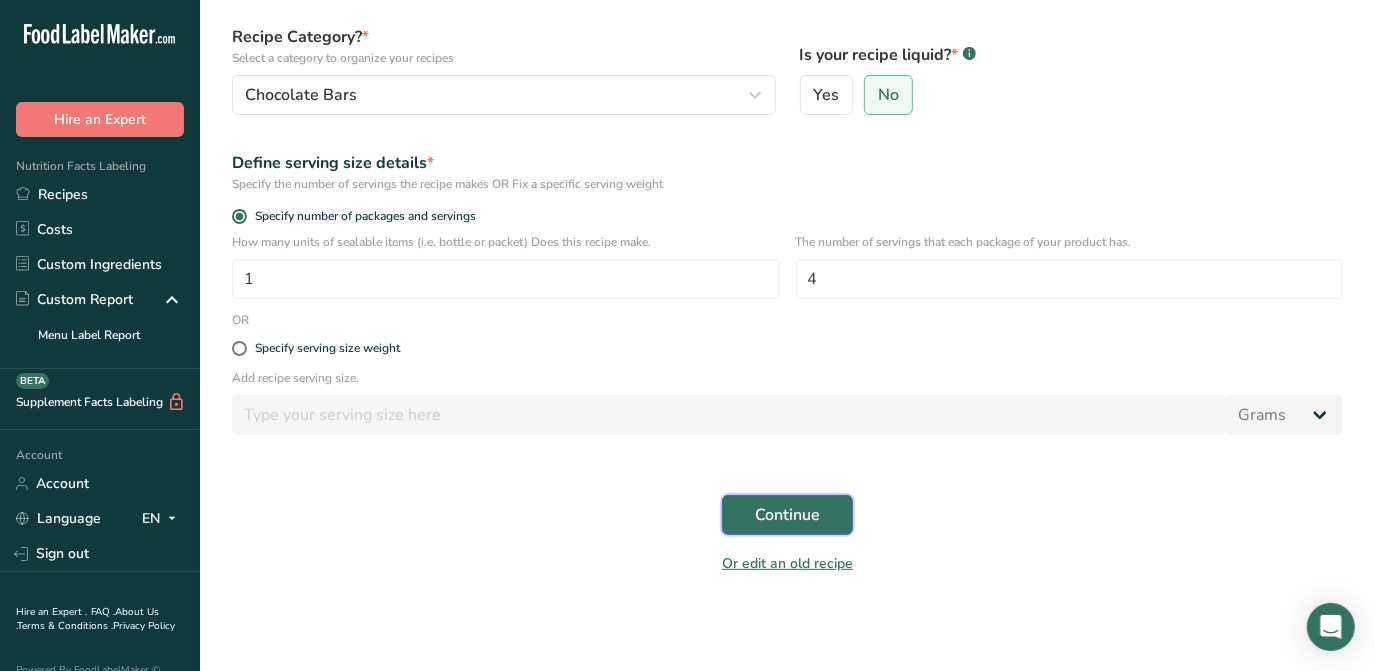 click on "Continue" at bounding box center [787, 515] 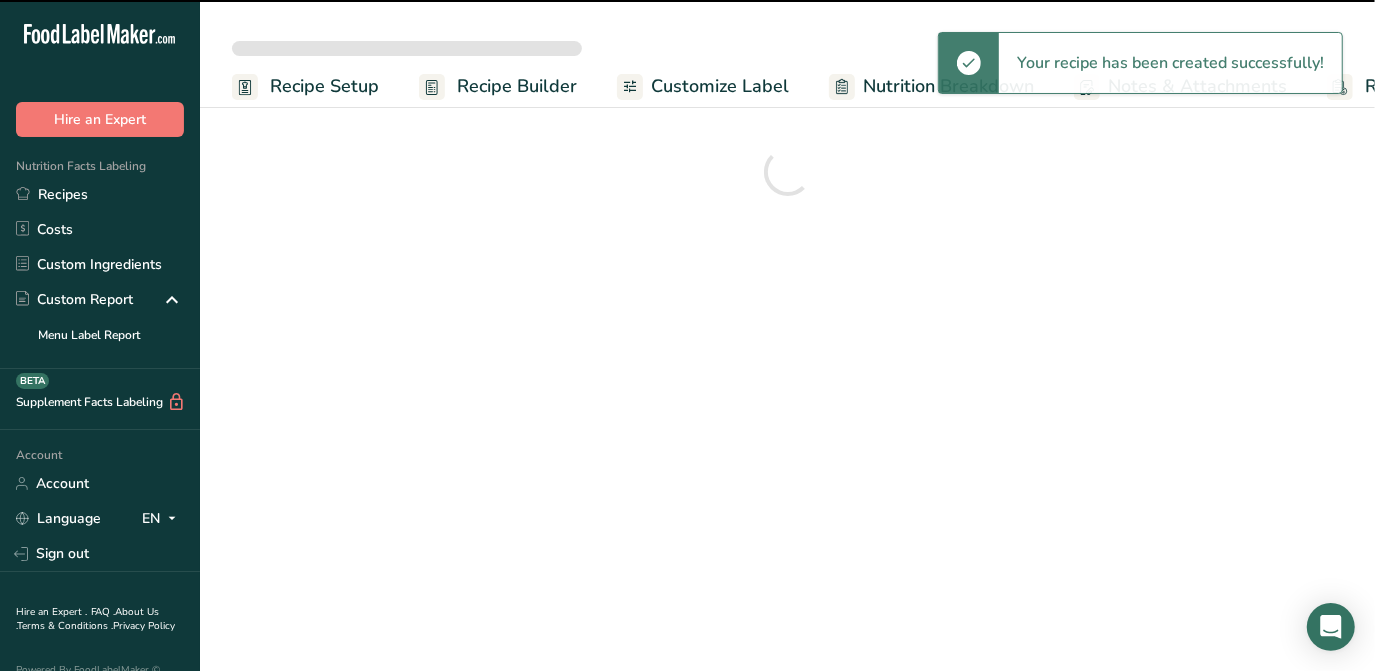scroll, scrollTop: 0, scrollLeft: 0, axis: both 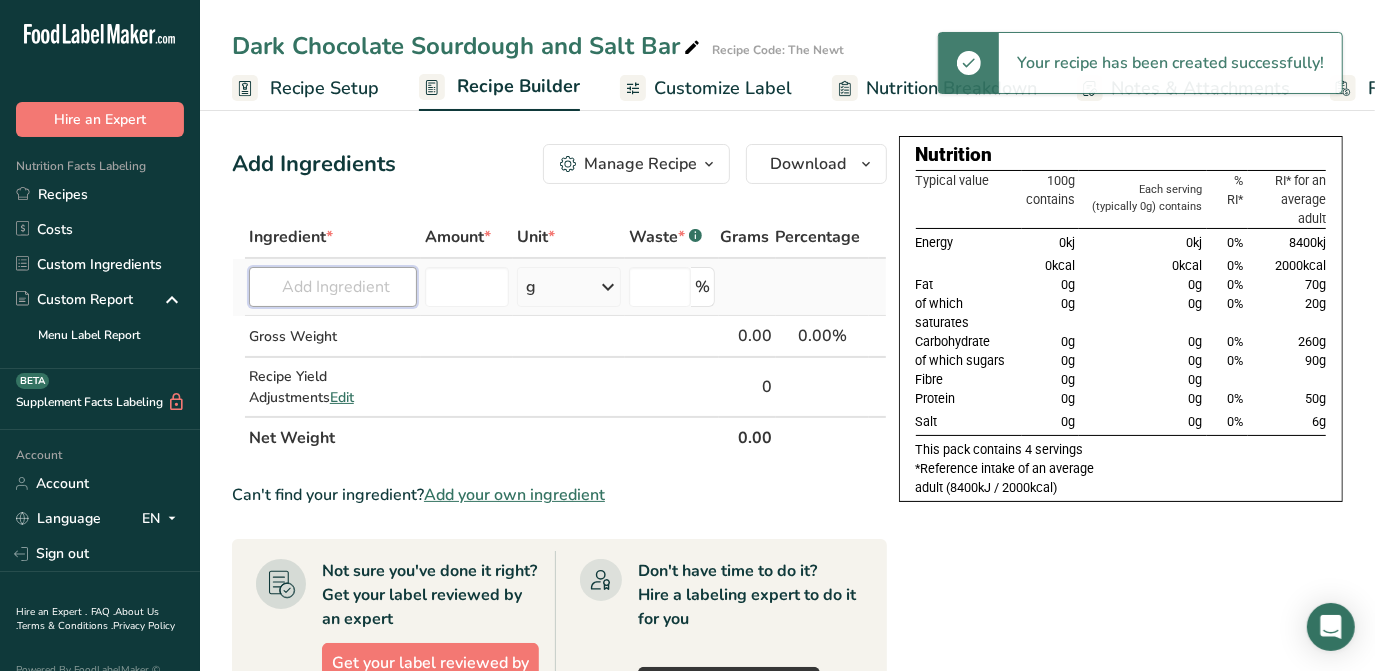 click at bounding box center (333, 287) 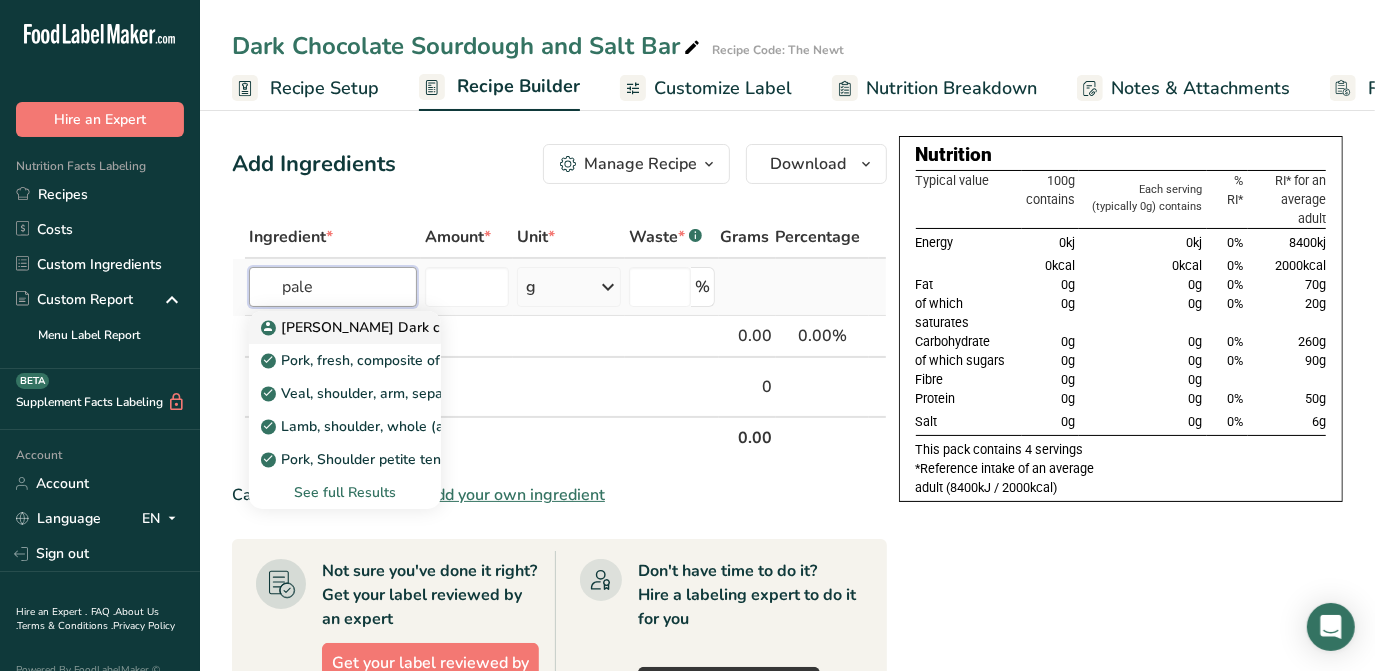 type on "pale" 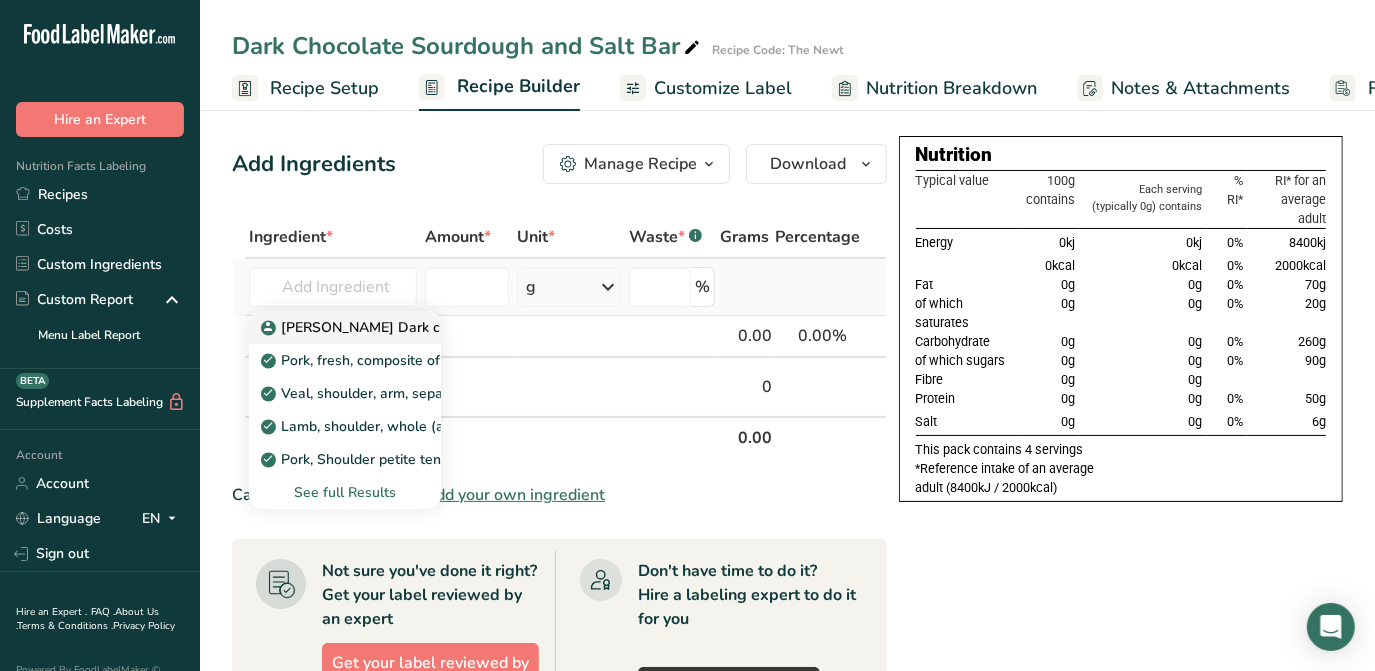 click on "[PERSON_NAME] Dark chocolate - Palenque 70%" at bounding box center [434, 327] 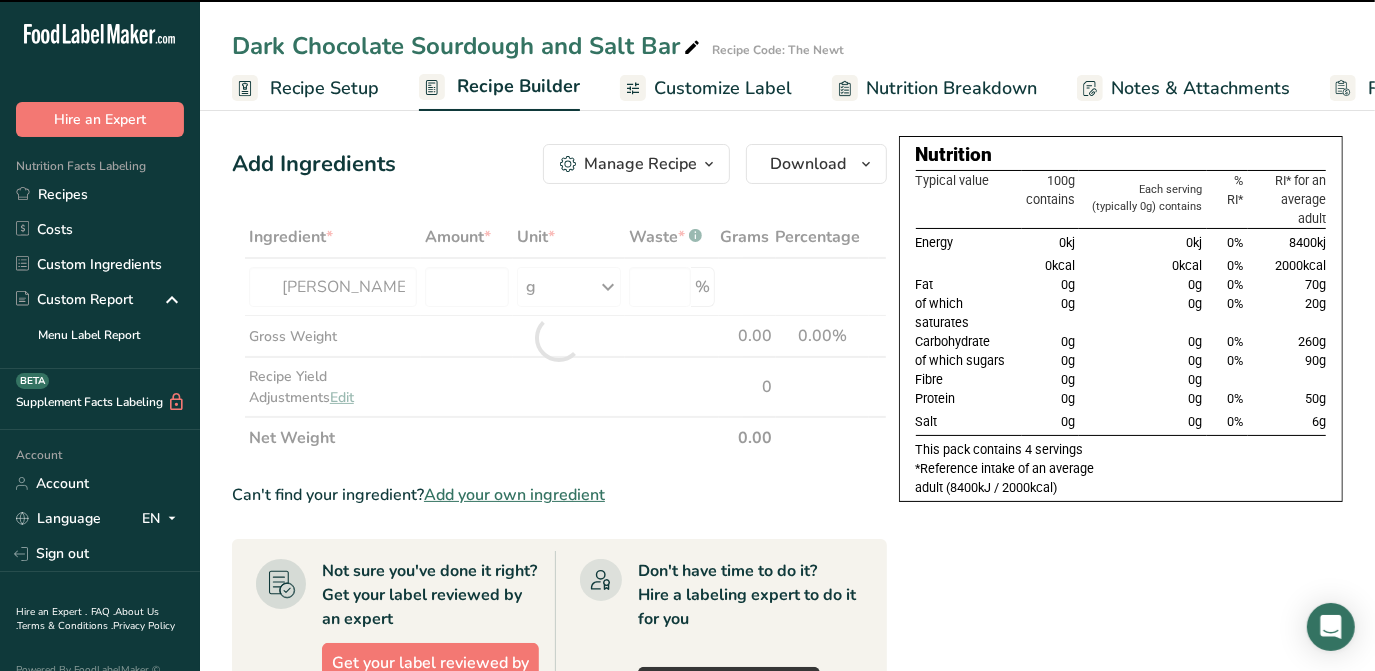 type on "0" 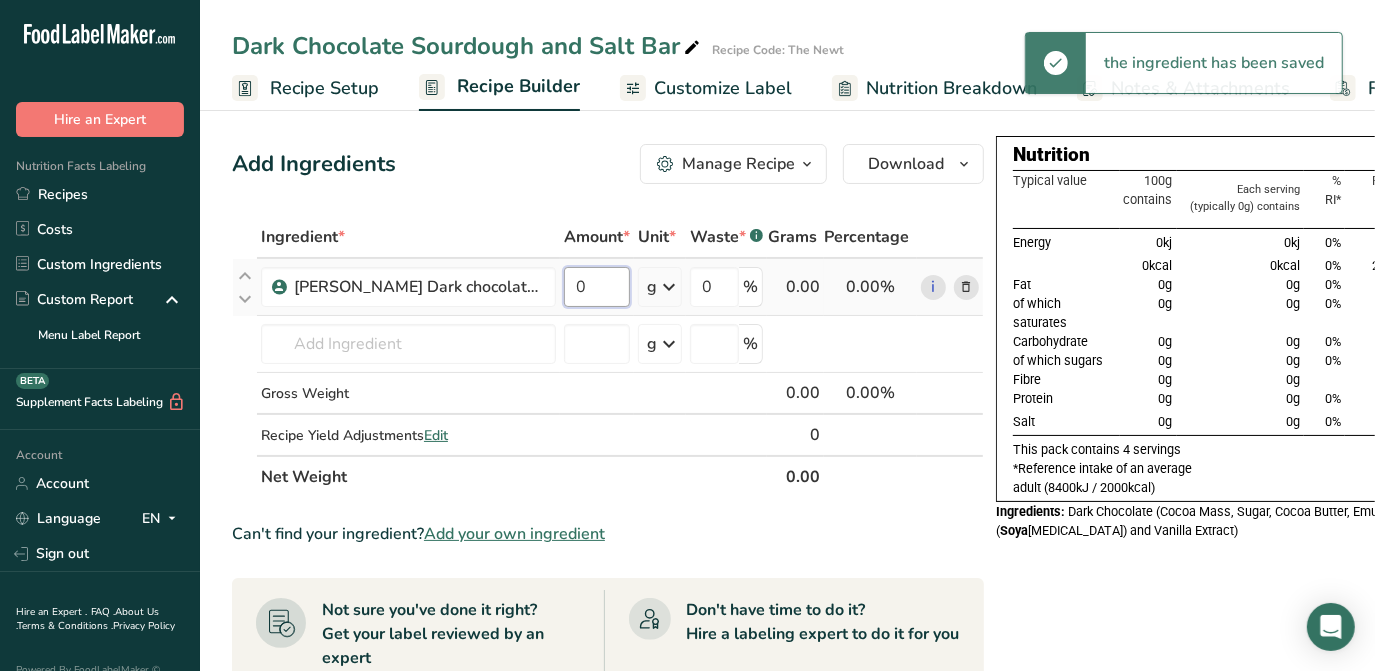 click on "0" at bounding box center [597, 287] 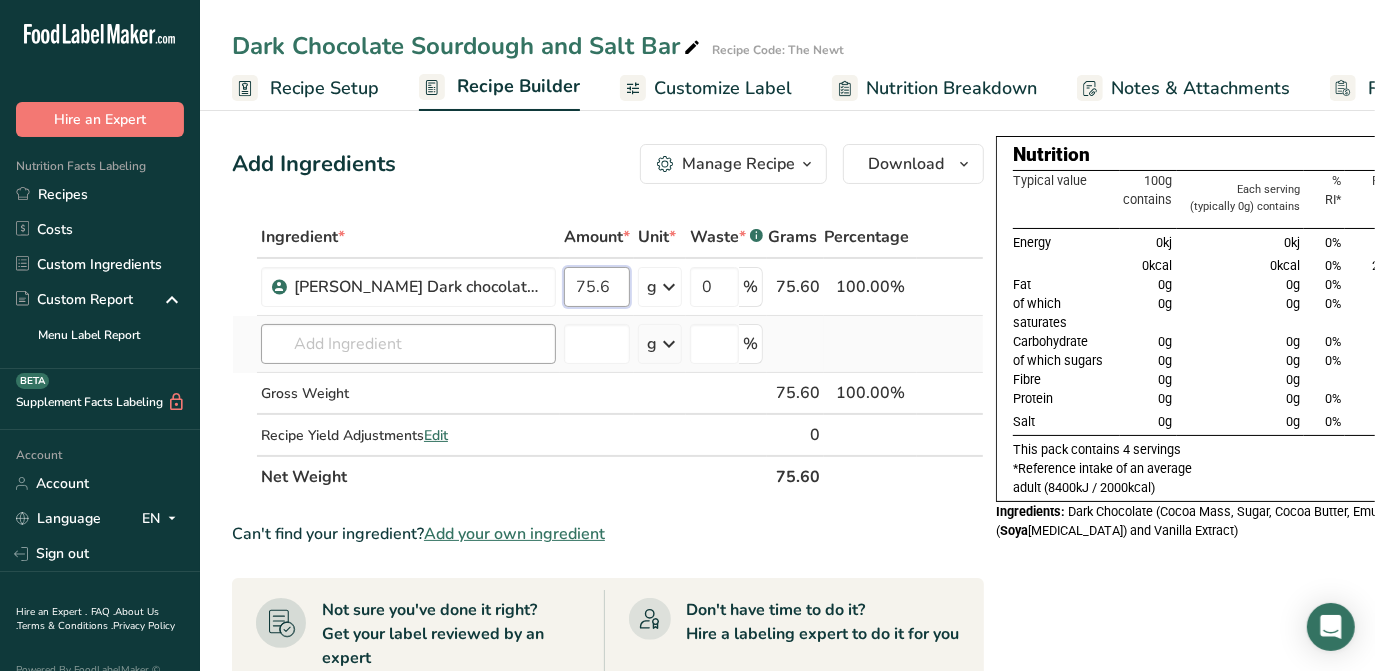 type on "75.6" 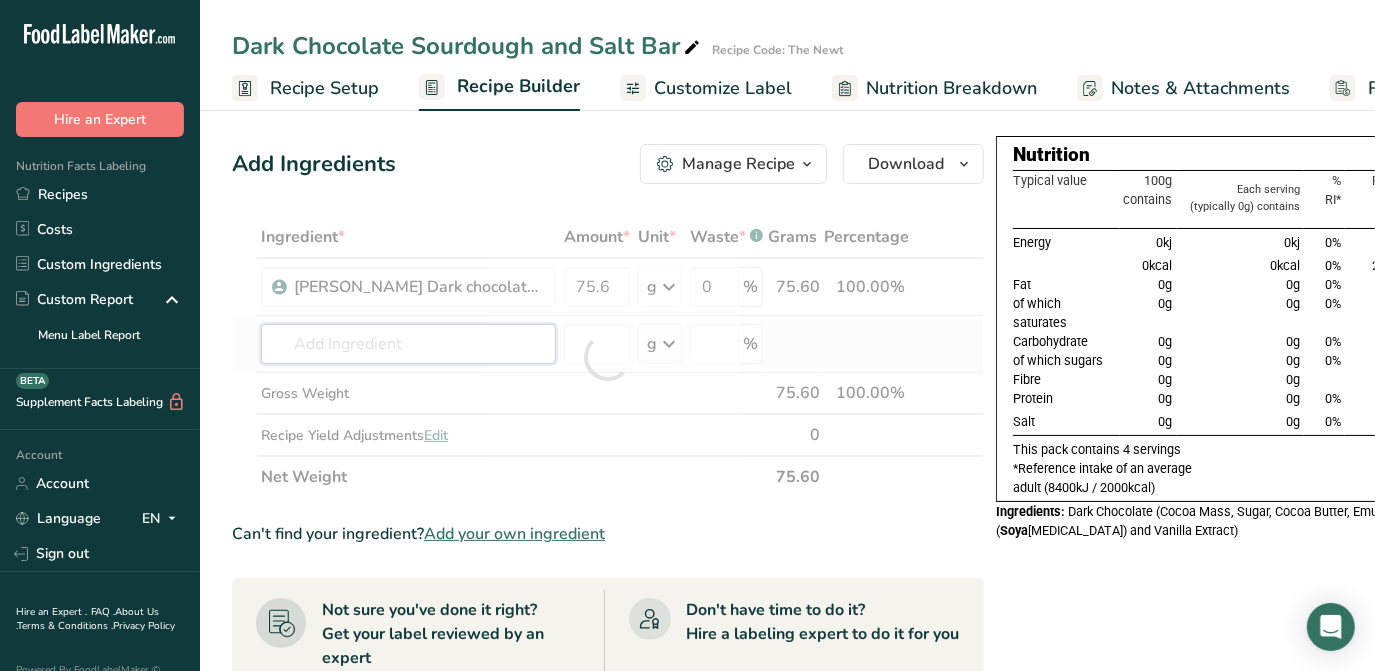 click on "Ingredient *
Amount *
Unit *
Waste *   .a-a{fill:#347362;}.b-a{fill:#fff;}          Grams
Percentage
[PERSON_NAME] Dark chocolate - Palenque 70%
75.6
g
Weight Units
g
kg
mg
See more
Volume Units
l
mL
fl oz
See more
0
%
75.60
100.00%
i
[PERSON_NAME] Dark chocolate - Palenque 70%
Pork, fresh, composite of trimmed retail cuts (leg, loin, shoulder), separable lean only, raw
Veal, shoulder, arm, separable lean and fat, raw
Pork, Shoulder petite tender, boneless, separable lean and fat, raw" at bounding box center (608, 357) 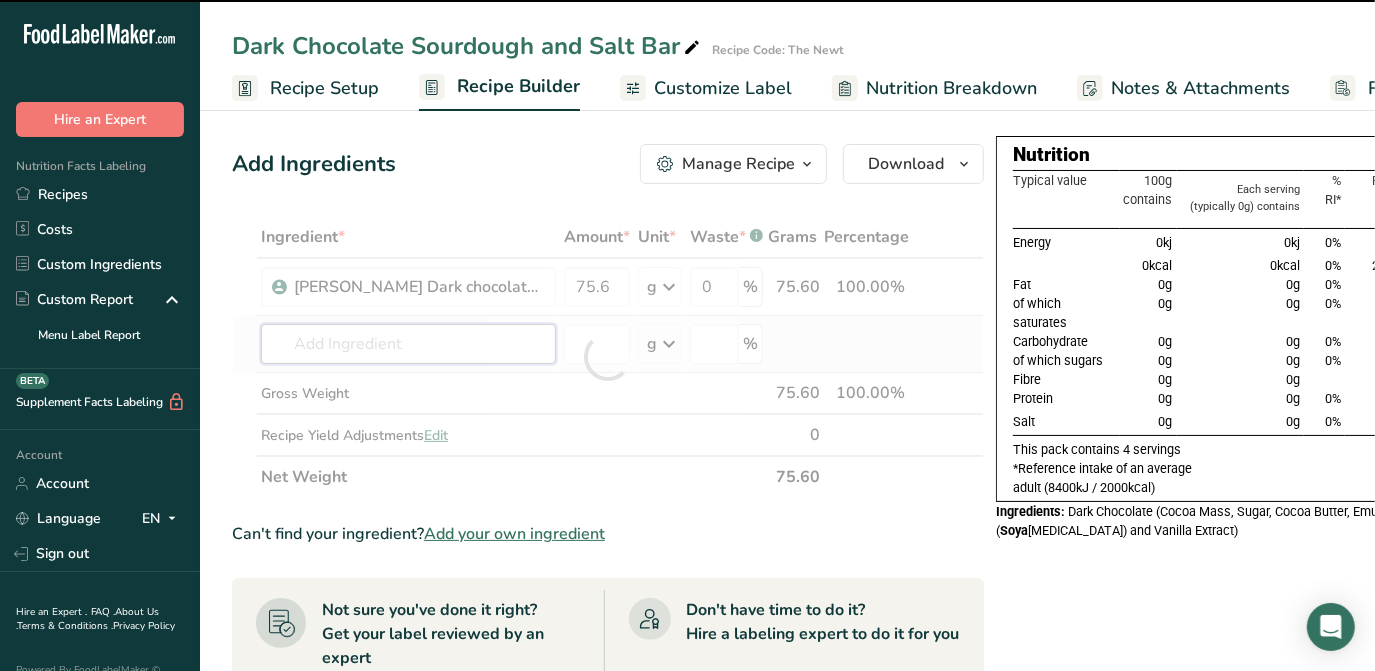 type on "s" 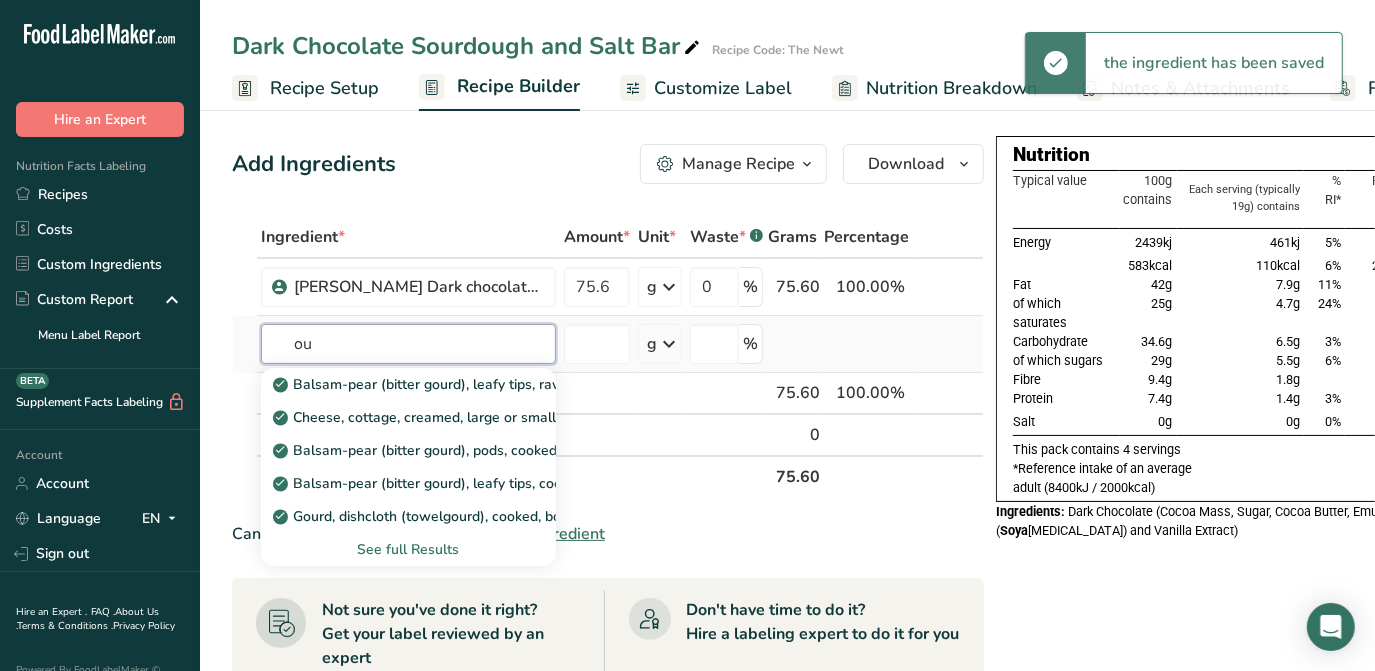 type on "o" 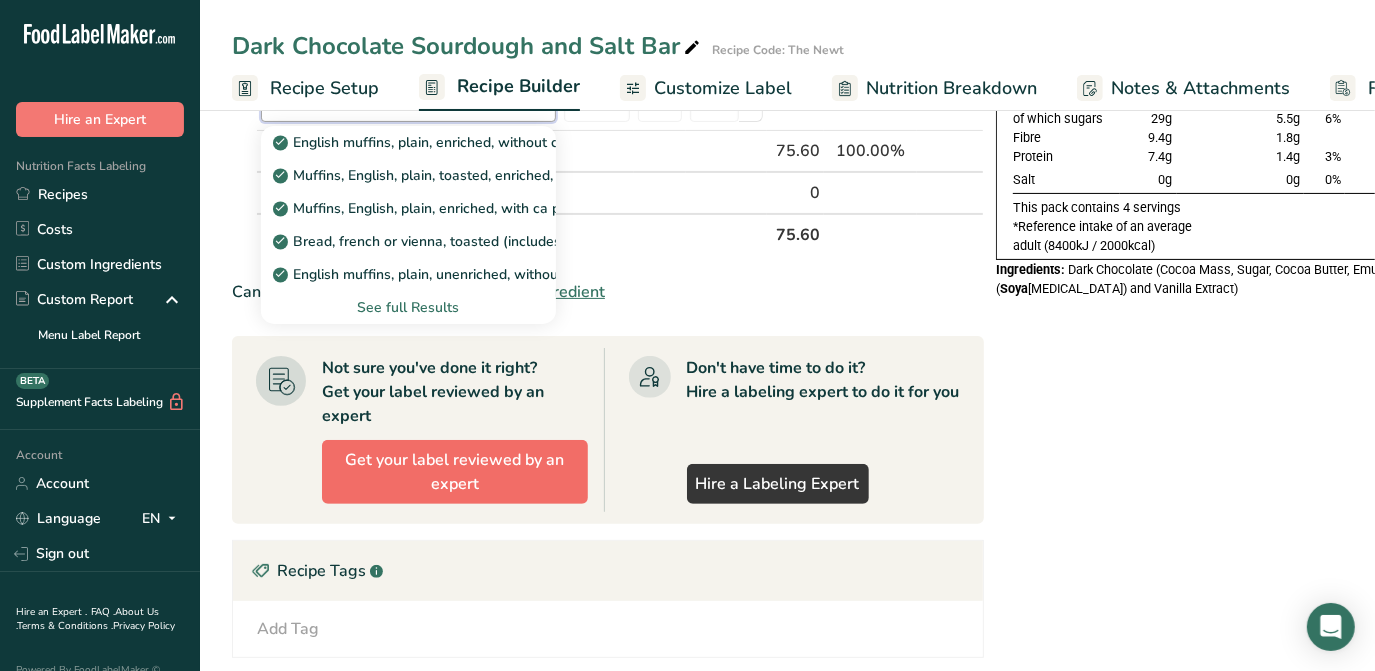 scroll, scrollTop: 90, scrollLeft: 0, axis: vertical 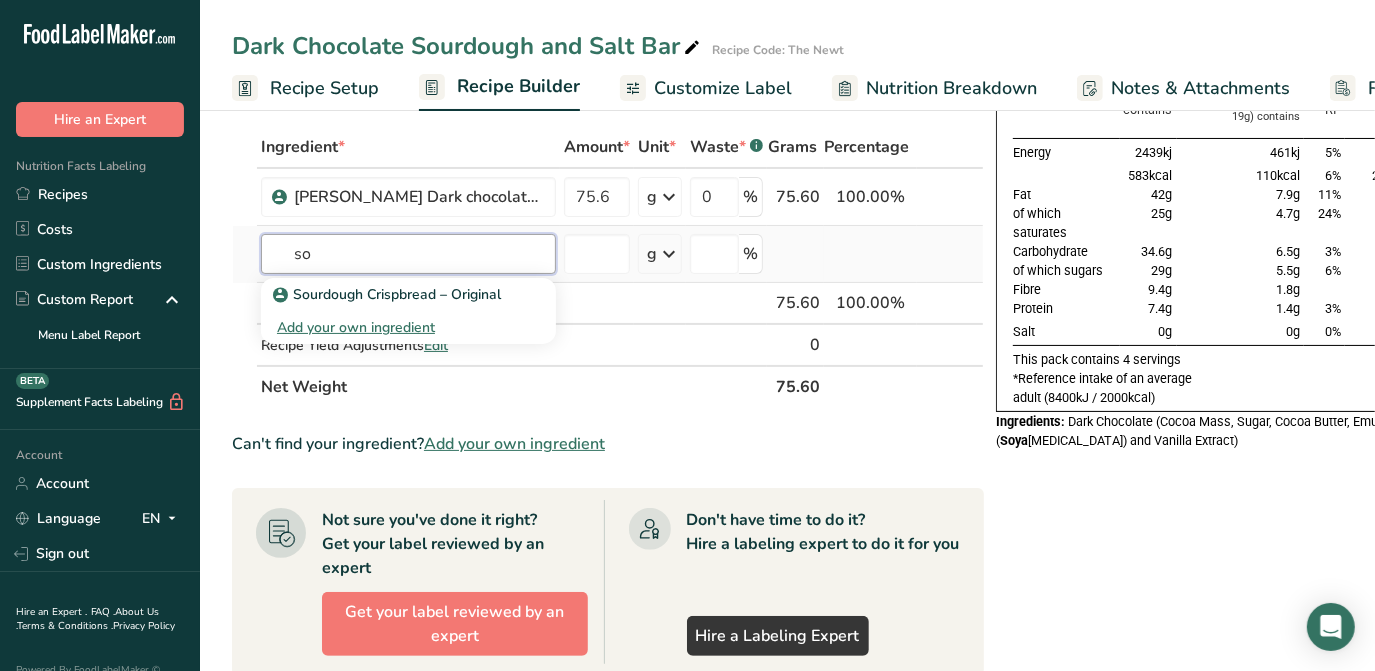 type on "s" 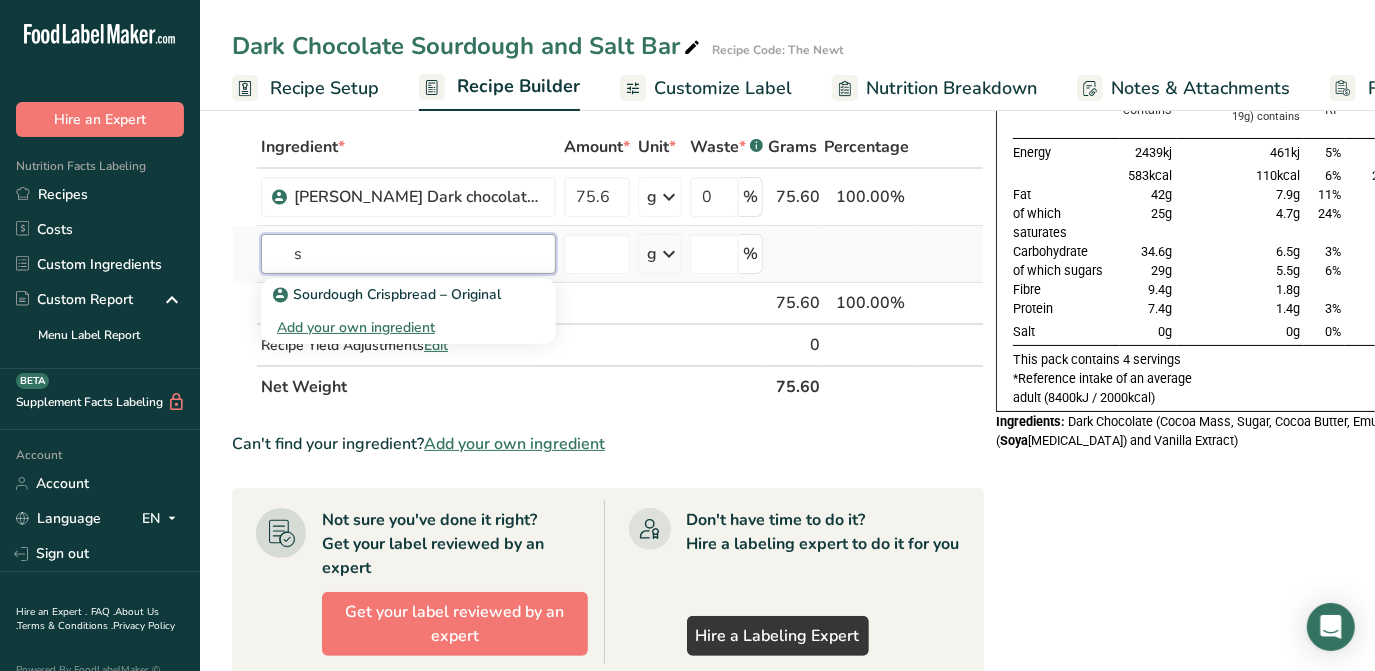 type 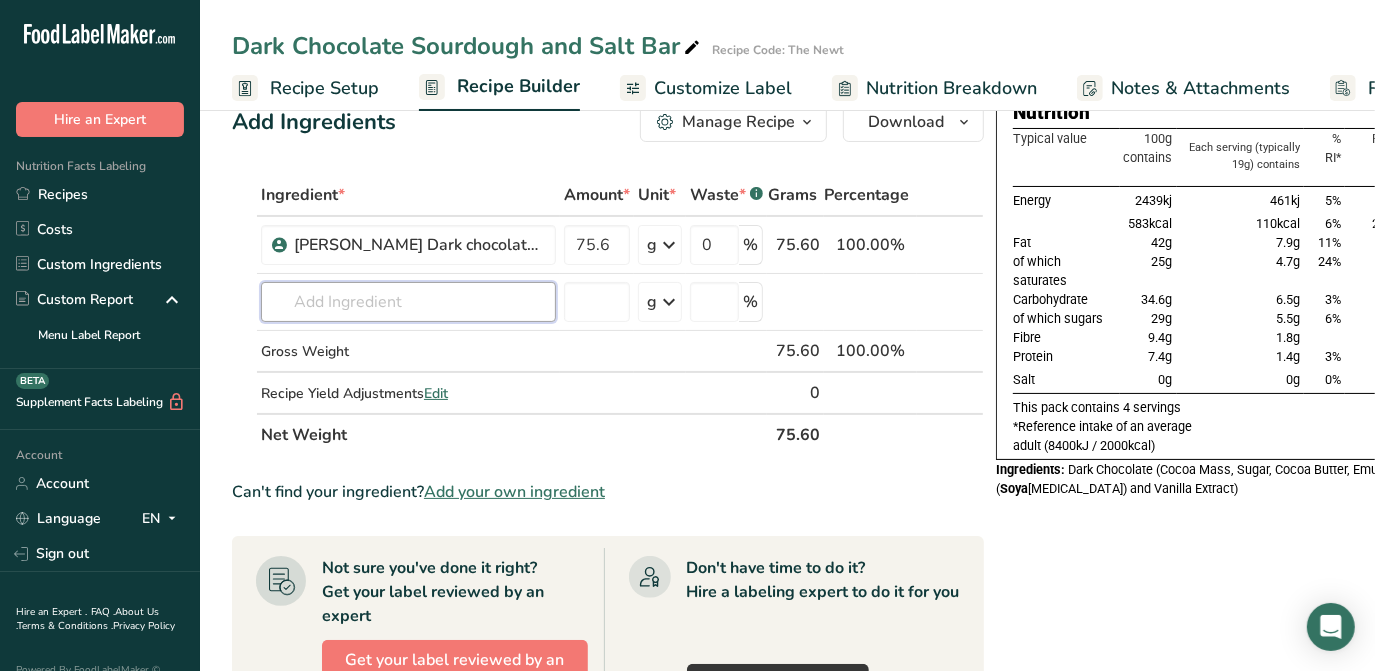 scroll, scrollTop: 0, scrollLeft: 0, axis: both 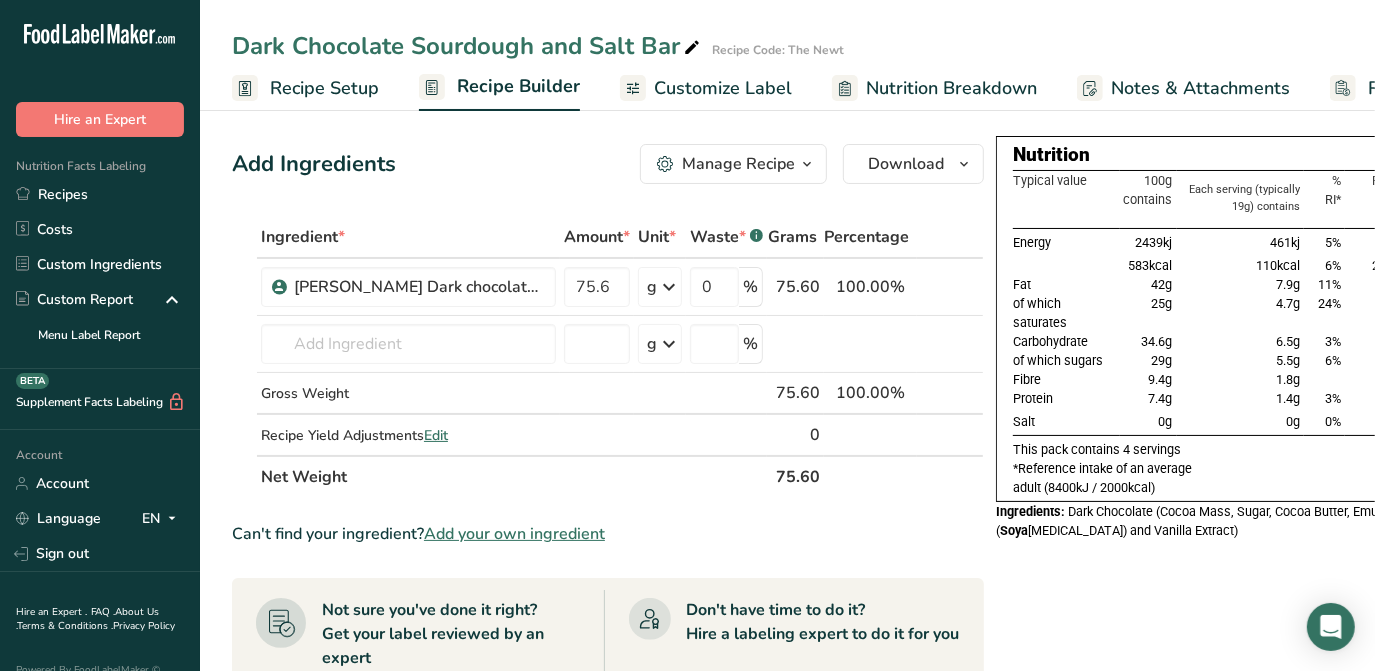 click on "Customize Label" at bounding box center [723, 88] 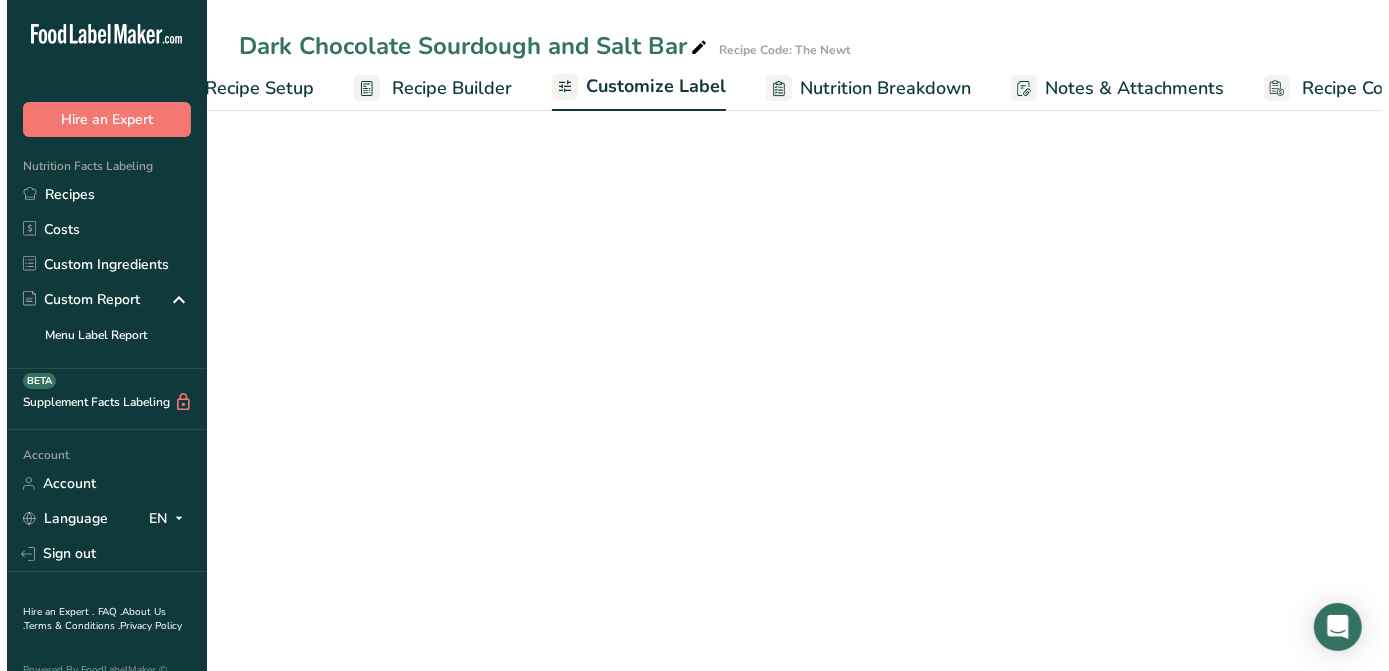 scroll, scrollTop: 0, scrollLeft: 146, axis: horizontal 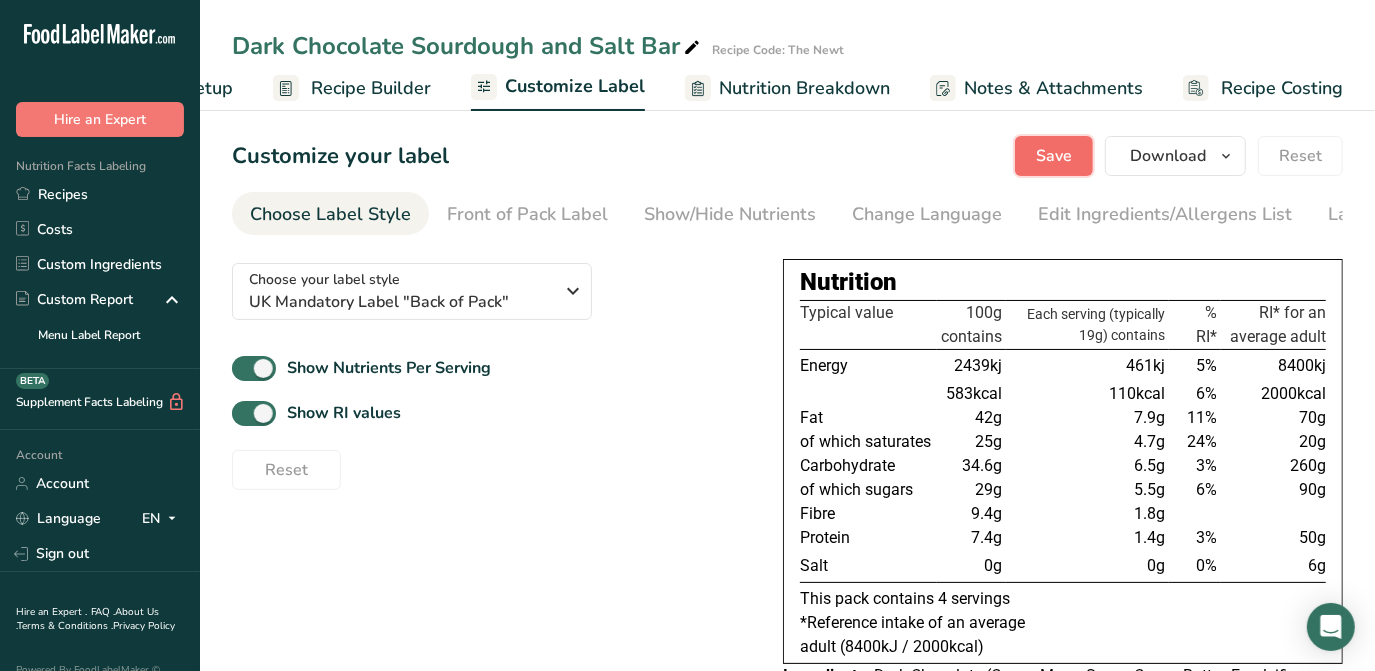 click on "Save" at bounding box center [1054, 156] 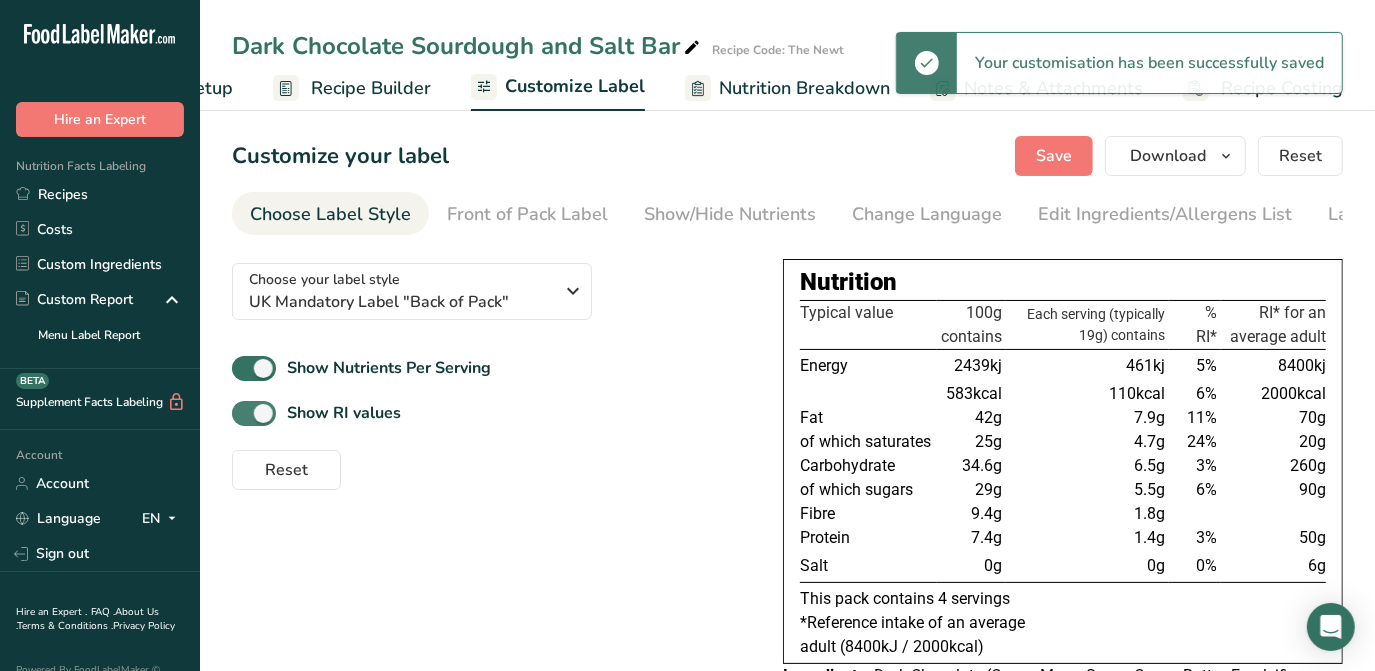 click at bounding box center [254, 413] 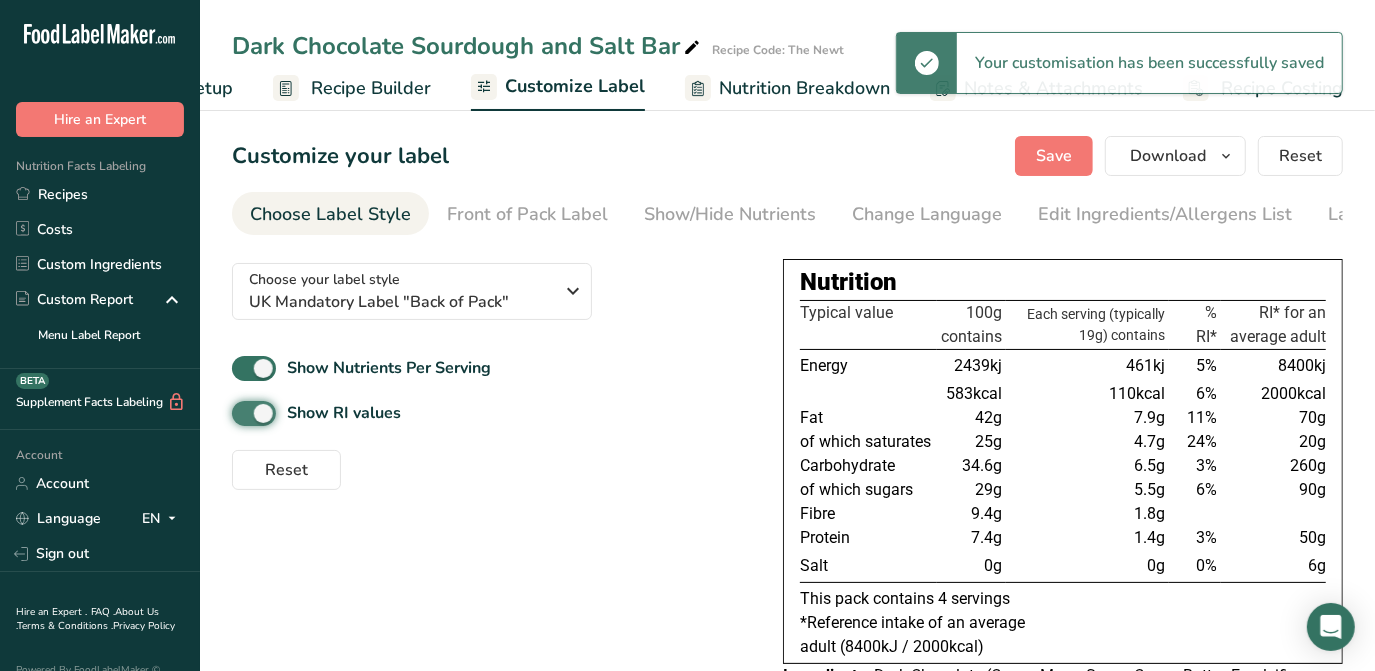 click on "Show RI values" at bounding box center [238, 413] 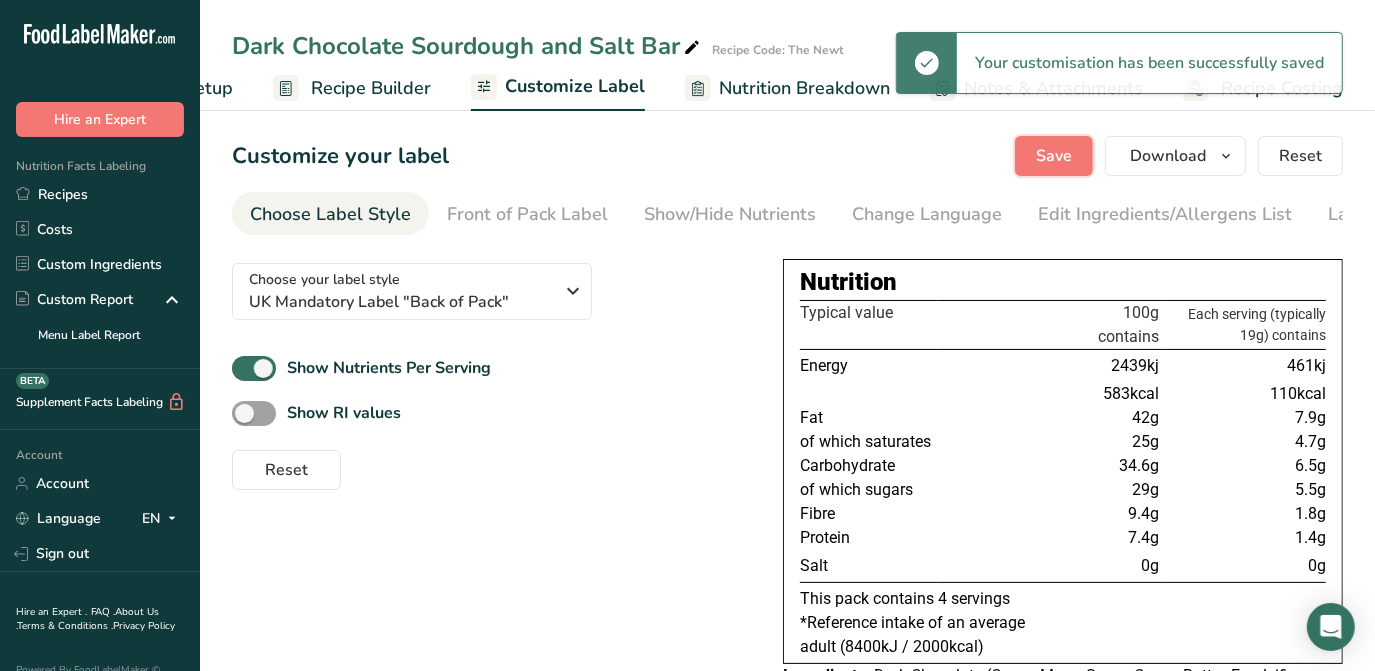 click on "Save" at bounding box center (1054, 156) 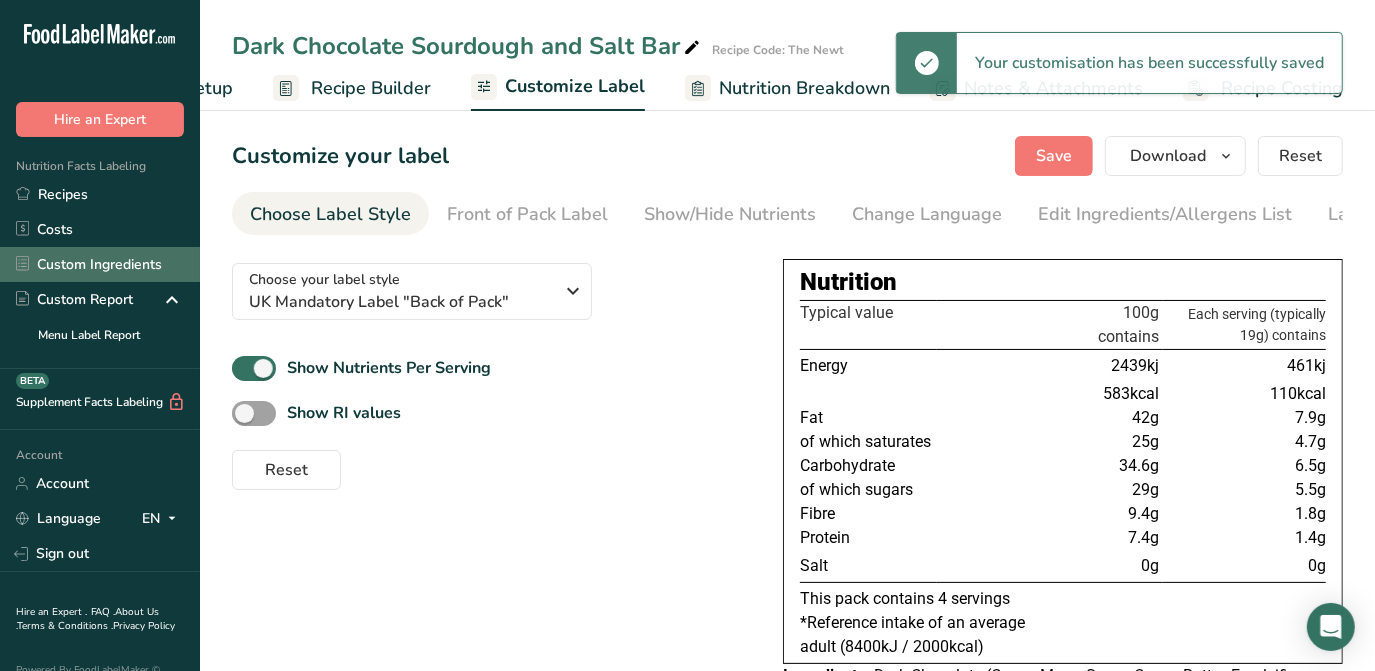 click on "Custom Ingredients" at bounding box center (100, 264) 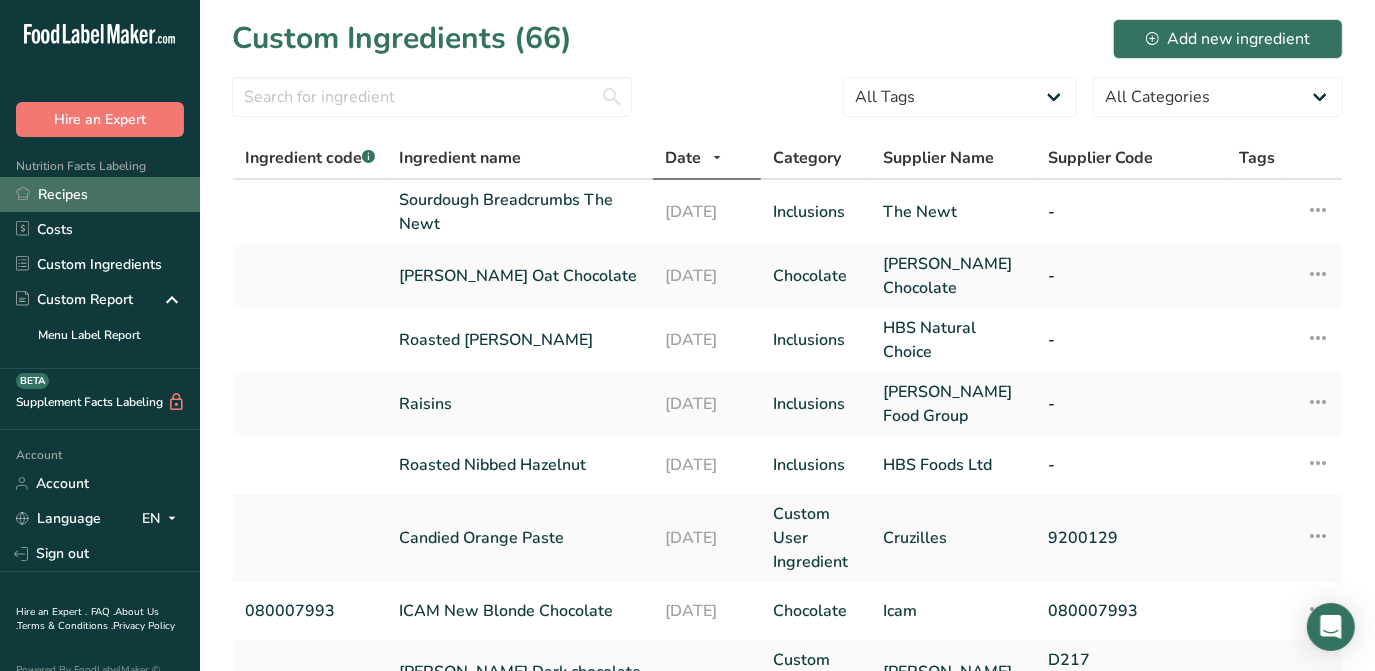 click on "Recipes" at bounding box center (100, 194) 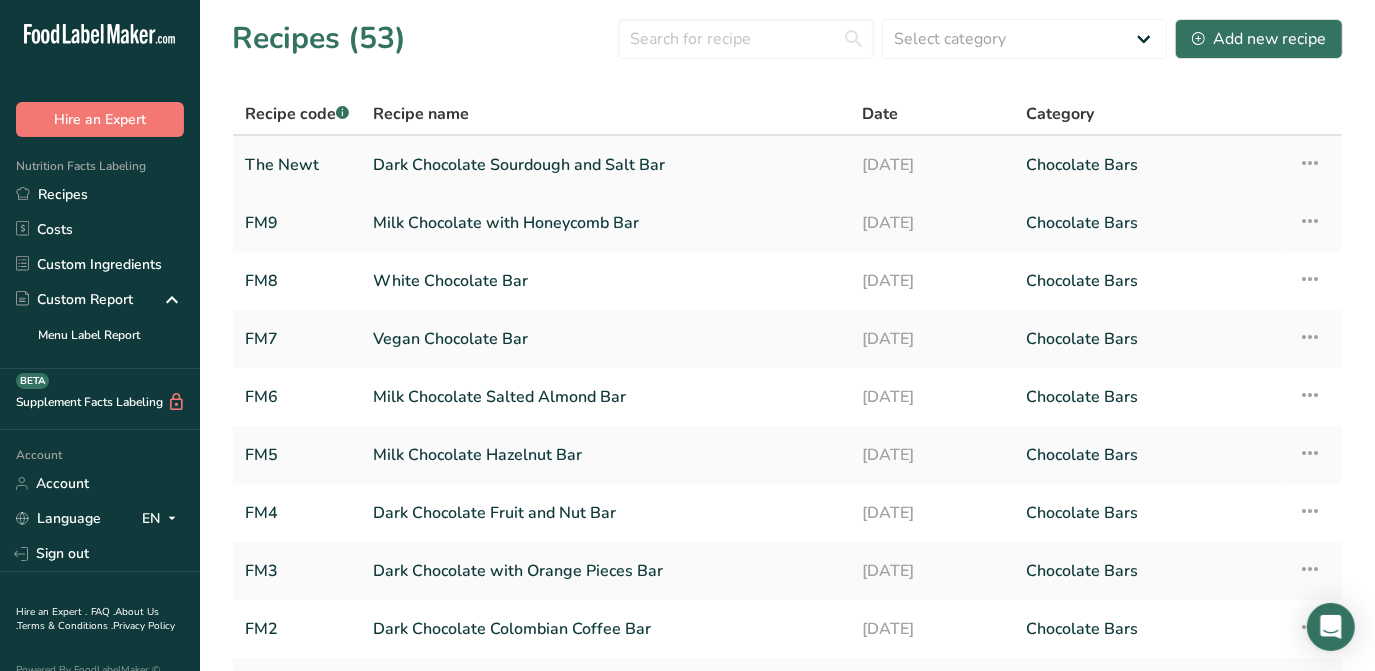 click on "Dark Chocolate Sourdough and Salt Bar" at bounding box center [605, 165] 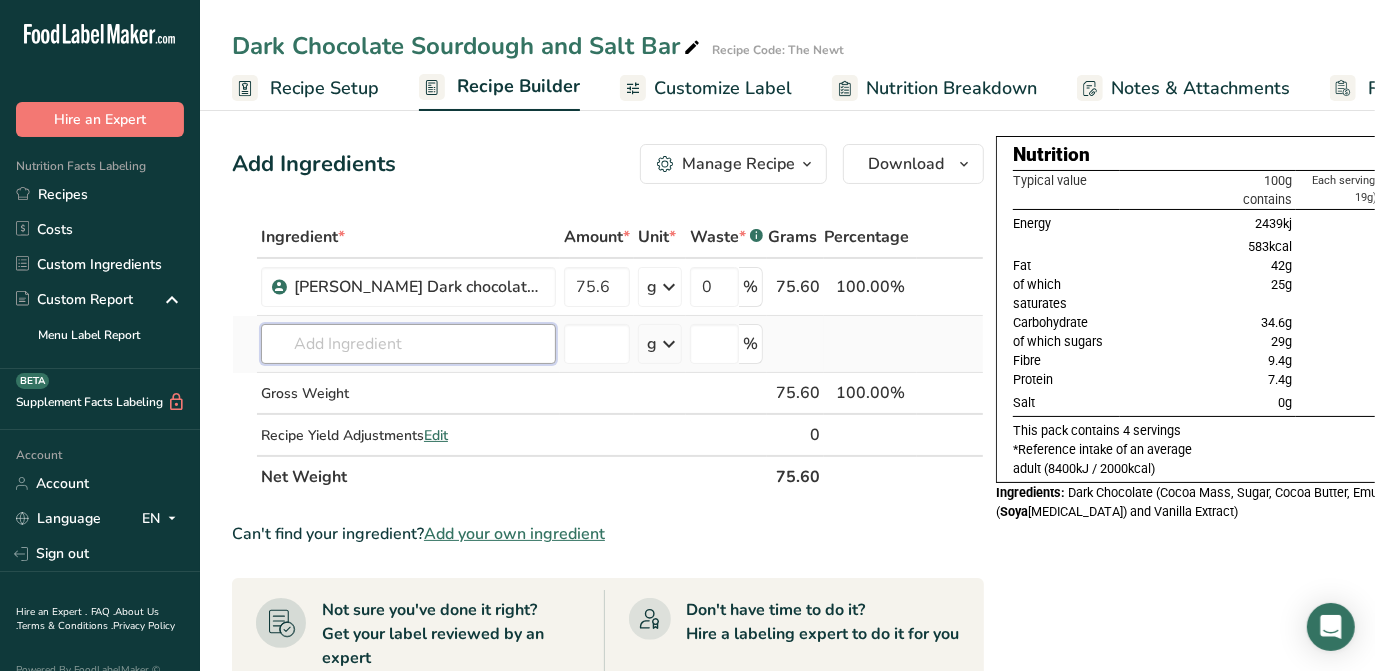 click at bounding box center (408, 344) 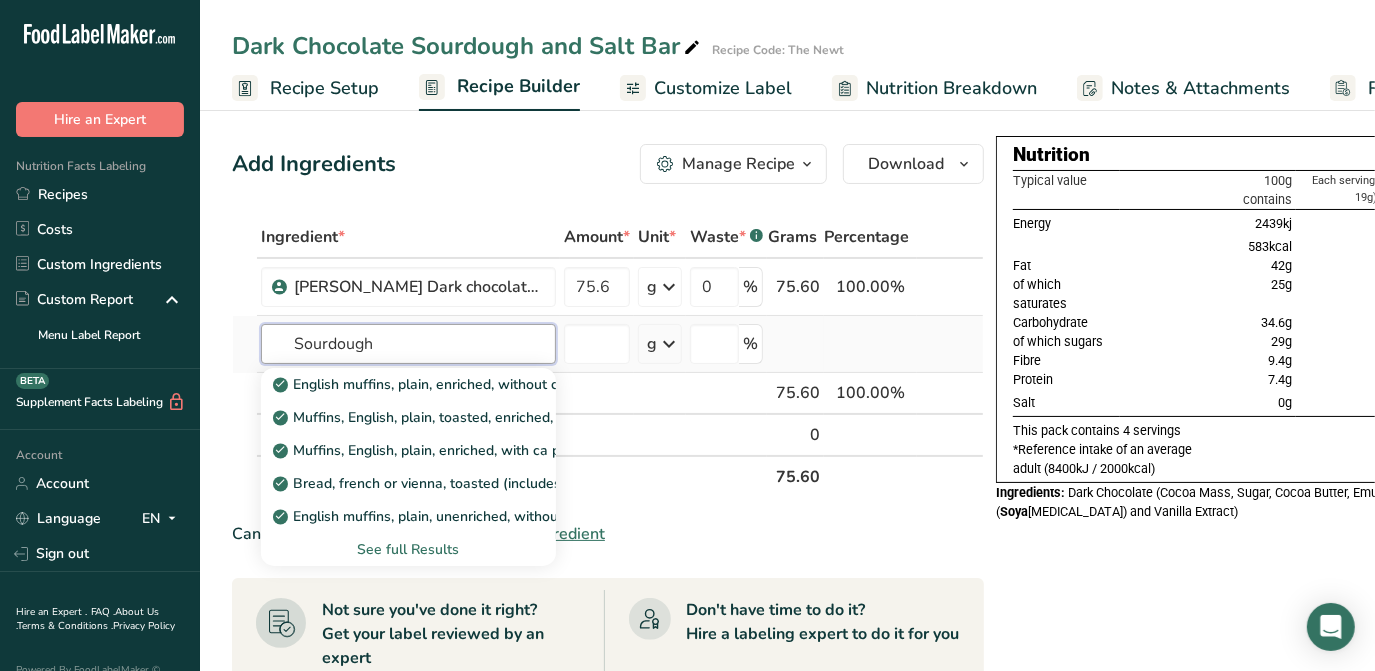 type on "Sourdough" 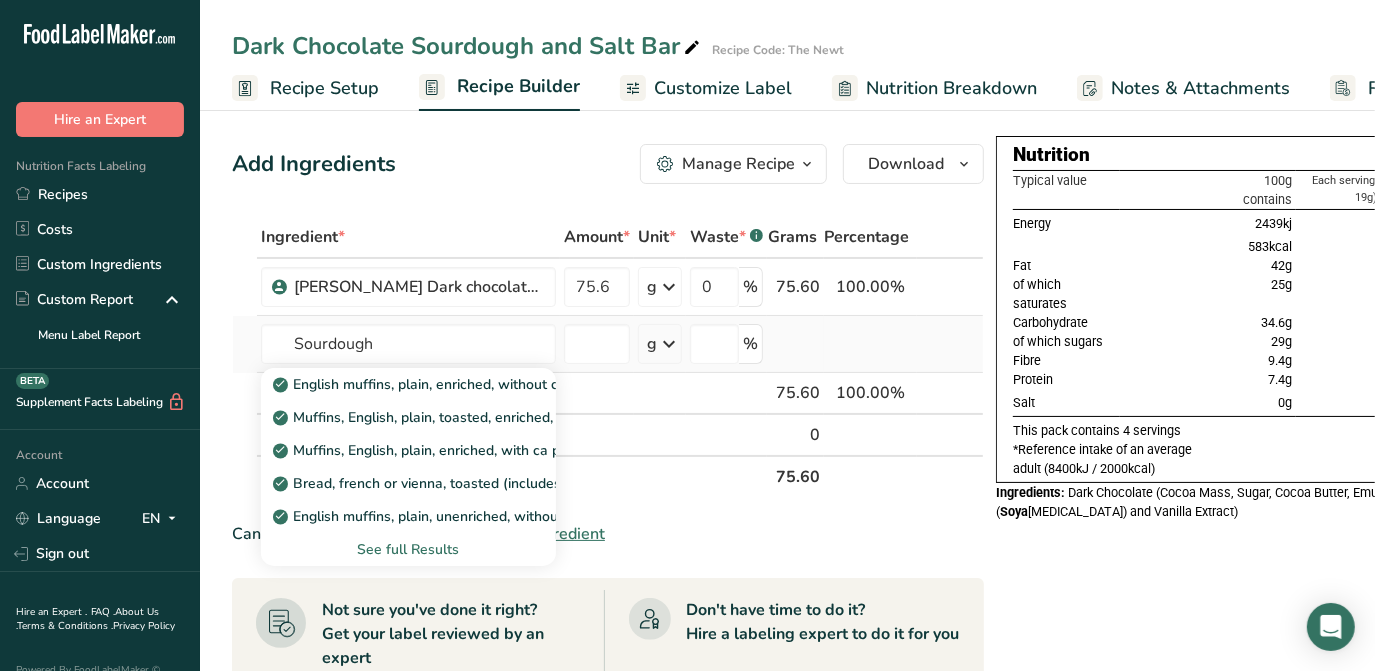 type 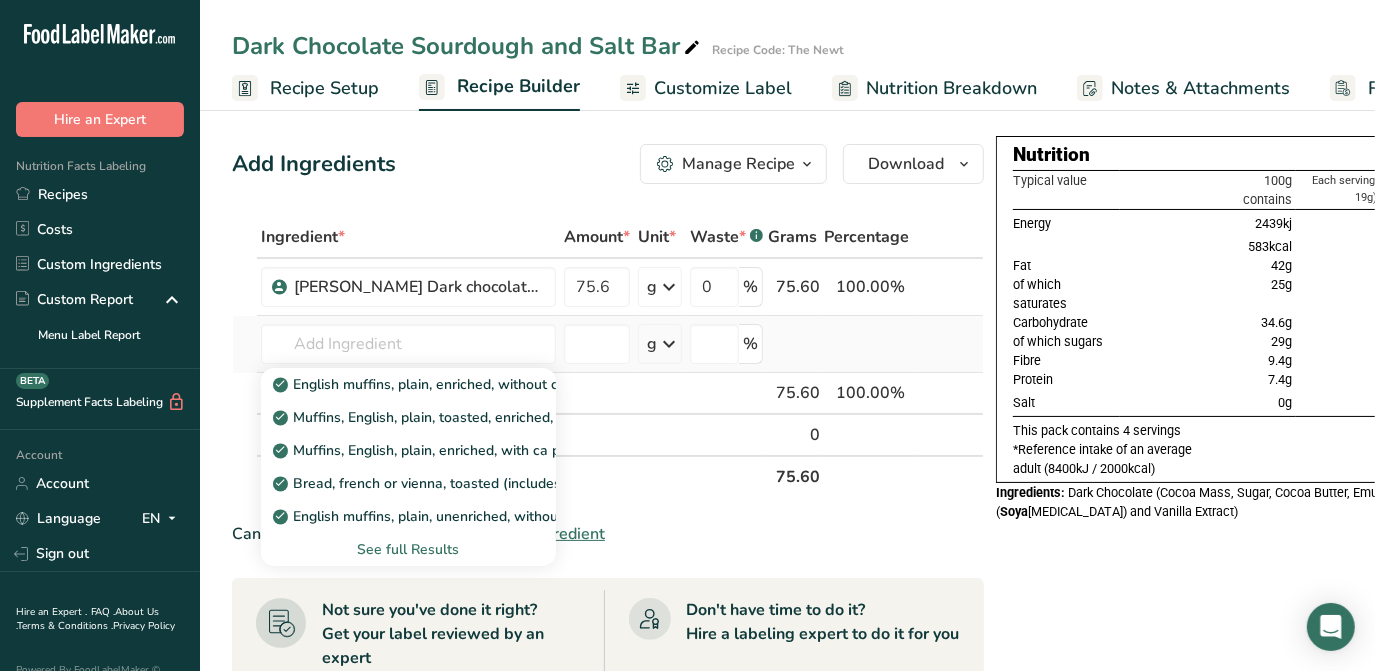 click on "See full Results" at bounding box center [408, 549] 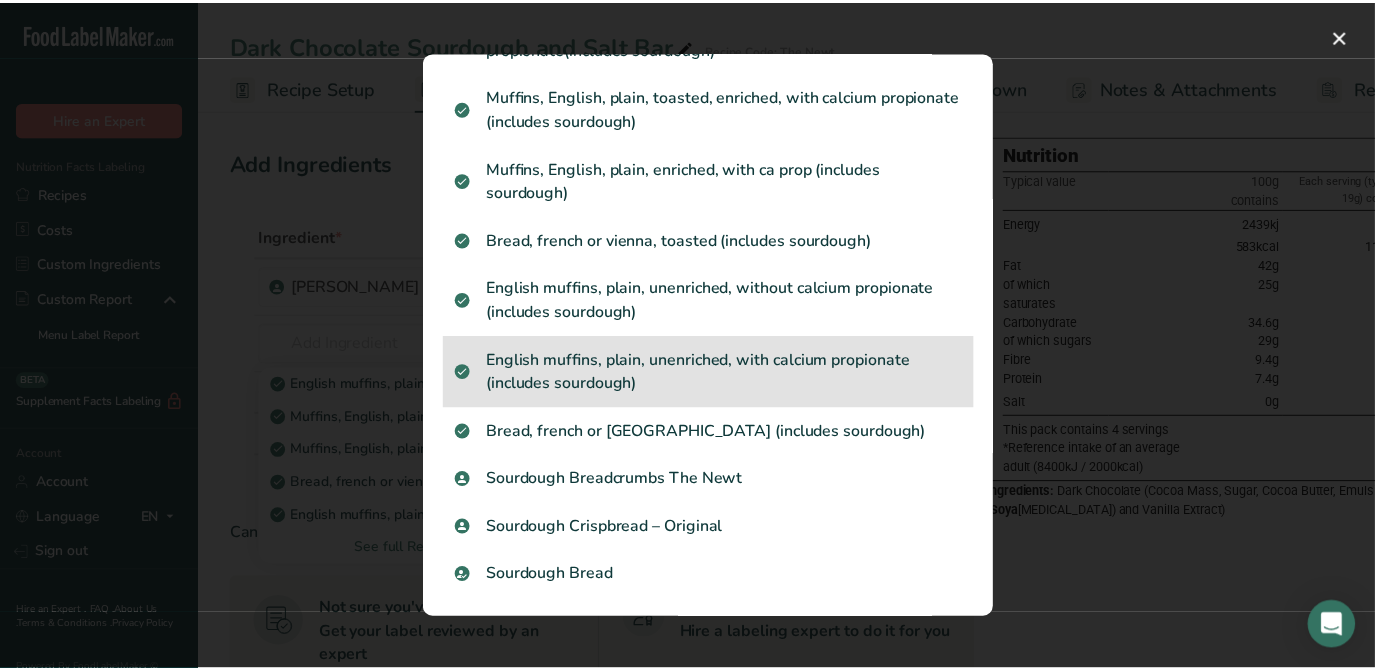 scroll, scrollTop: 112, scrollLeft: 0, axis: vertical 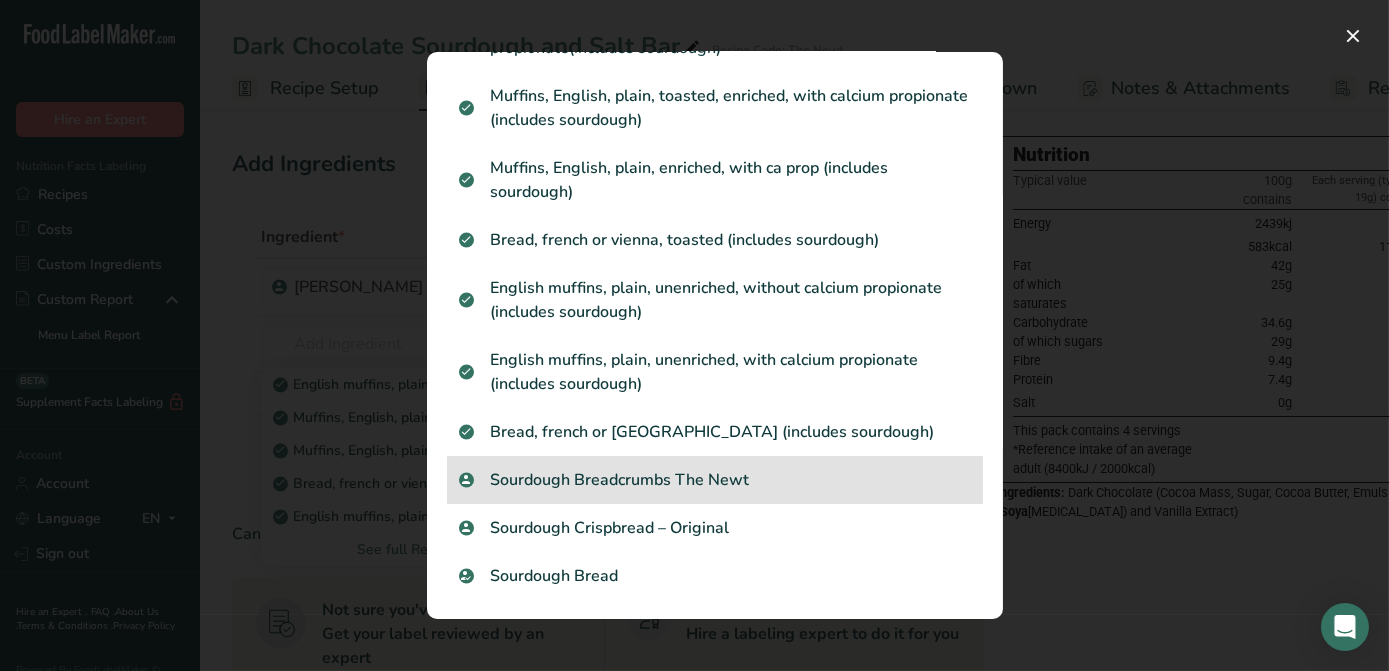 click on "Sourdough Breadcrumbs The Newt" at bounding box center [715, 480] 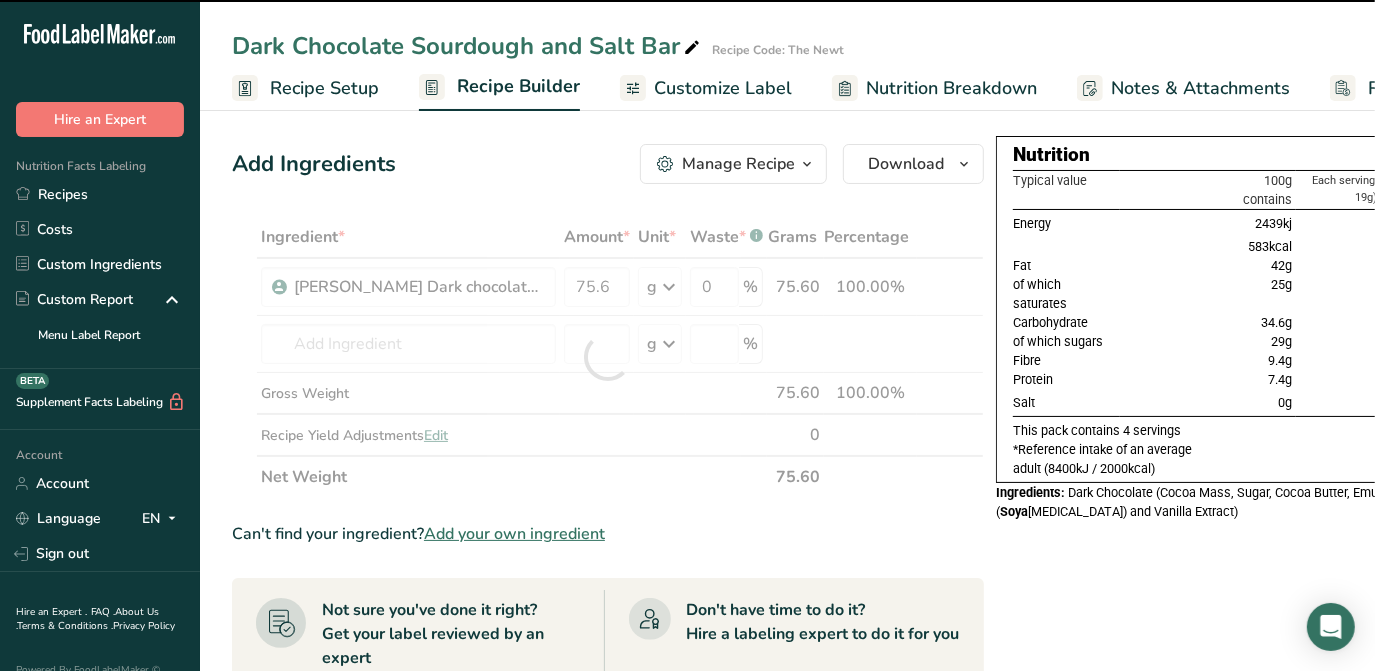 type on "0" 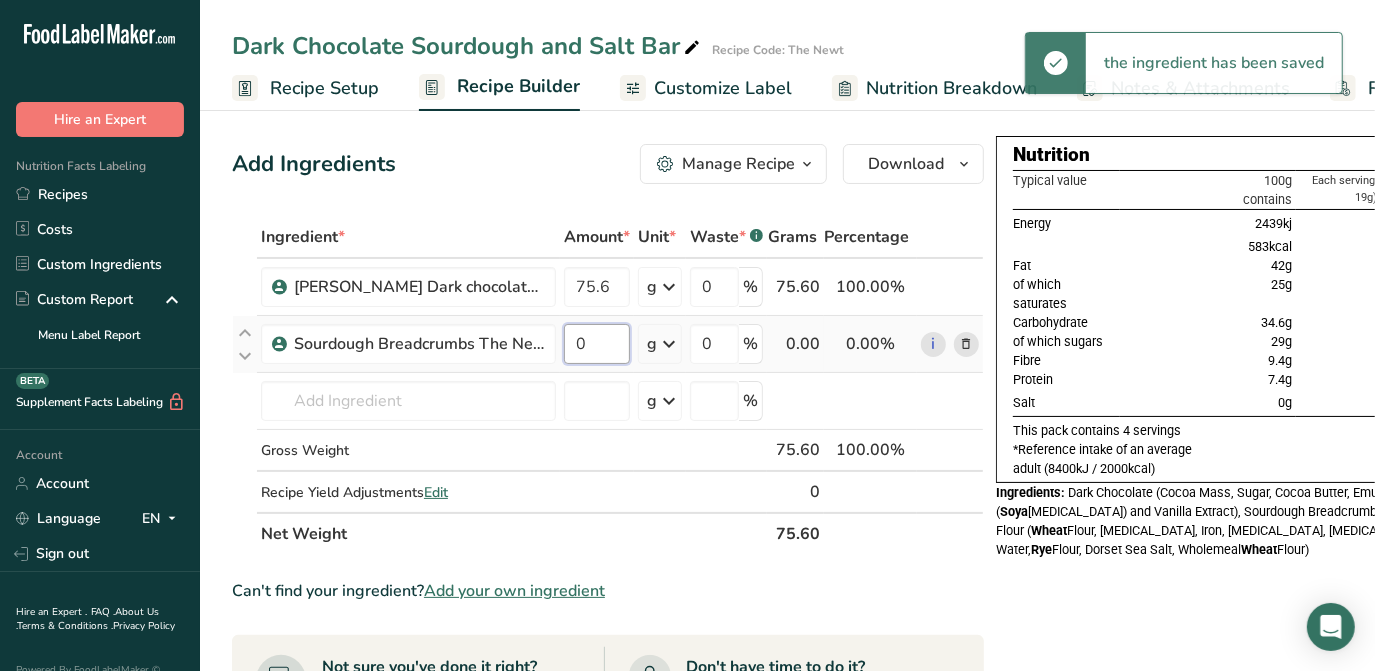 click on "0" at bounding box center [597, 344] 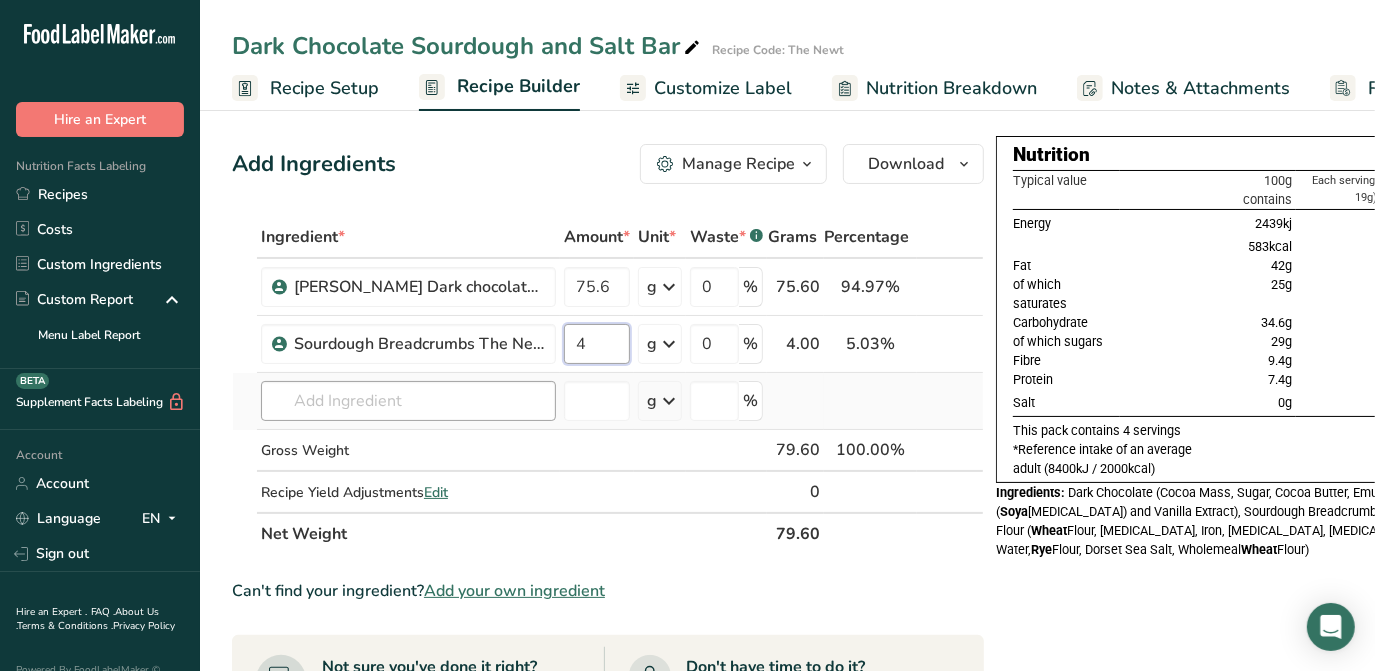type on "4" 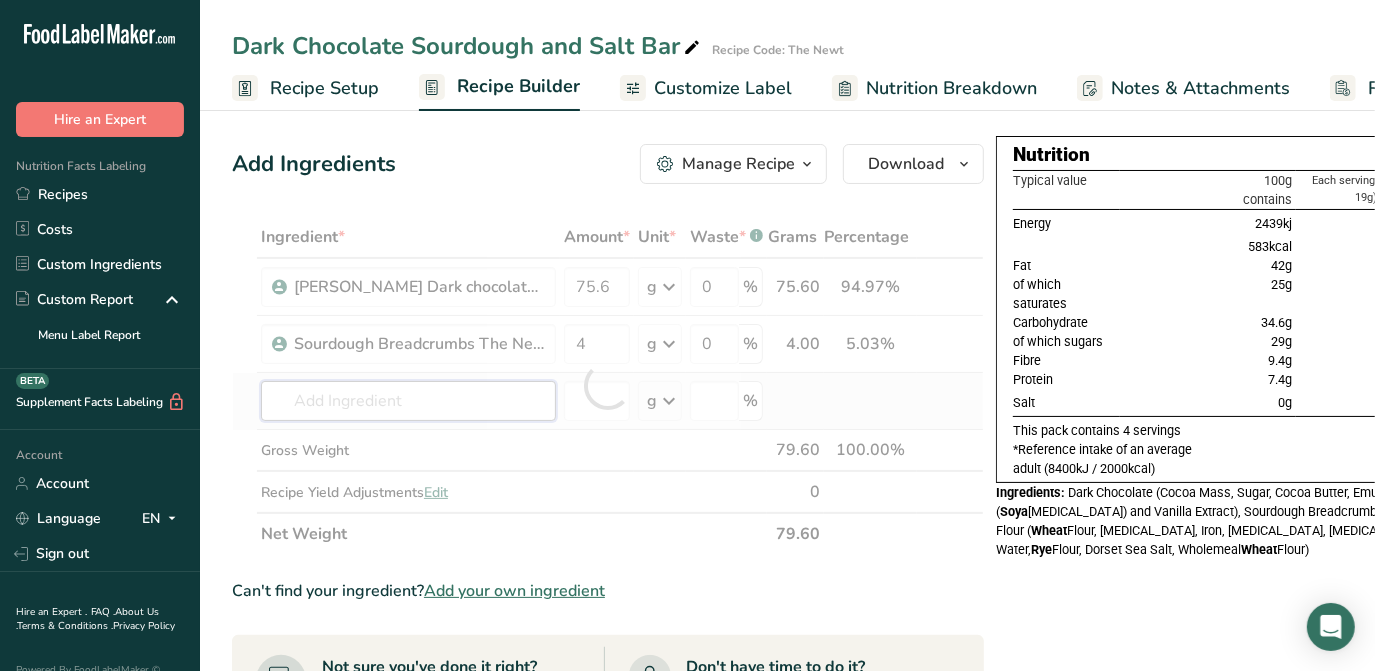 click on "Ingredient *
Amount *
Unit *
Waste *   .a-a{fill:#347362;}.b-a{fill:#fff;}          Grams
Percentage
[PERSON_NAME] Dark chocolate - Palenque 70%
75.6
g
Weight Units
g
kg
mg
See more
Volume Units
l
mL
fl oz
See more
0
%
75.60
94.97%
i
Sourdough Breadcrumbs The Newt
4
g
Weight Units
g
kg
mg
See more
Volume Units
l
mL
fl oz
See more
0
%
4.00
5.03%
i" at bounding box center (608, 385) 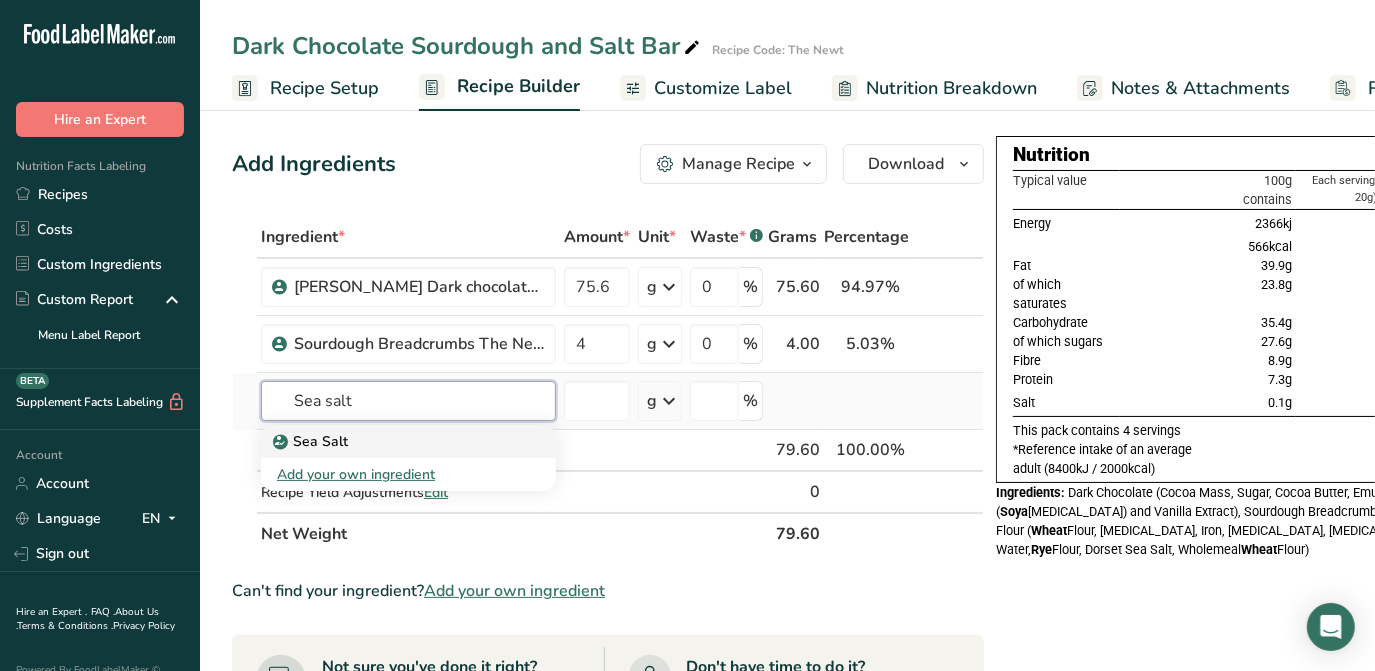 type on "Sea salt" 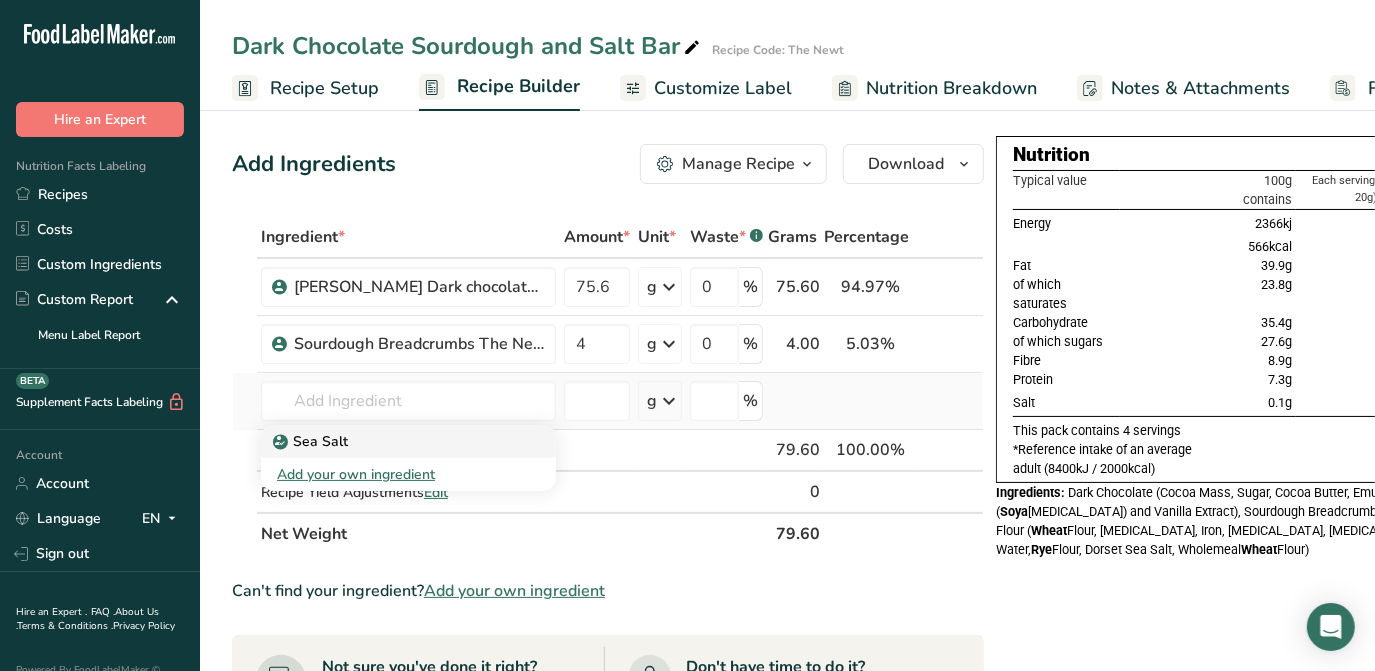 click on "Sea Salt" at bounding box center [312, 441] 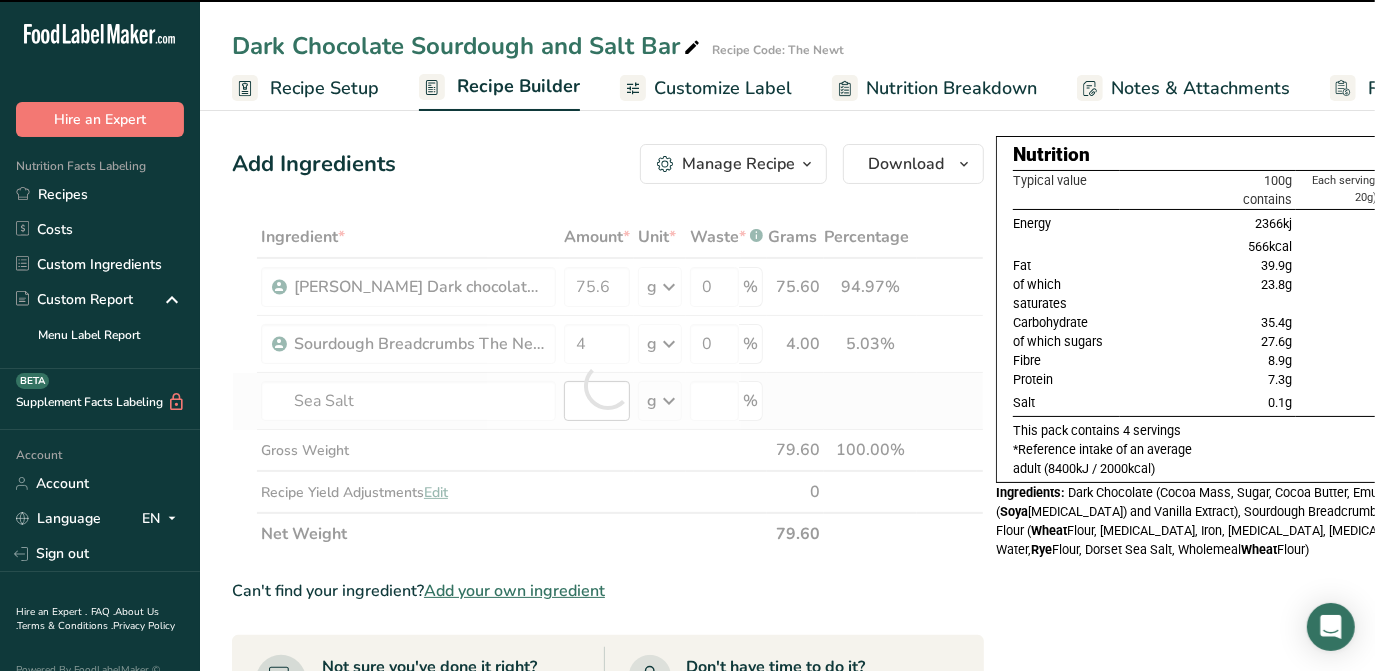 type on "0" 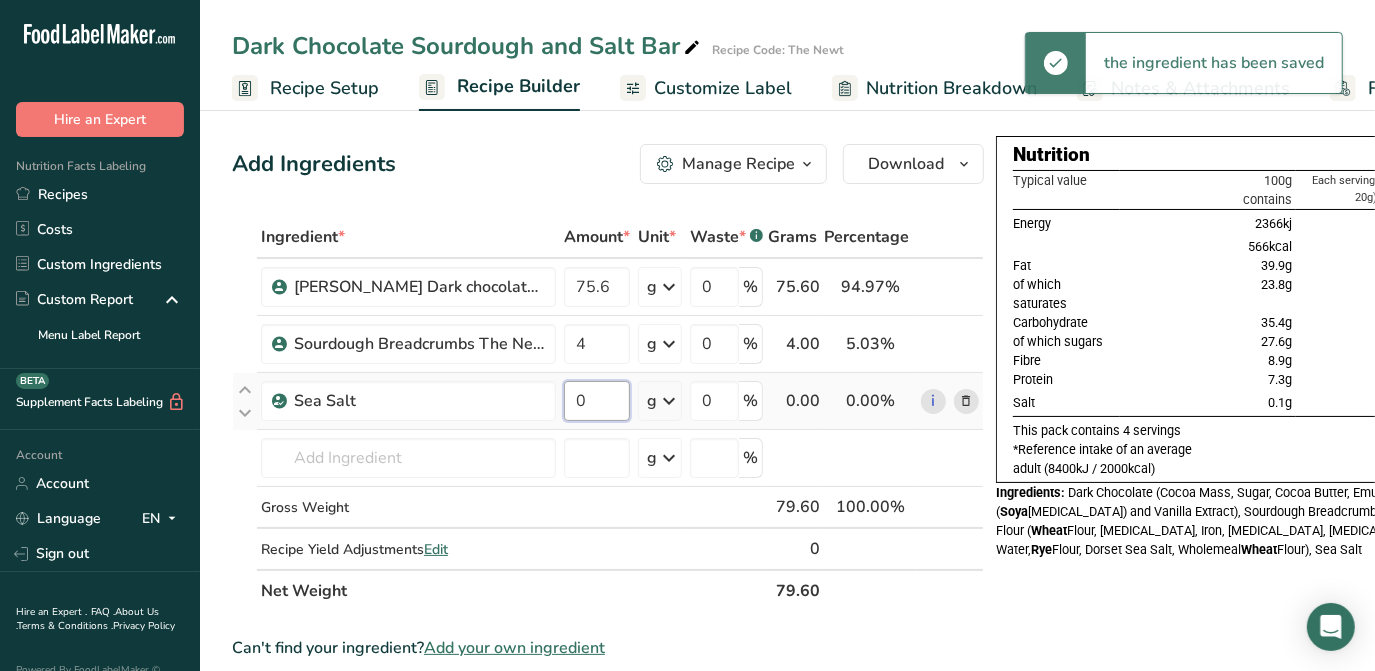click on "0" at bounding box center (597, 401) 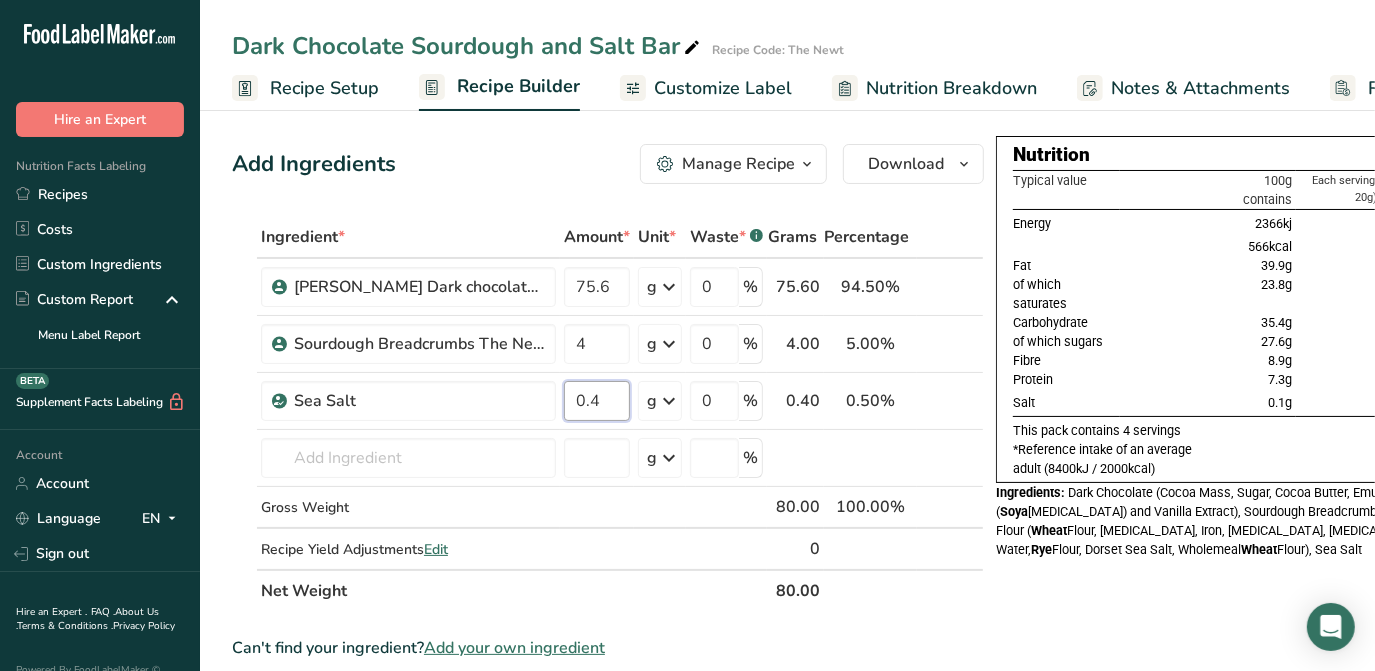 type on "0.4" 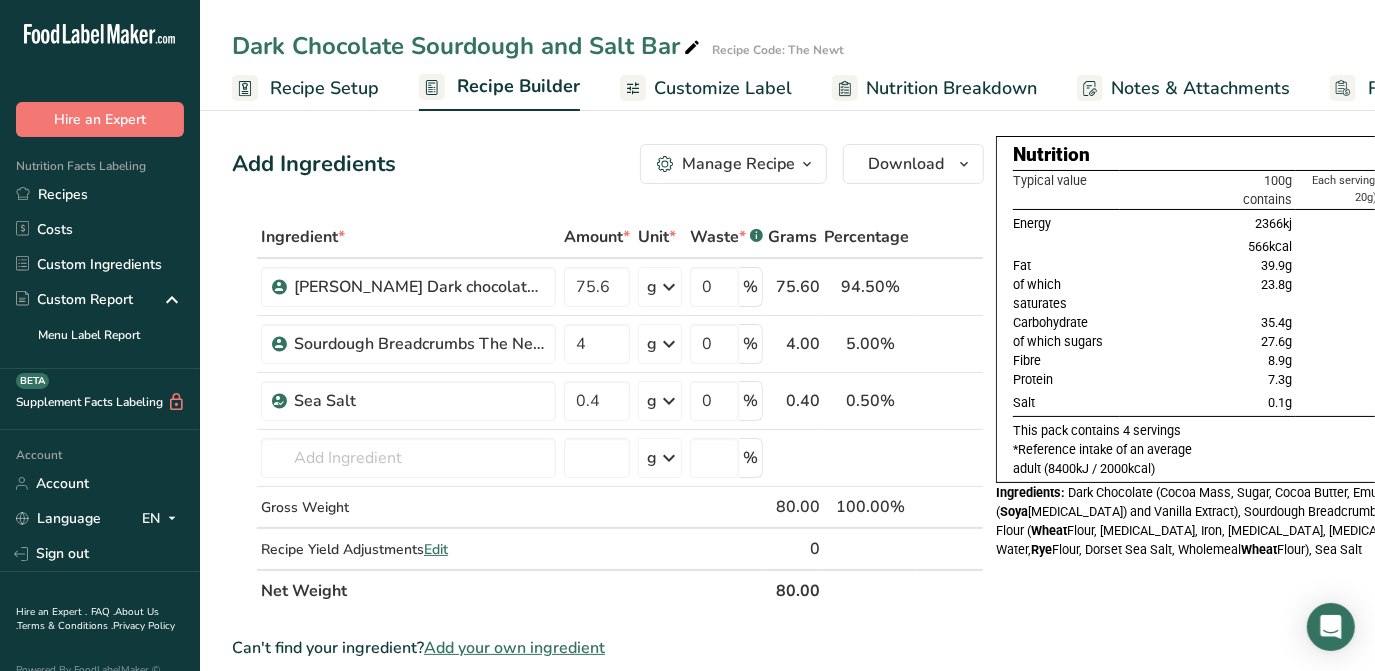 click on "Nutrition
Typical value
100g
contains
Each serving (typically
20g) contains
Energy
2366kj
471kj
566kcal
113kcal
Fat
39.9g
7.9g
of which saturates
23.8g
4.7g
Carbohydrate
35.4g
7g
of which sugars
27.6g
5.5g
Fibre
8.9g" at bounding box center [1218, 743] 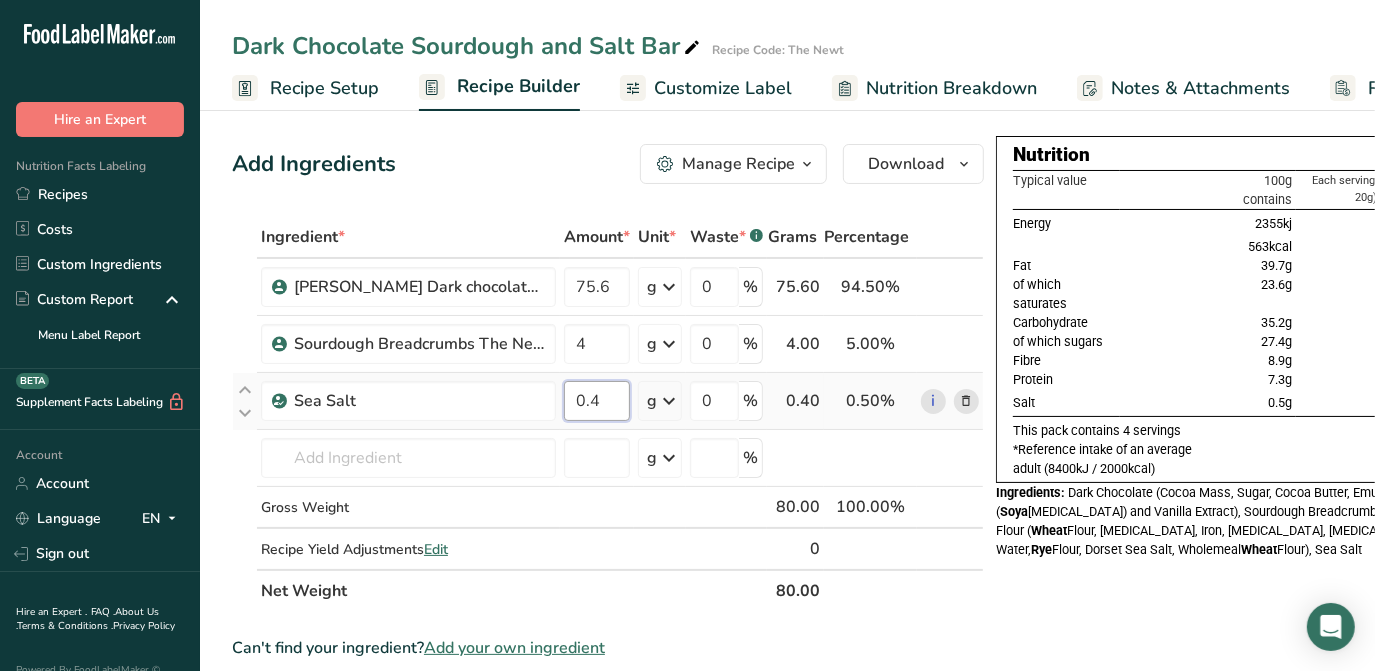 click on "0.4" at bounding box center (597, 401) 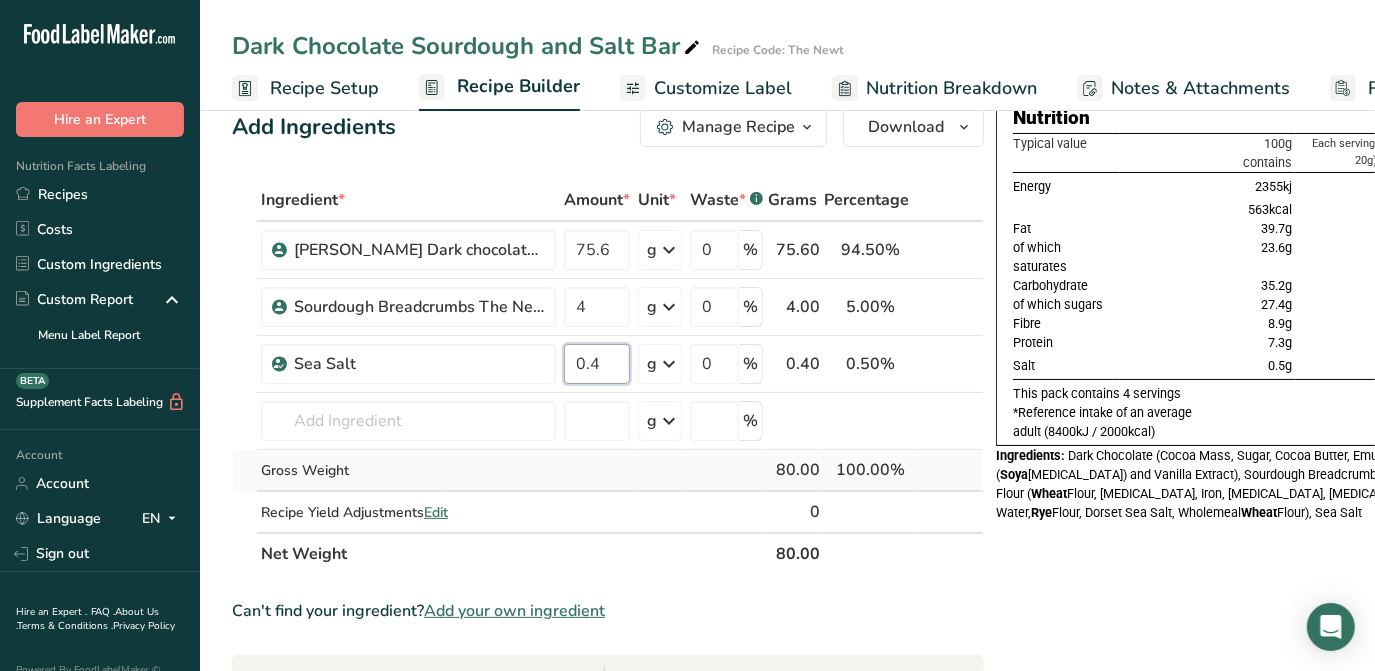 scroll, scrollTop: 0, scrollLeft: 0, axis: both 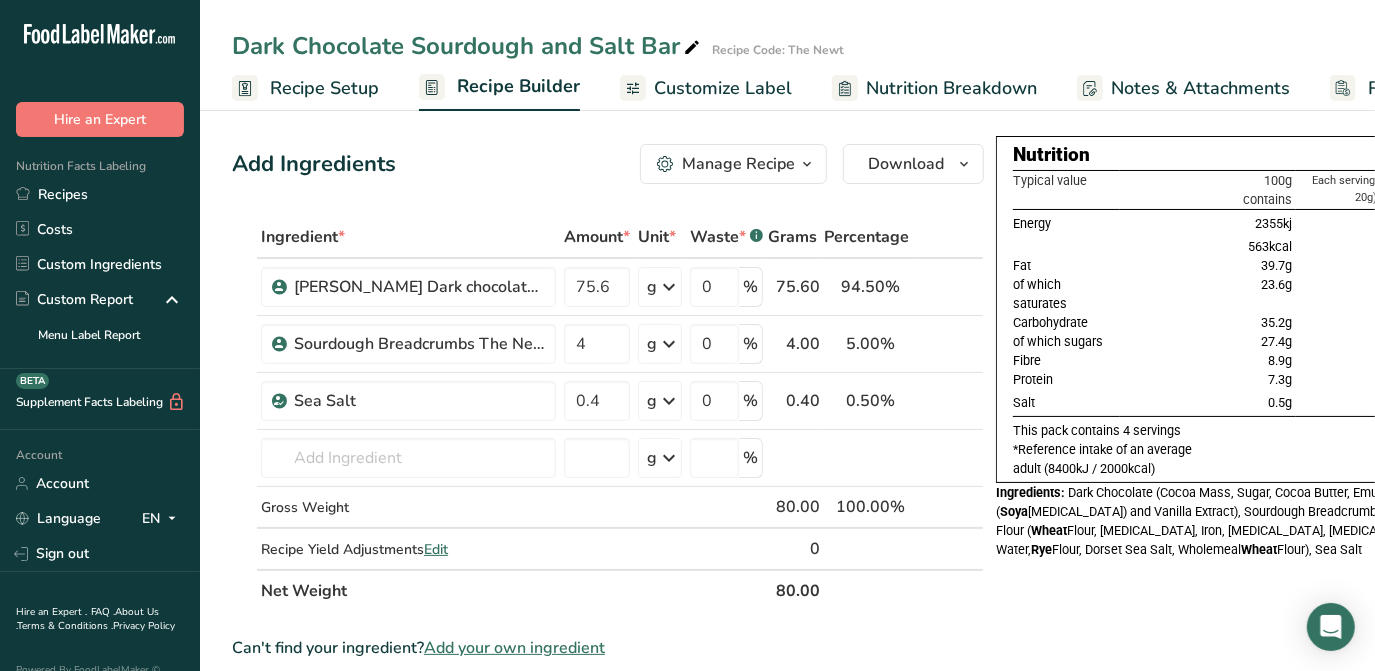 drag, startPoint x: 1090, startPoint y: 581, endPoint x: 1107, endPoint y: 577, distance: 17.464249 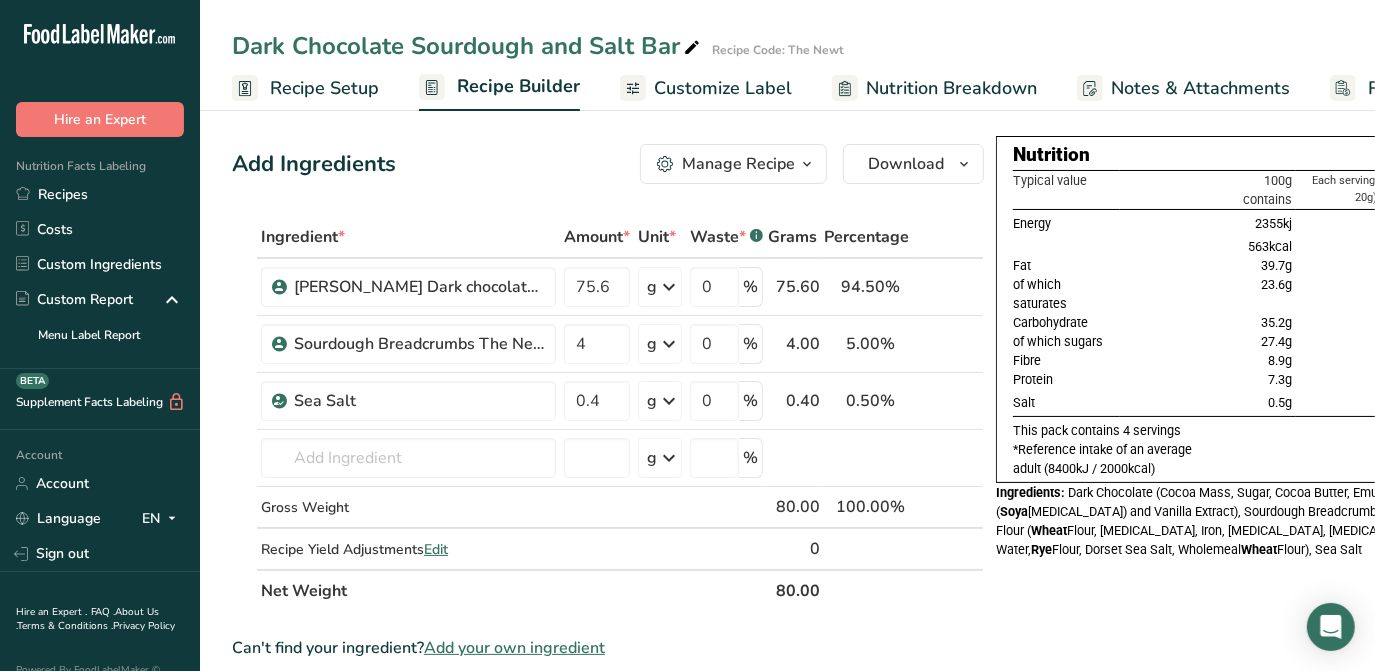 click on "Nutrition
Typical value
100g
contains
Each serving (typically
20g) contains
Energy
2355kj
471kj
563kcal
113kcal
Fat
39.7g
7.9g
of which saturates
23.6g
4.7g
Carbohydrate
35.2g
7g
of which sugars
27.4g
5.5g
Fibre
8.9g" at bounding box center (1218, 743) 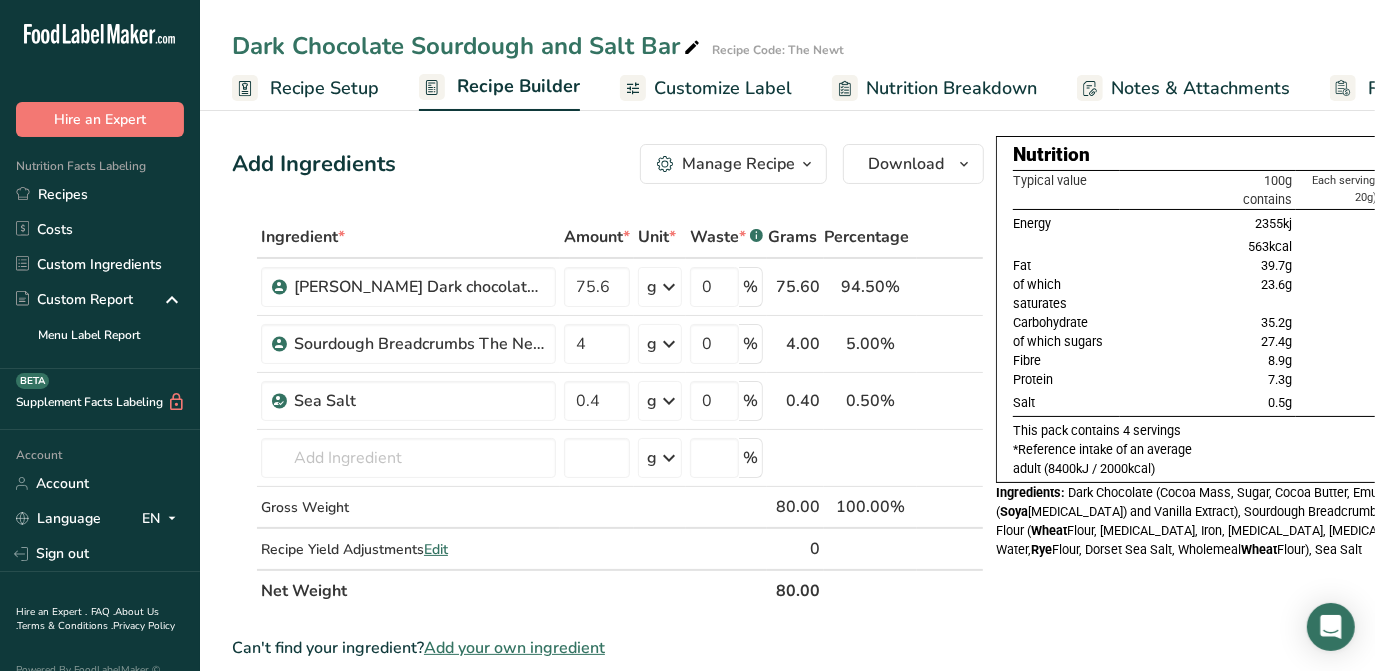 click on "Customize Label" at bounding box center [723, 88] 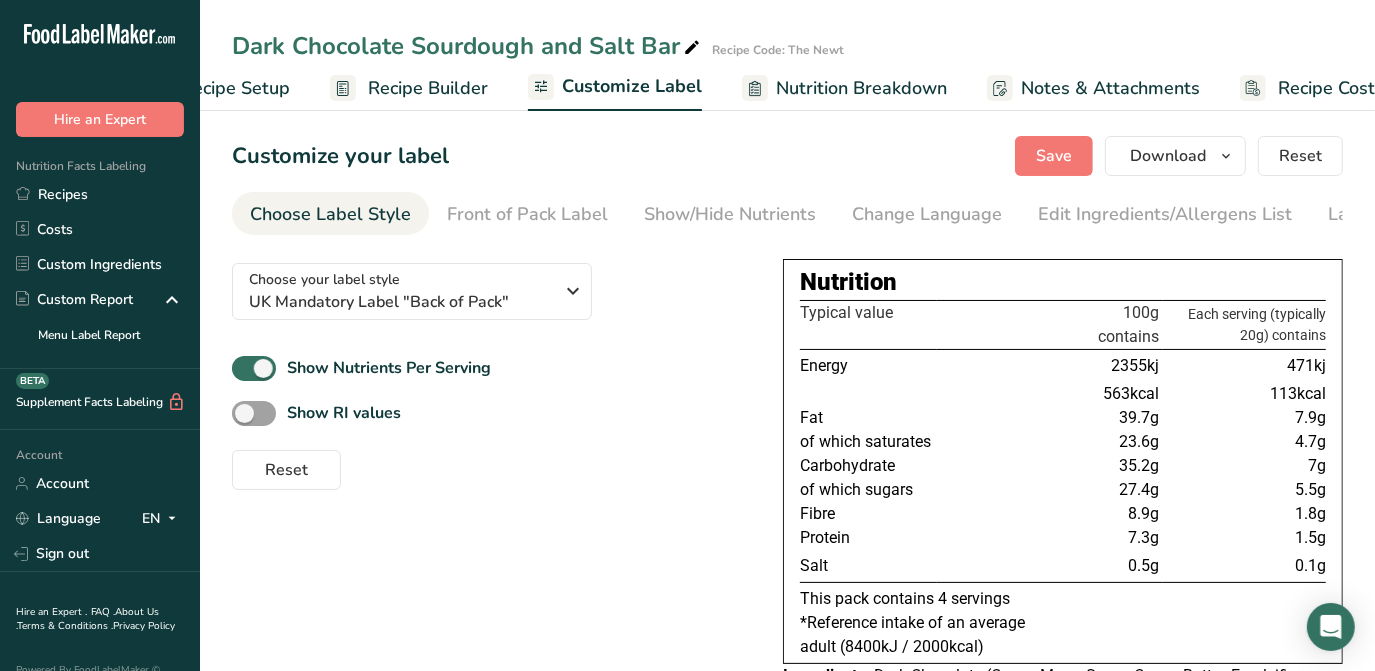 scroll, scrollTop: 0, scrollLeft: 146, axis: horizontal 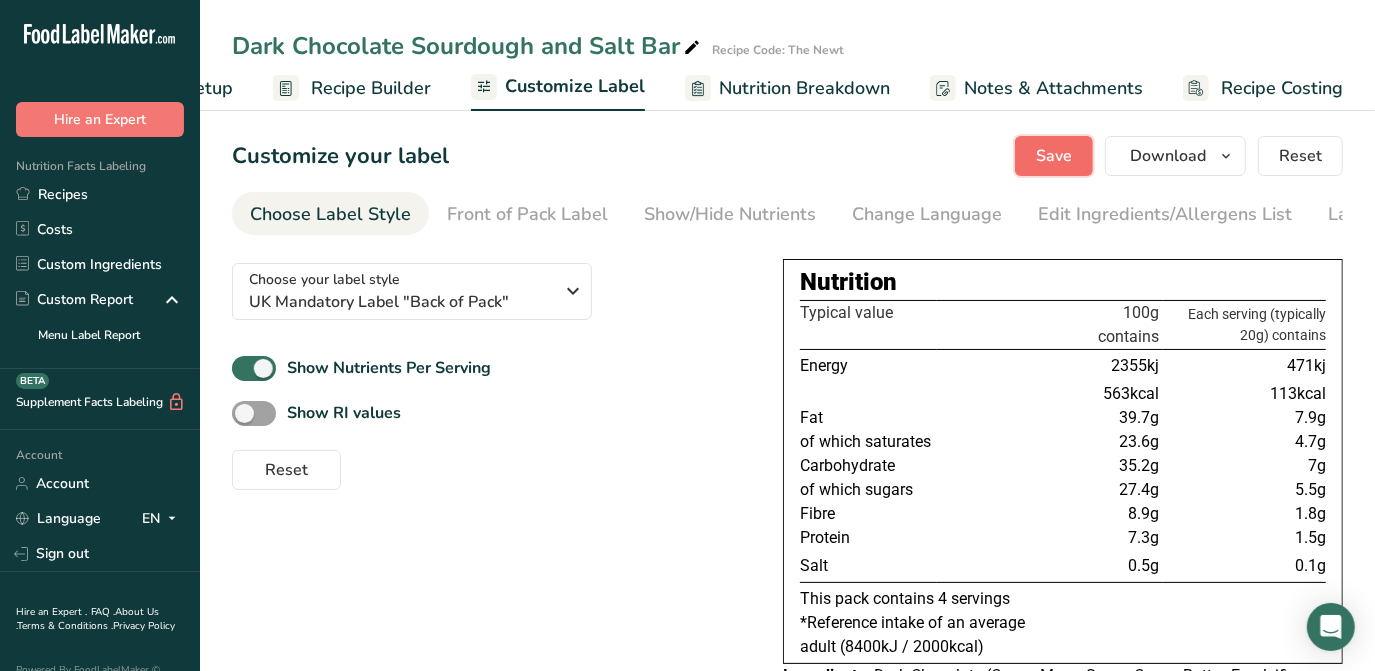 click on "Save" at bounding box center [1054, 156] 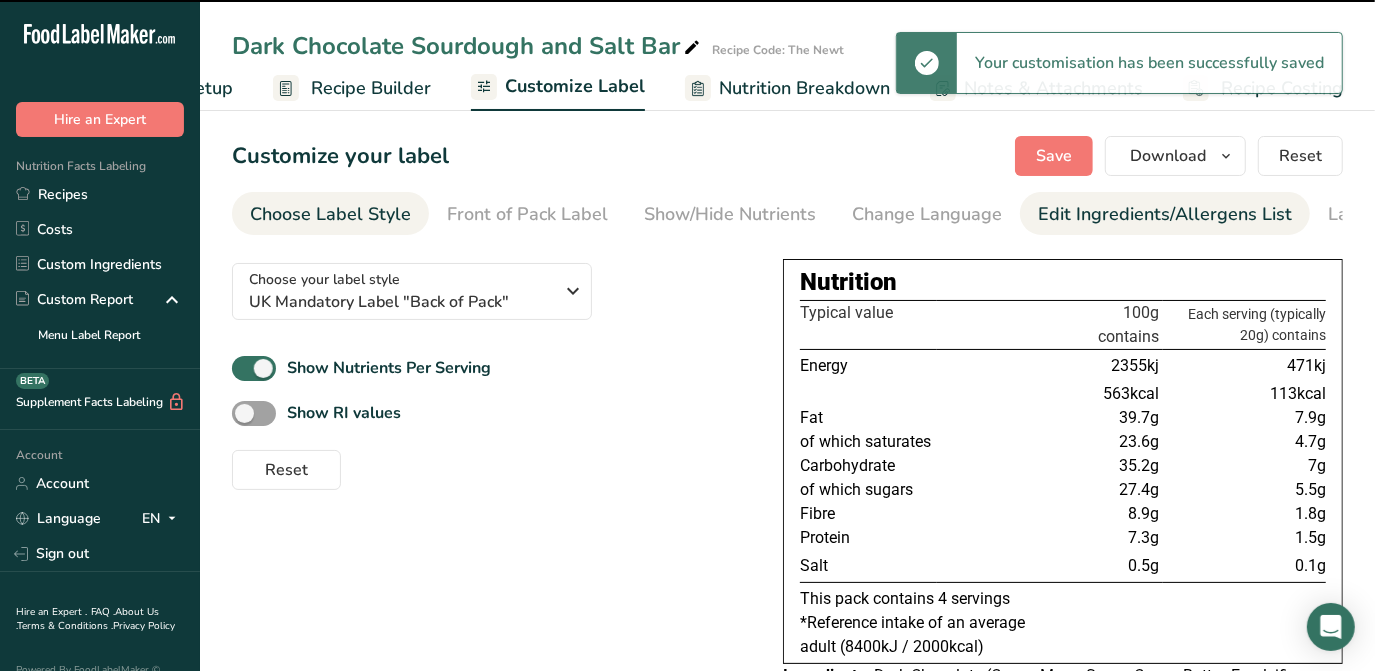 click on "Edit Ingredients/Allergens List" at bounding box center [1165, 214] 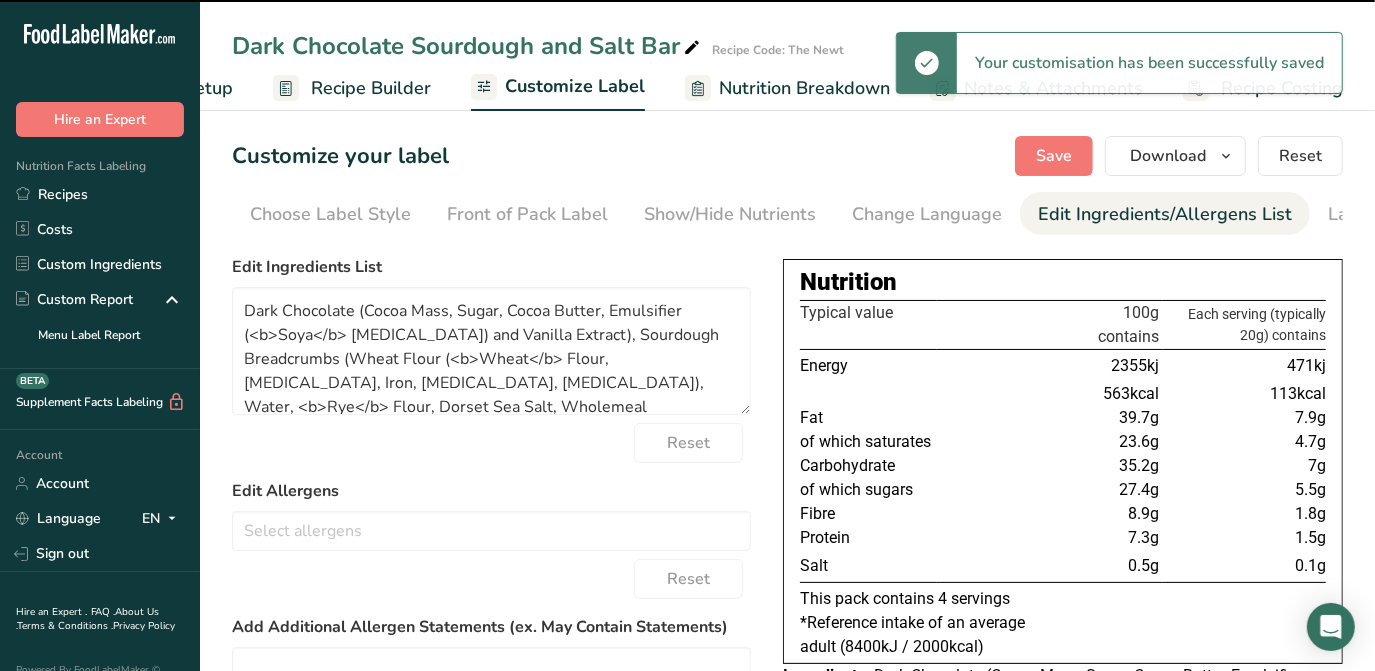scroll, scrollTop: 0, scrollLeft: 119, axis: horizontal 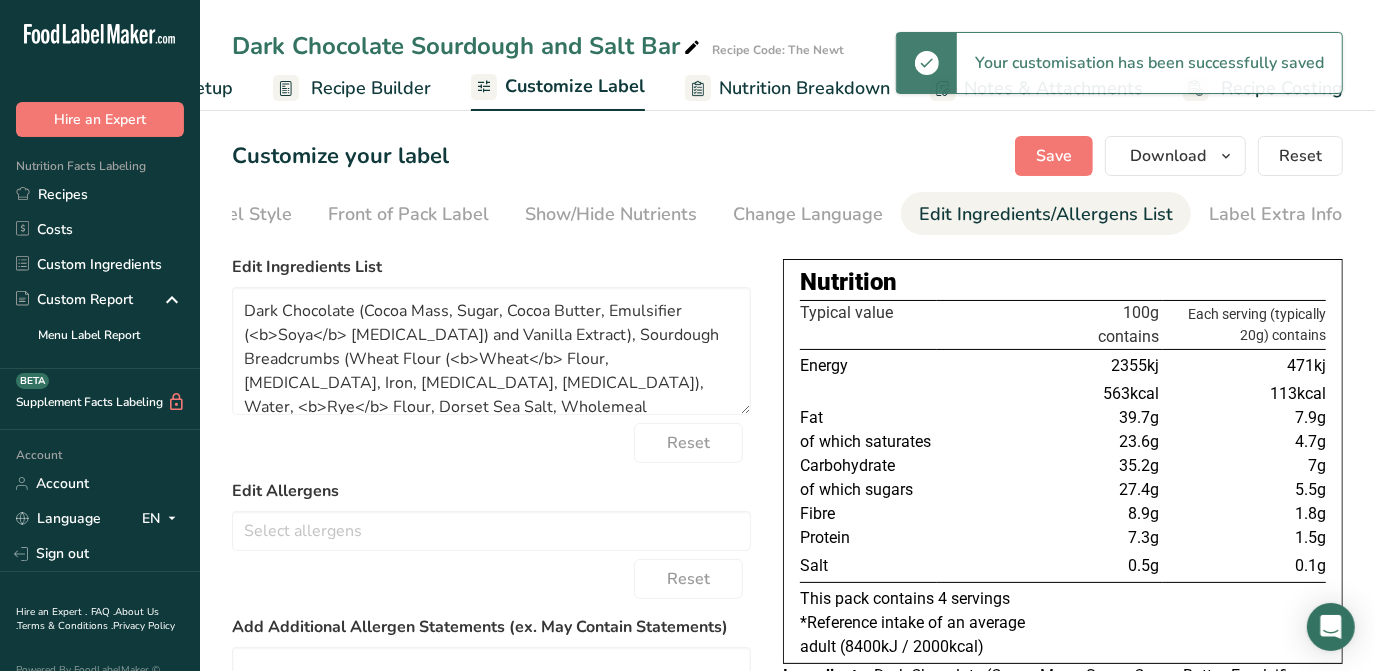 click on "Edit Ingredients/Allergens List" at bounding box center (1046, 214) 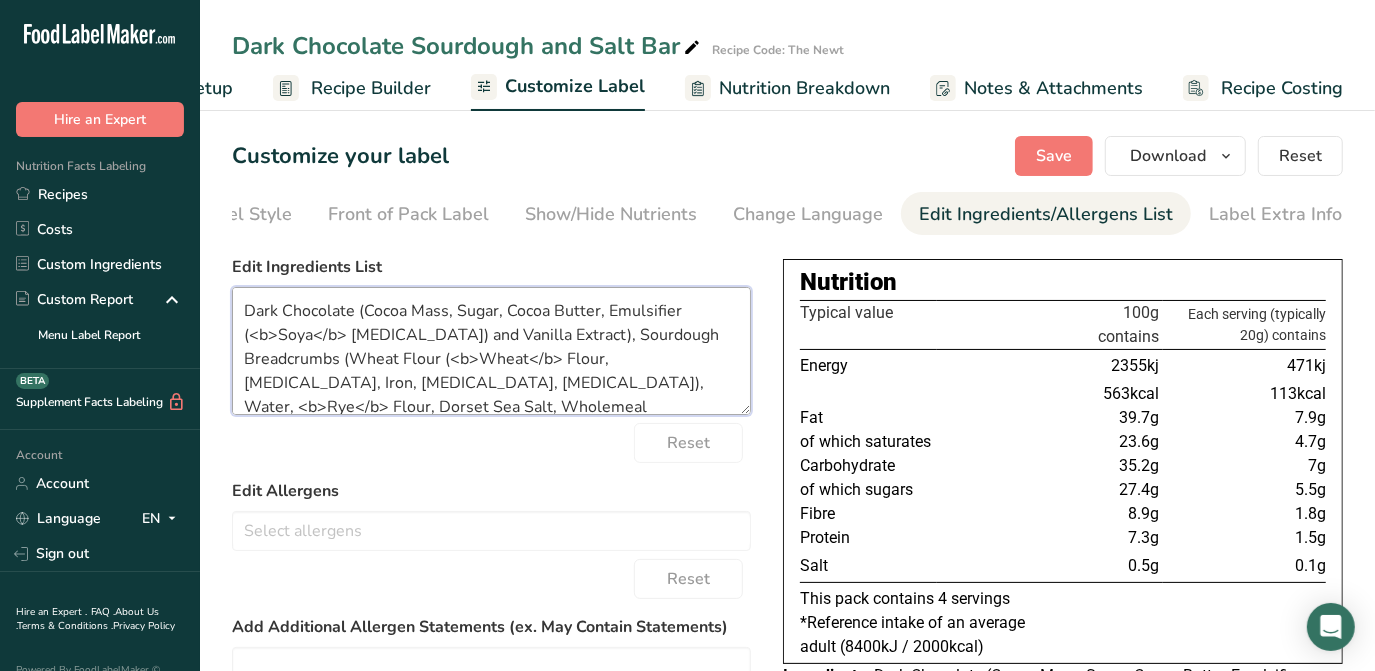 click on "Dark Chocolate (Cocoa Mass, Sugar, Cocoa Butter, Emulsifier (<b>Soya</b> [MEDICAL_DATA]) and Vanilla Extract), Sourdough Breadcrumbs (Wheat Flour (<b>Wheat</b> Flour, [MEDICAL_DATA], Iron, [MEDICAL_DATA], [MEDICAL_DATA]), Water, <b>Rye</b> Flour, Dorset Sea Salt, Wholemeal <b>Wheat</b> Flour), Sea Salt" at bounding box center (491, 351) 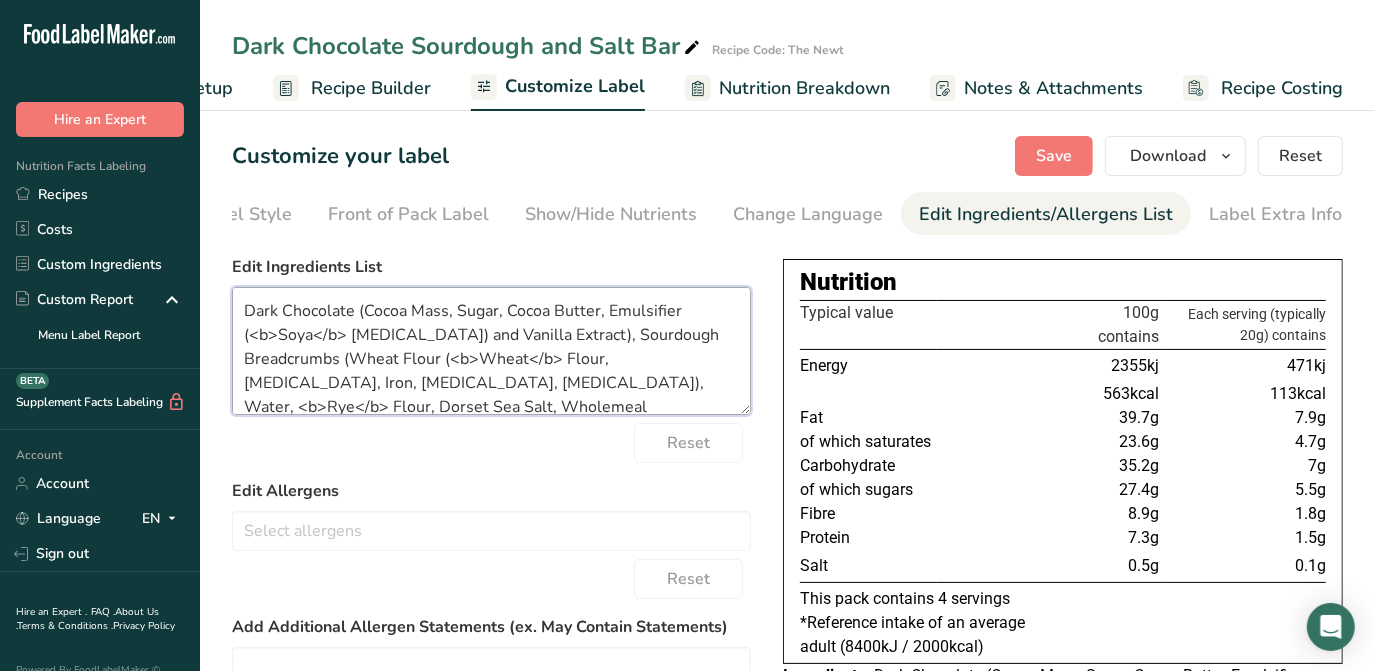 scroll, scrollTop: 2, scrollLeft: 0, axis: vertical 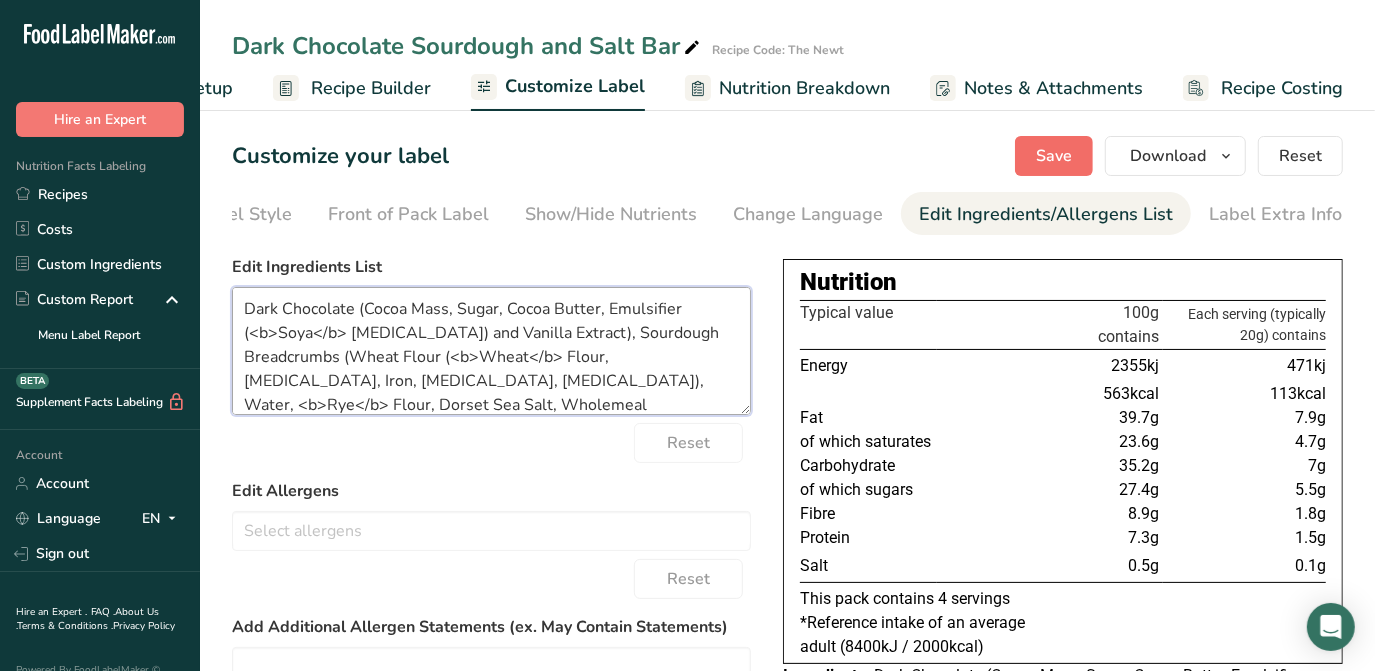 type on "Dark Chocolate (Cocoa Mass, Sugar, Cocoa Butter, Emulsifier (<b>Soya</b> [MEDICAL_DATA]) and Vanilla Extract), Sourdough Breadcrumbs (Wheat Flour (<b>Wheat</b> Flour, [MEDICAL_DATA], Iron, [MEDICAL_DATA], [MEDICAL_DATA]), Water, <b>Rye</b> Flour, Dorset Sea Salt, Wholemeal <b>Wheat</b> Flour), Sea Salt." 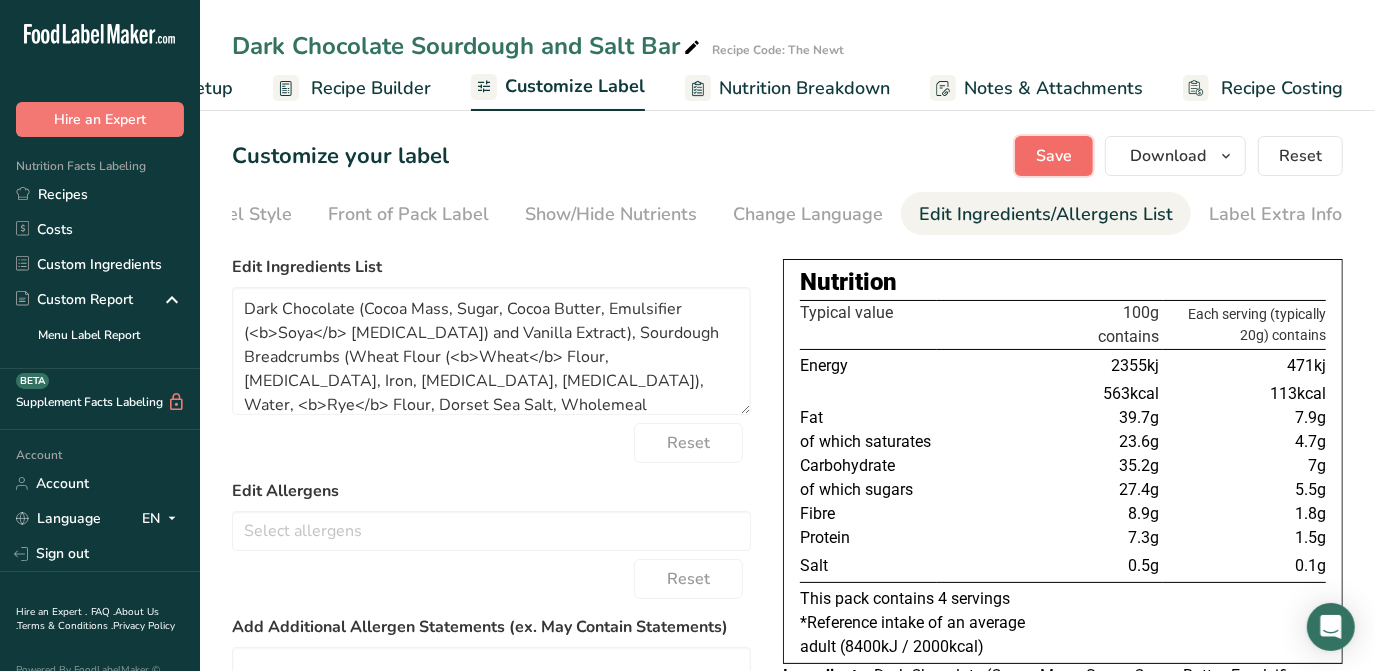 click on "Save" at bounding box center (1054, 156) 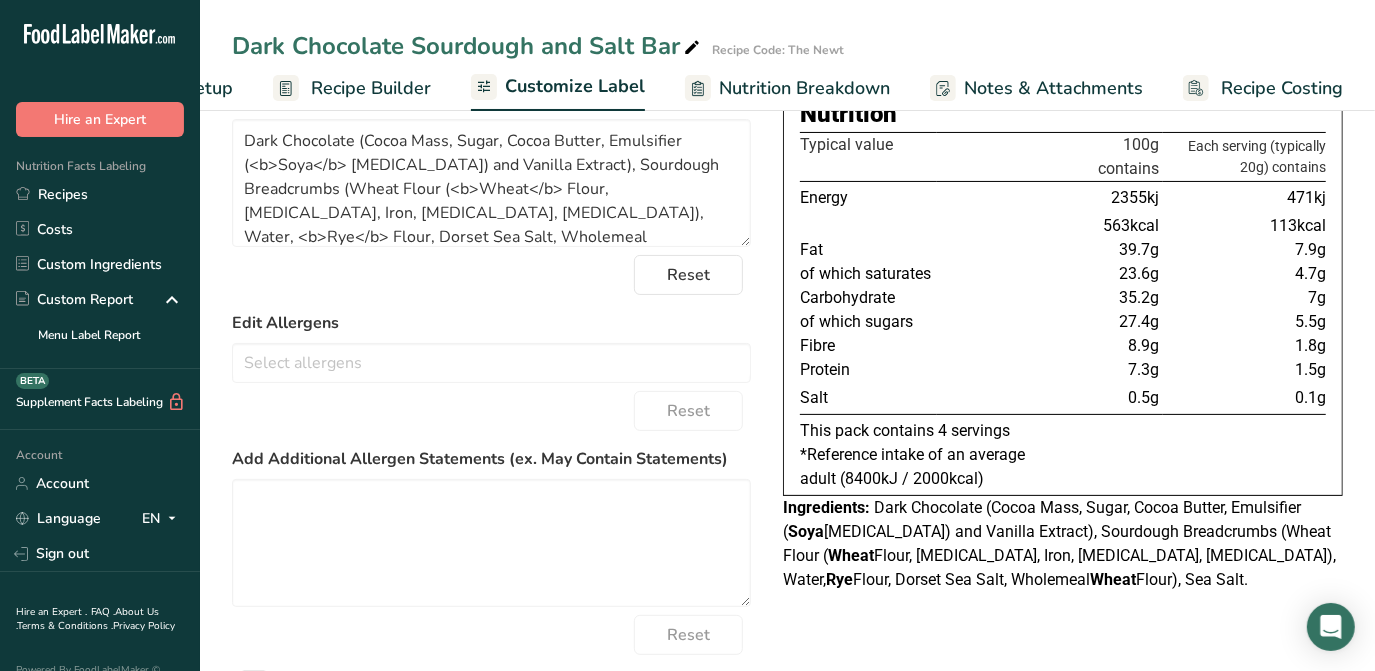 scroll, scrollTop: 0, scrollLeft: 0, axis: both 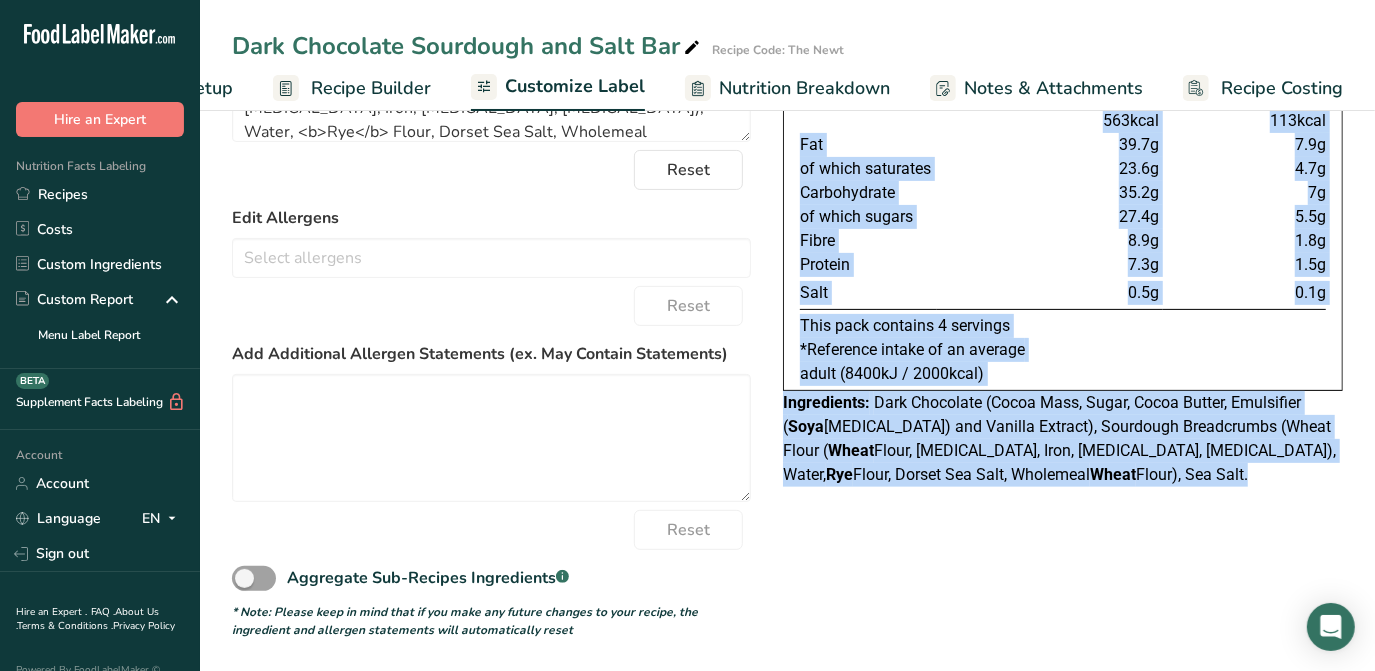drag, startPoint x: 803, startPoint y: 284, endPoint x: 1188, endPoint y: 528, distance: 455.80807 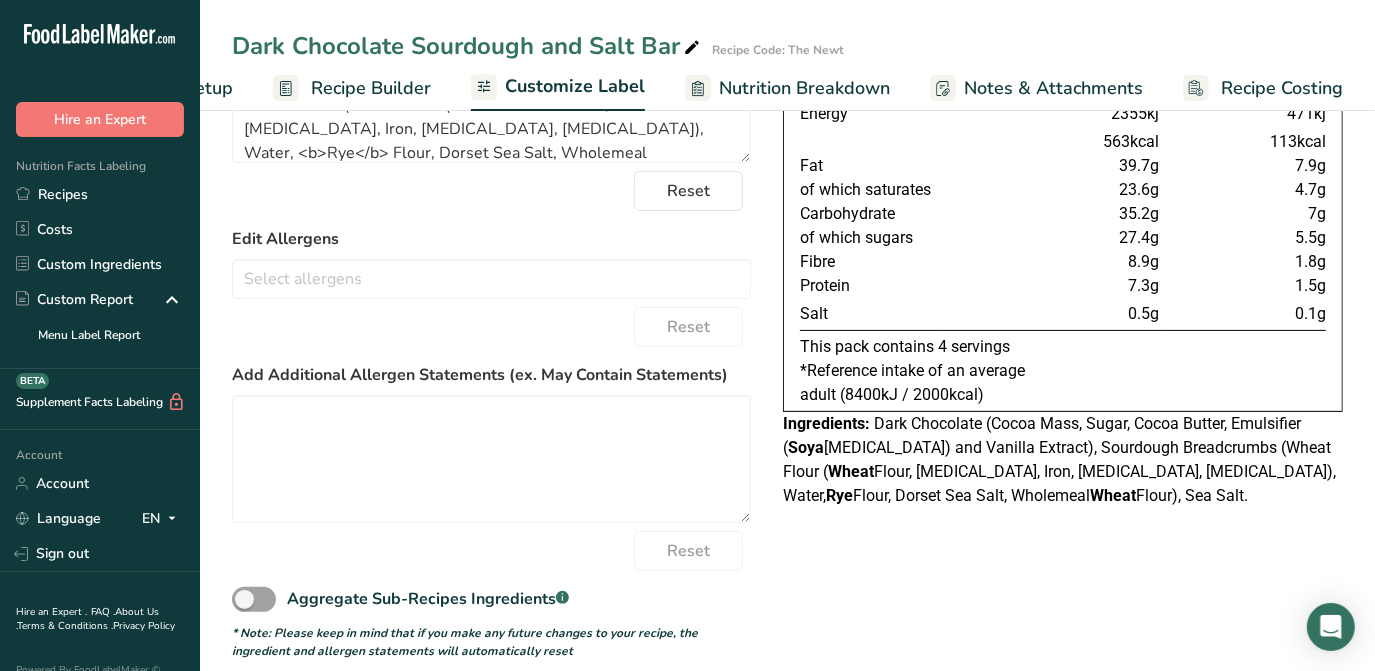 scroll, scrollTop: 0, scrollLeft: 0, axis: both 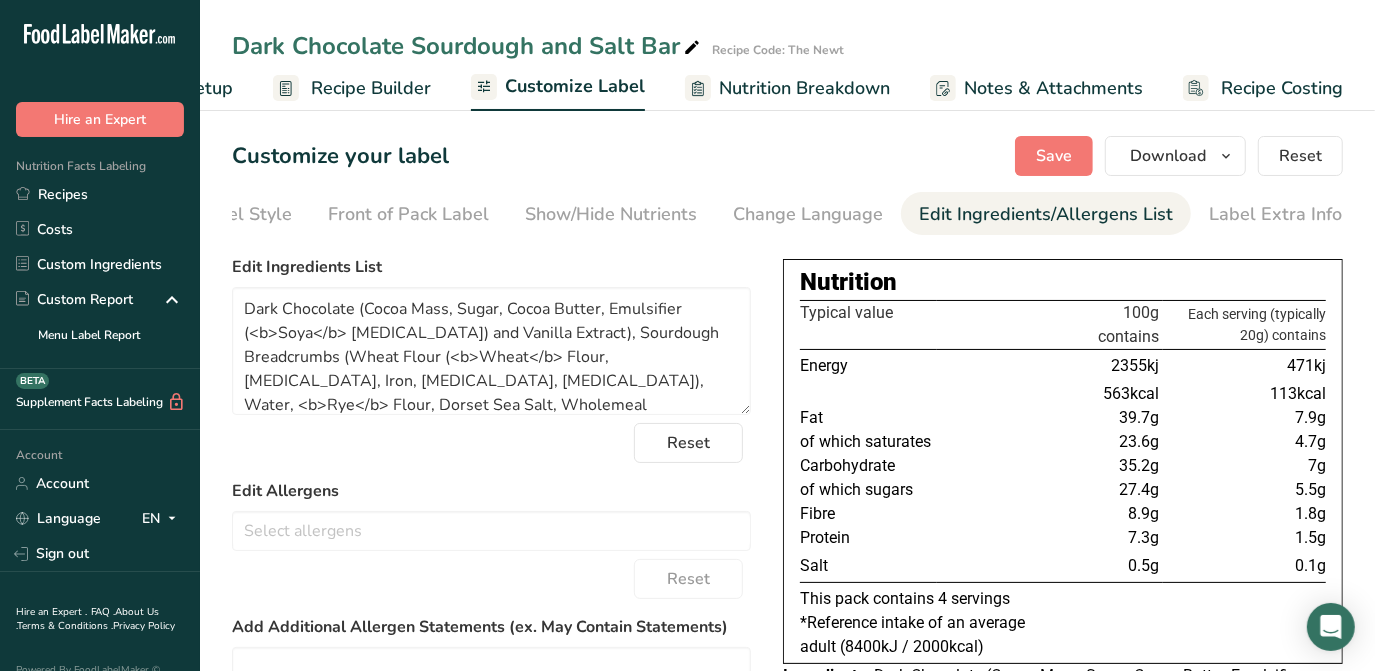 click on "563kcal" at bounding box center (1050, 394) 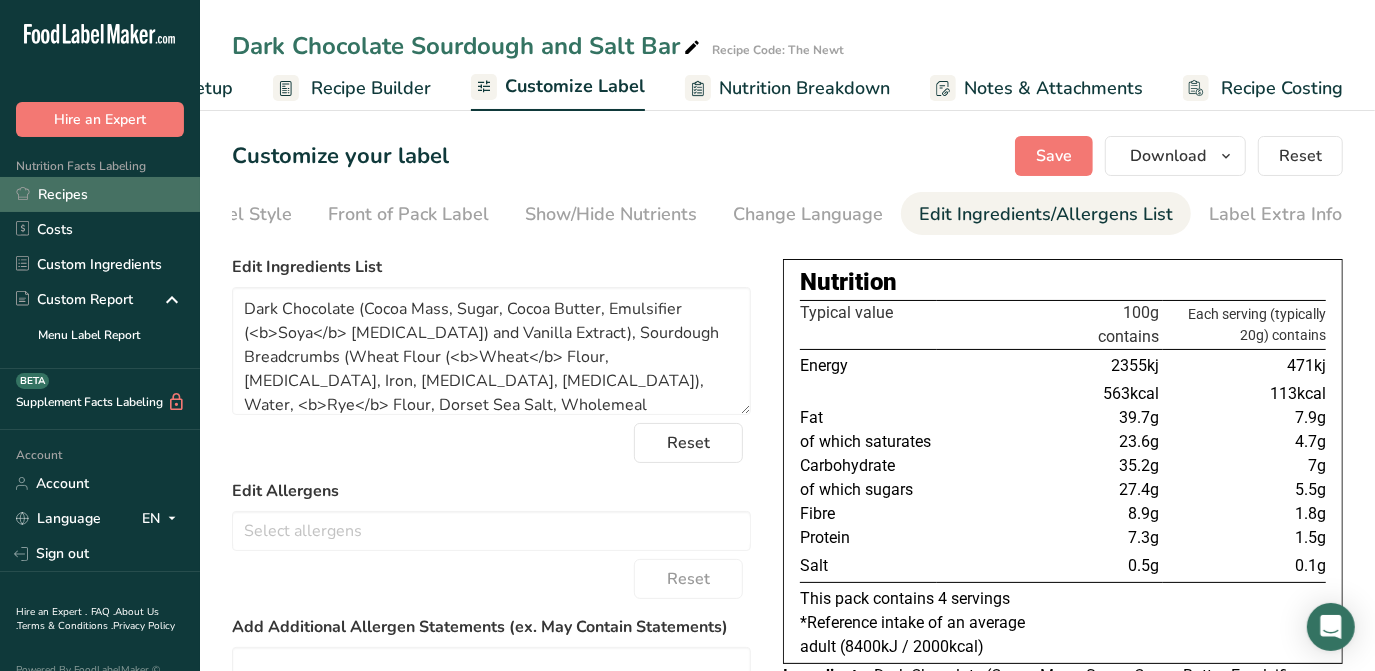 click on "Recipes" at bounding box center (100, 194) 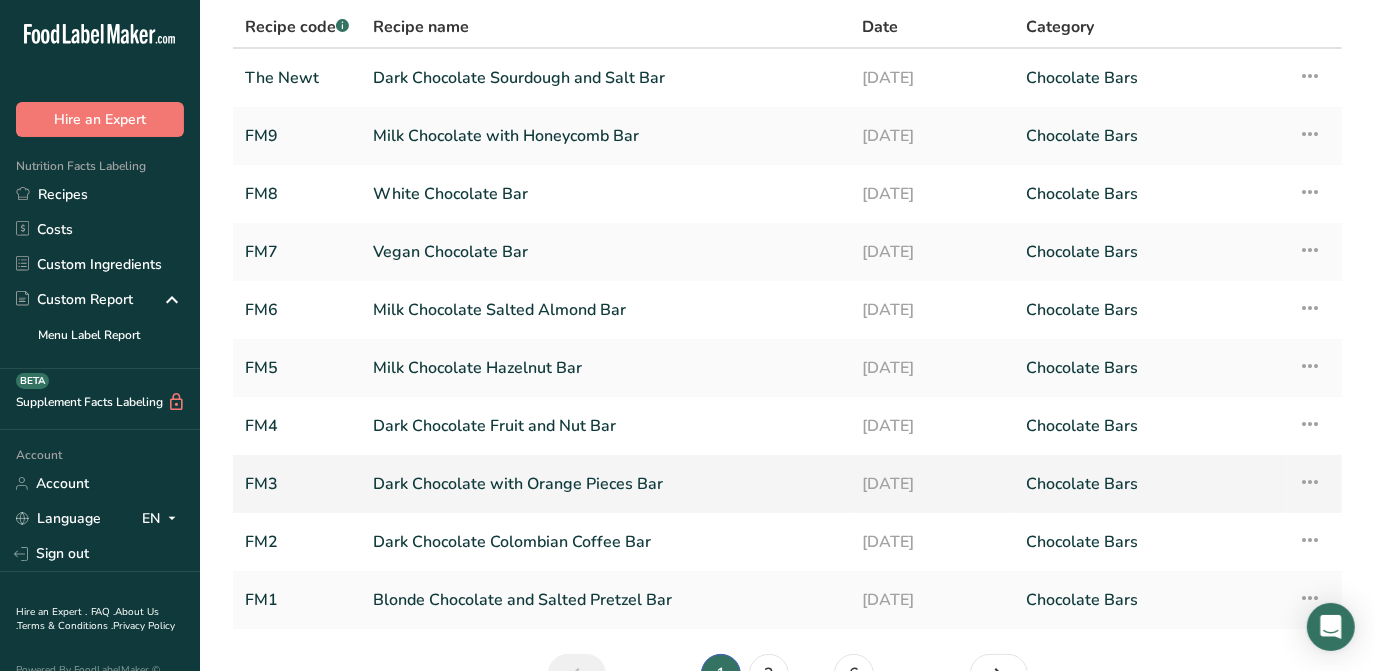 scroll, scrollTop: 0, scrollLeft: 0, axis: both 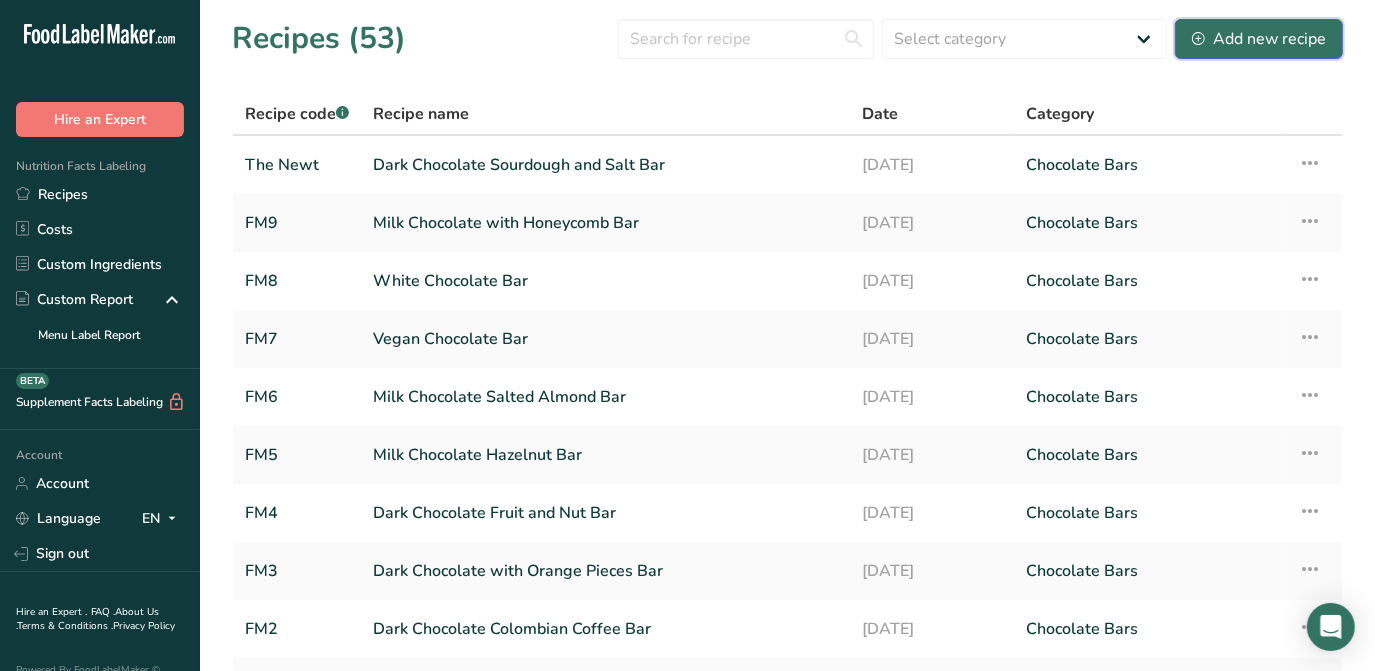 click on "Add new recipe" at bounding box center [1259, 39] 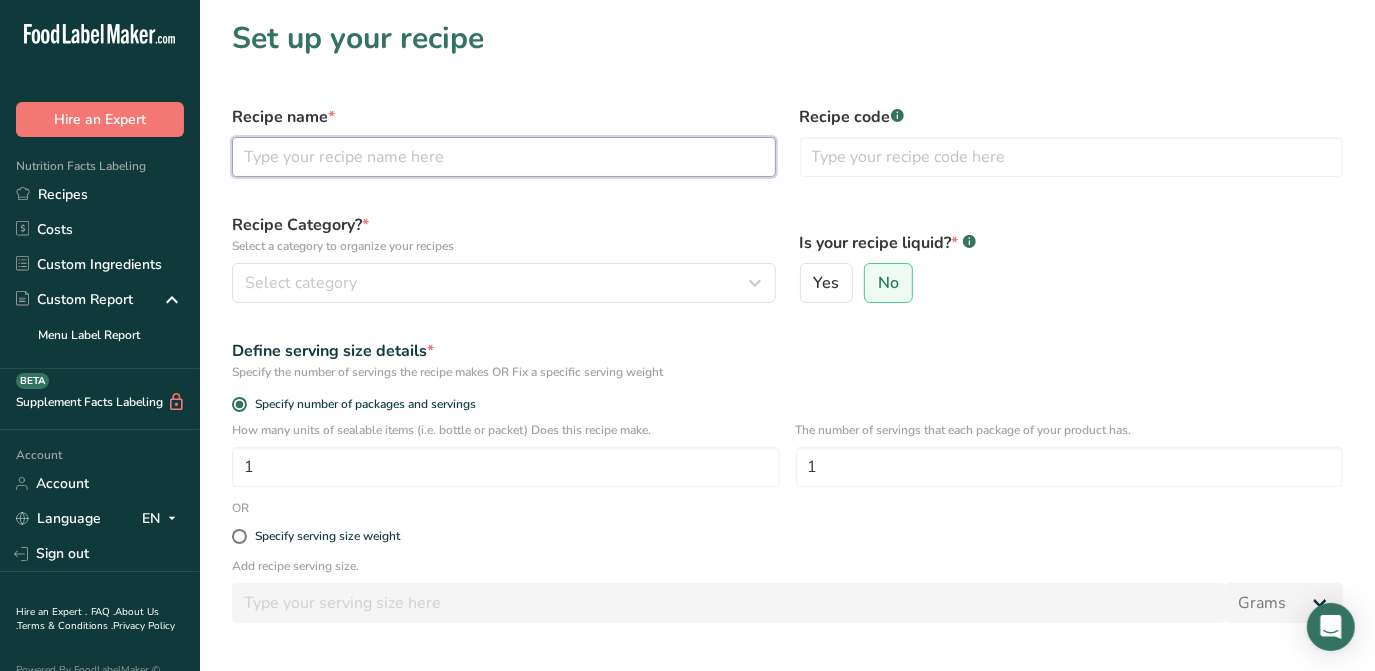 click at bounding box center (504, 157) 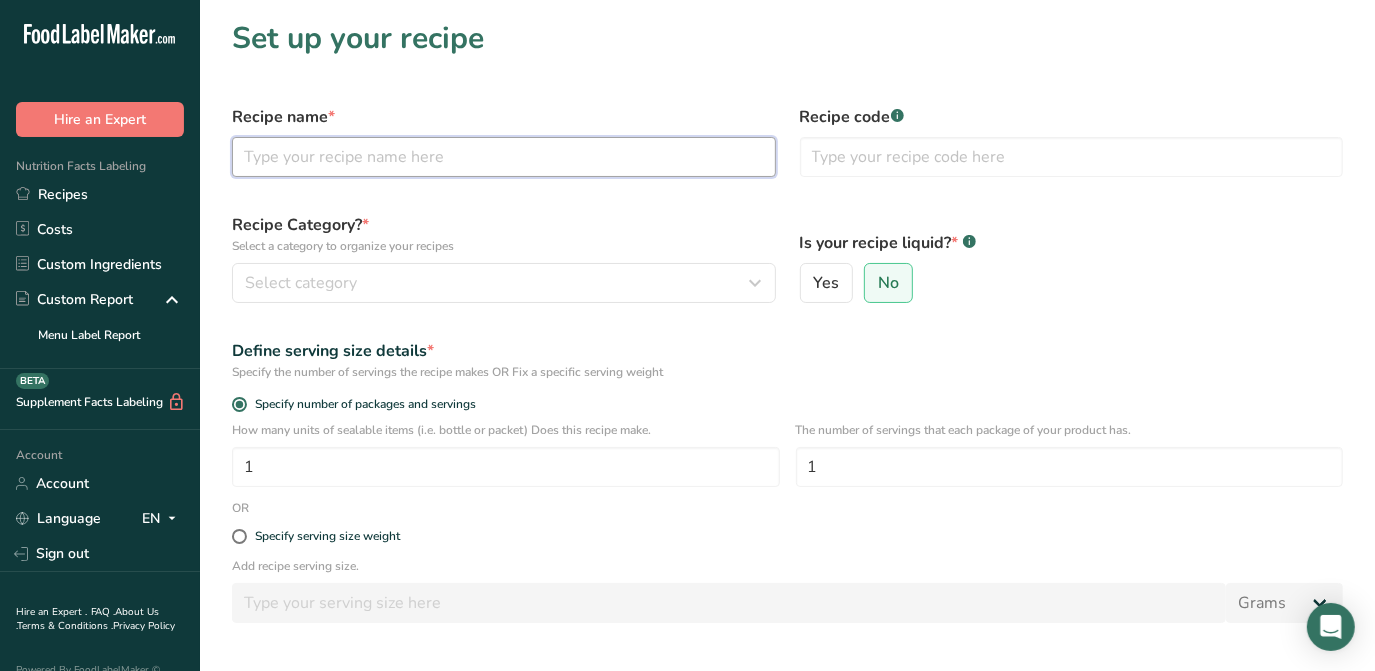 click at bounding box center (504, 157) 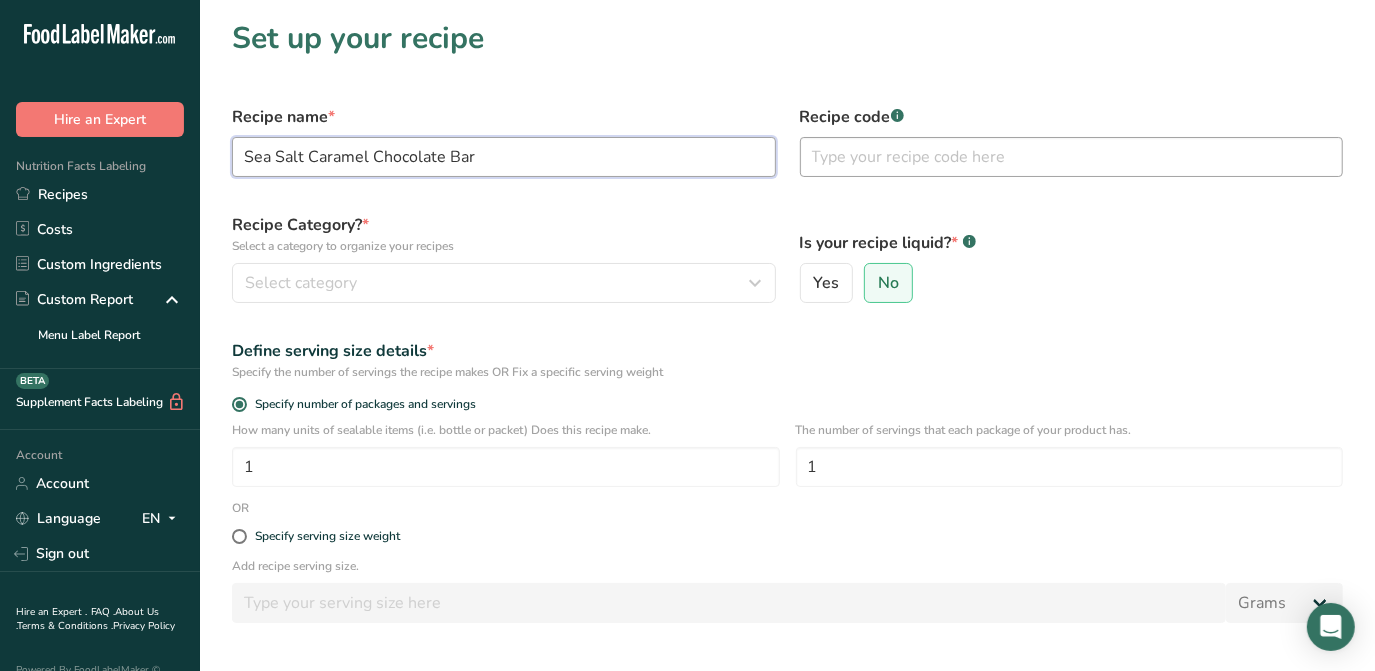 type on "Sea Salt Caramel Chocolate Bar" 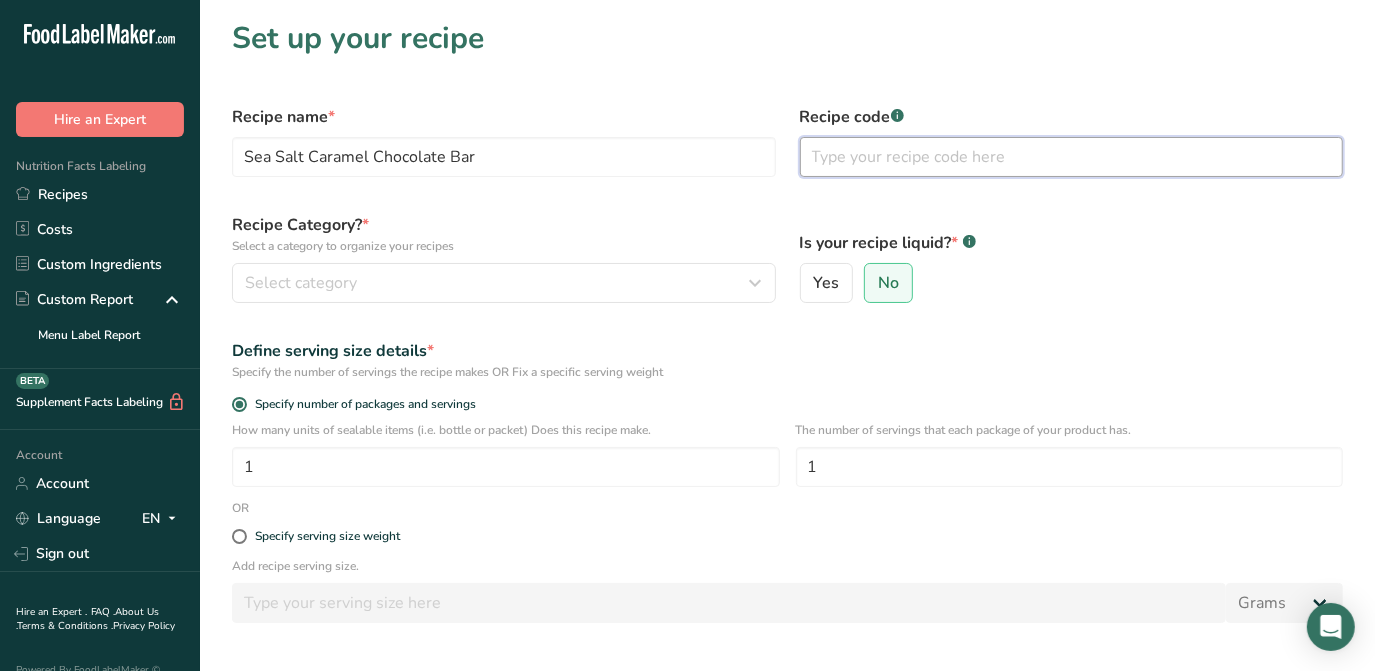 click at bounding box center [1072, 157] 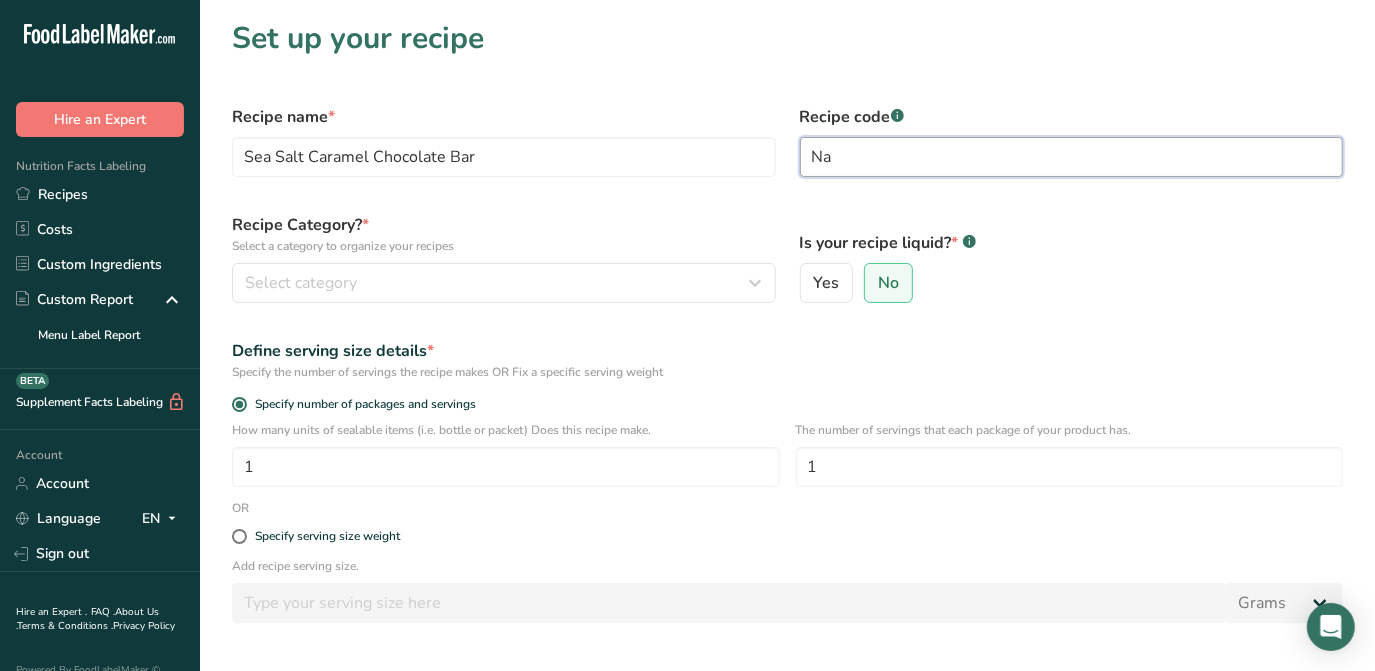 type on "N" 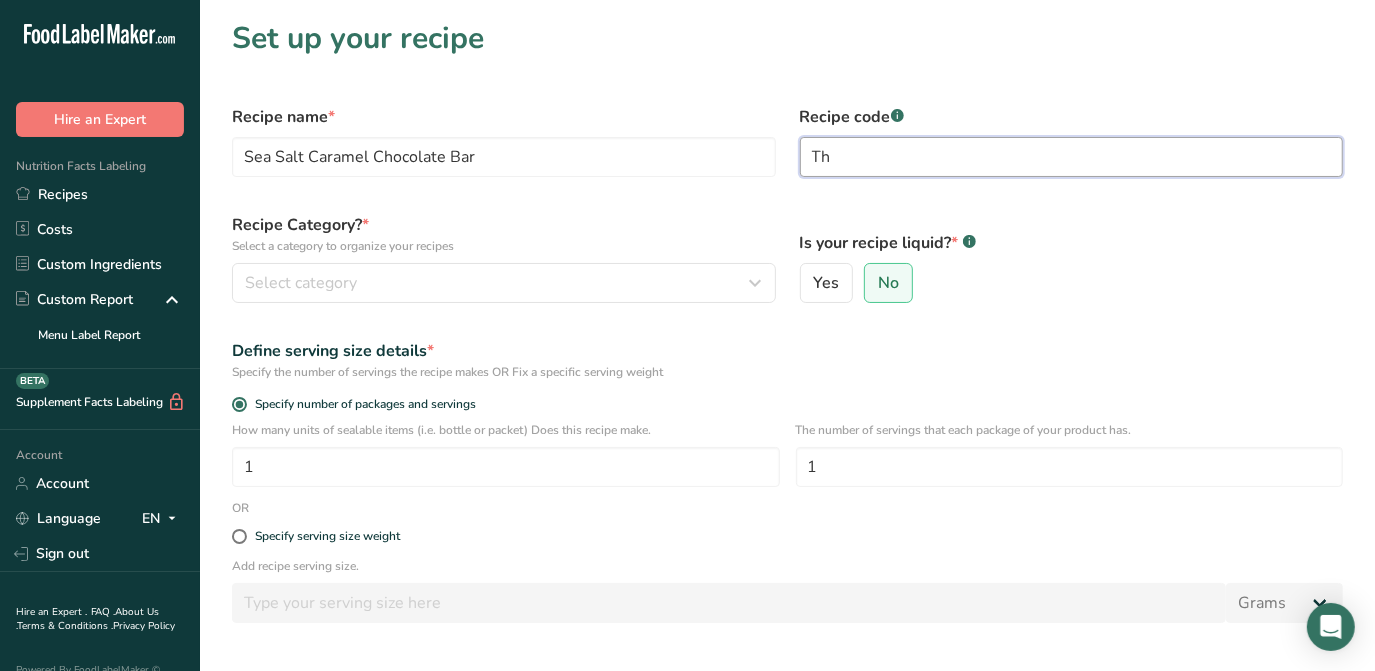 type on "T" 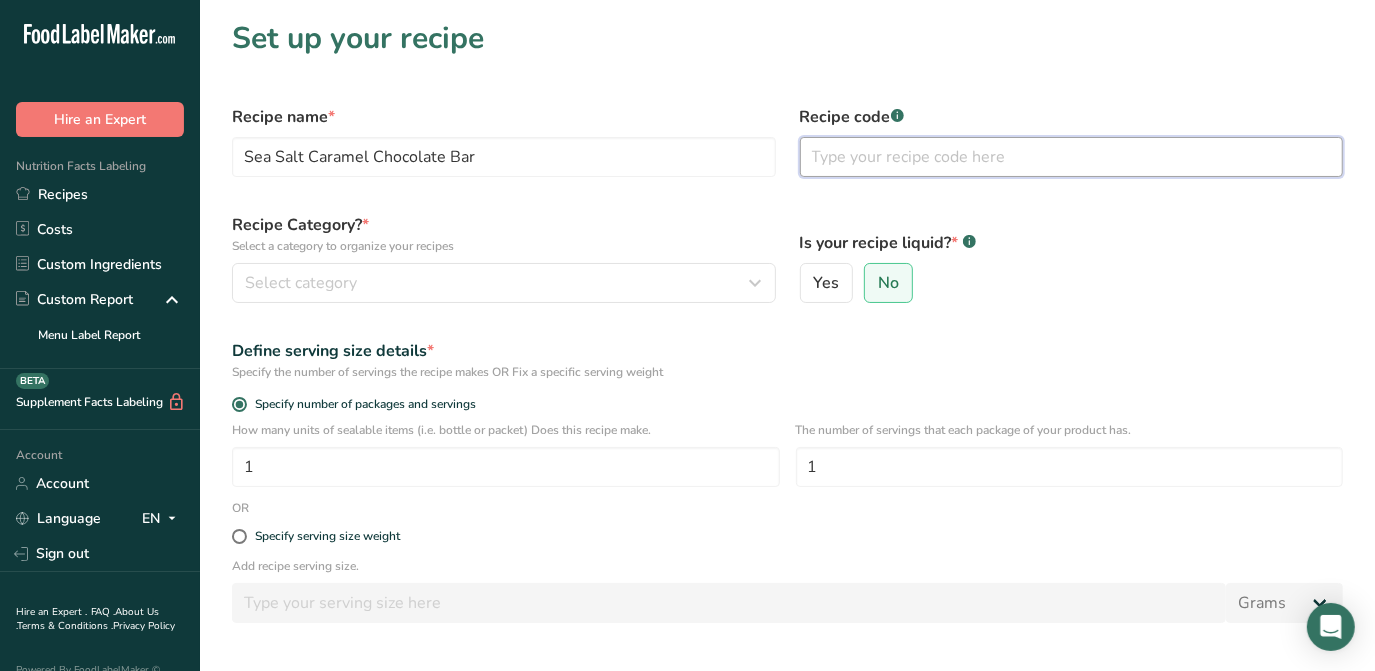 type on "N" 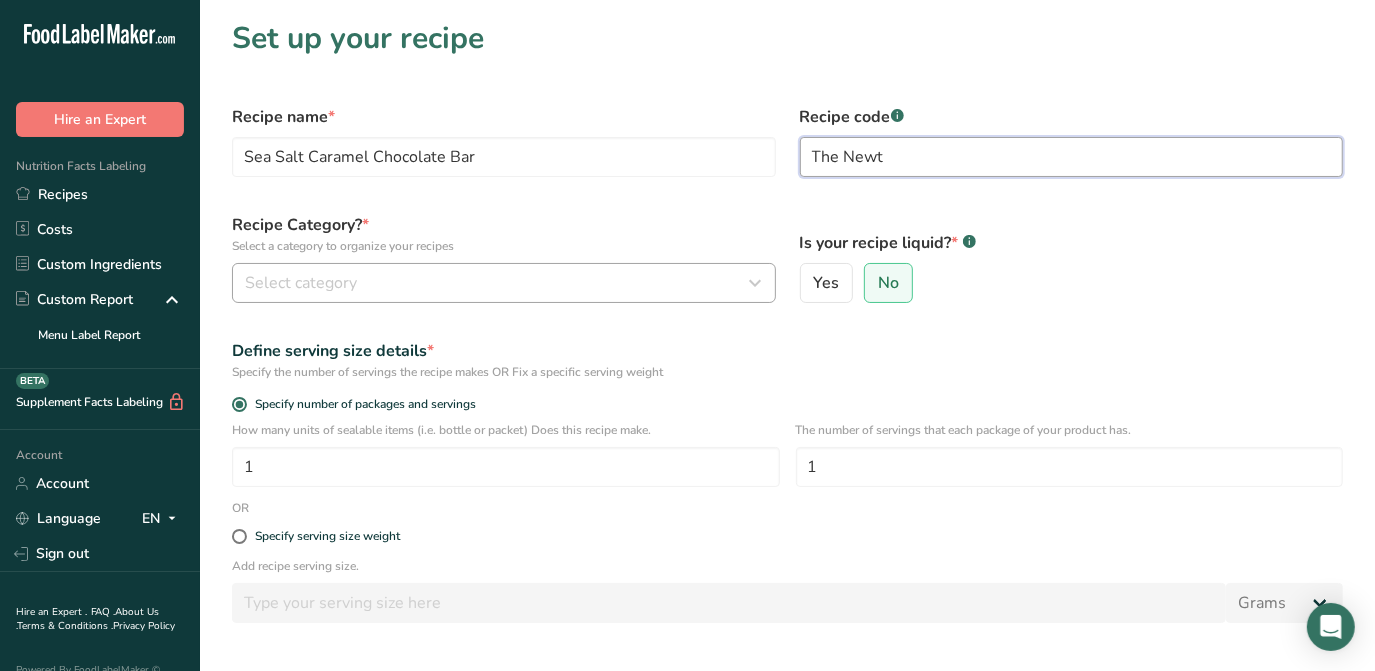 type on "The Newt" 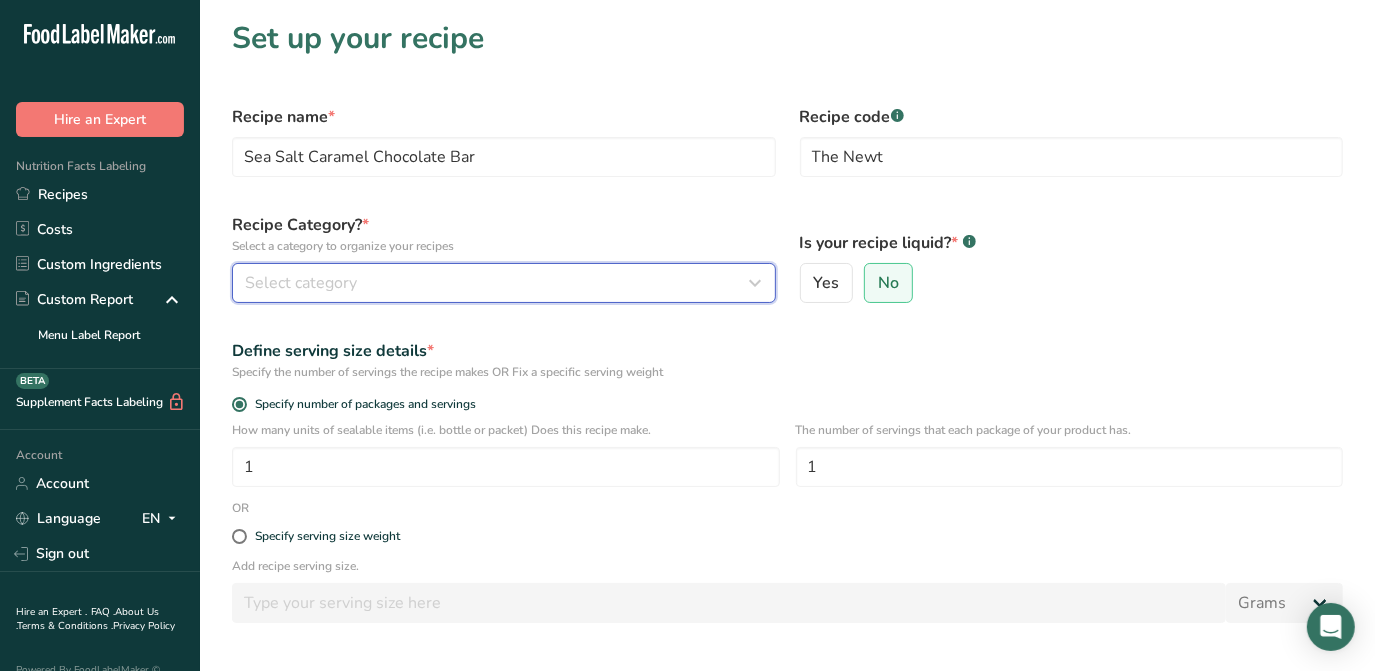 click on "Select category" at bounding box center [301, 283] 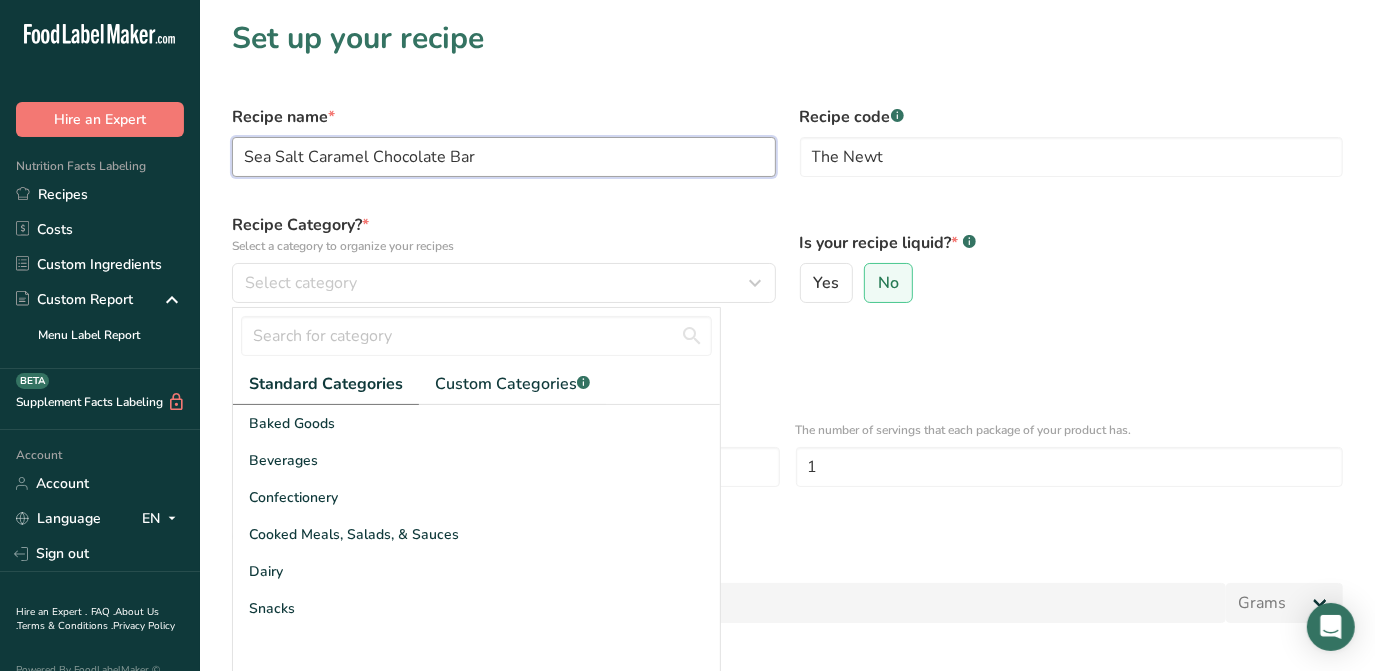 click on "Sea Salt Caramel Chocolate Bar" at bounding box center [504, 157] 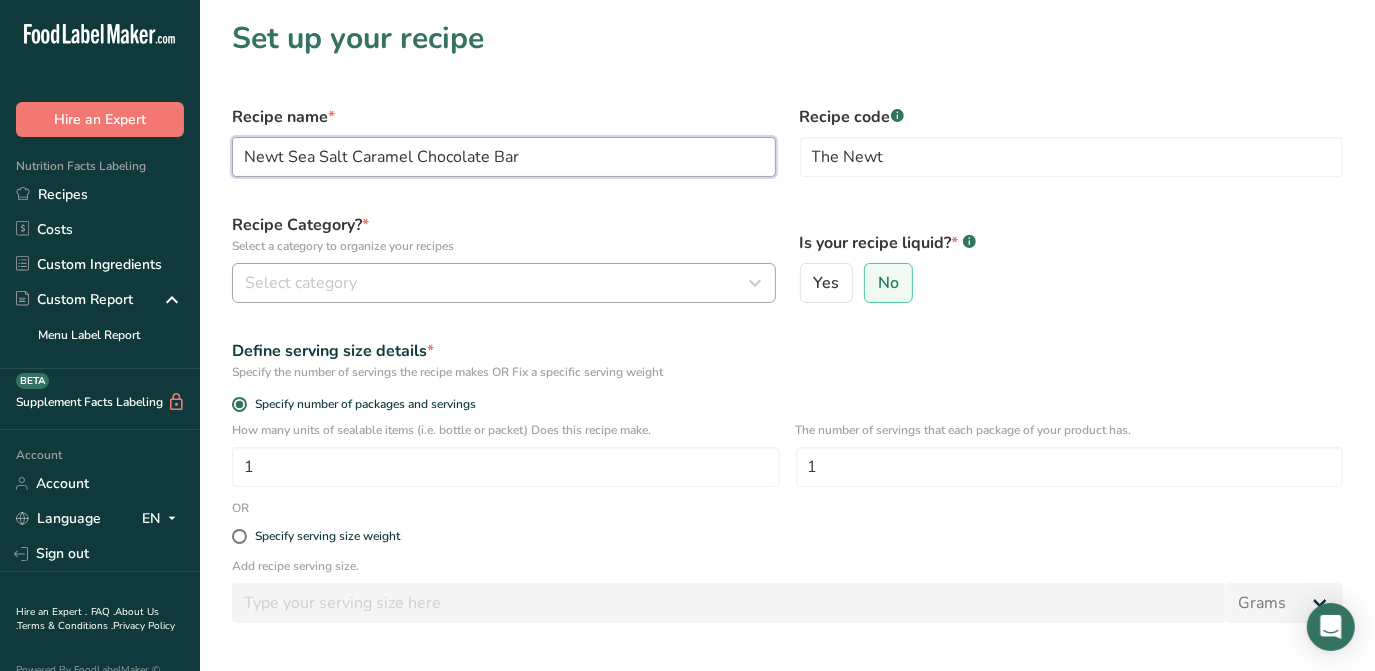 type on "Newt Sea Salt Caramel Chocolate Bar" 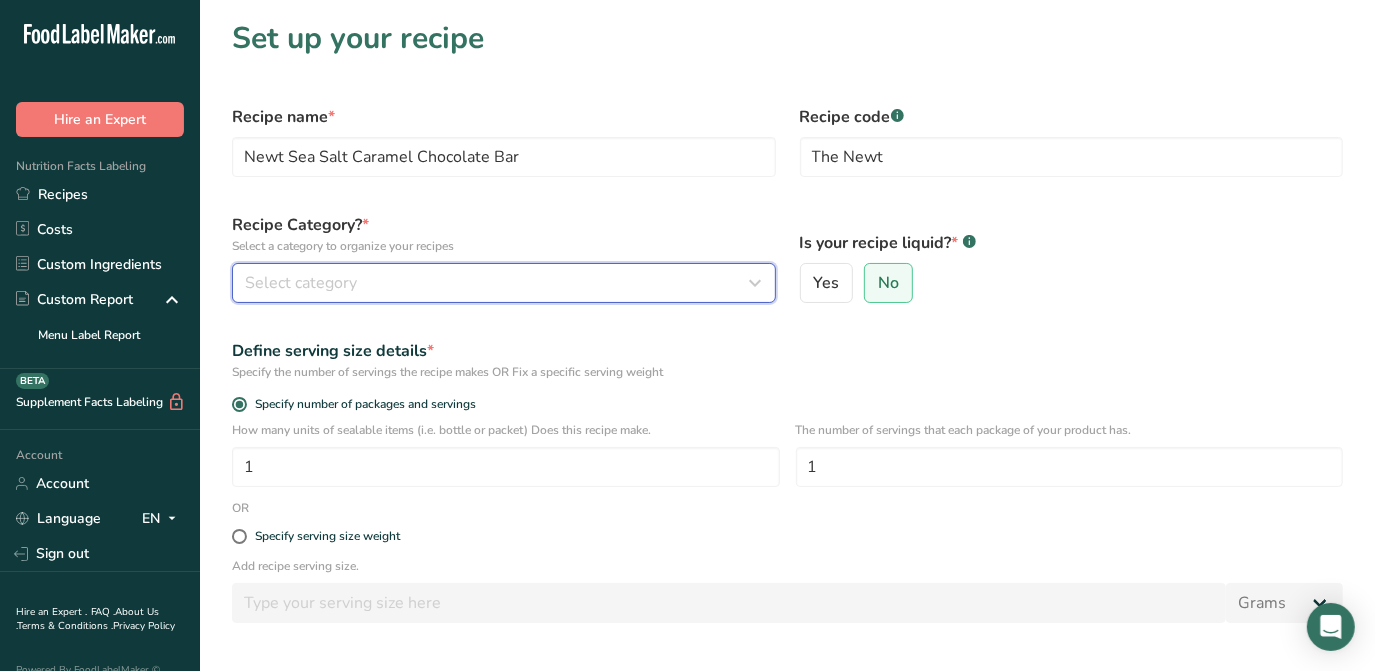 click on "Select category" at bounding box center [301, 283] 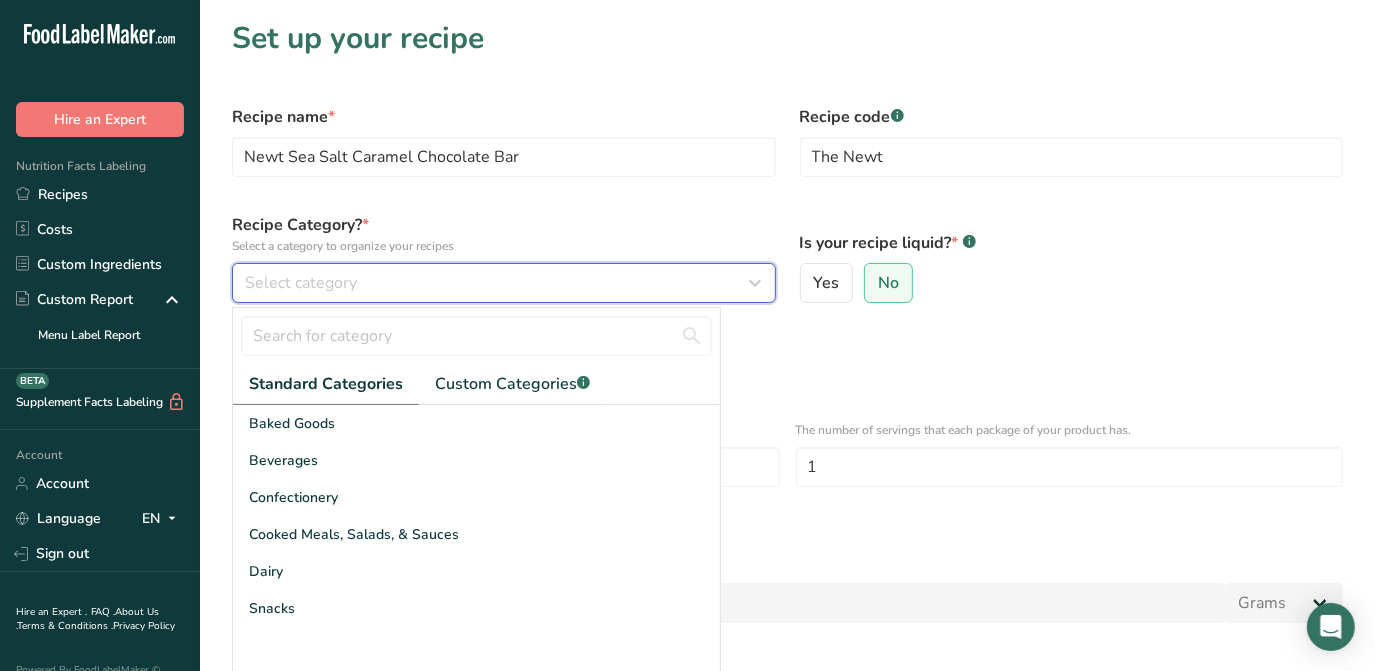 click on "Select category" at bounding box center [301, 283] 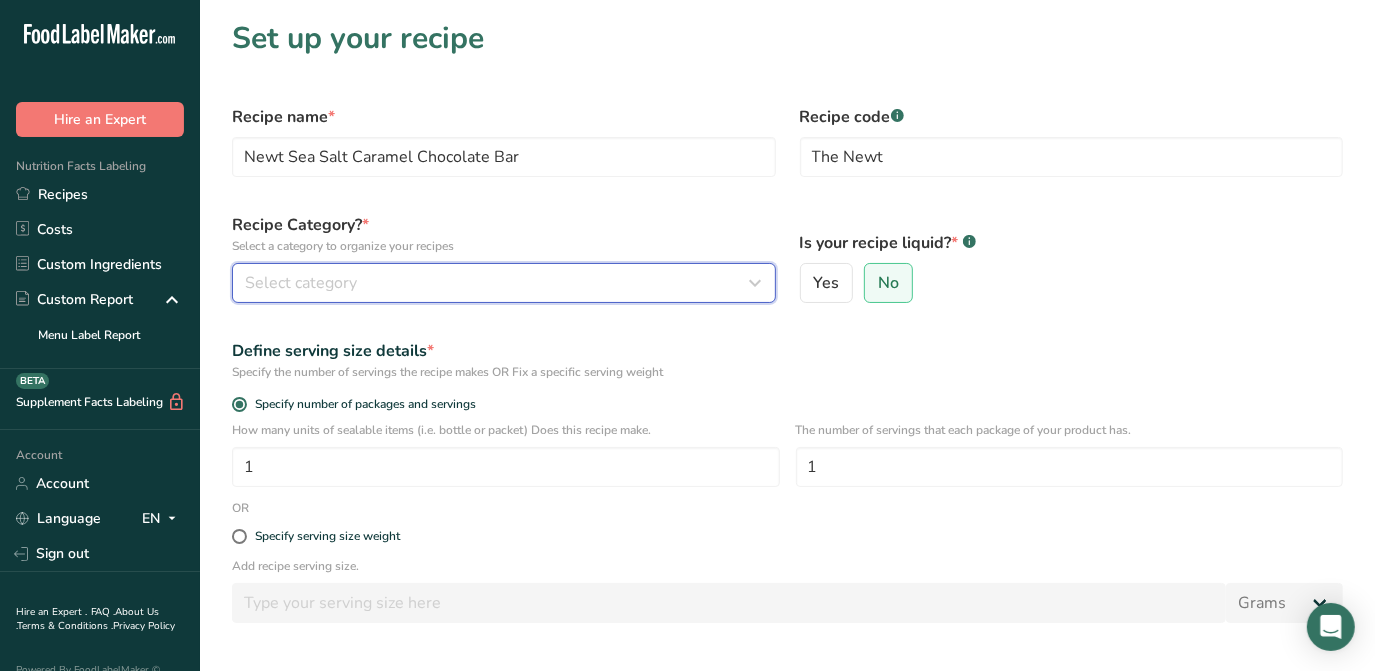 click on "Select category" at bounding box center (498, 283) 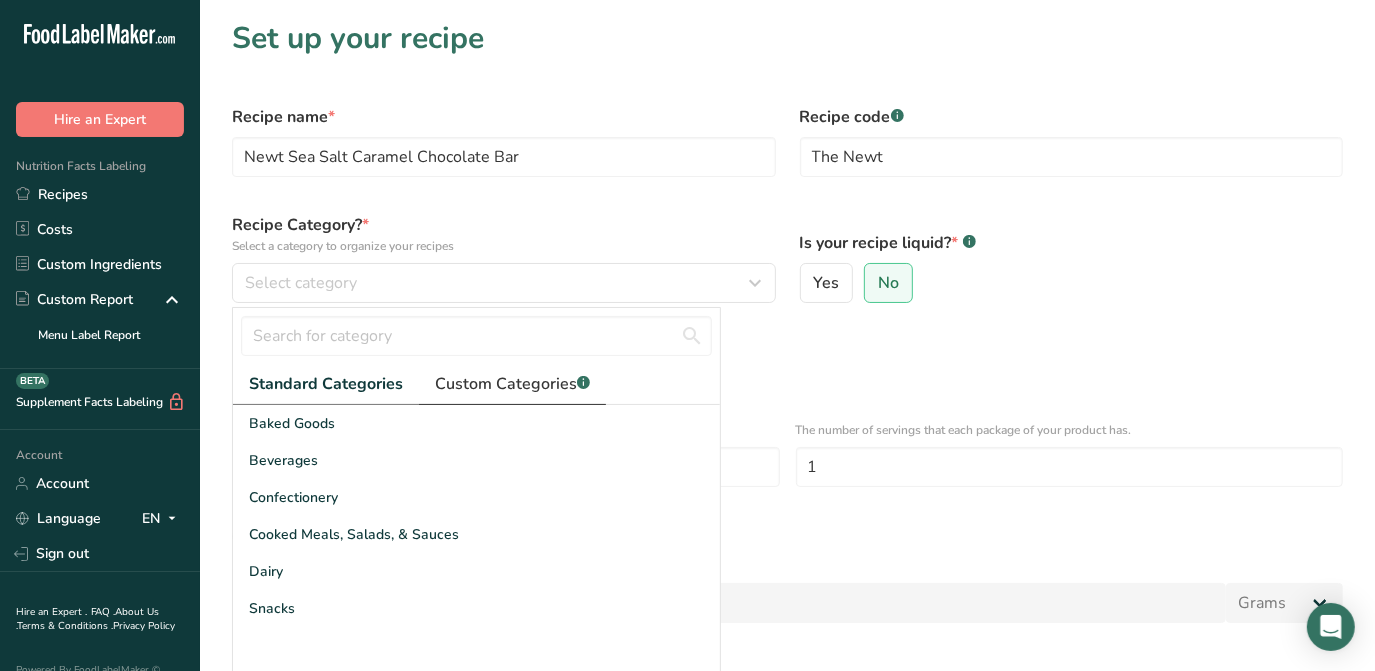 click on "Custom Categories
.a-a{fill:#347362;}.b-a{fill:#fff;}" at bounding box center (512, 384) 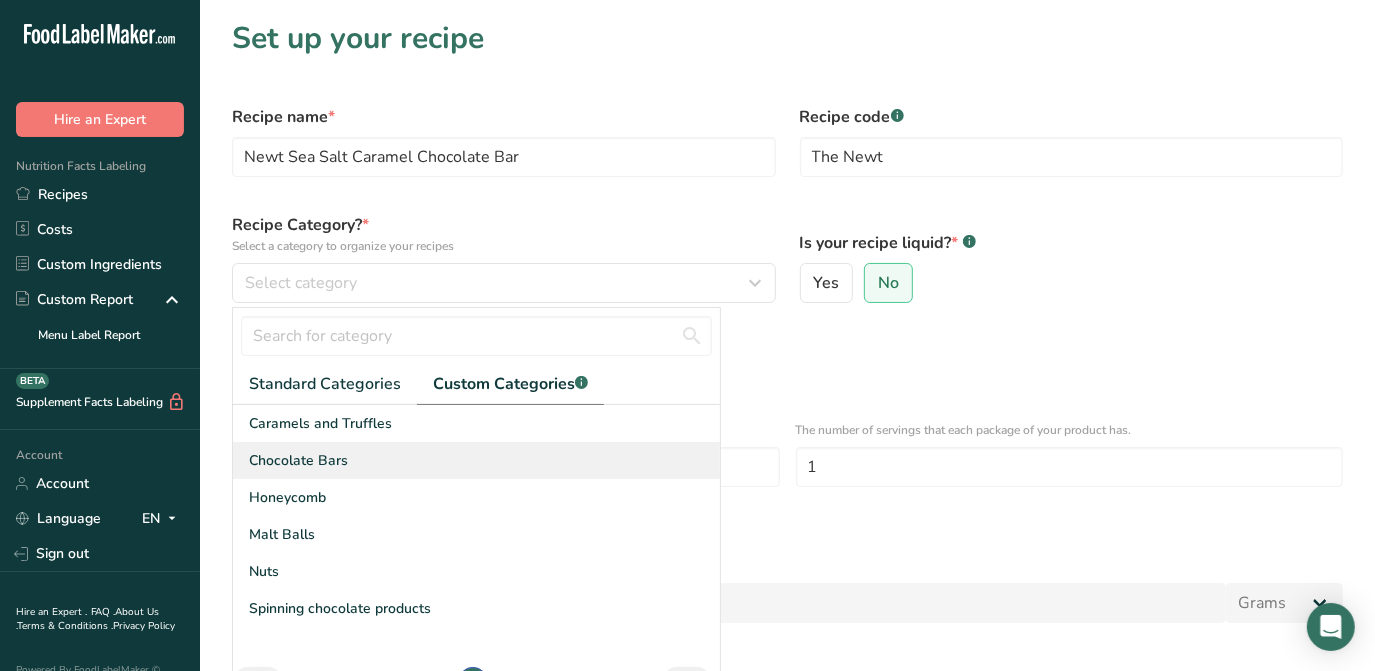 click on "Chocolate Bars" at bounding box center (298, 460) 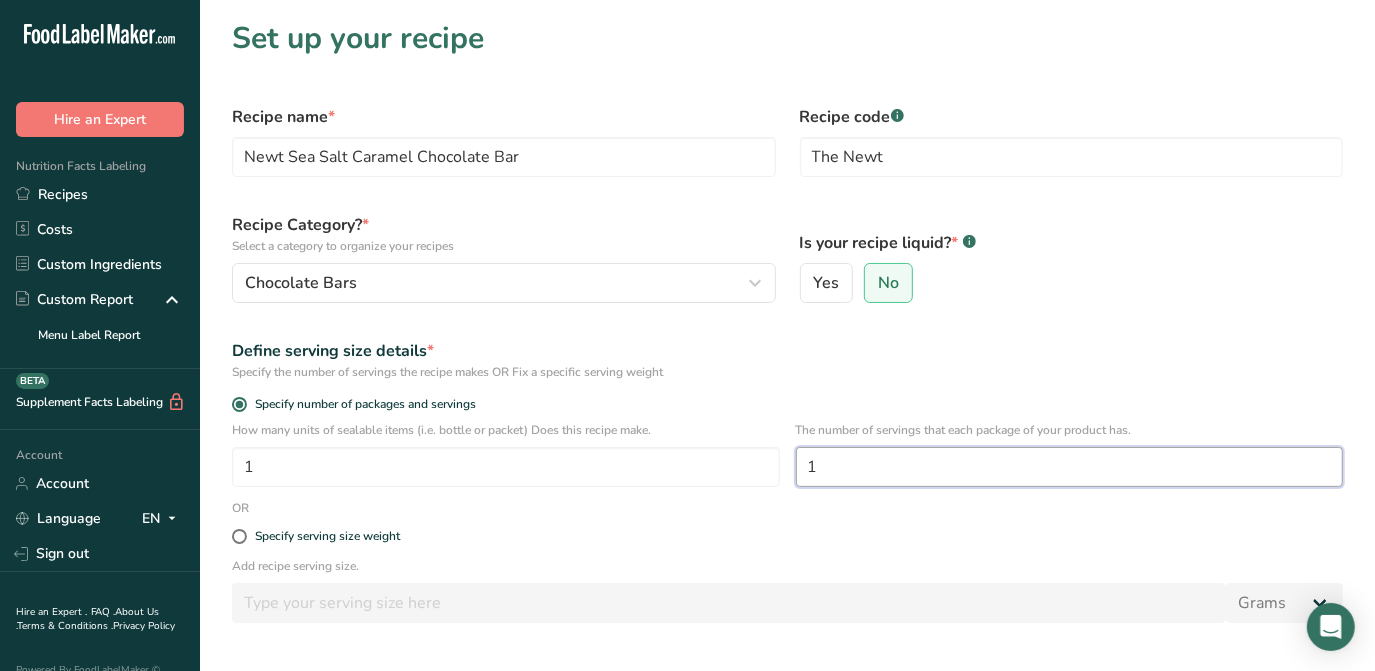 click on "1" at bounding box center [1070, 467] 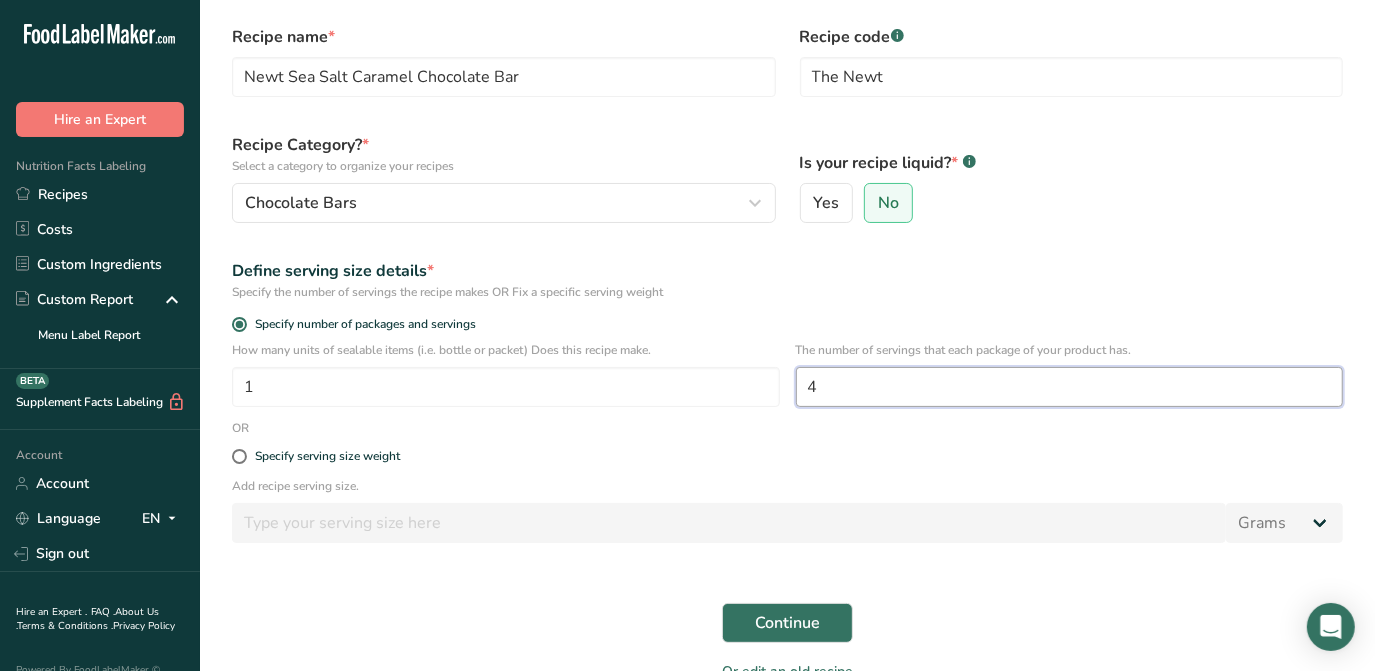 scroll, scrollTop: 189, scrollLeft: 0, axis: vertical 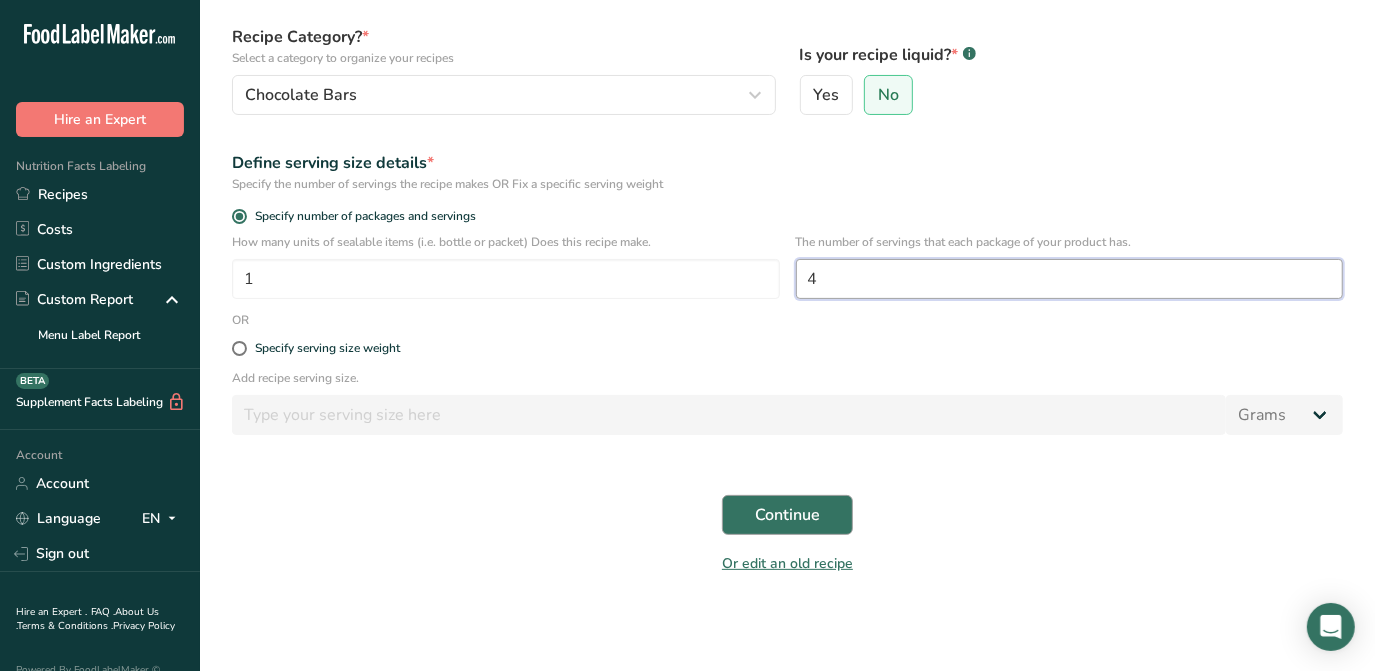 type on "4" 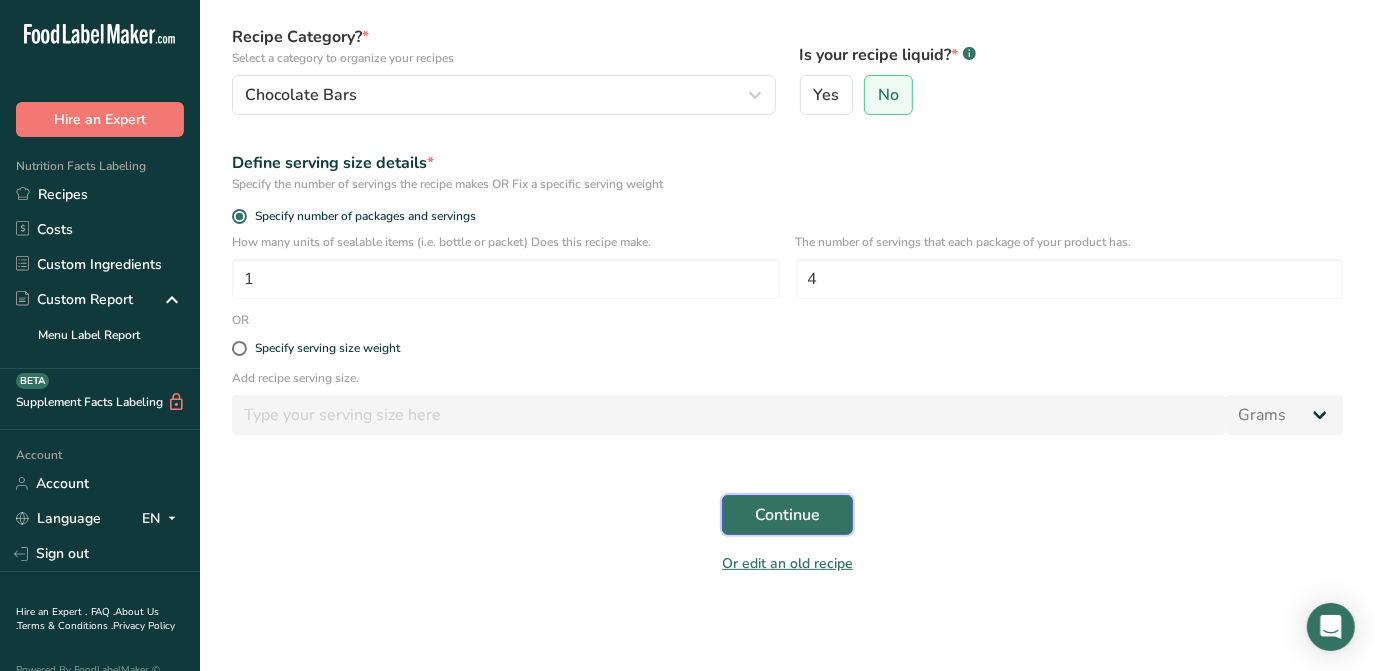 click on "Continue" at bounding box center (787, 515) 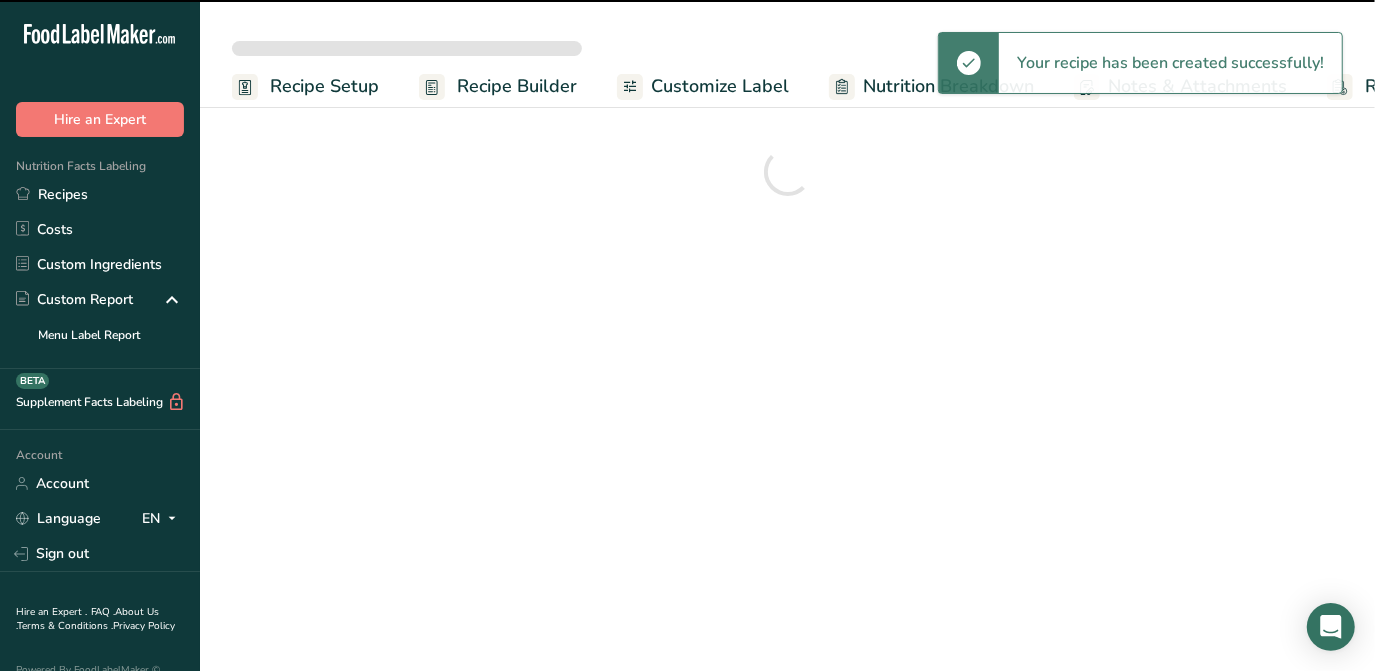 scroll, scrollTop: 0, scrollLeft: 0, axis: both 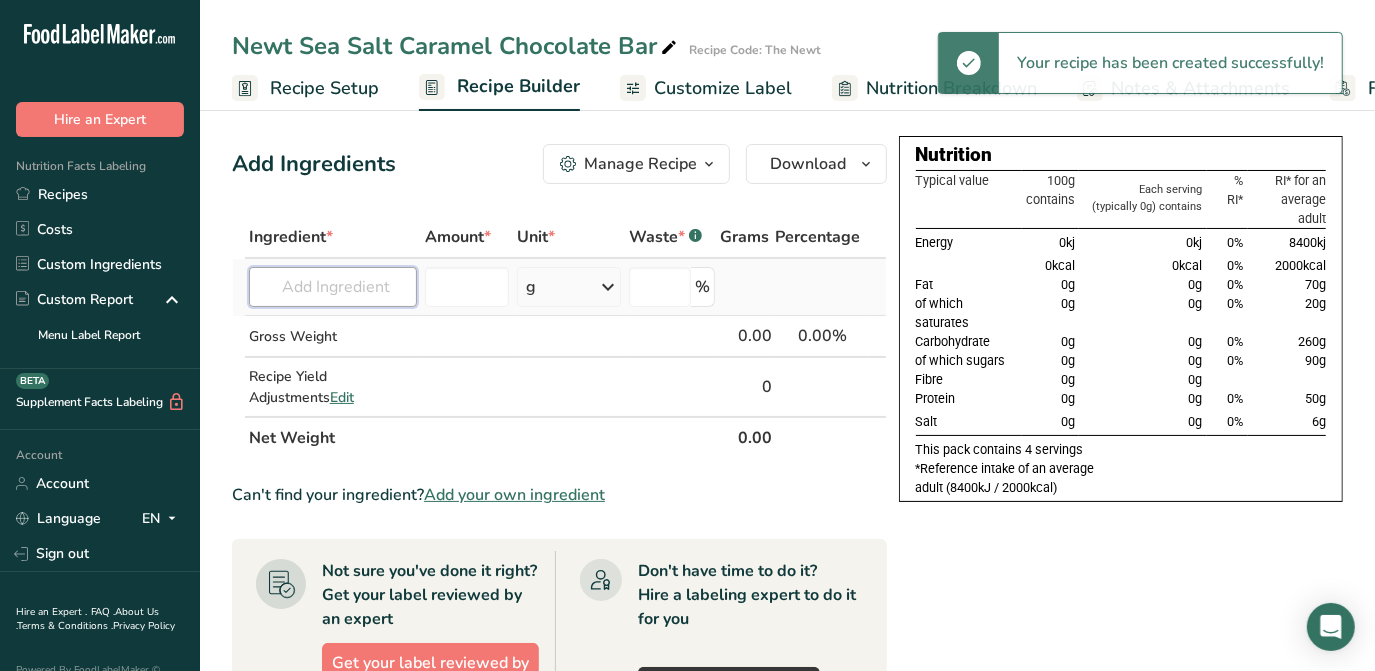 click at bounding box center [333, 287] 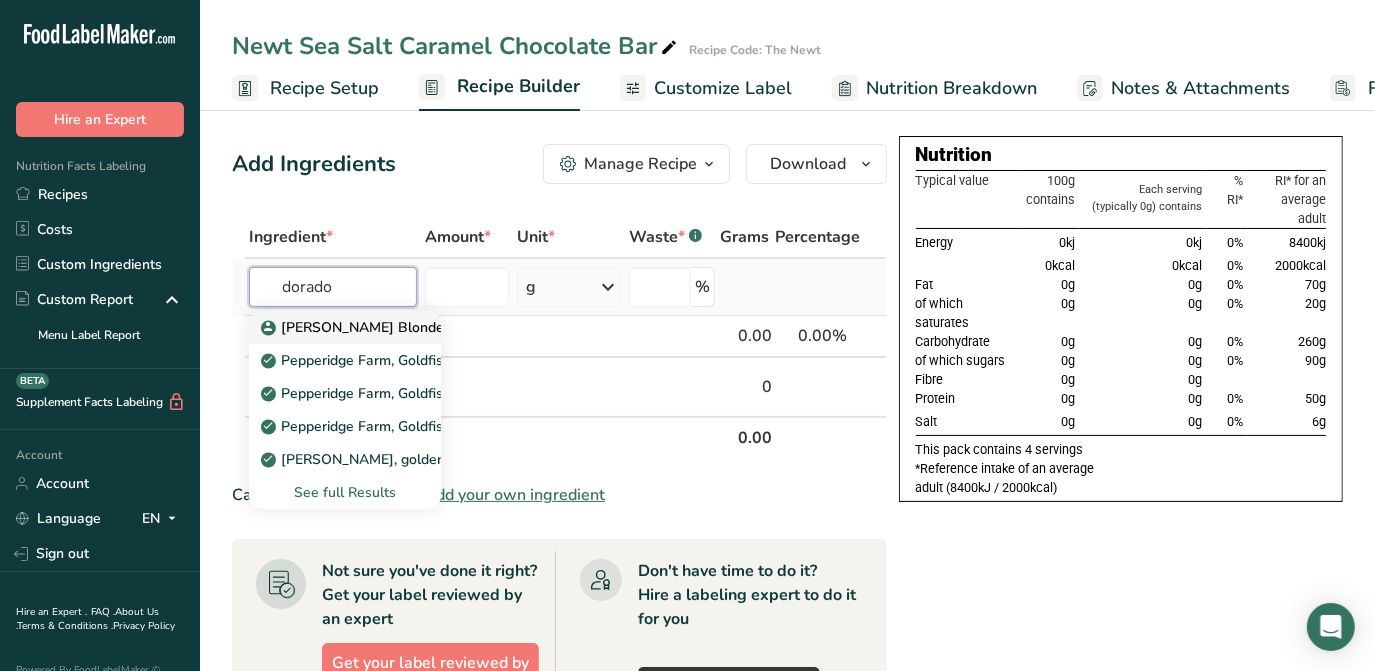 type on "dorado" 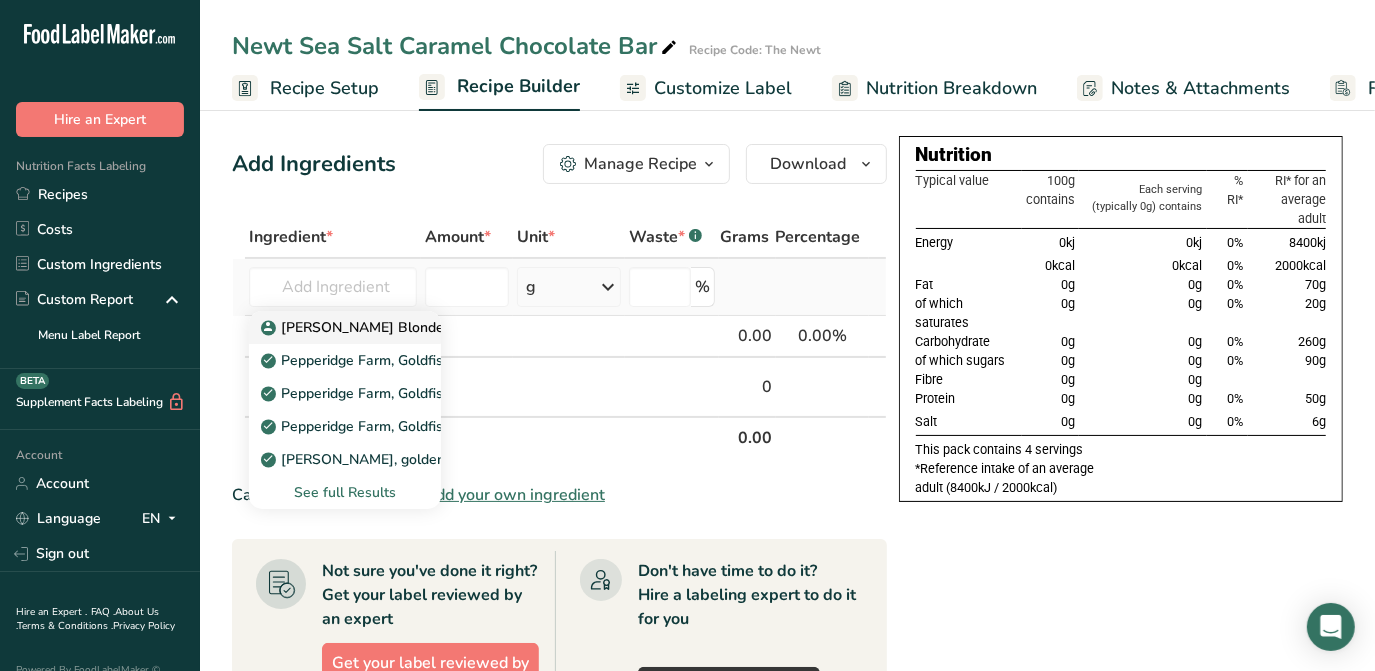 click on "[PERSON_NAME] Blonde Chocolate - Dorado - 38%" at bounding box center (441, 327) 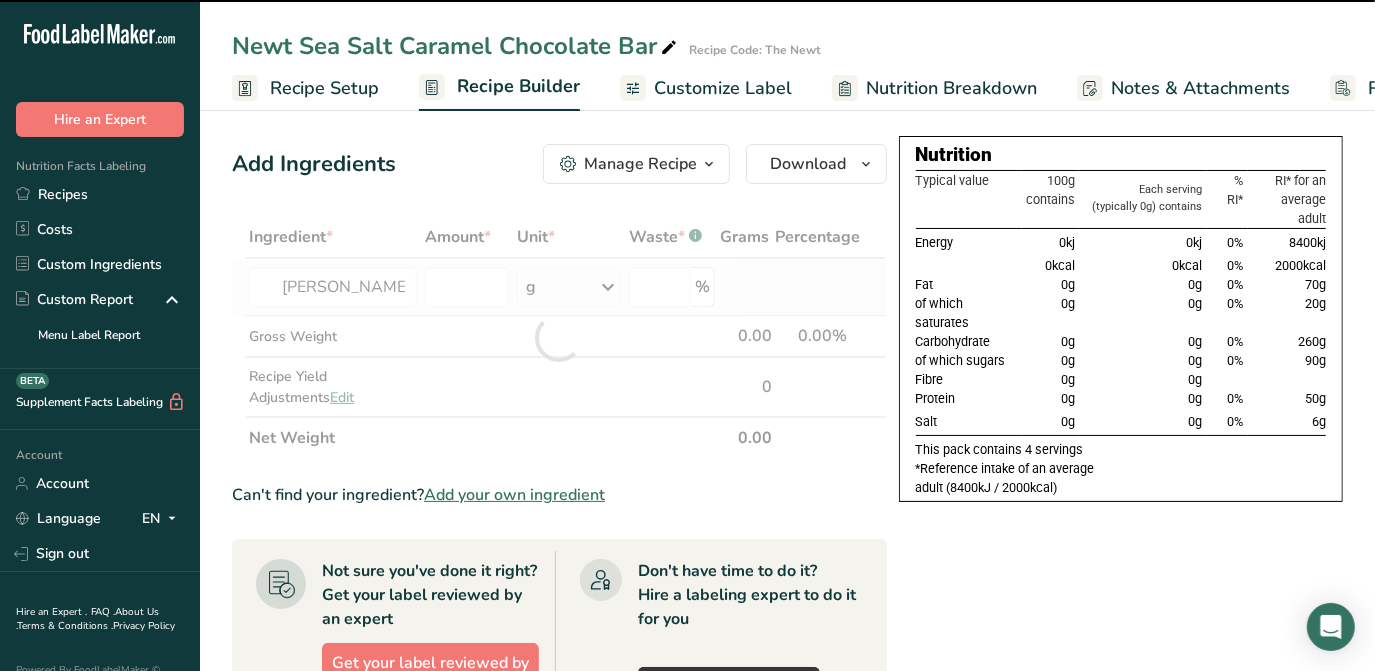 type on "0" 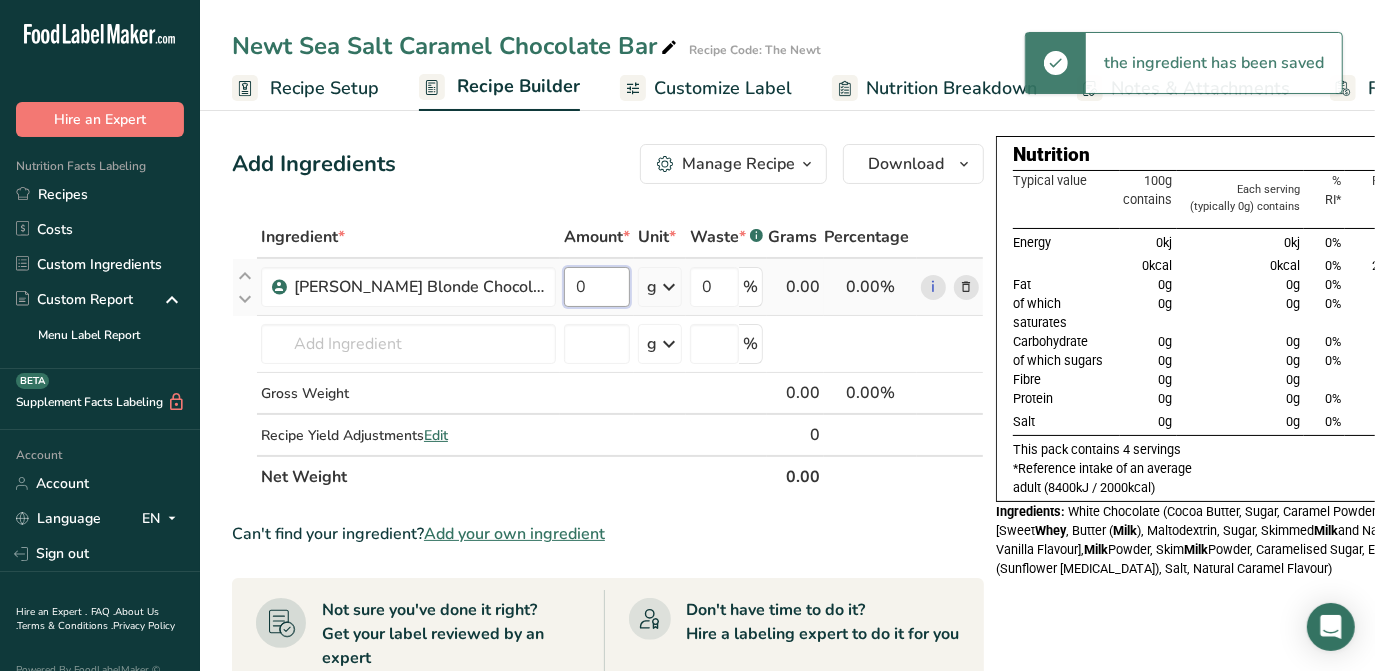 click on "0" at bounding box center (597, 287) 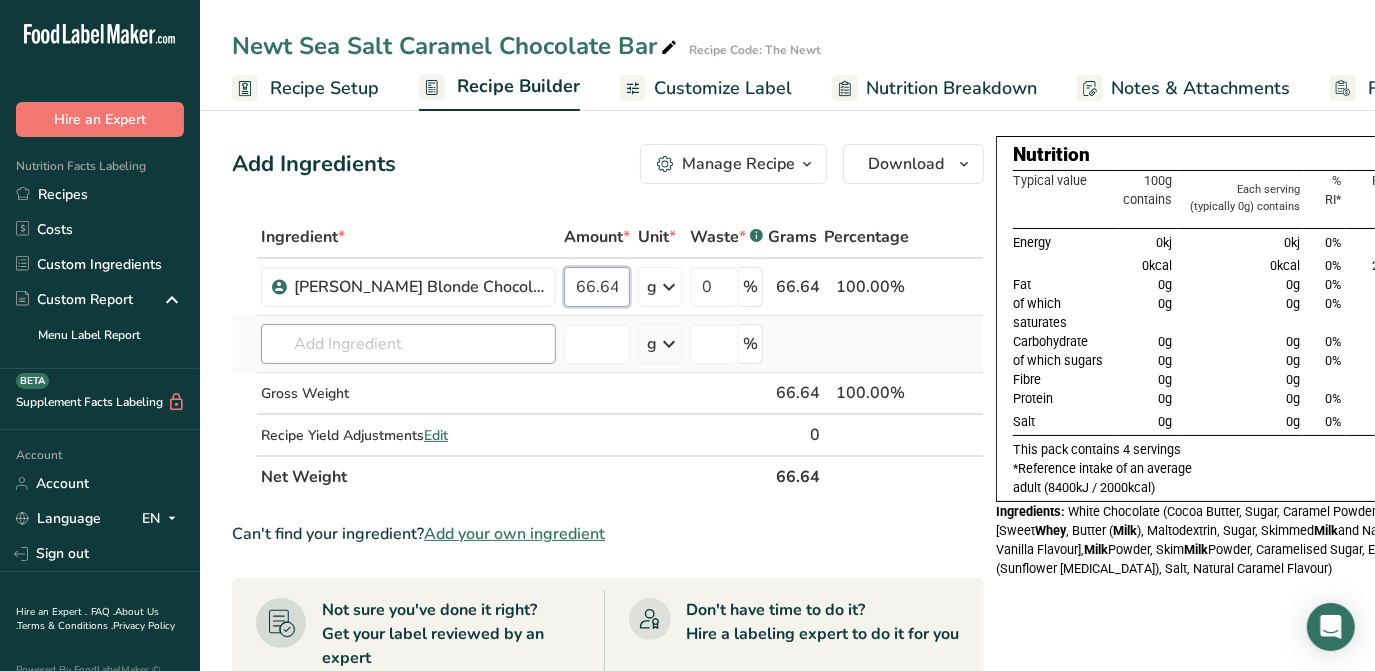 type on "66.64" 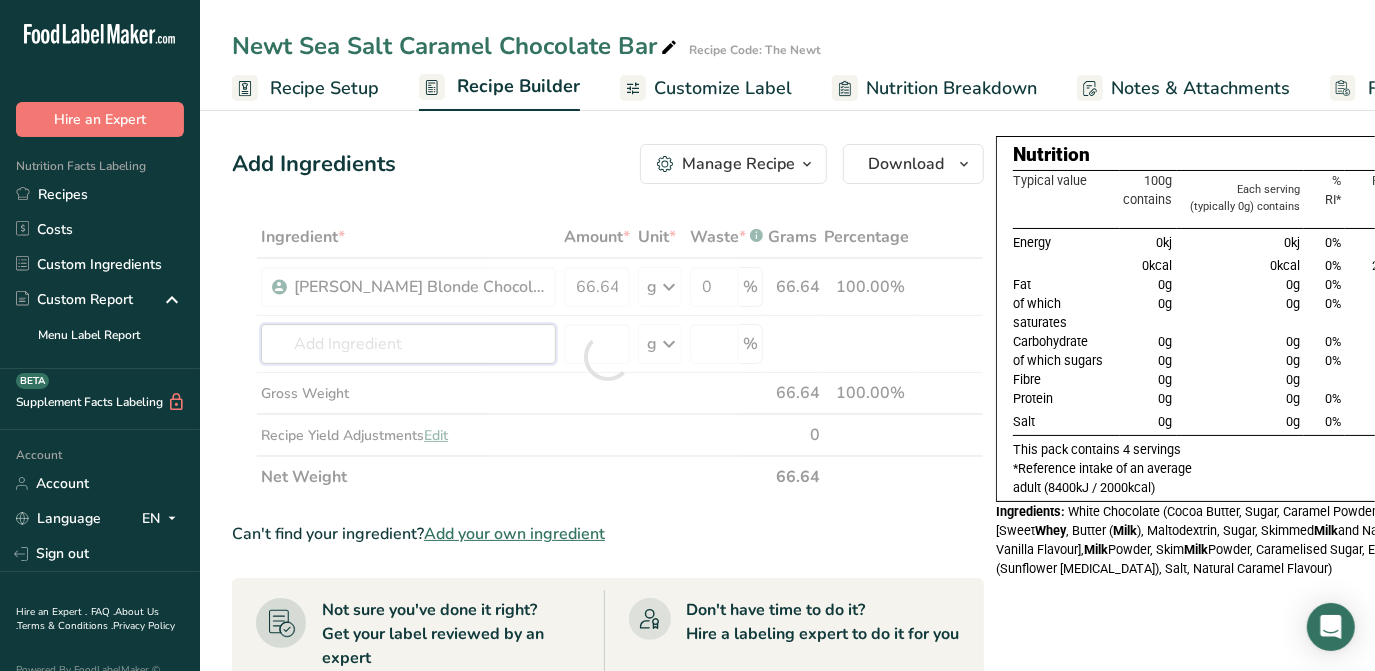 click on "Ingredient *
Amount *
Unit *
Waste *   .a-a{fill:#347362;}.b-a{fill:#fff;}          Grams
Percentage
[PERSON_NAME] Blonde Chocolate - Dorado - 38%
66.64
g
Weight Units
g
kg
mg
See more
Volume Units
l
mL
fl oz
See more
0
%
66.64
100.00%
i
[PERSON_NAME] Blonde Chocolate - Dorado - 38%
Pepperidge Farm, Goldfish, Baked Snack Crackers, Pizza
Pepperidge Farm, Goldfish, Baked Snack Crackers, Parmesan
Pepperidge Farm, Goldfish, Baked Snack Crackers, Original
See full Results" at bounding box center (608, 357) 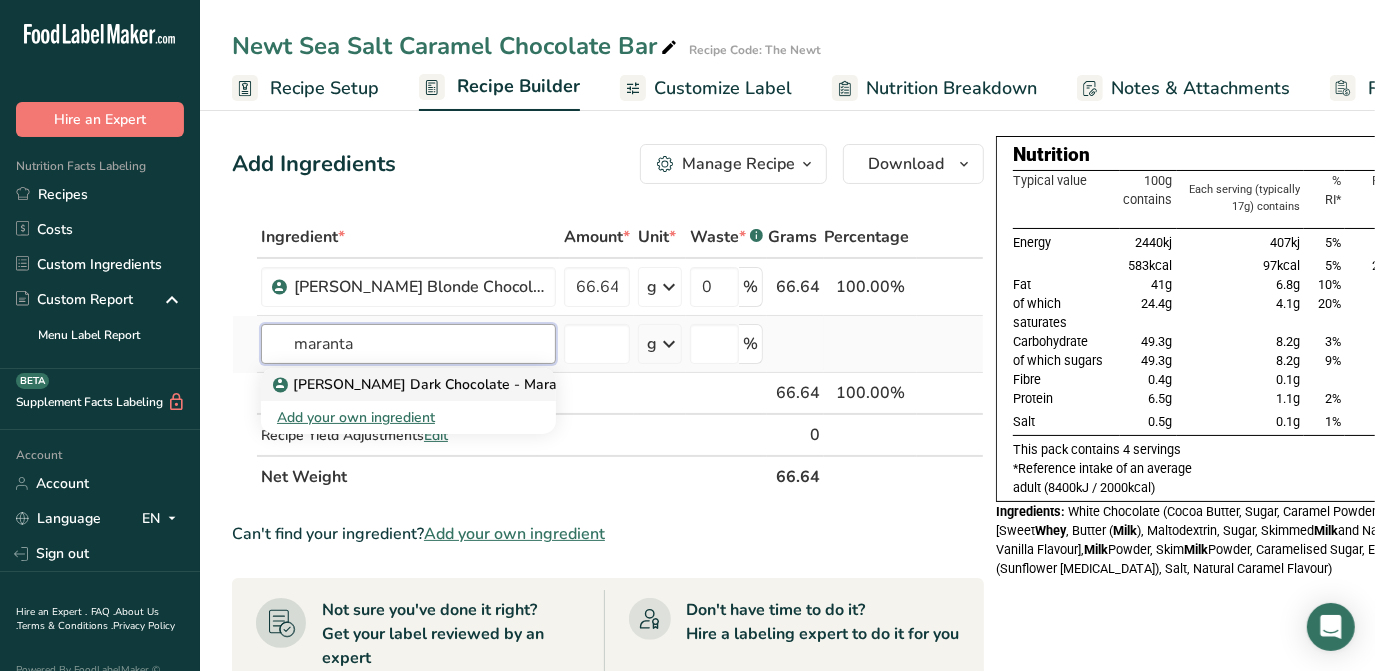type on "maranta" 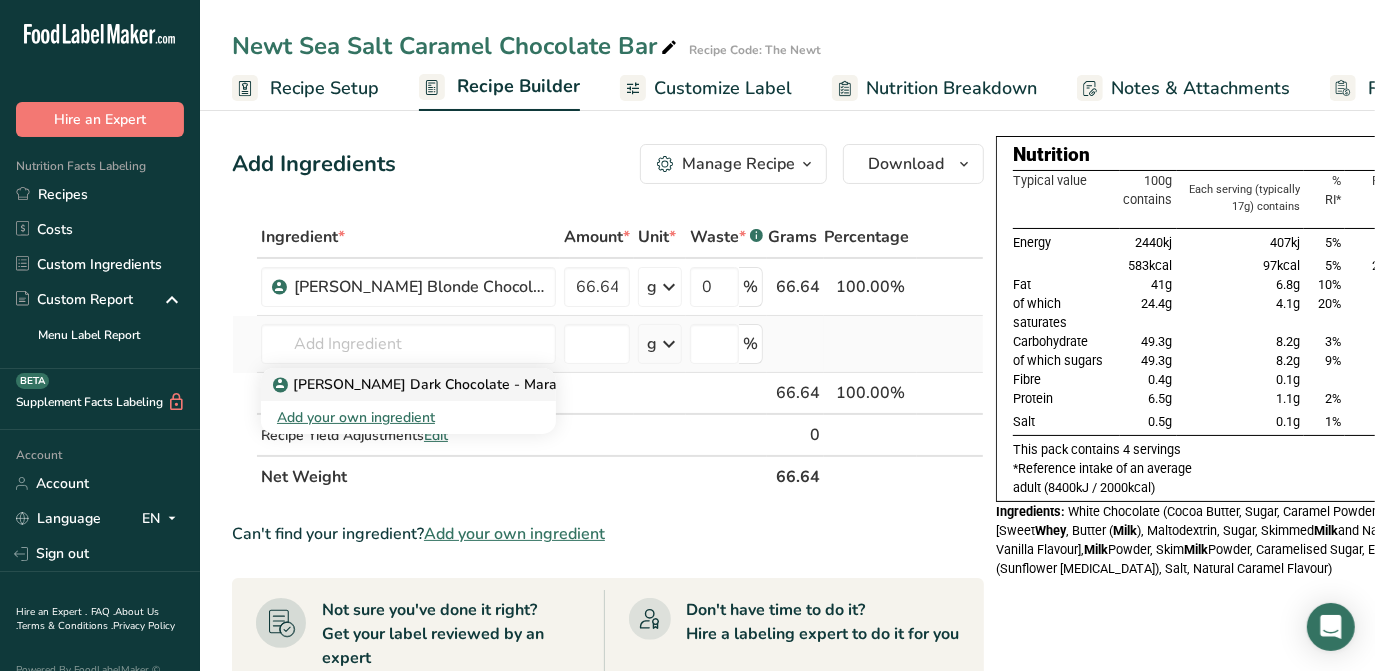 click on "[PERSON_NAME] Dark Chocolate - Maranta - 61%" at bounding box center (449, 384) 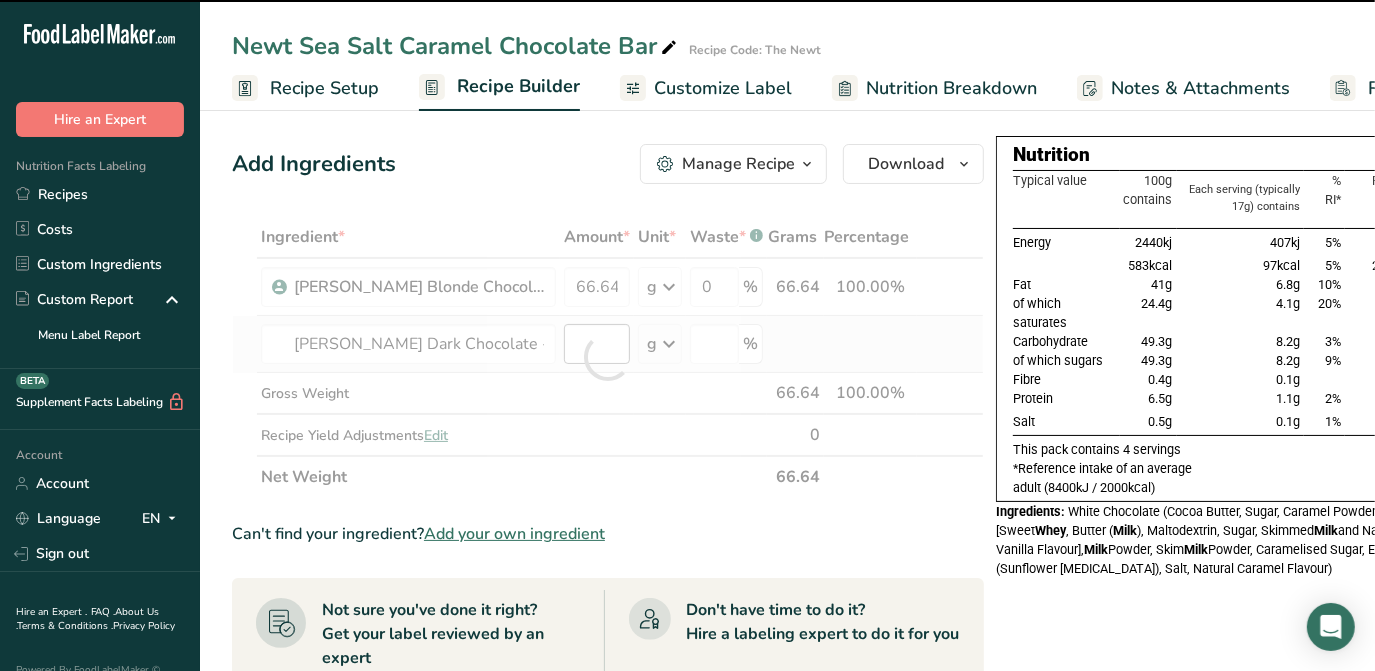 type on "0" 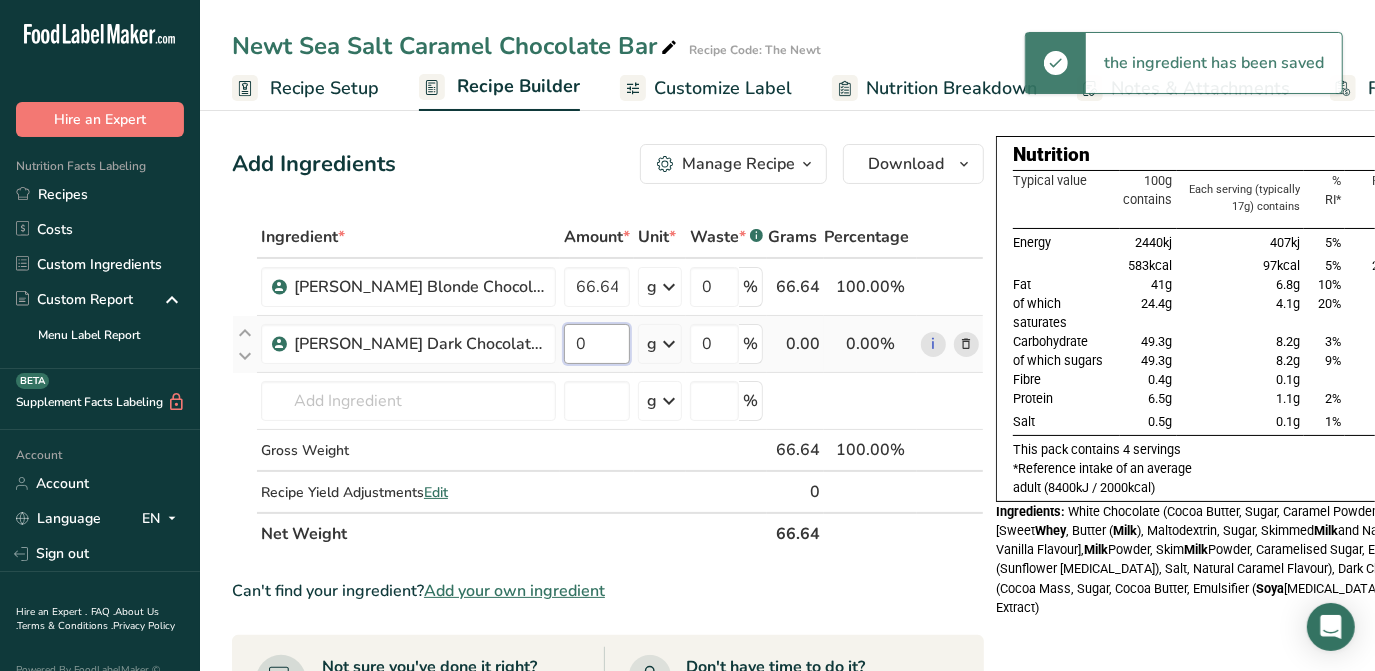 click on "0" at bounding box center [597, 344] 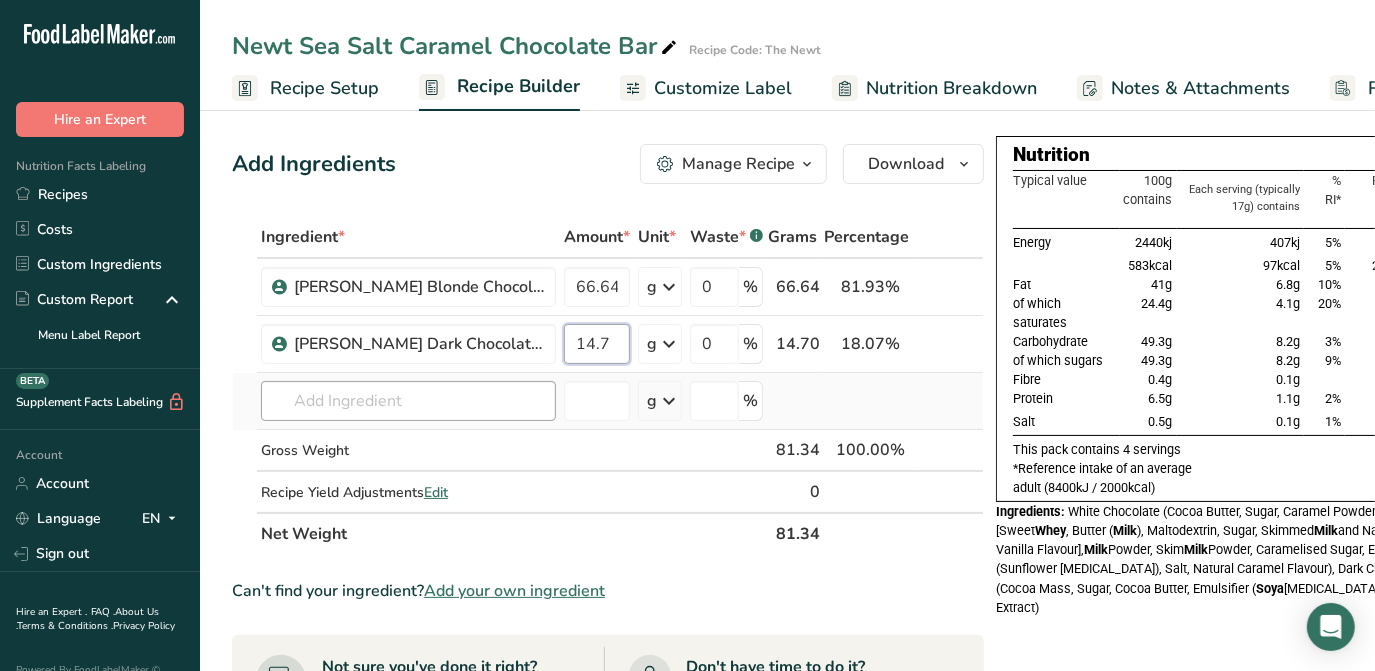 type on "14.7" 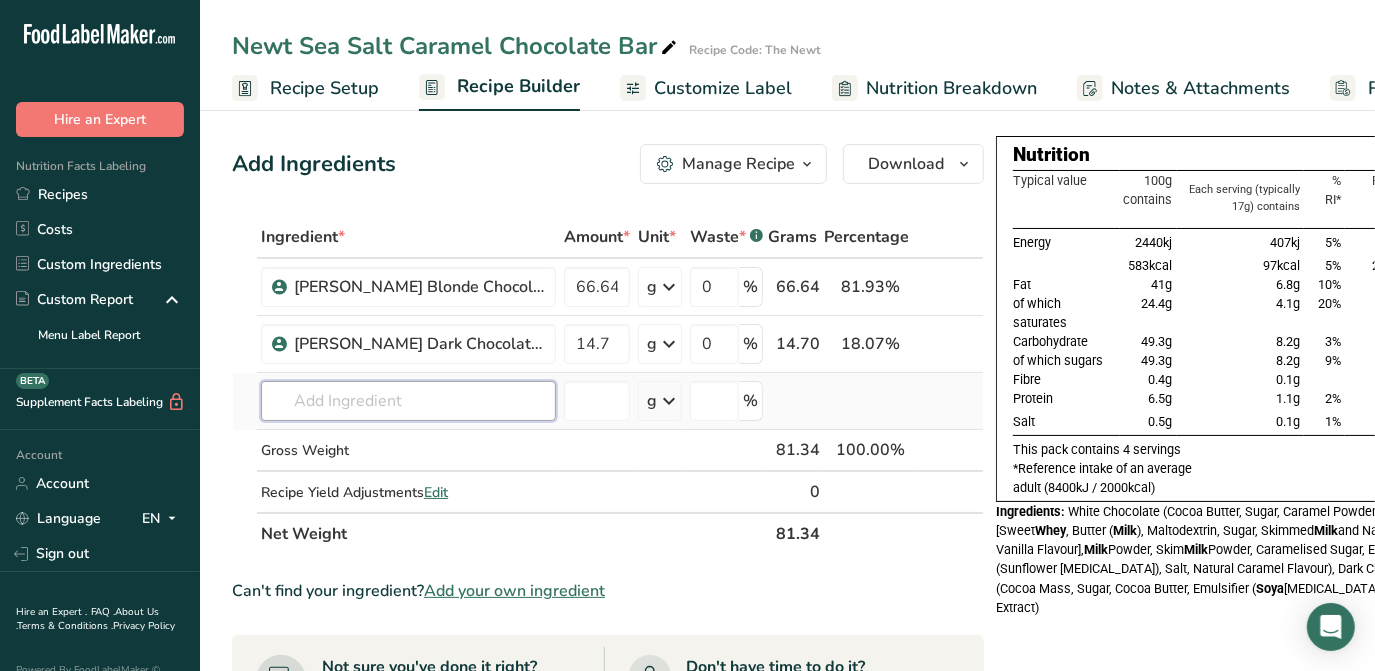 click on "Ingredient *
Amount *
Unit *
Waste *   .a-a{fill:#347362;}.b-a{fill:#fff;}          Grams
Percentage
[PERSON_NAME] Blonde Chocolate - Dorado - 38%
66.64
g
Weight Units
g
kg
mg
See more
Volume Units
l
mL
fl oz
See more
0
%
66.64
81.93%
i
[PERSON_NAME] Dark Chocolate - Maranta - 61%
14.7
g
Weight Units
g
kg
mg
See more
Volume Units
l
mL
fl oz
See more
0
%
14.70
18.07%" at bounding box center [608, 385] 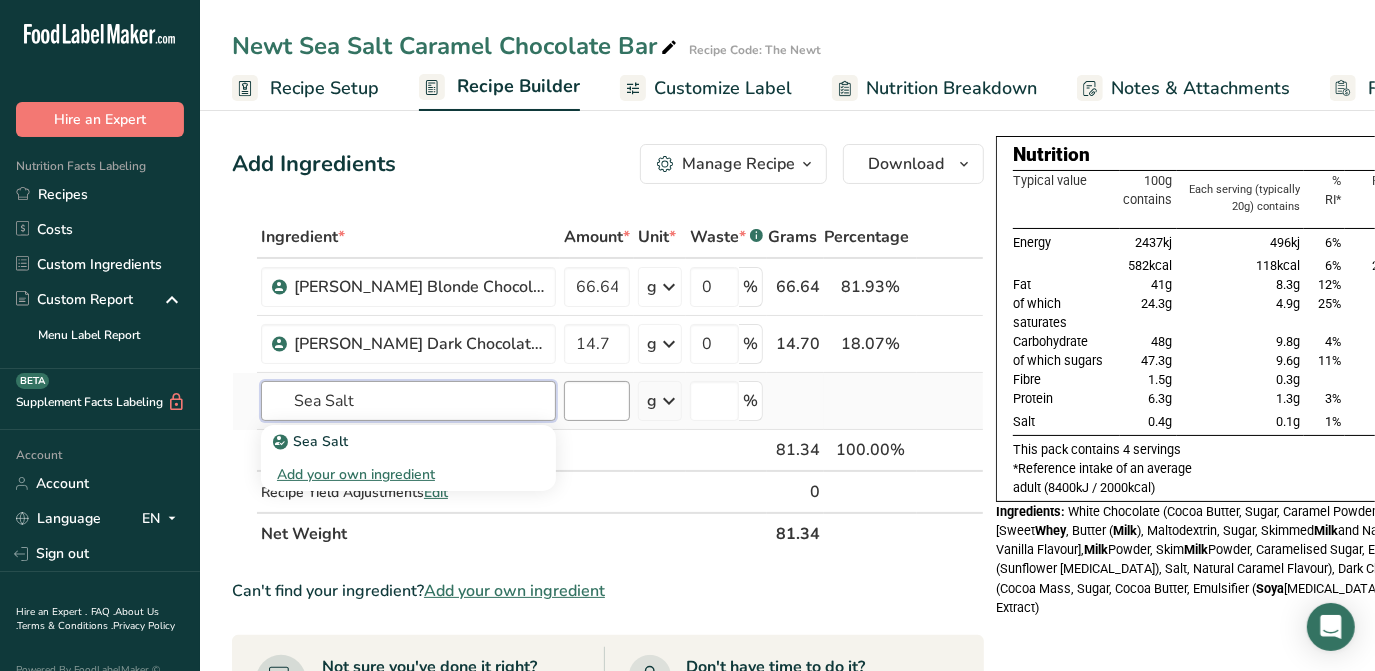 type on "Sea Salt" 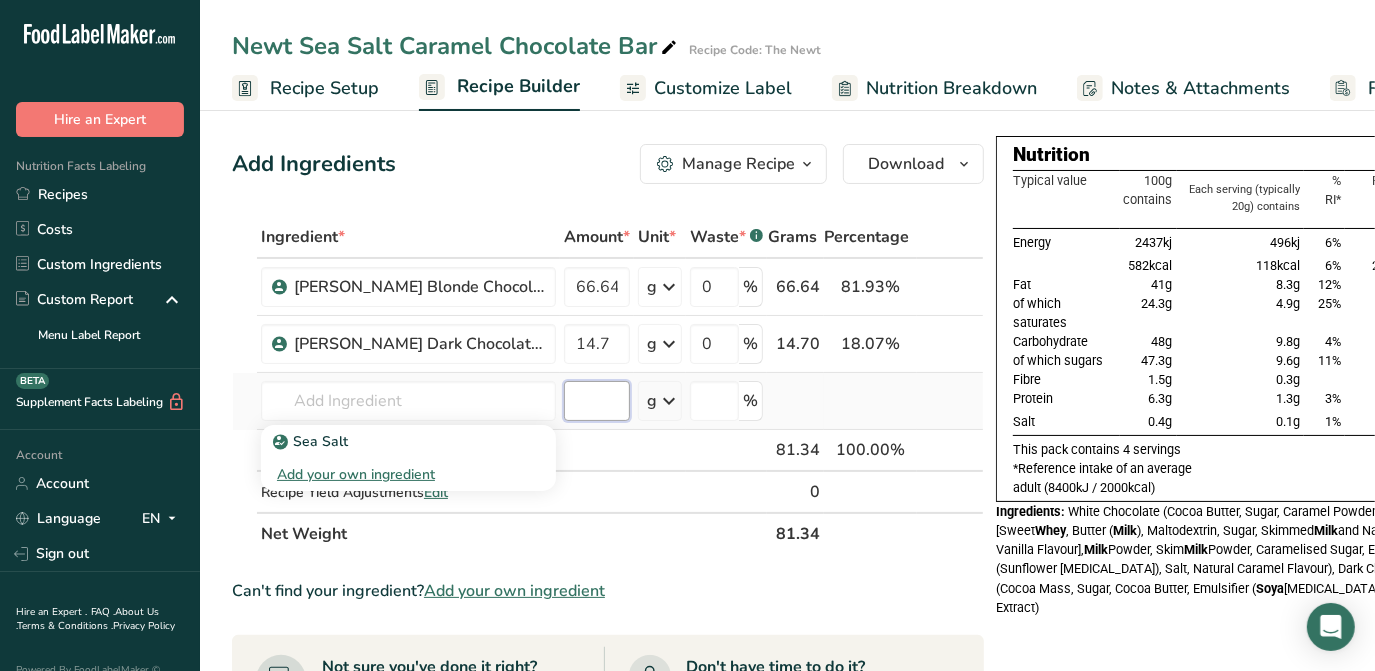 click at bounding box center (597, 401) 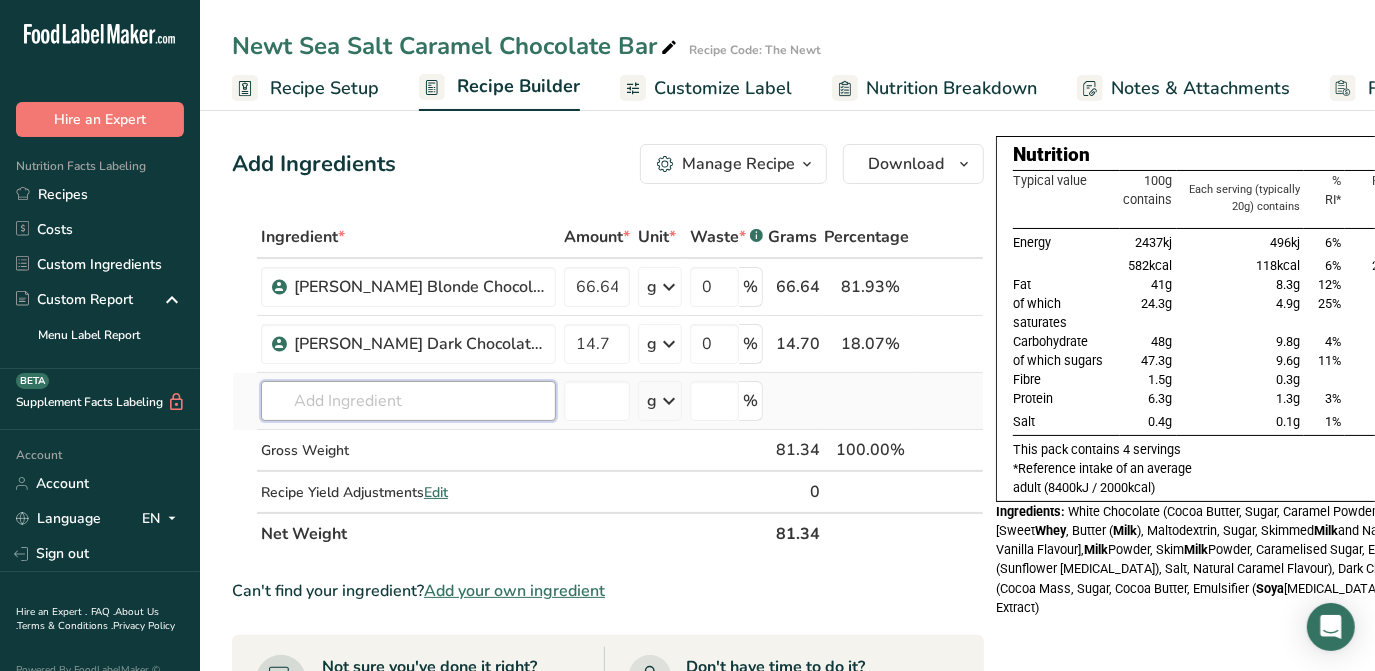 click at bounding box center [408, 401] 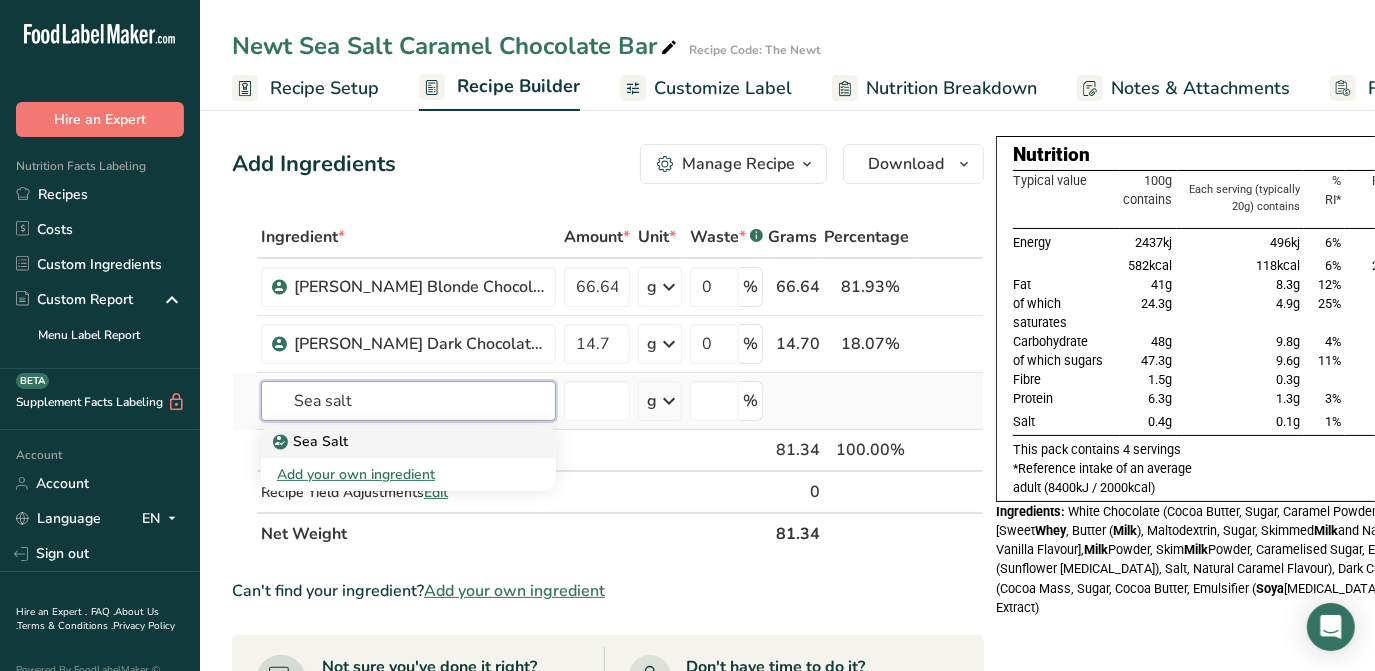 type on "Sea salt" 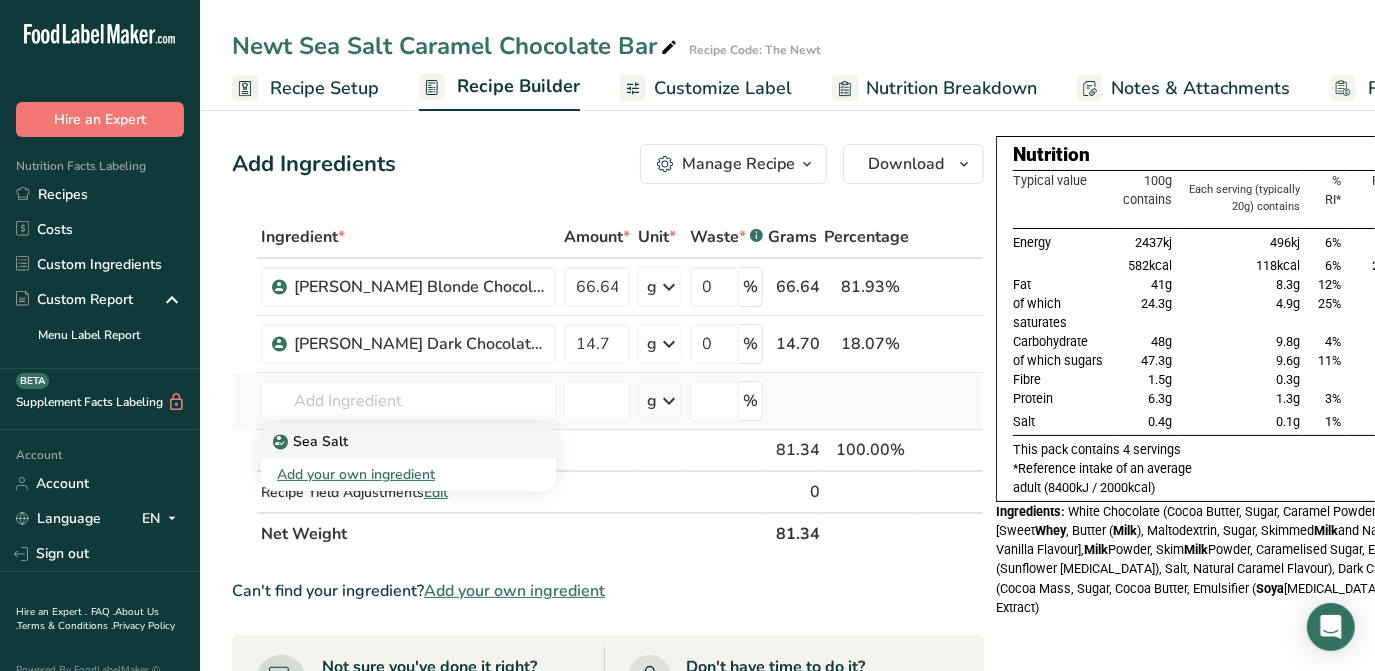 click on "Sea Salt" at bounding box center (312, 441) 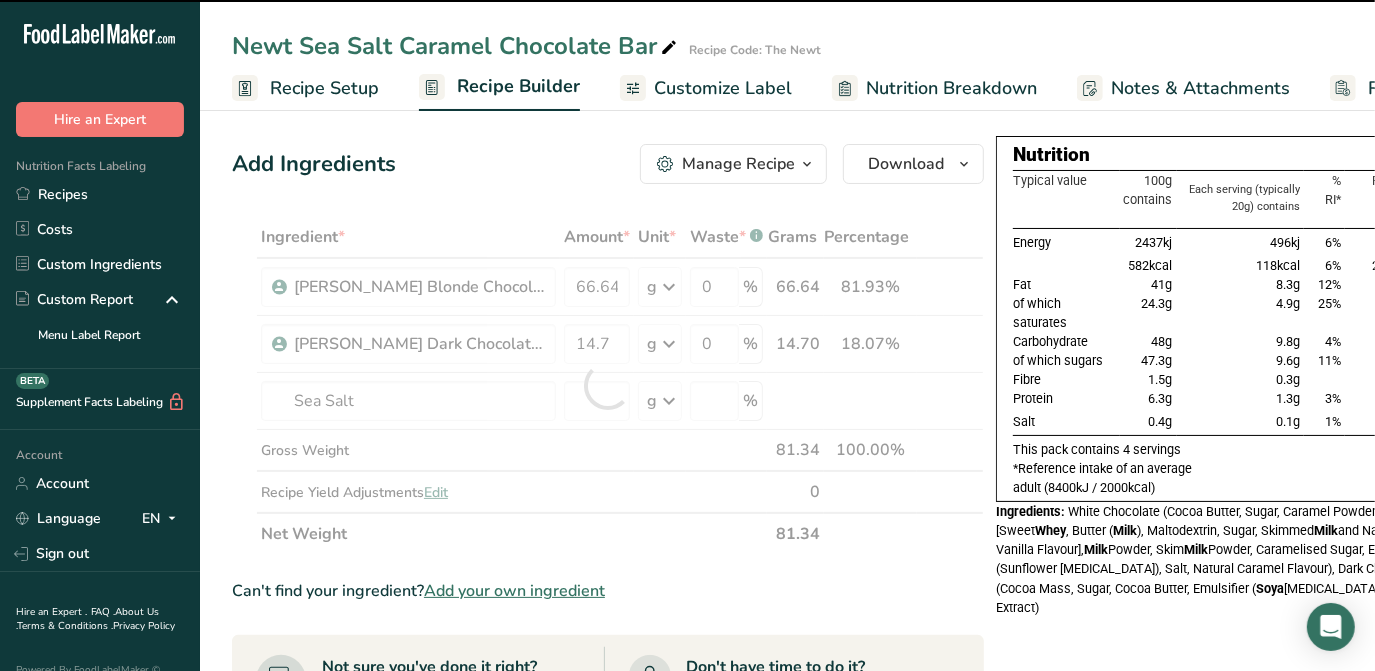 type on "0" 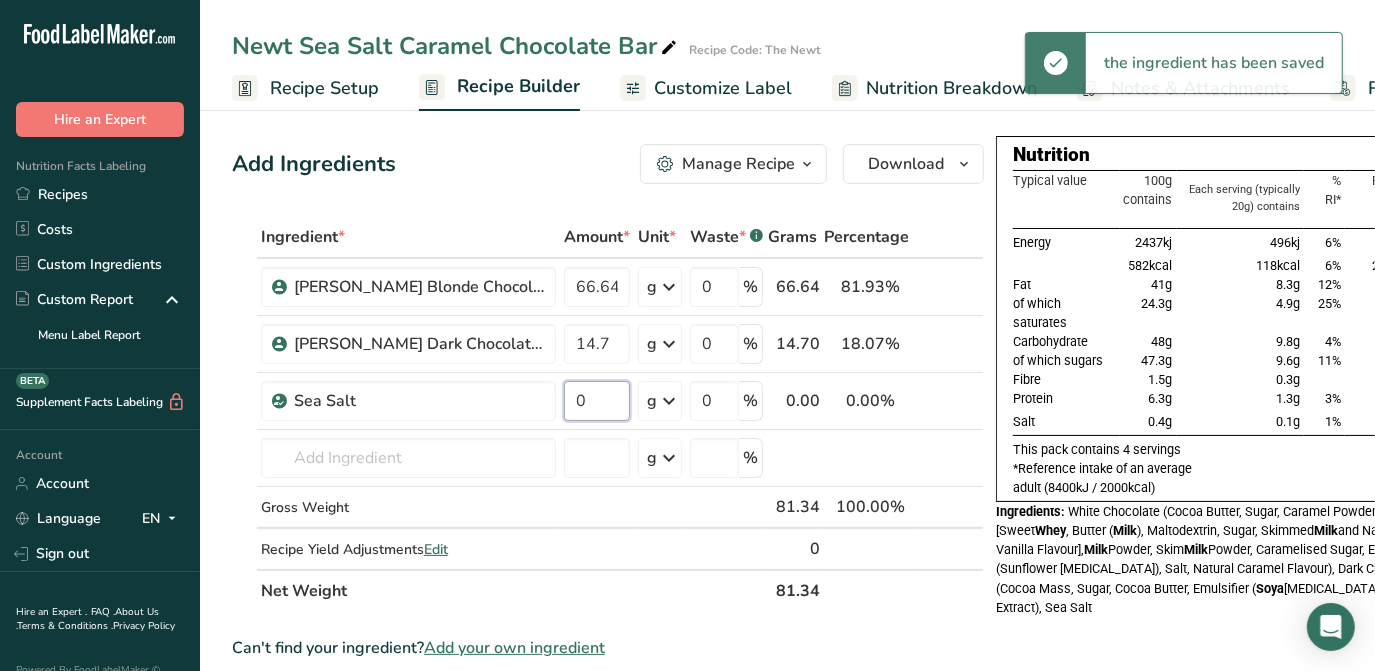 click on "0" at bounding box center (597, 401) 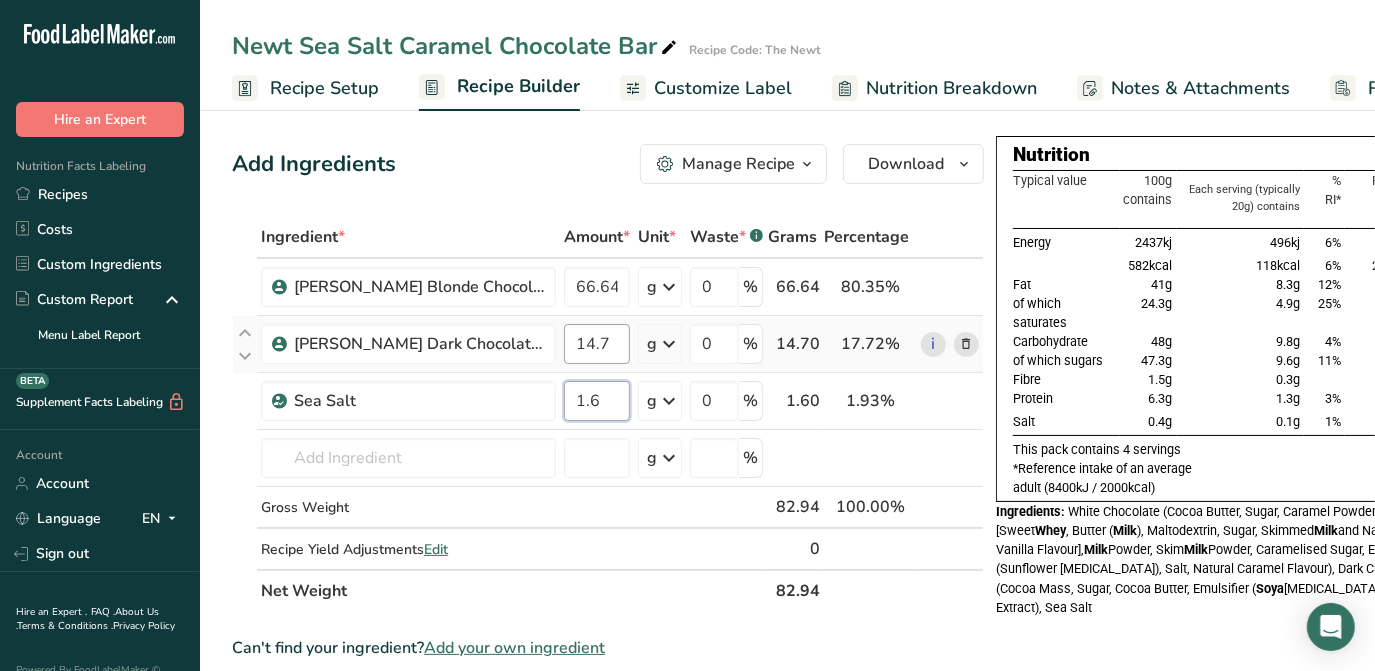 type on "1.6" 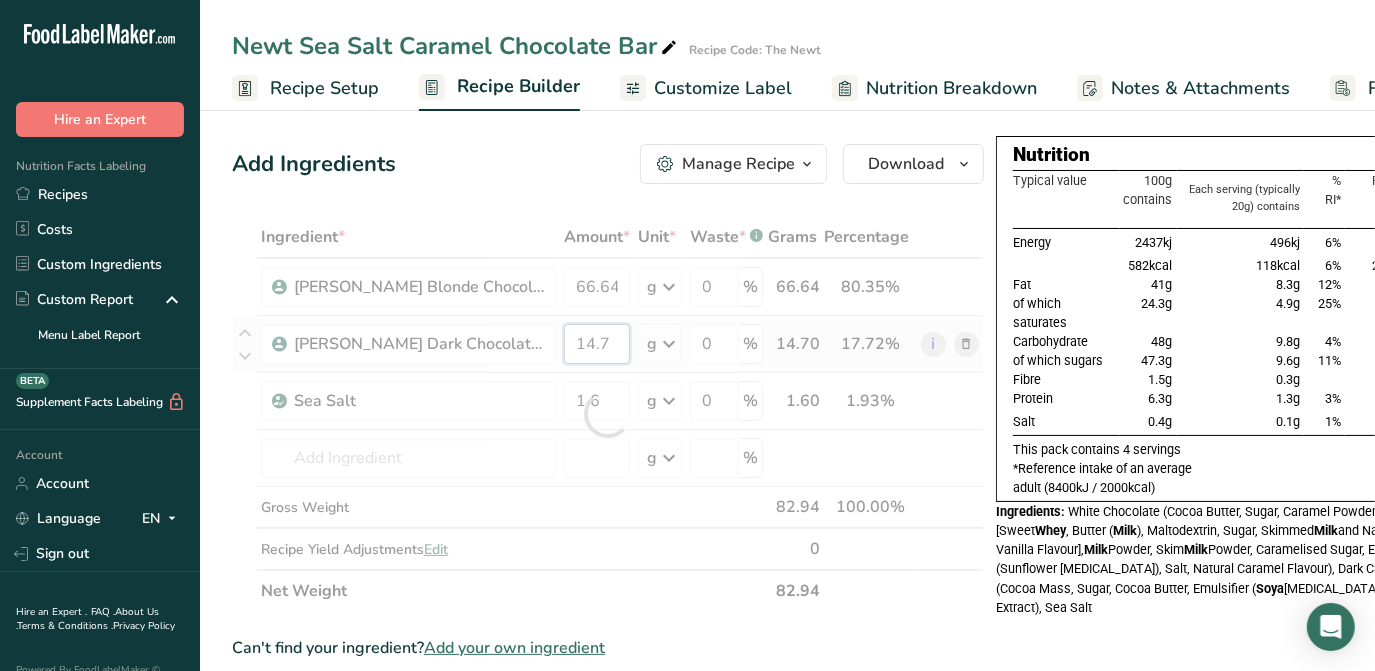 click on "Ingredient *
Amount *
Unit *
Waste *   .a-a{fill:#347362;}.b-a{fill:#fff;}          Grams
Percentage
[PERSON_NAME] Blonde Chocolate - Dorado - 38%
66.64
g
Weight Units
g
kg
mg
See more
Volume Units
l
mL
fl oz
See more
0
%
66.64
80.35%
i
[PERSON_NAME] Dark Chocolate - Maranta - 61%
14.7
g
Weight Units
g
kg
mg
See more
Volume Units
l
mL
fl oz
See more
0
%
14.70
17.72%" at bounding box center (608, 414) 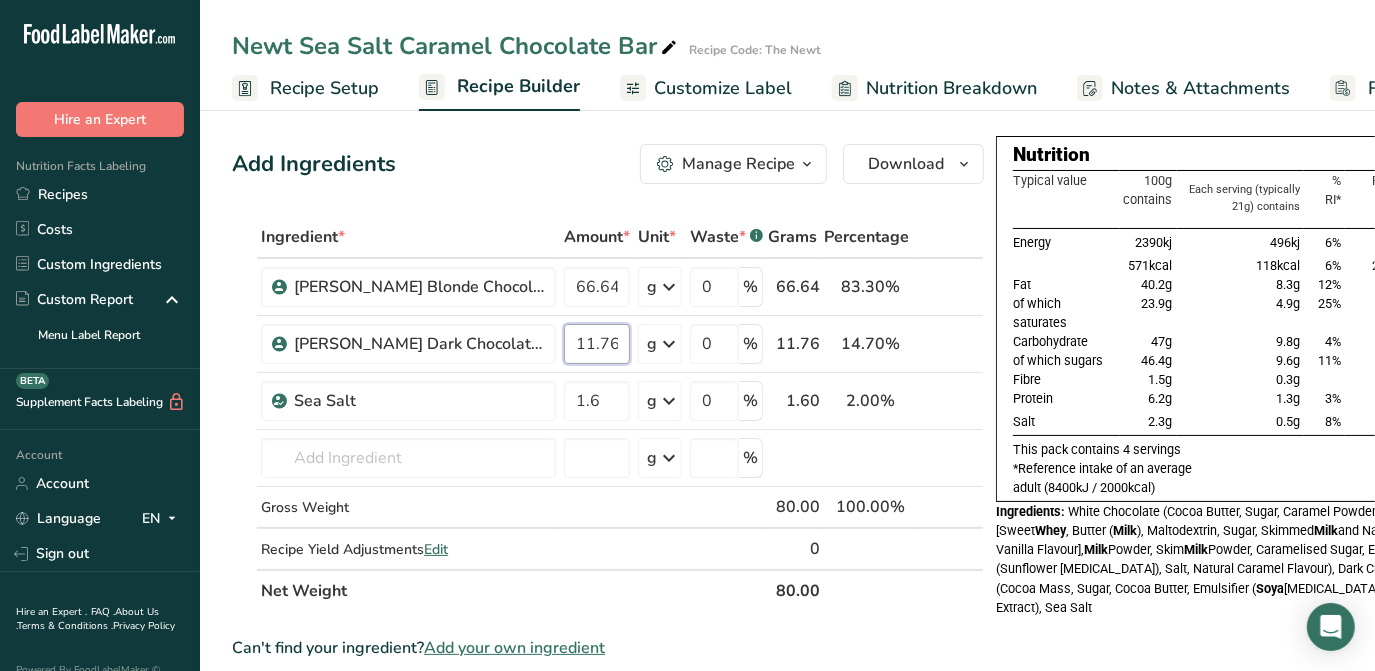 type on "11.76" 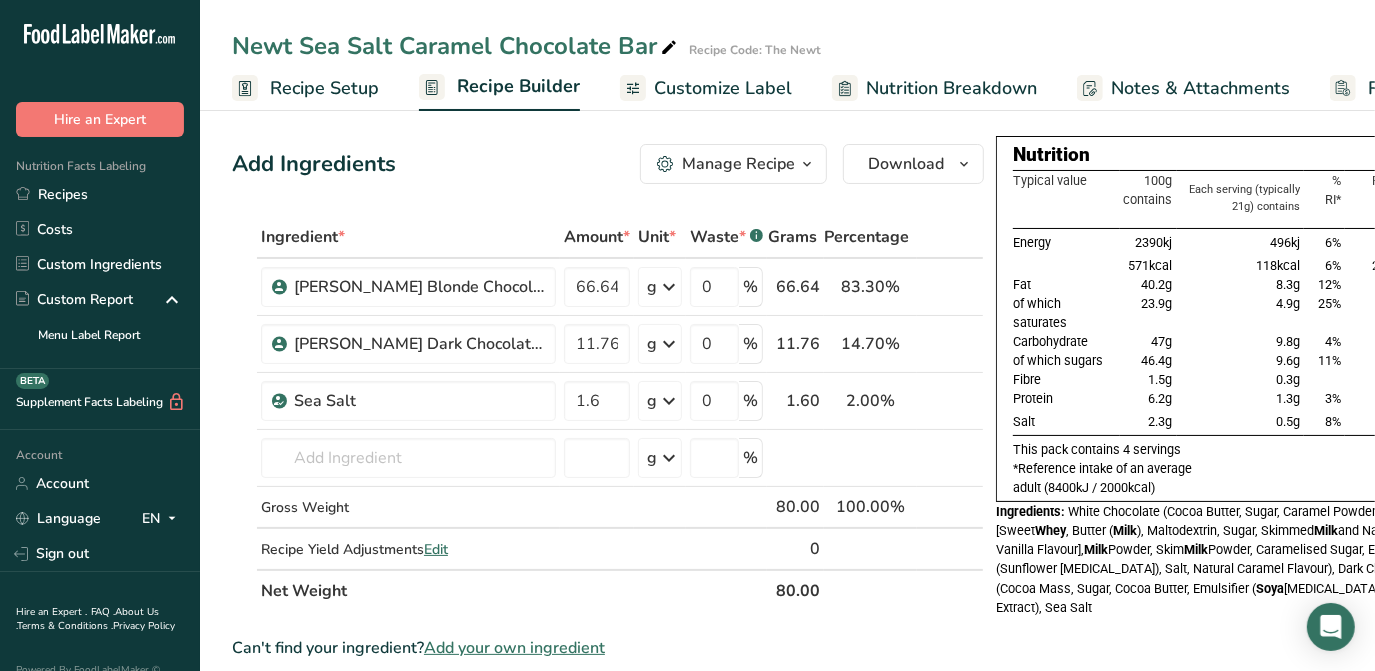 click on "Ingredient *
Amount *
Unit *
Waste *   .a-a{fill:#347362;}.b-a{fill:#fff;}          Grams
Percentage
[PERSON_NAME] Blonde Chocolate - Dorado - 38%
66.64
g
Weight Units
g
kg
mg
See more
Volume Units
l
mL
fl oz
See more
0
%
66.64
83.30%
i
[PERSON_NAME] Dark Chocolate - Maranta - 61%
11.76
g
Weight Units
g
kg
mg
See more
Volume Units
l
mL
fl oz
See more
0
%
11.76
14.70%" at bounding box center (608, 414) 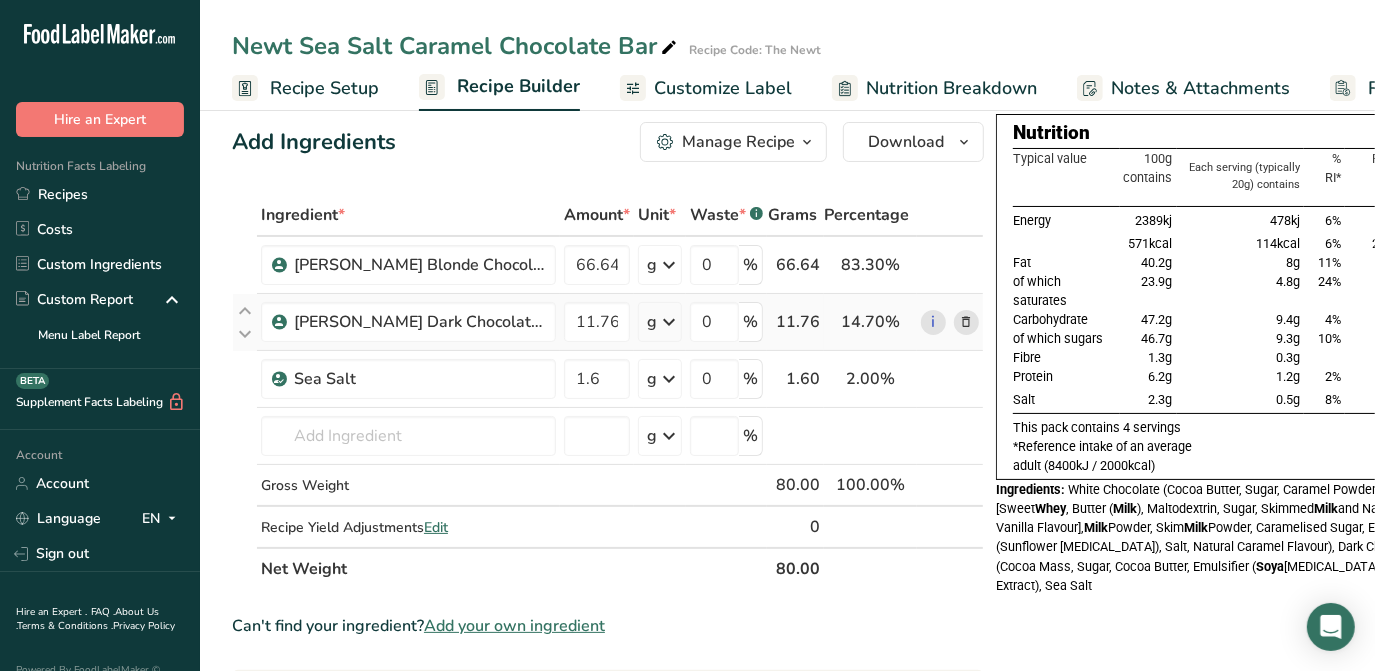 scroll, scrollTop: 0, scrollLeft: 0, axis: both 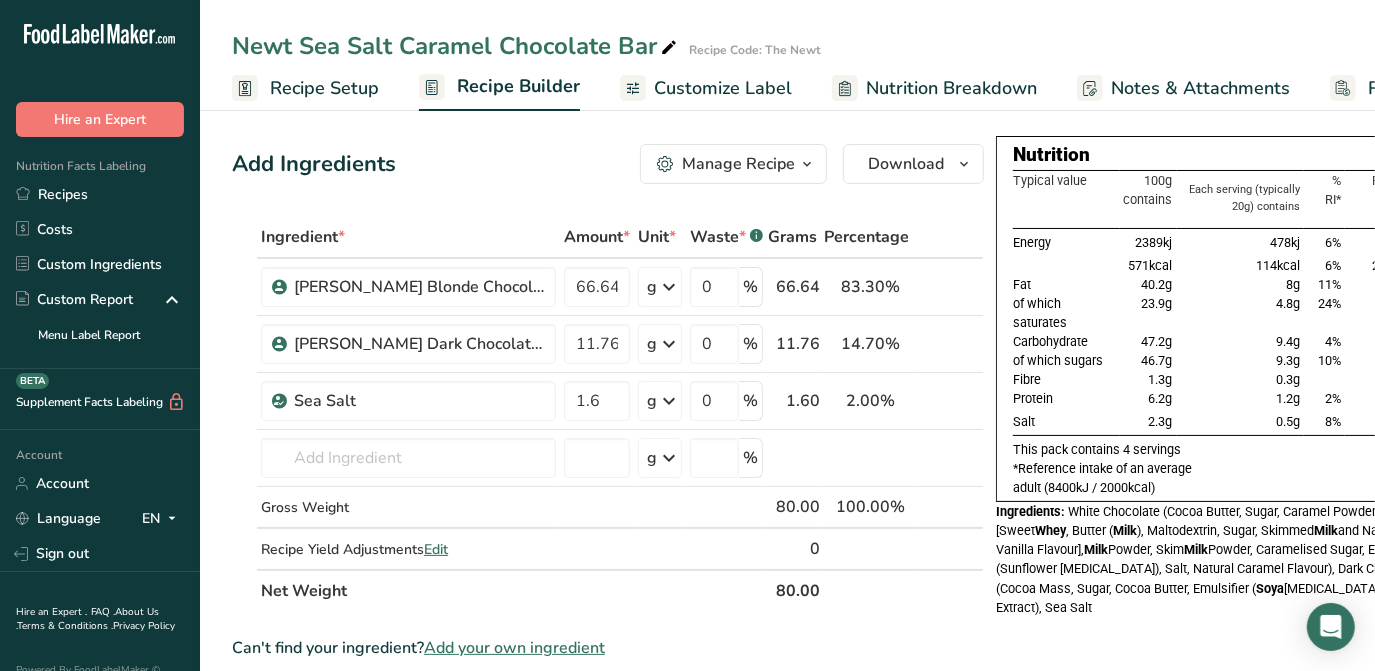 click on "Customize Label" at bounding box center [723, 88] 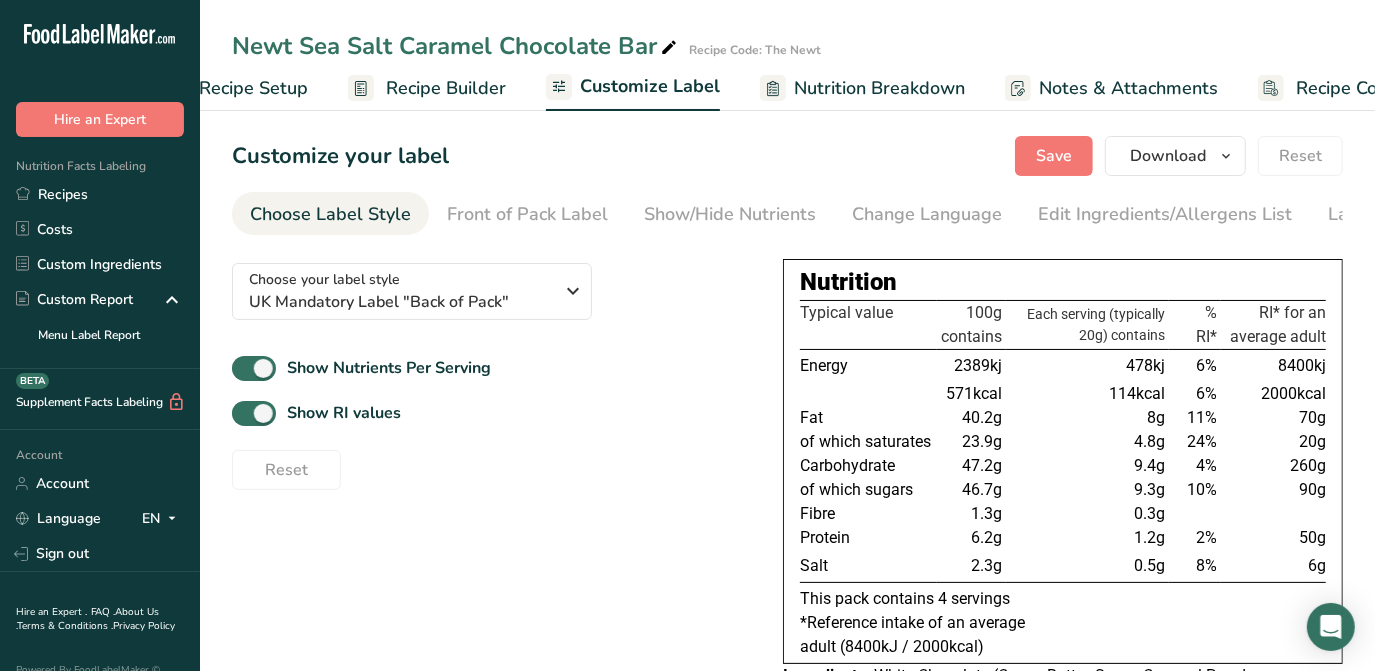 scroll, scrollTop: 0, scrollLeft: 146, axis: horizontal 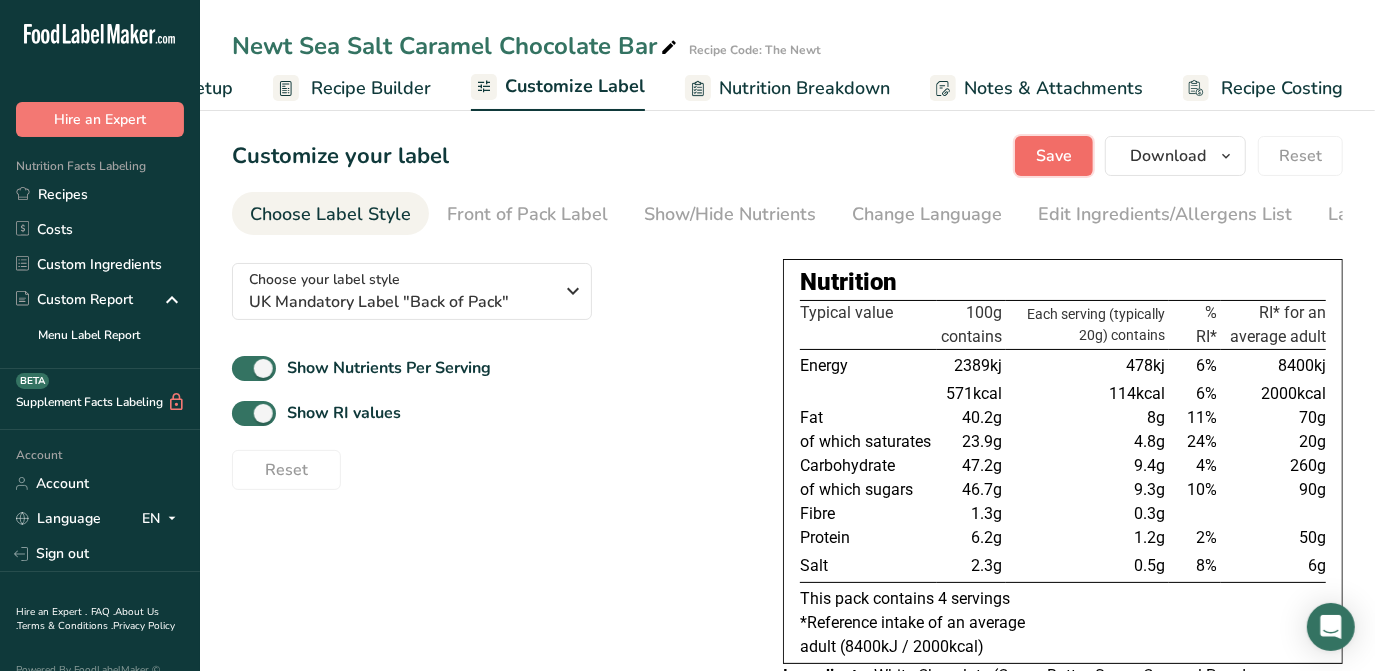 click on "Save" at bounding box center [1054, 156] 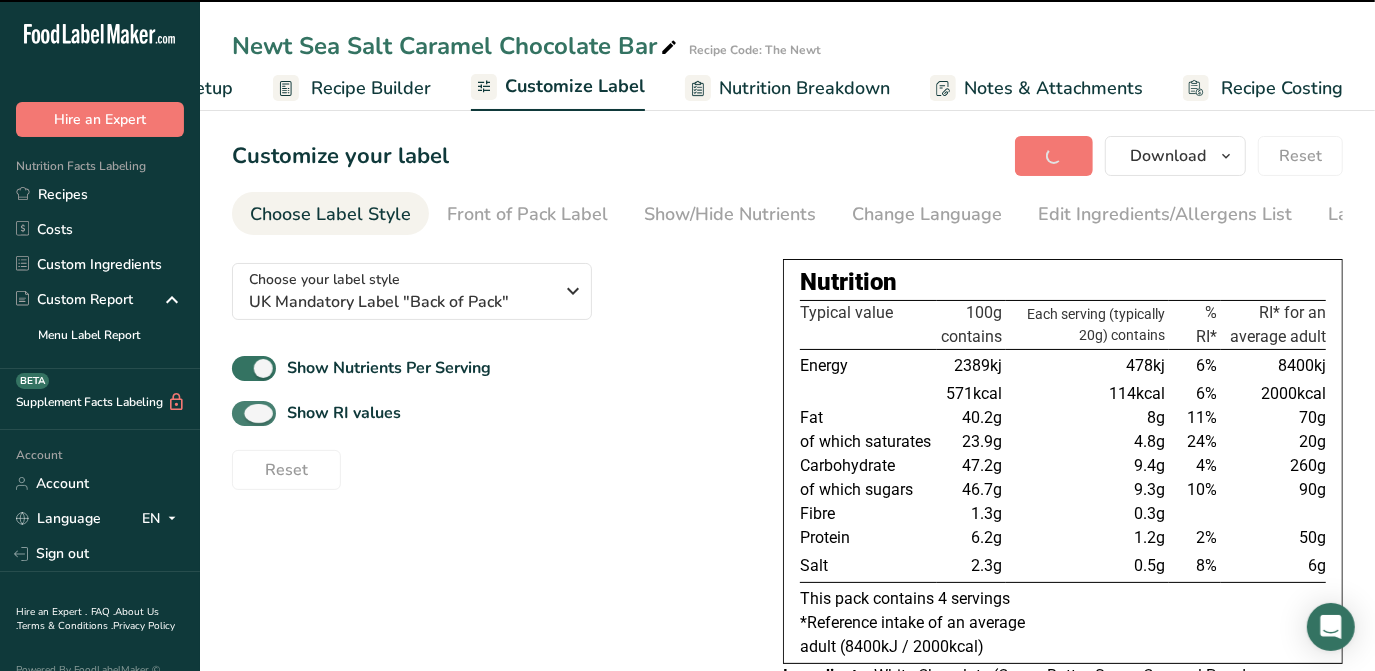 click at bounding box center (254, 413) 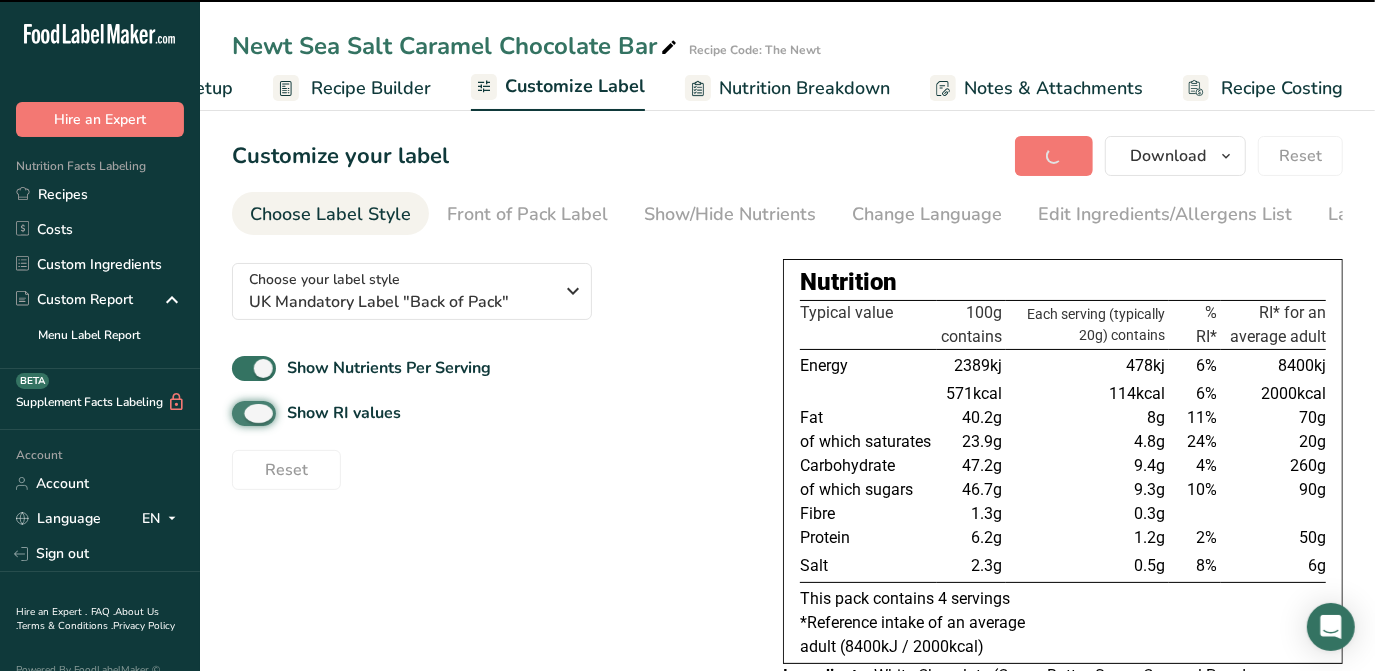 click on "Show RI values" at bounding box center (238, 413) 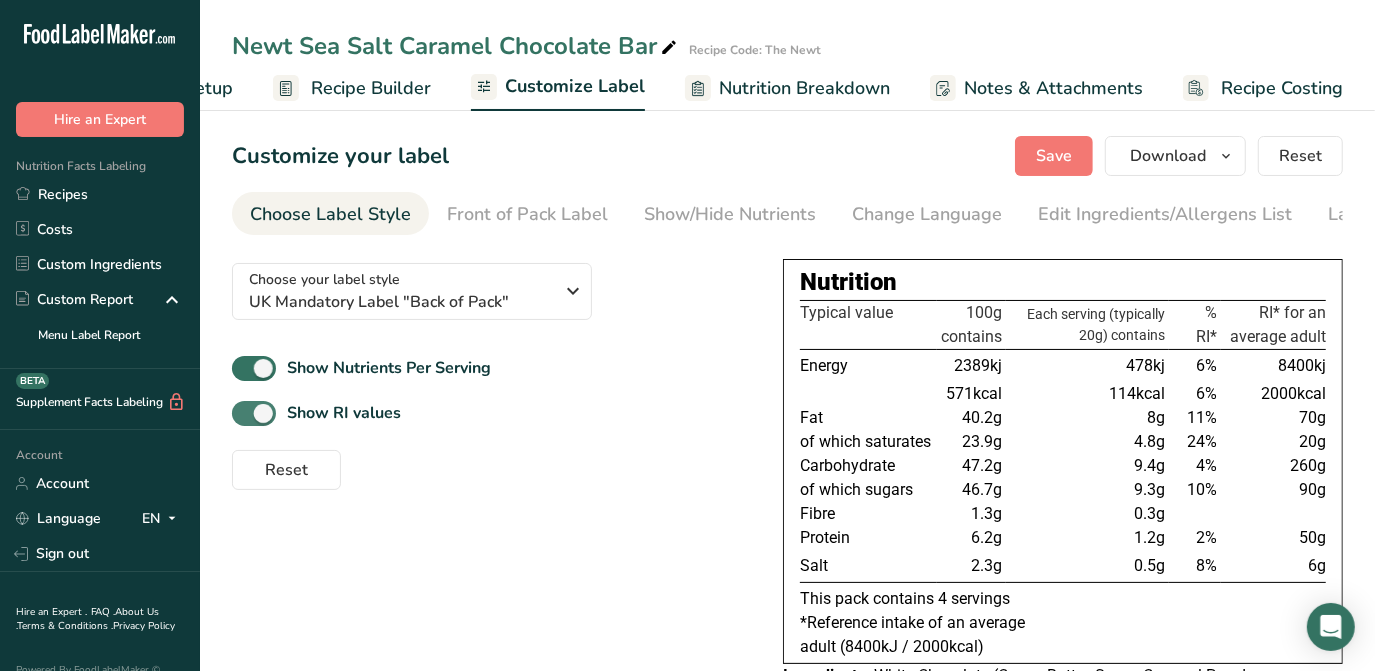 click at bounding box center [254, 413] 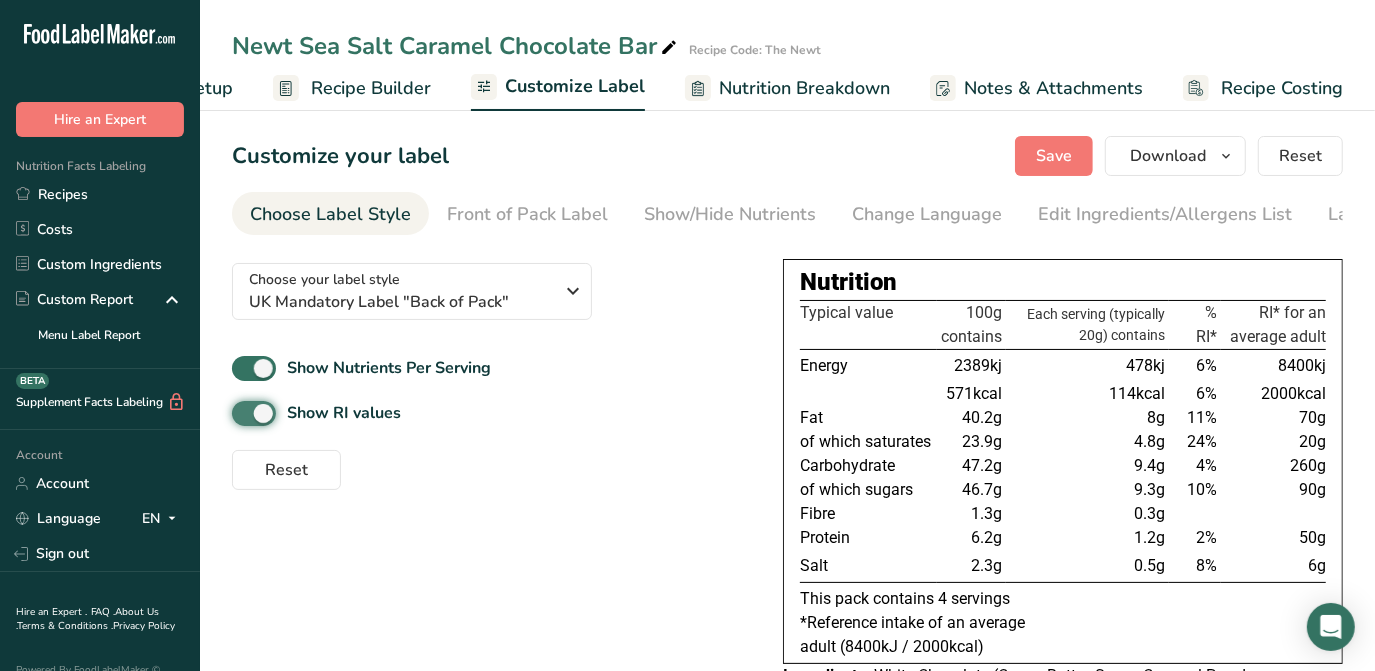 click on "Show RI values" at bounding box center [238, 413] 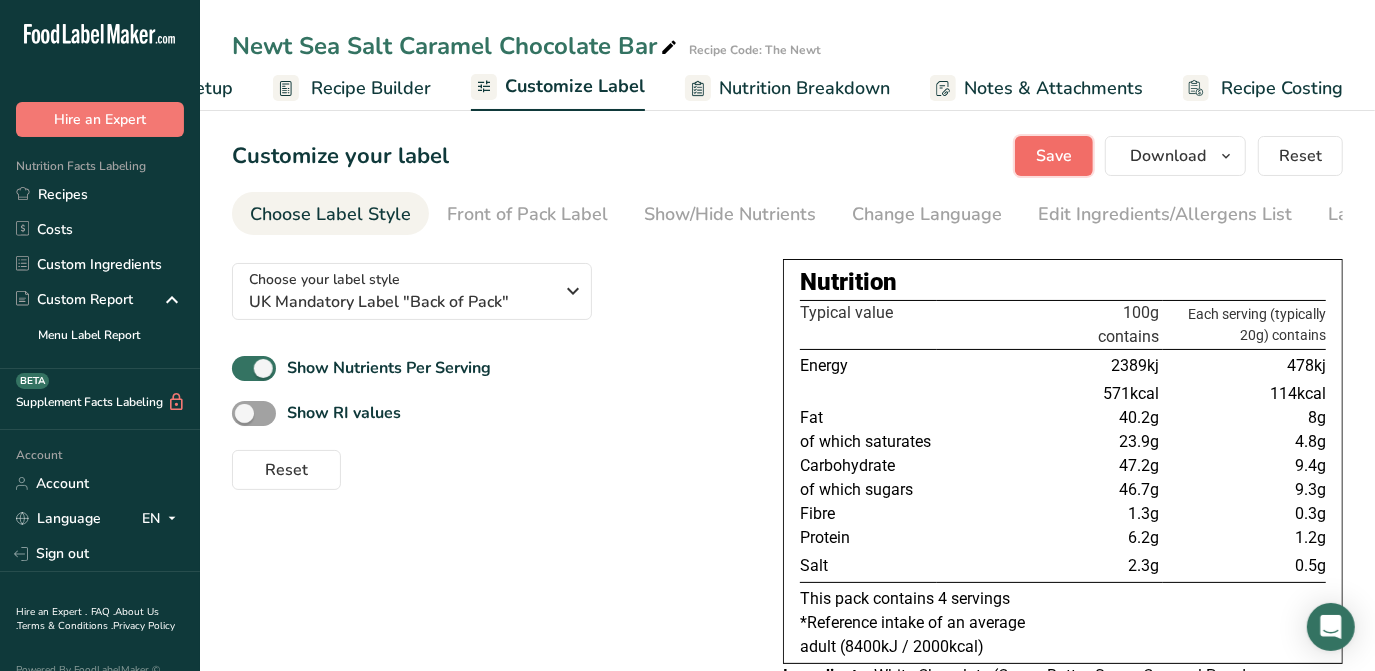 click on "Save" at bounding box center (1054, 156) 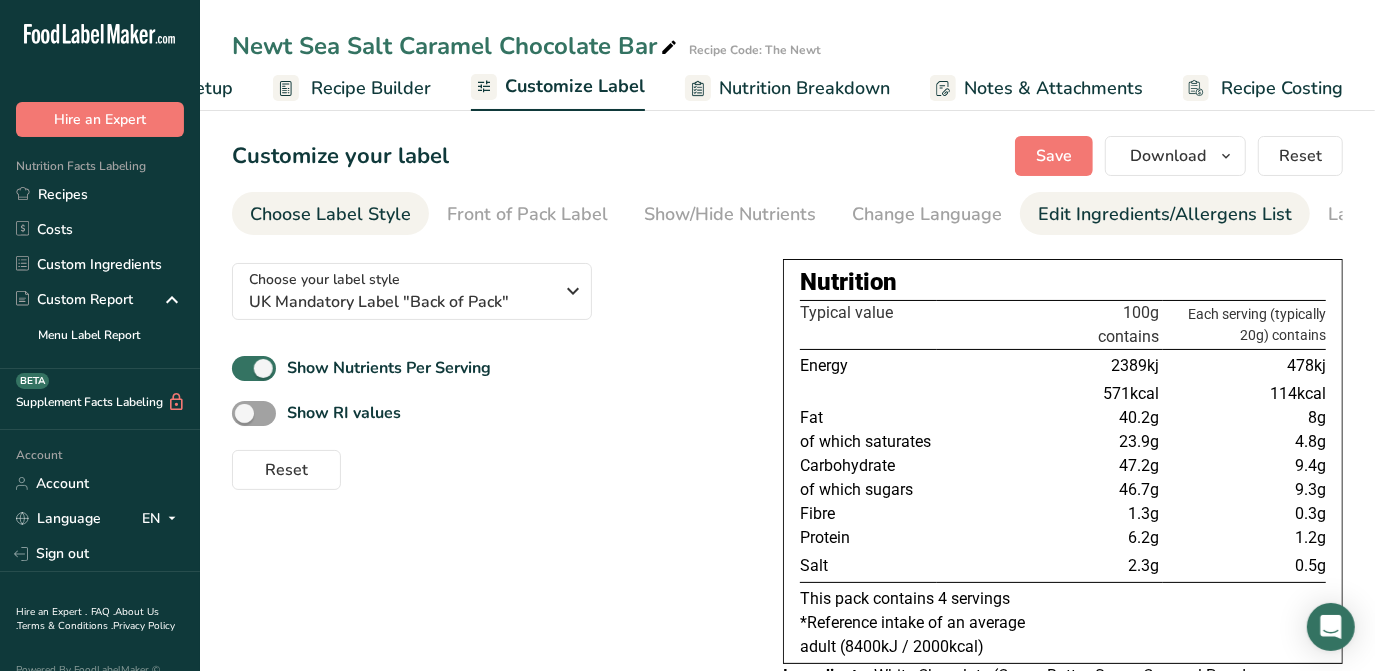 click on "Edit Ingredients/Allergens List" at bounding box center [1165, 214] 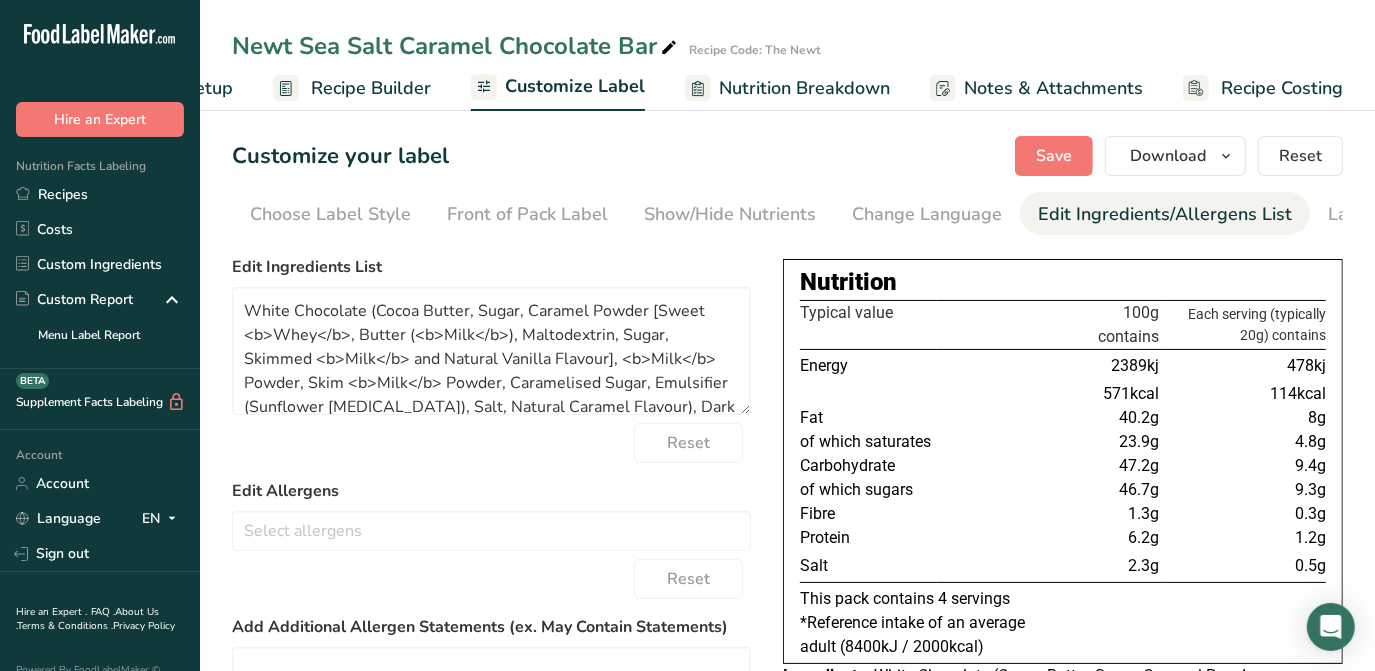 scroll, scrollTop: 0, scrollLeft: 119, axis: horizontal 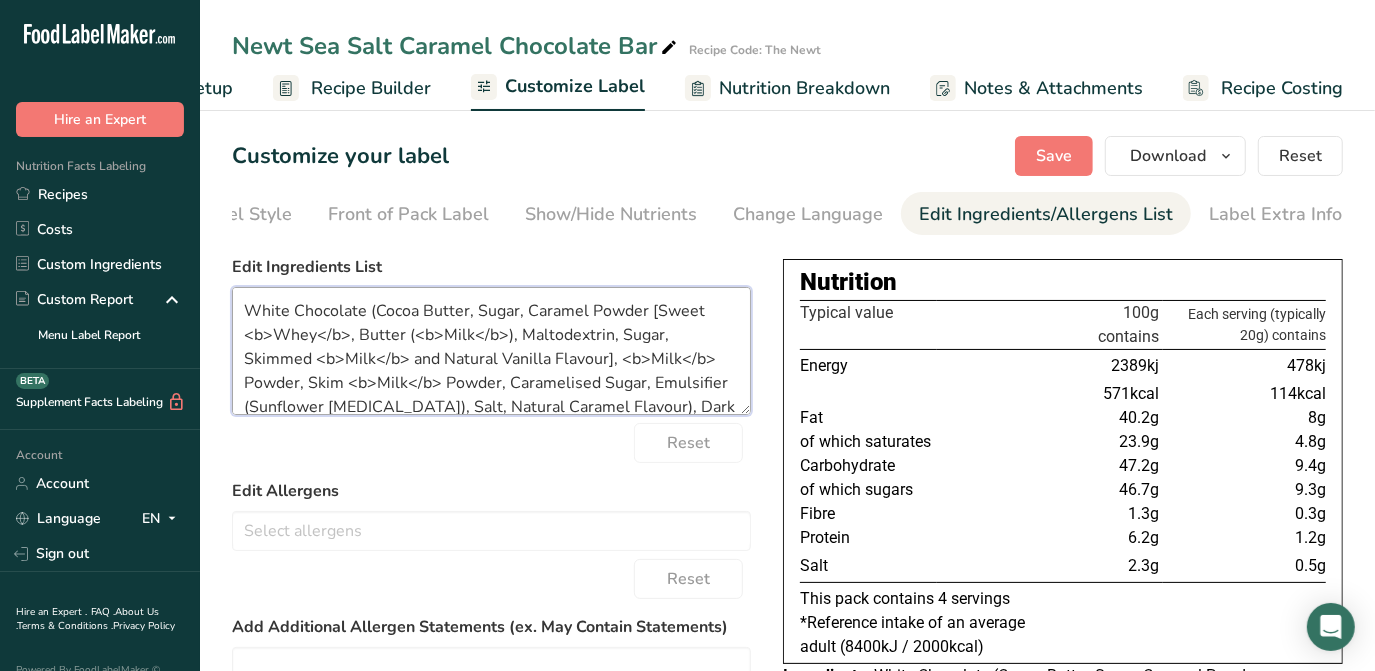 click on "White Chocolate (Cocoa Butter, Sugar, Caramel Powder [Sweet <b>Whey</b>, Butter (<b>Milk</b>), Maltodextrin, Sugar, Skimmed <b>Milk</b> and Natural Vanilla Flavour], <b>Milk</b> Powder, Skim <b>Milk</b> Powder, Caramelised Sugar, Emulsifier (Sunflower [MEDICAL_DATA]), Salt, Natural Caramel Flavour), Dark Chocolate (Cocoa Mass, Sugar, Cocoa Butter, Emulsifier (<b>Soya</b> [MEDICAL_DATA]), Vanilla Extract), Sea Salt" at bounding box center (491, 351) 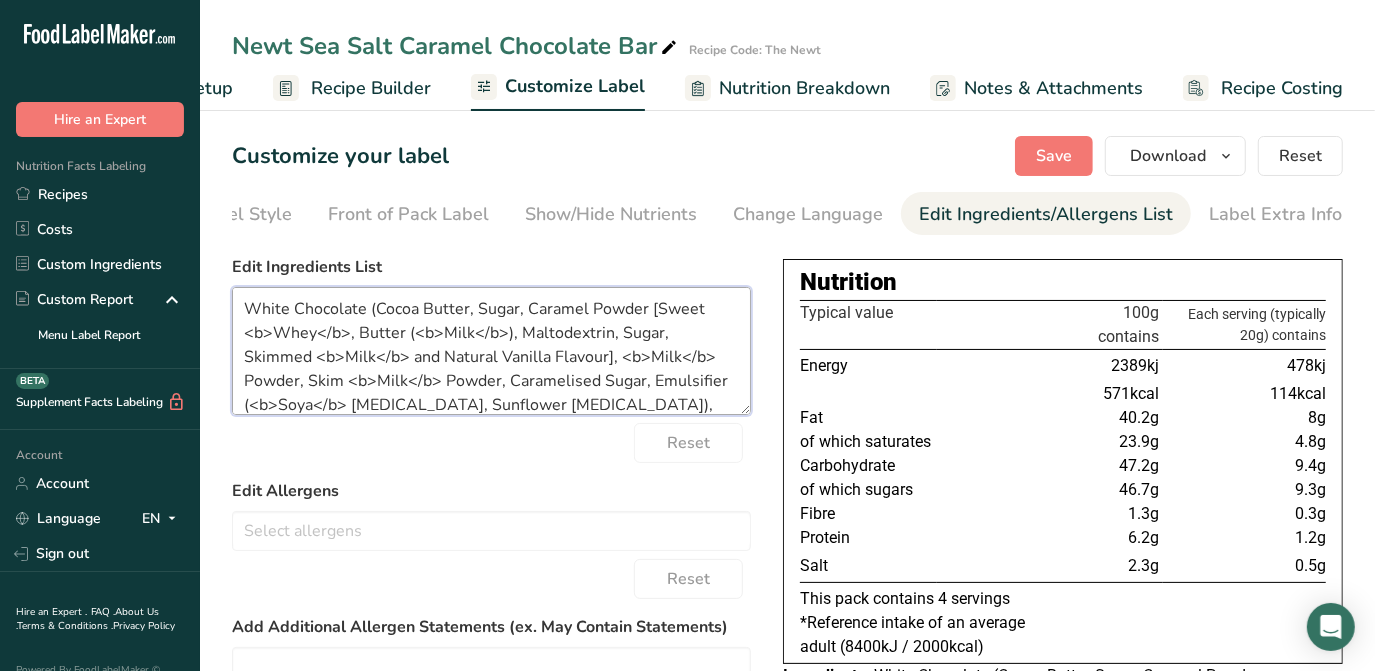 scroll, scrollTop: 63, scrollLeft: 0, axis: vertical 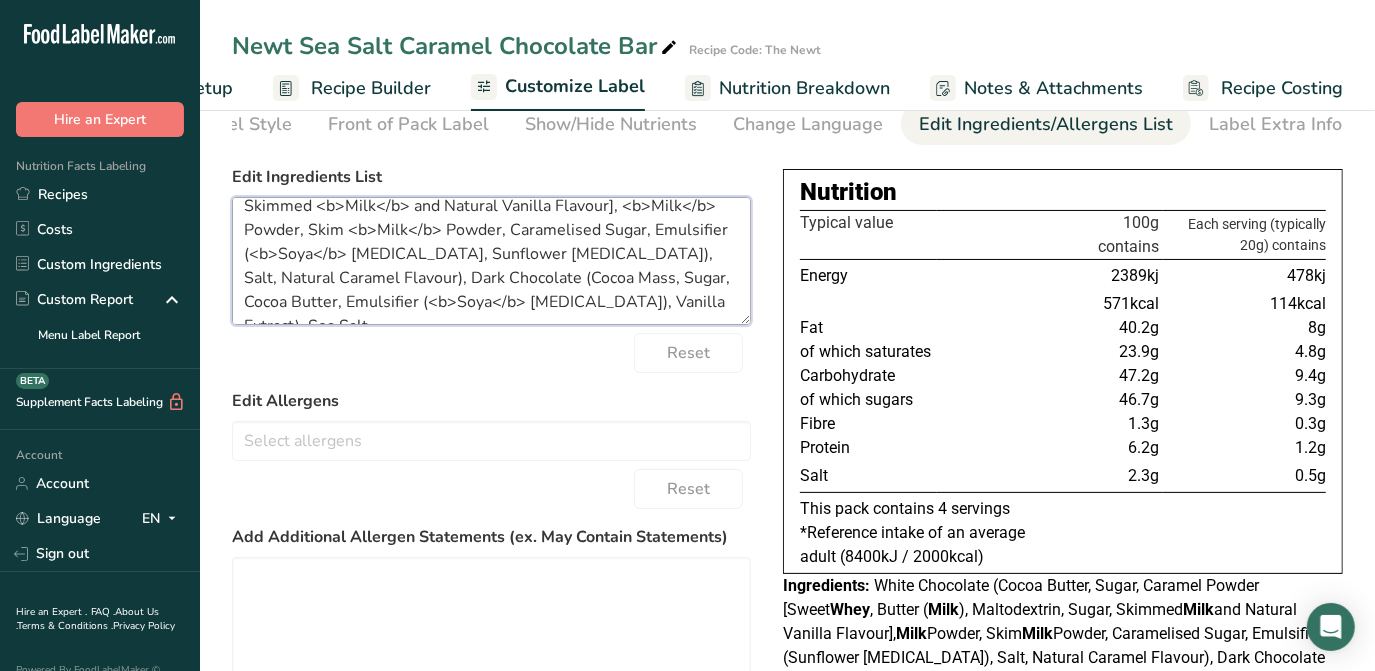 click on "White Chocolate (Cocoa Butter, Sugar, Caramel Powder [Sweet <b>Whey</b>, Butter (<b>Milk</b>), Maltodextrin, Sugar, Skimmed <b>Milk</b> and Natural Vanilla Flavour], <b>Milk</b> Powder, Skim <b>Milk</b> Powder, Caramelised Sugar, Emulsifier (<b>Soya</b> [MEDICAL_DATA], Sunflower [MEDICAL_DATA]), Salt, Natural Caramel Flavour), Dark Chocolate (Cocoa Mass, Sugar, Cocoa Butter, Emulsifier (<b>Soya</b> [MEDICAL_DATA]), Vanilla Extract), Sea Salt" at bounding box center [491, 261] 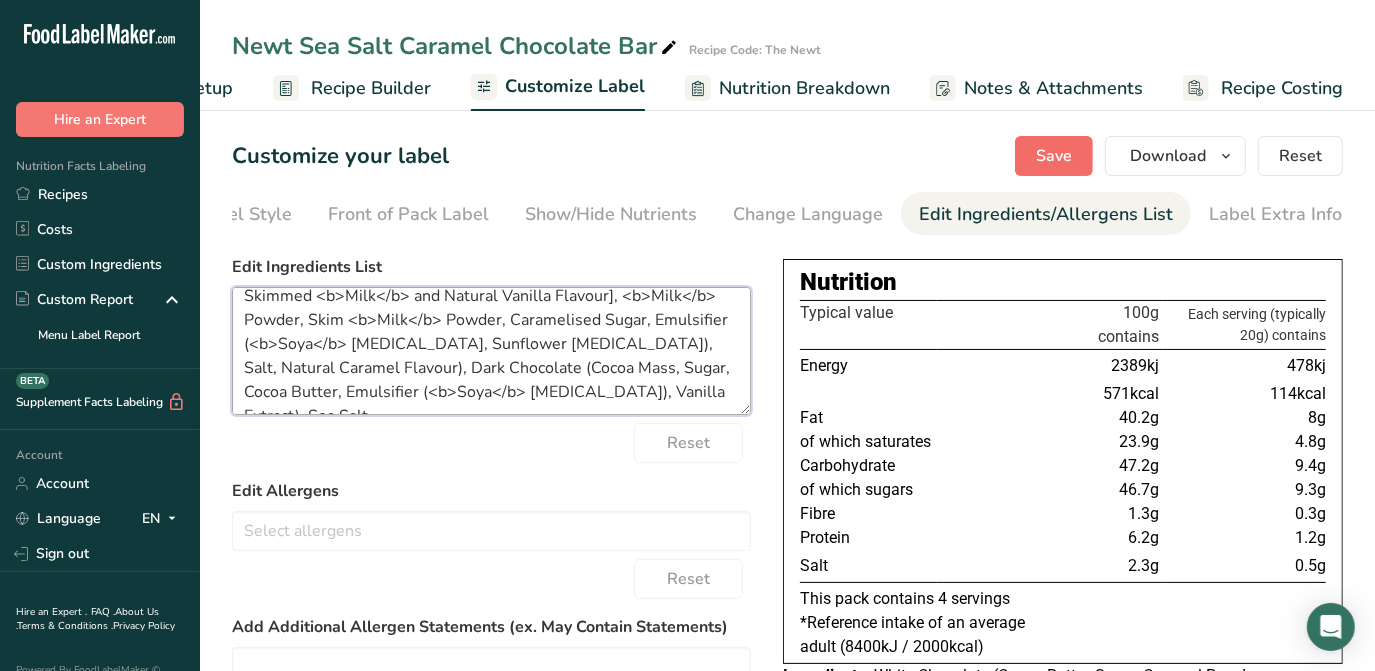 type on "White Chocolate (Cocoa Butter, Sugar, Caramel Powder [Sweet <b>Whey</b>, Butter (<b>Milk</b>), Maltodextrin, Sugar, Skimmed <b>Milk</b> and Natural Vanilla Flavour], <b>Milk</b> Powder, Skim <b>Milk</b> Powder, Caramelised Sugar, Emulsifier (<b>Soya</b> [MEDICAL_DATA], Sunflower [MEDICAL_DATA]), Salt, Natural Caramel Flavour), Dark Chocolate (Cocoa Mass, Sugar, Cocoa Butter, Emulsifier (<b>Soya</b> [MEDICAL_DATA]), Vanilla Extract), Sea Salt." 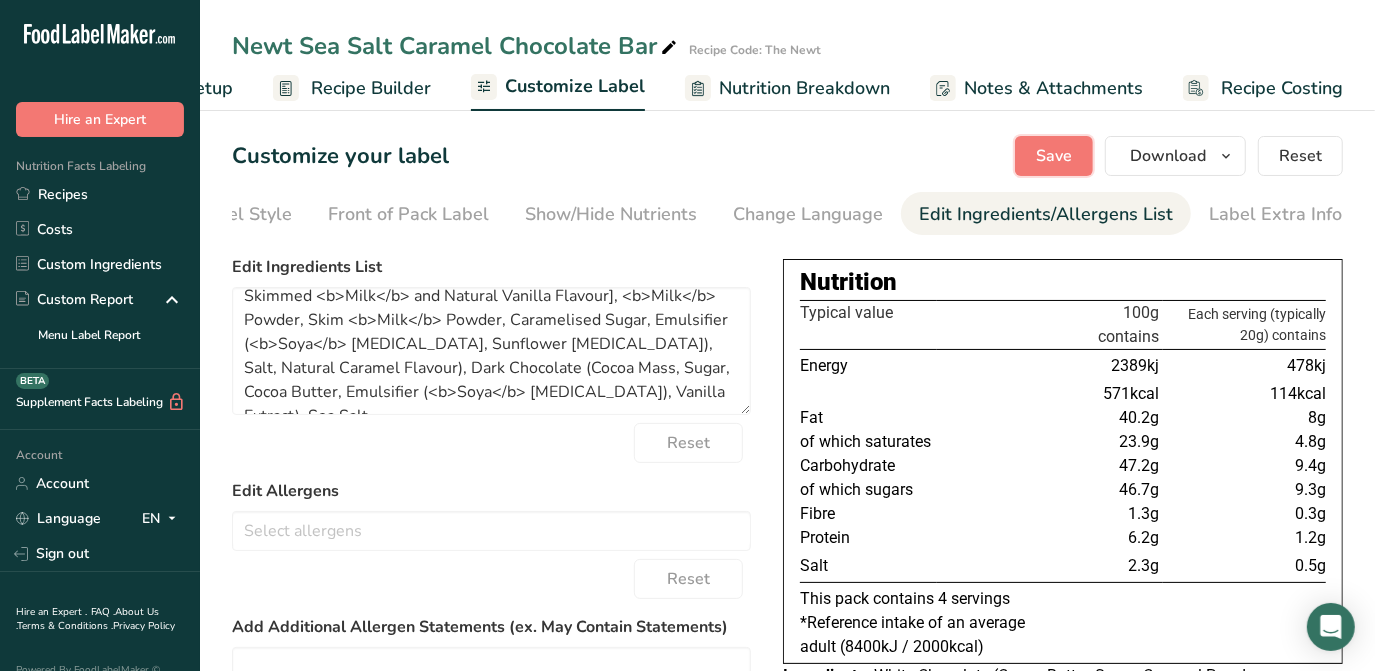 drag, startPoint x: 1074, startPoint y: 150, endPoint x: 856, endPoint y: 173, distance: 219.20995 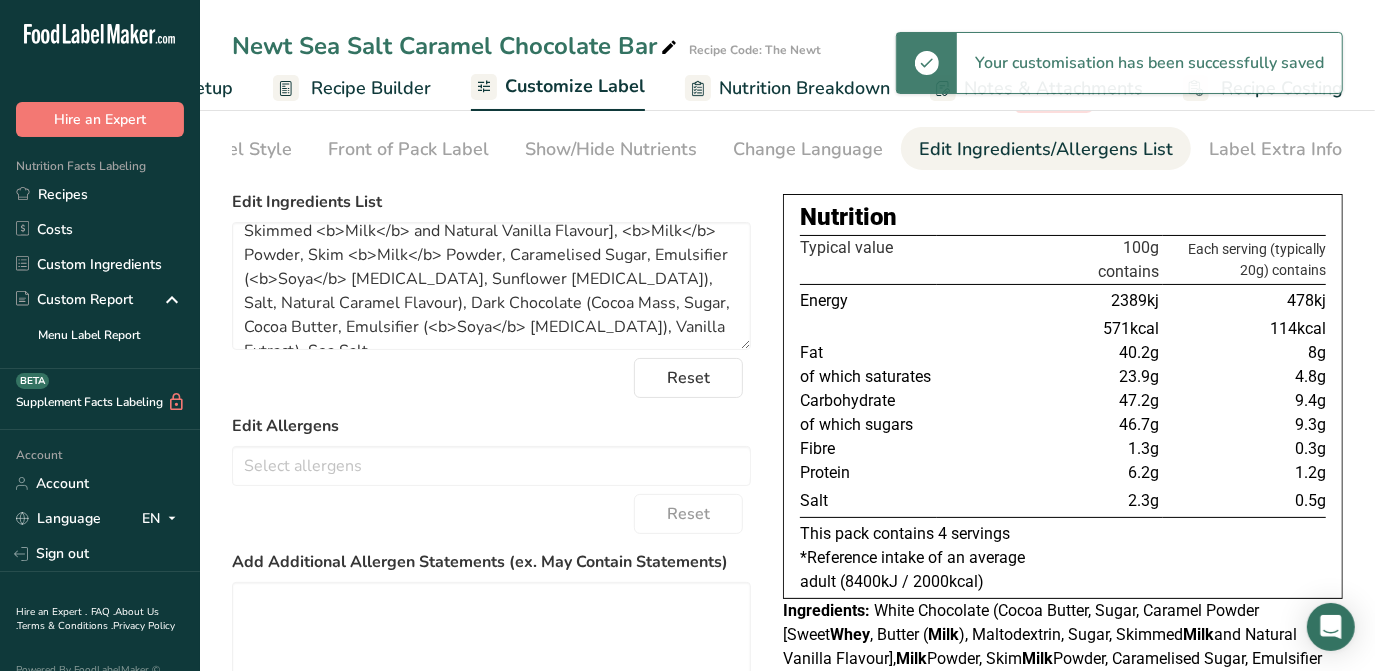 scroll, scrollTop: 272, scrollLeft: 0, axis: vertical 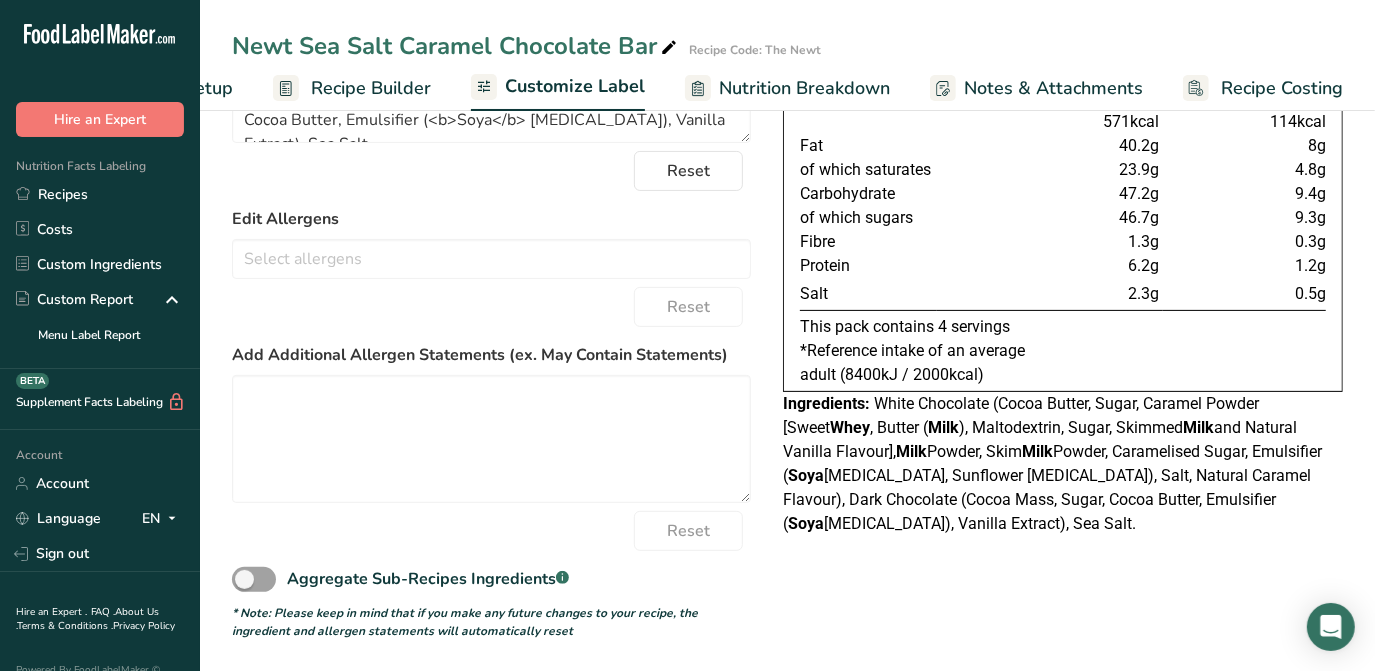 click on "White Chocolate (Cocoa Butter, Sugar, Caramel Powder [Sweet  Whey , Butter ( Milk ), Maltodextrin, Sugar, Skimmed  Milk  and Natural Vanilla Flavour],  Milk  Powder, Skim  Milk  Powder, Caramelised Sugar, Emulsifier ( Soya  [MEDICAL_DATA], Sunflower [MEDICAL_DATA]), Salt, Natural Caramel Flavour), Dark Chocolate (Cocoa Mass, Sugar, Cocoa Butter, Emulsifier ( Soya  [MEDICAL_DATA]), Vanilla Extract), Sea Salt." at bounding box center (1052, 463) 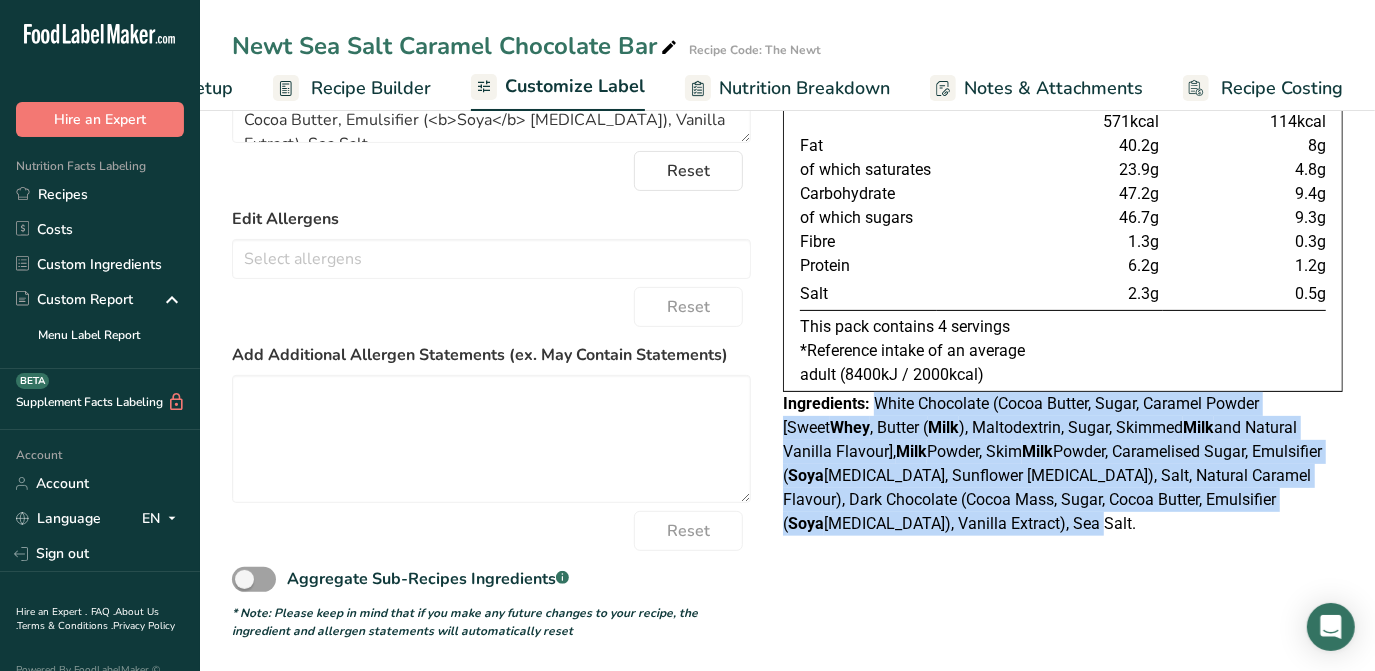 drag, startPoint x: 874, startPoint y: 398, endPoint x: 885, endPoint y: 526, distance: 128.47179 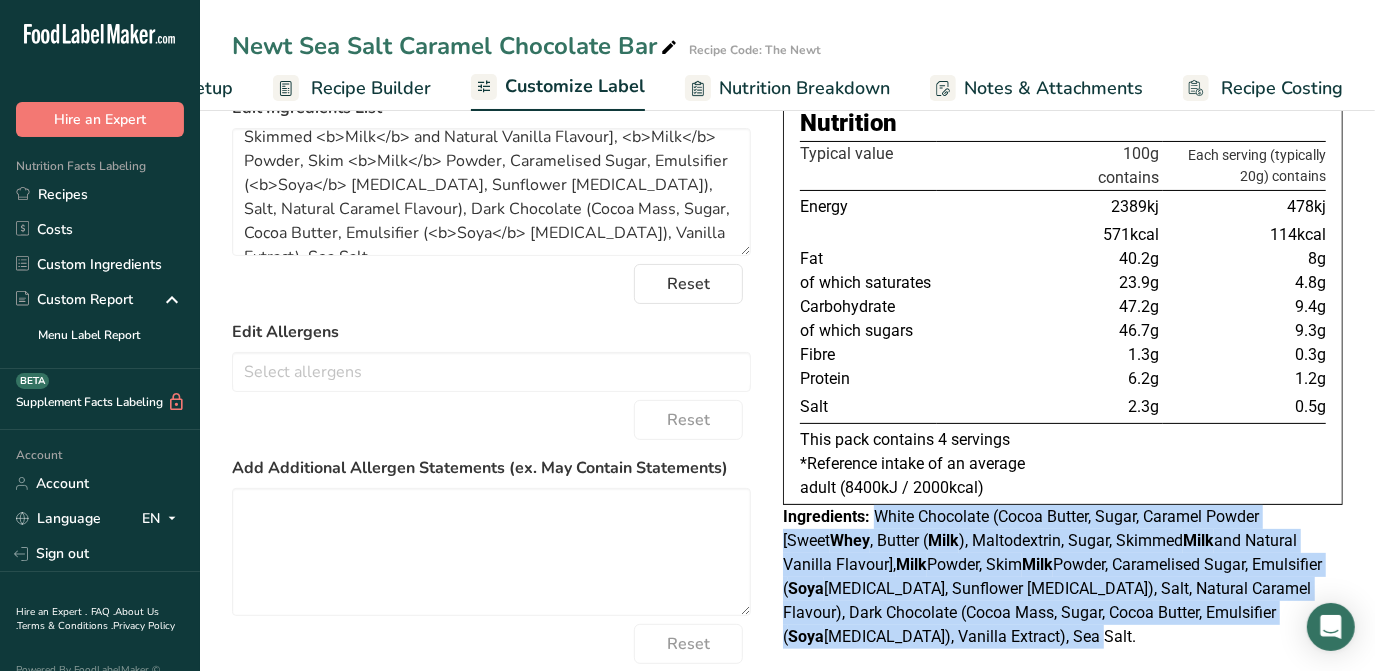 scroll, scrollTop: 272, scrollLeft: 0, axis: vertical 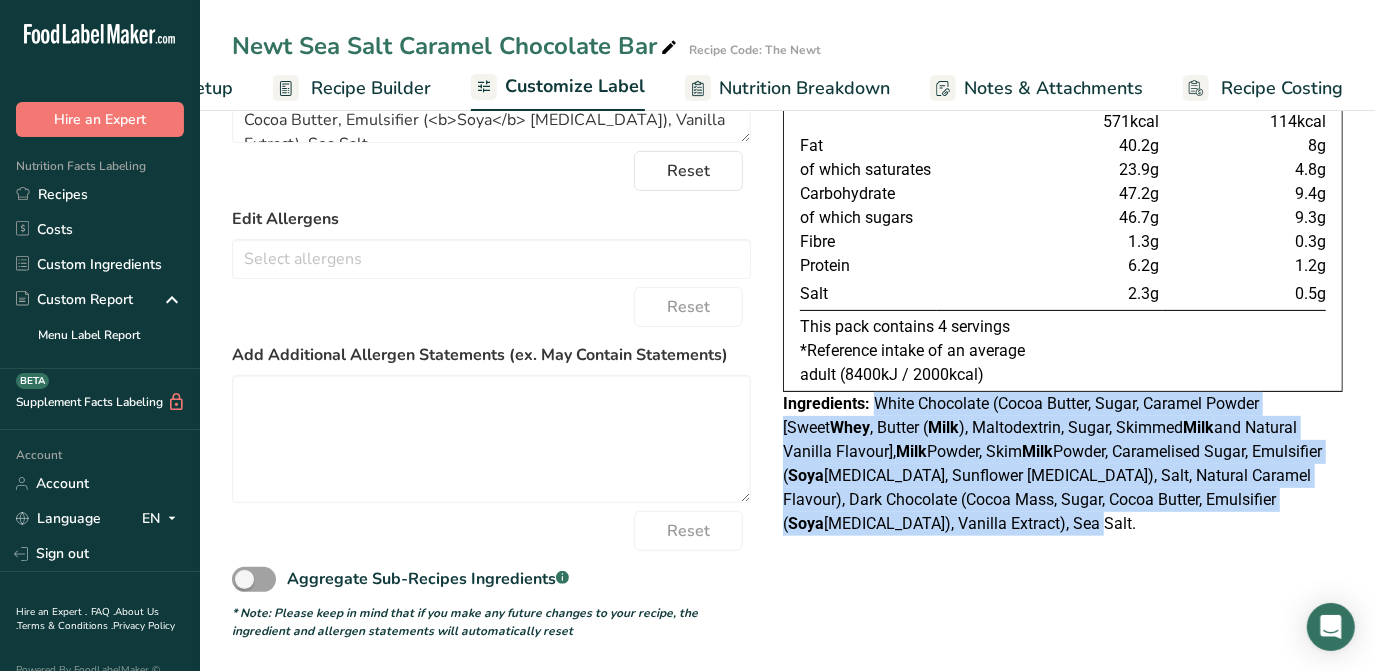 click on "Choose your label style
UK Mandatory Label "Back of Pack"
USA (FDA)
Standard FDA label
Tabular FDA label
Linear FDA label
Simplified FDA label
Dual Column FDA label (Per Serving/Per Container)
Dual Column FDA label (As Sold/As Prepared)
Aggregate Standard FDA label
Standard FDA label with Micronutrients listed side-by-side
[GEOGRAPHIC_DATA] (FSA)
UK Mandatory Label "Back of Pack"
UK Traffic Light Label  "Front of Pack"
Canadian (CFIA)
Canadian Standard label
Canadian Dual Column label" at bounding box center [787, 307] 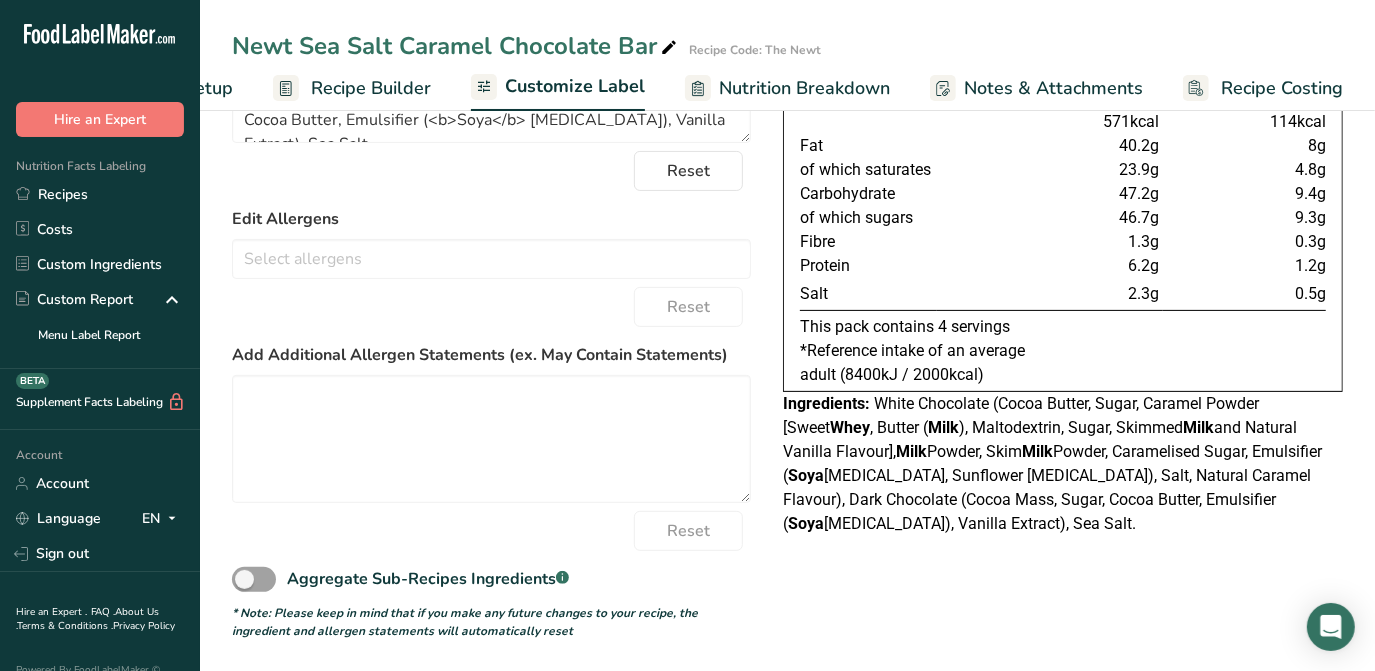 scroll, scrollTop: 0, scrollLeft: 0, axis: both 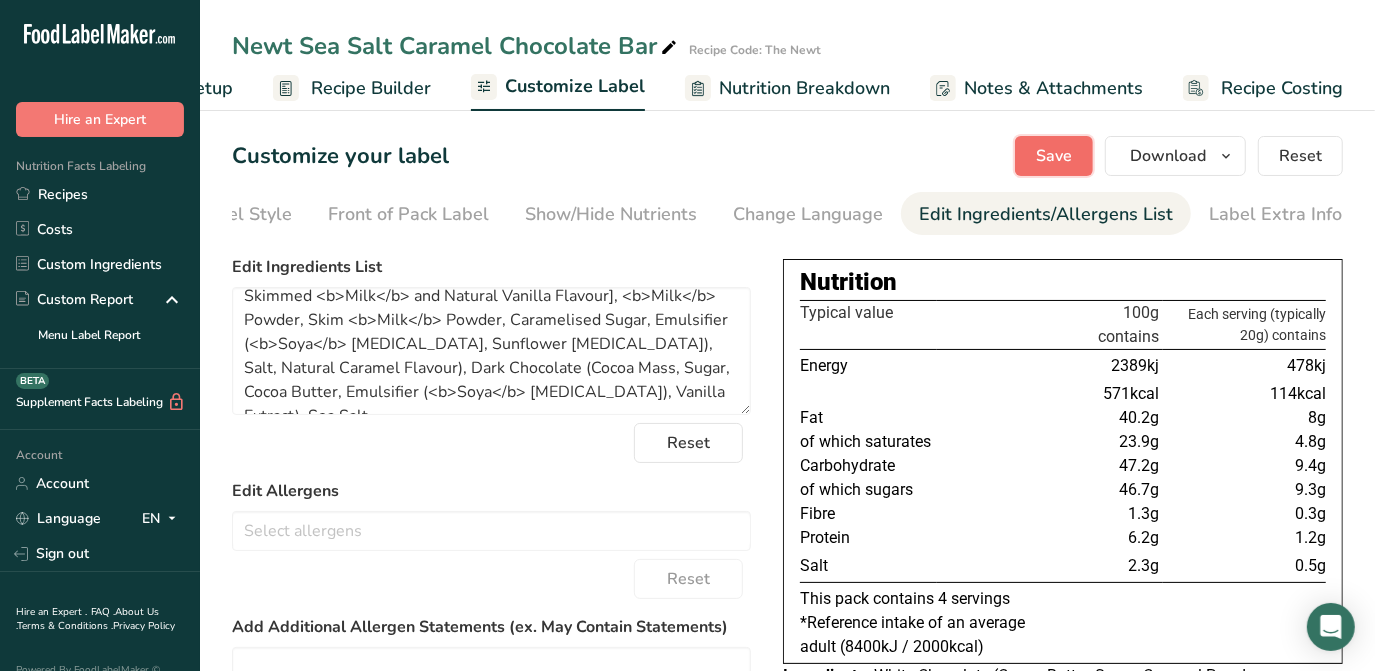 click on "Save" at bounding box center [1054, 156] 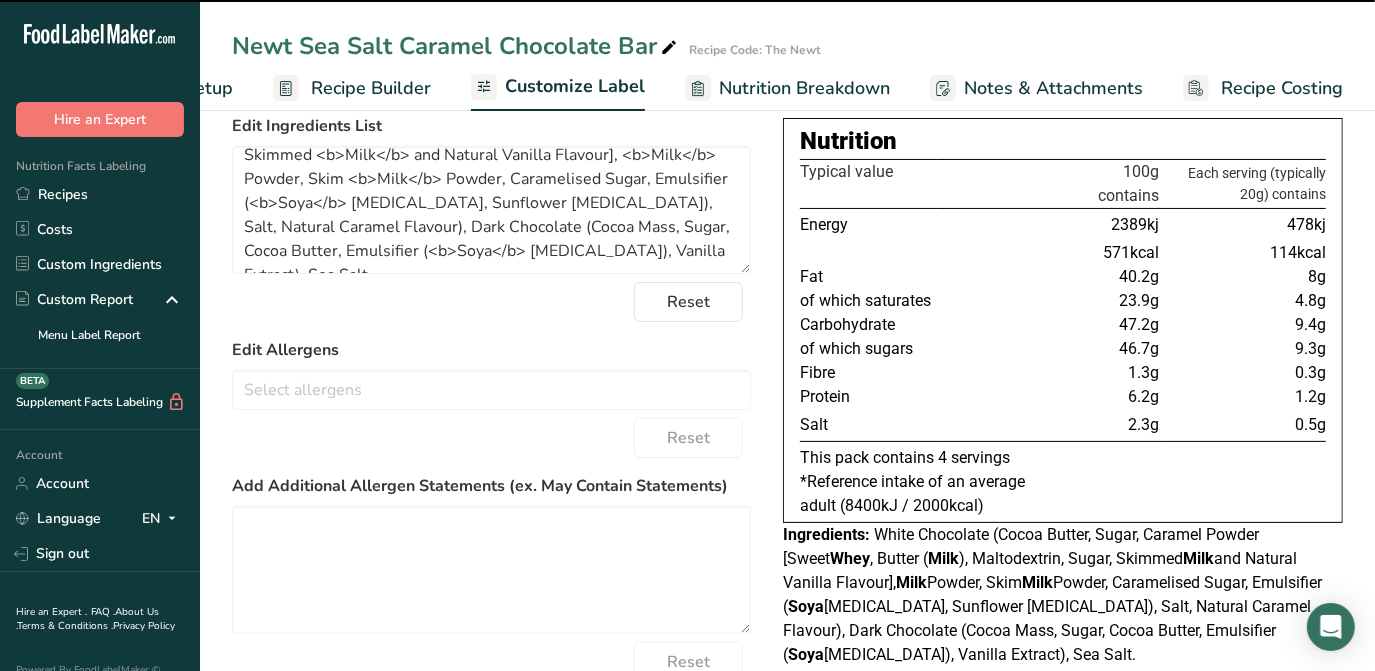 scroll, scrollTop: 276, scrollLeft: 0, axis: vertical 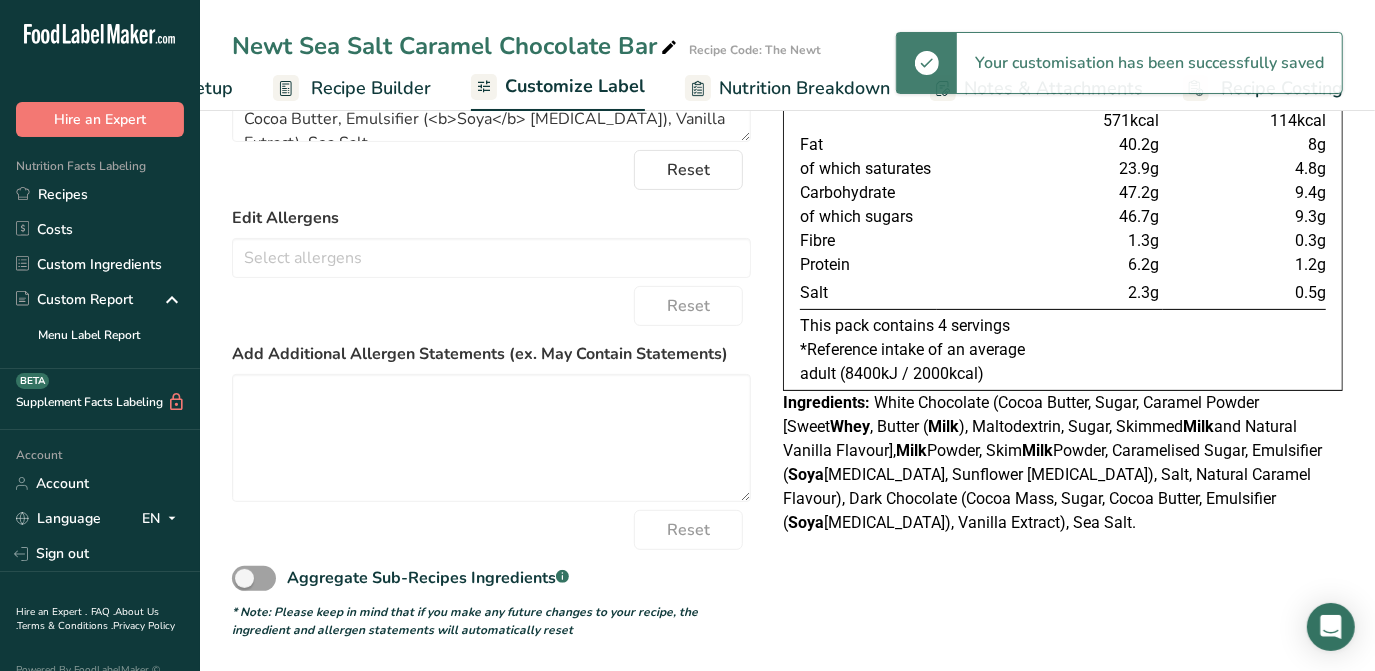 click on "White Chocolate (Cocoa Butter, Sugar, Caramel Powder [Sweet  Whey , Butter ( Milk ), Maltodextrin, Sugar, Skimmed  Milk  and Natural Vanilla Flavour],  Milk  Powder, Skim  Milk  Powder, Caramelised Sugar, Emulsifier ( Soya  [MEDICAL_DATA], Sunflower [MEDICAL_DATA]), Salt, Natural Caramel Flavour), Dark Chocolate (Cocoa Mass, Sugar, Cocoa Butter, Emulsifier ( Soya  [MEDICAL_DATA]), Vanilla Extract), Sea Salt." at bounding box center [1052, 462] 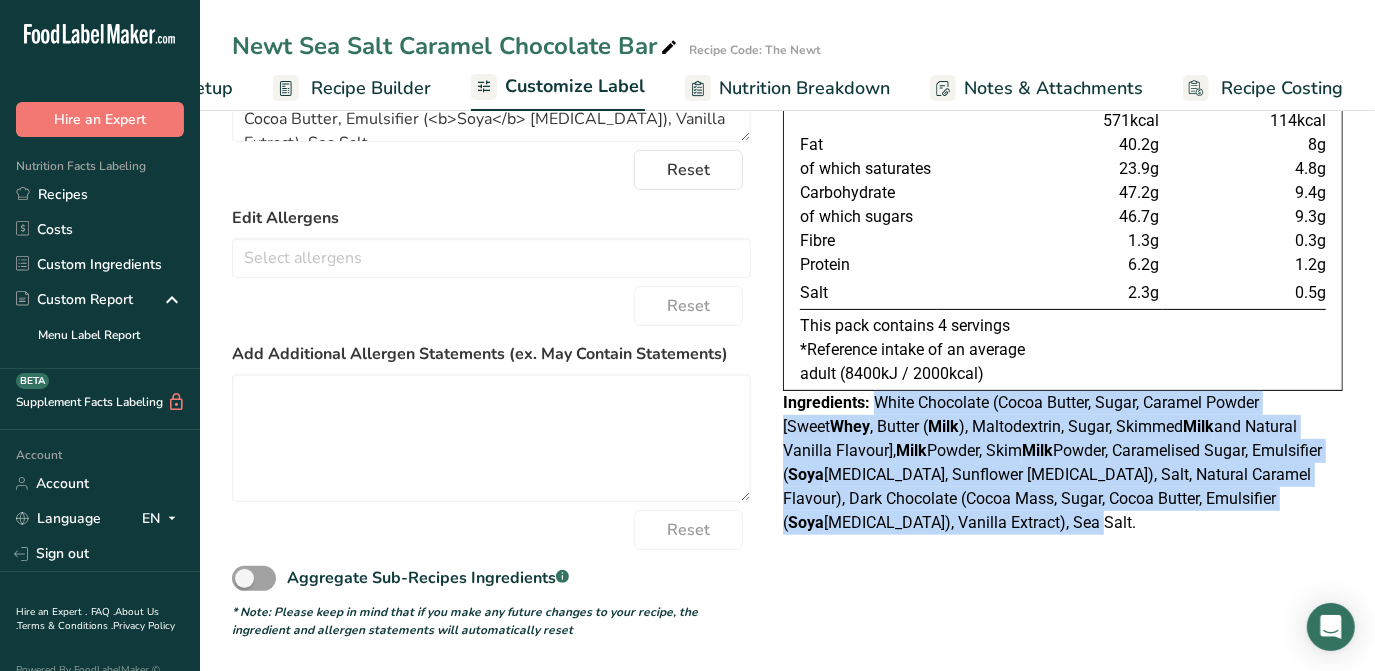 drag, startPoint x: 876, startPoint y: 404, endPoint x: 877, endPoint y: 528, distance: 124.004036 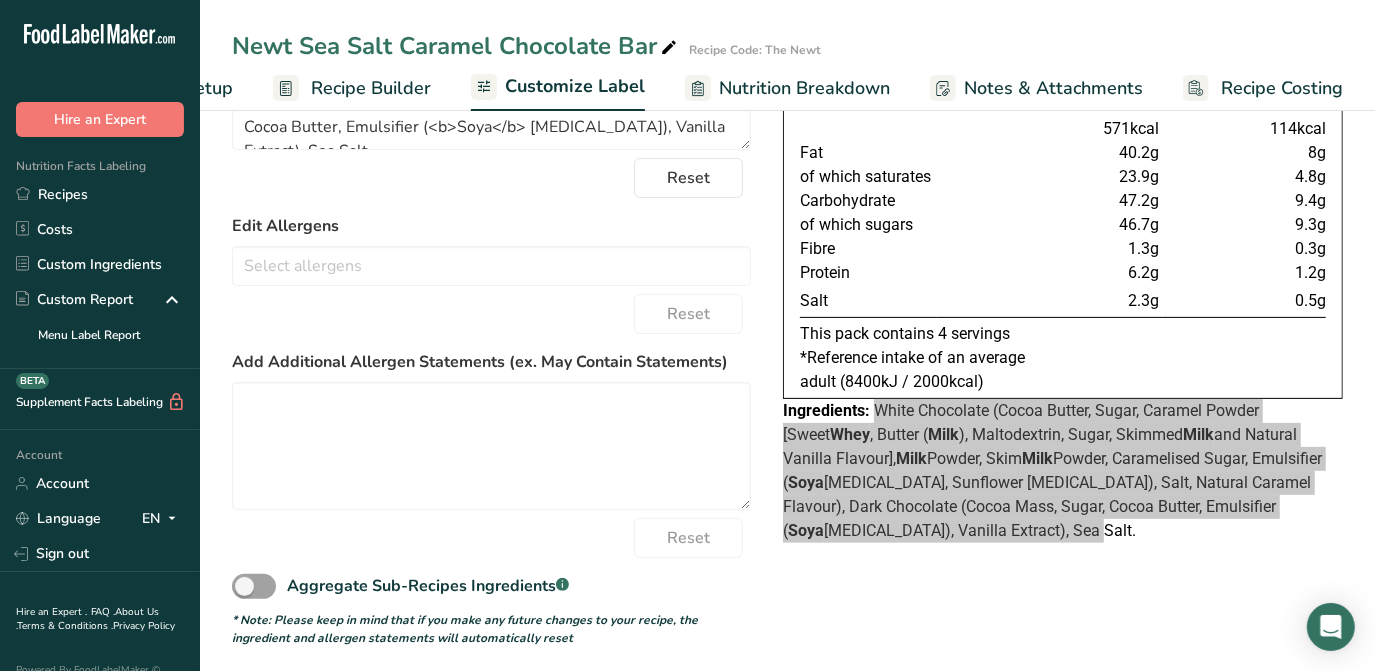 scroll, scrollTop: 276, scrollLeft: 0, axis: vertical 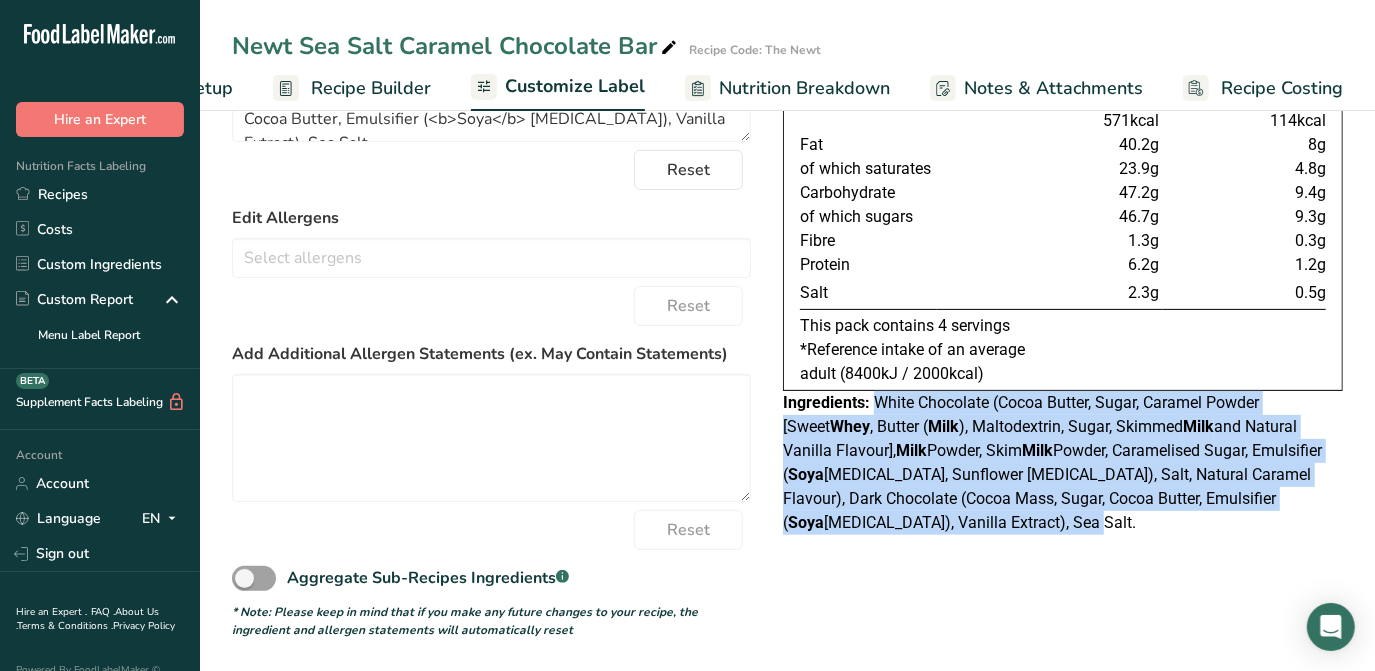 drag, startPoint x: 1074, startPoint y: 625, endPoint x: 1098, endPoint y: 618, distance: 25 